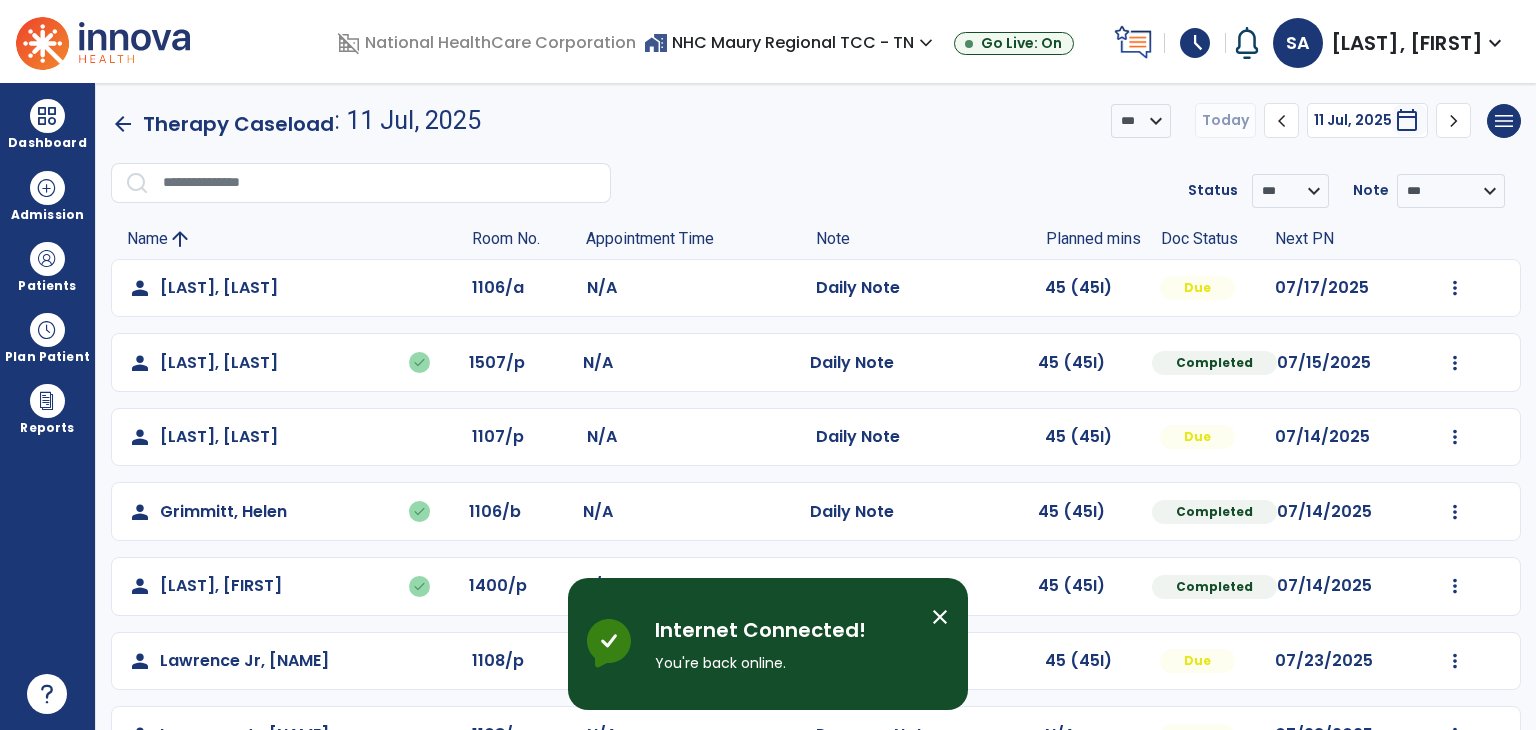 scroll, scrollTop: 0, scrollLeft: 0, axis: both 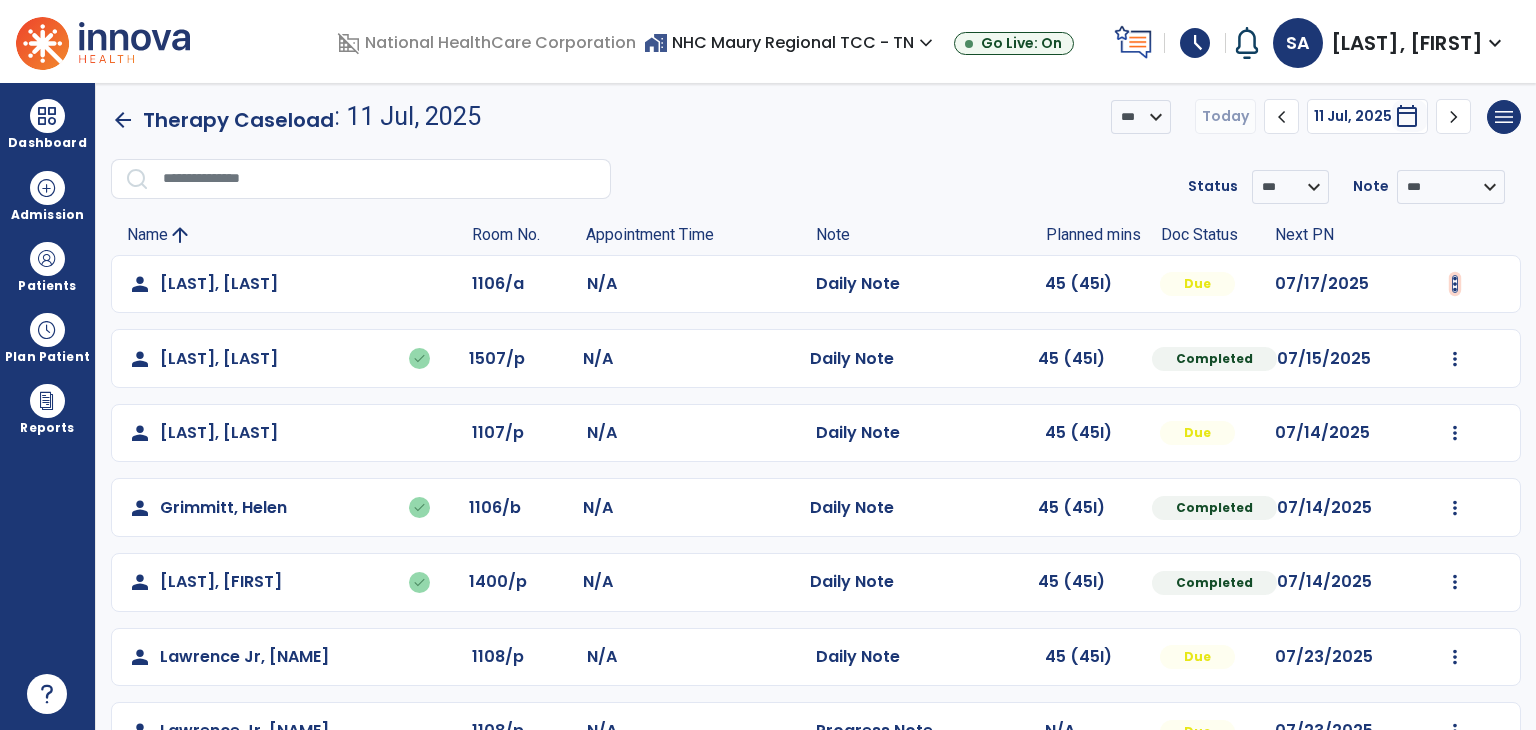 click at bounding box center [1455, 284] 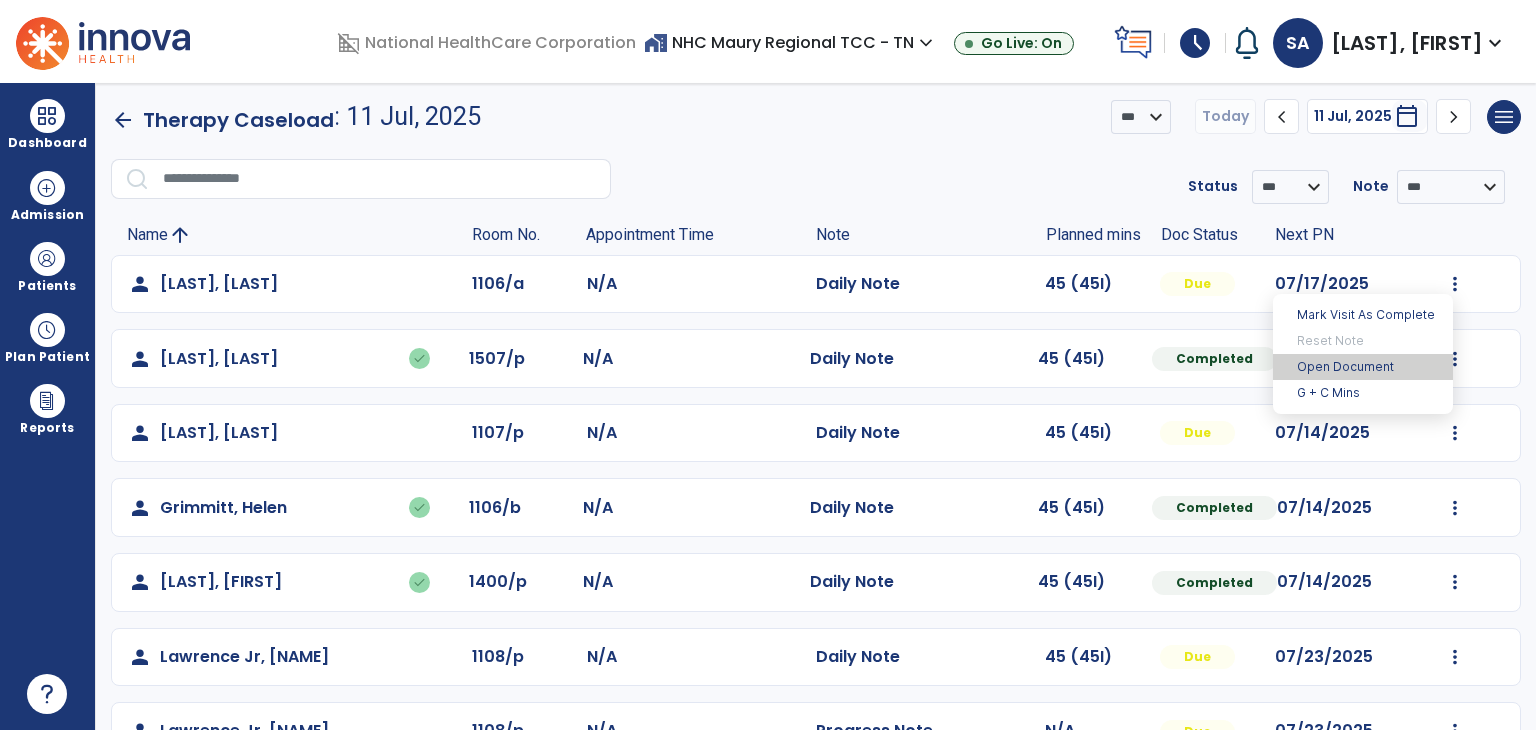 click on "Open Document" at bounding box center [1363, 367] 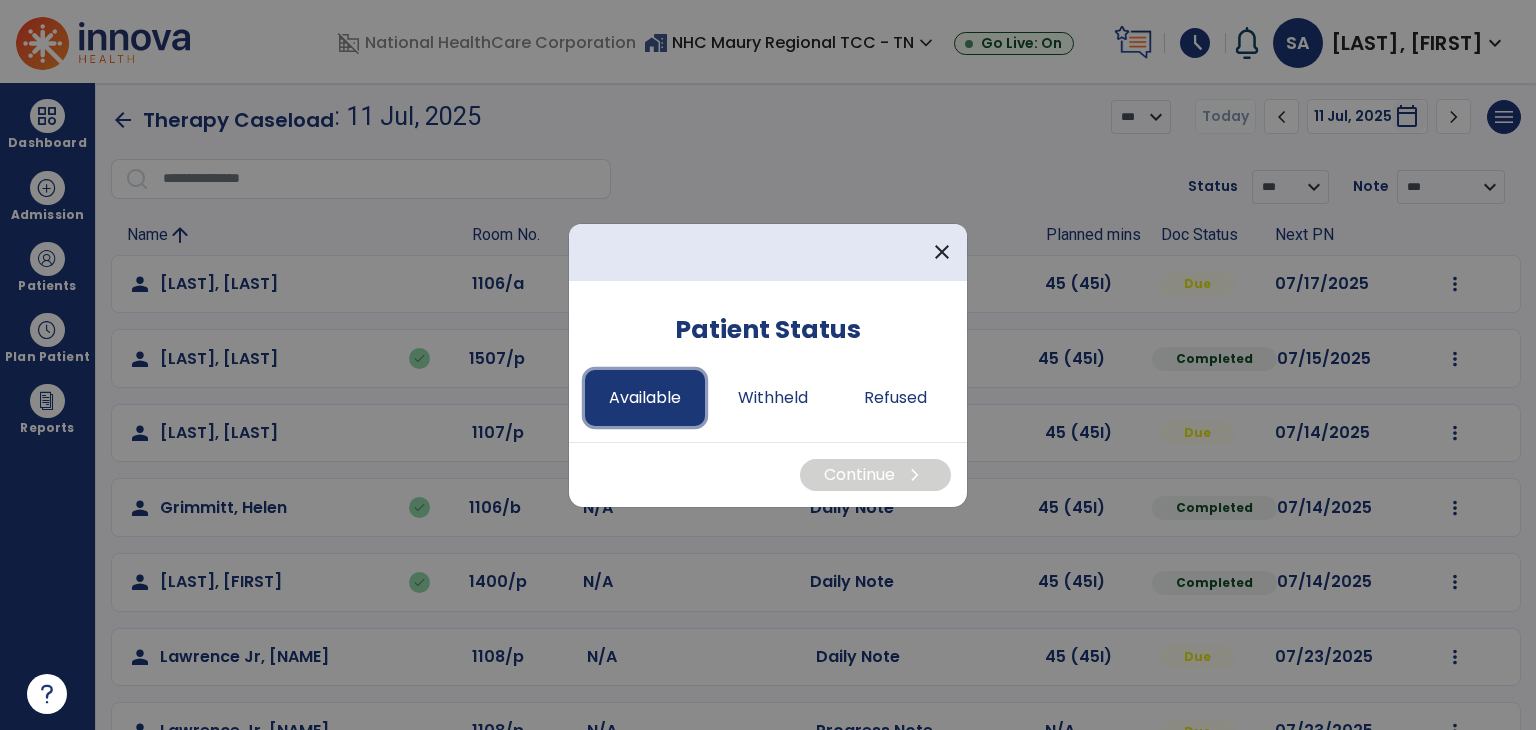 click on "Available" at bounding box center (645, 398) 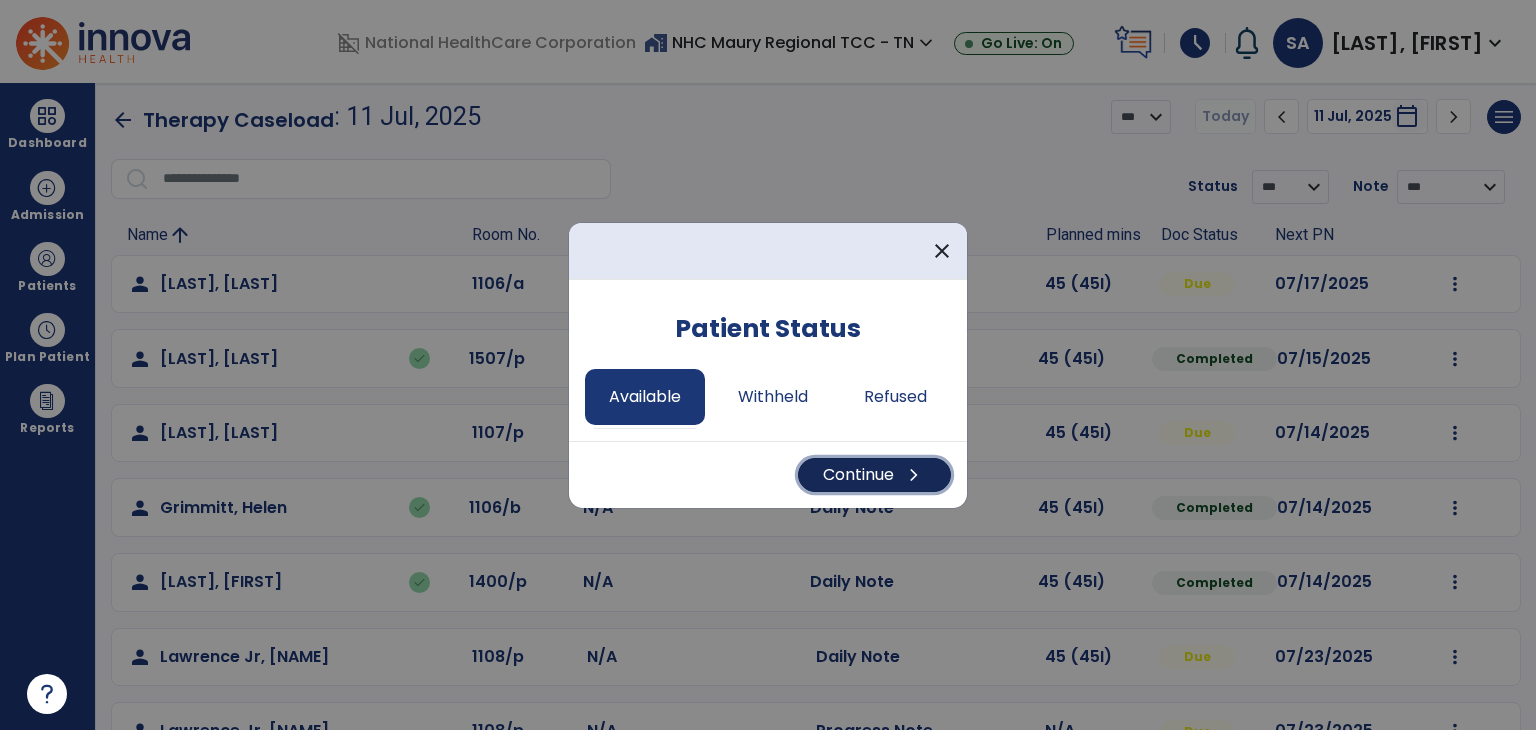 click on "Continue   chevron_right" at bounding box center [874, 475] 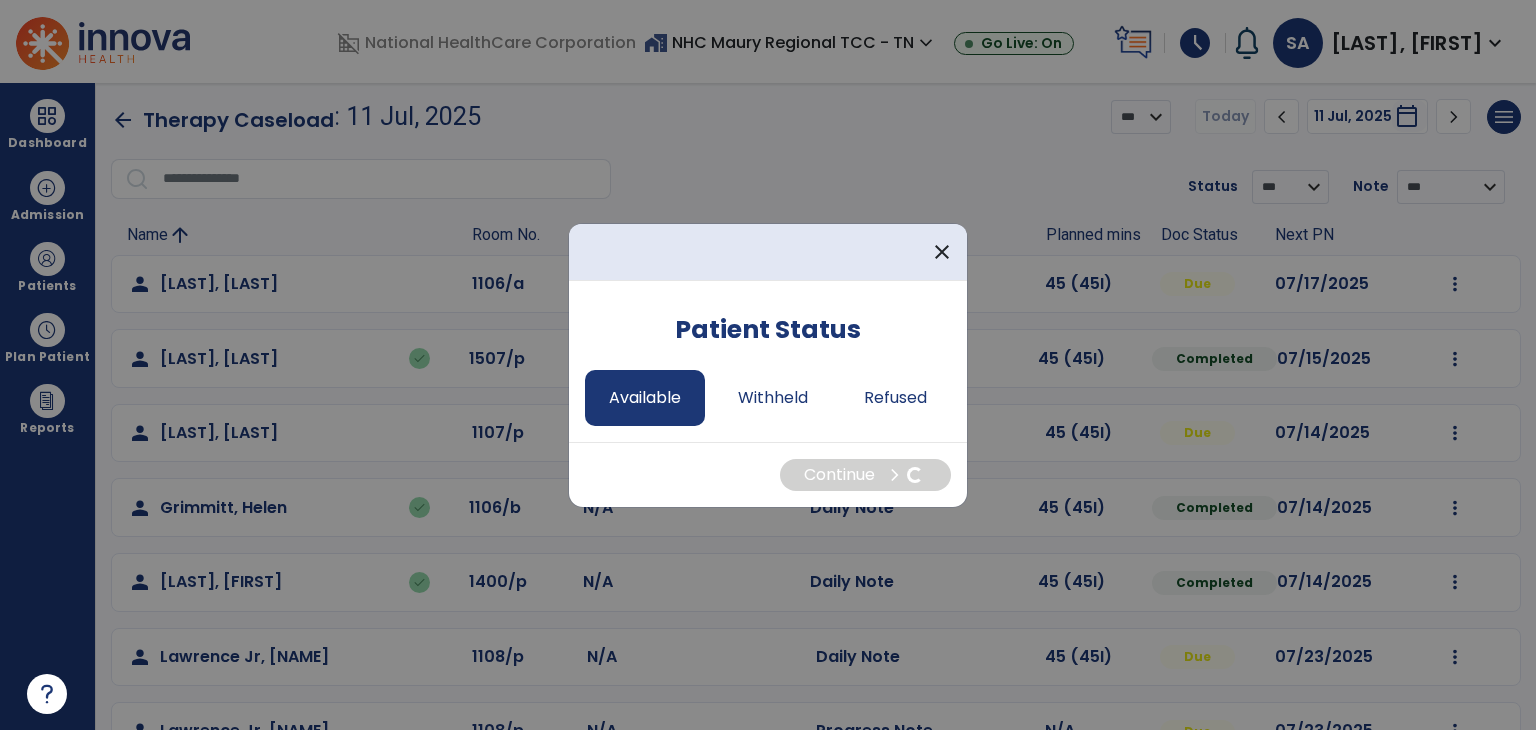 select on "*" 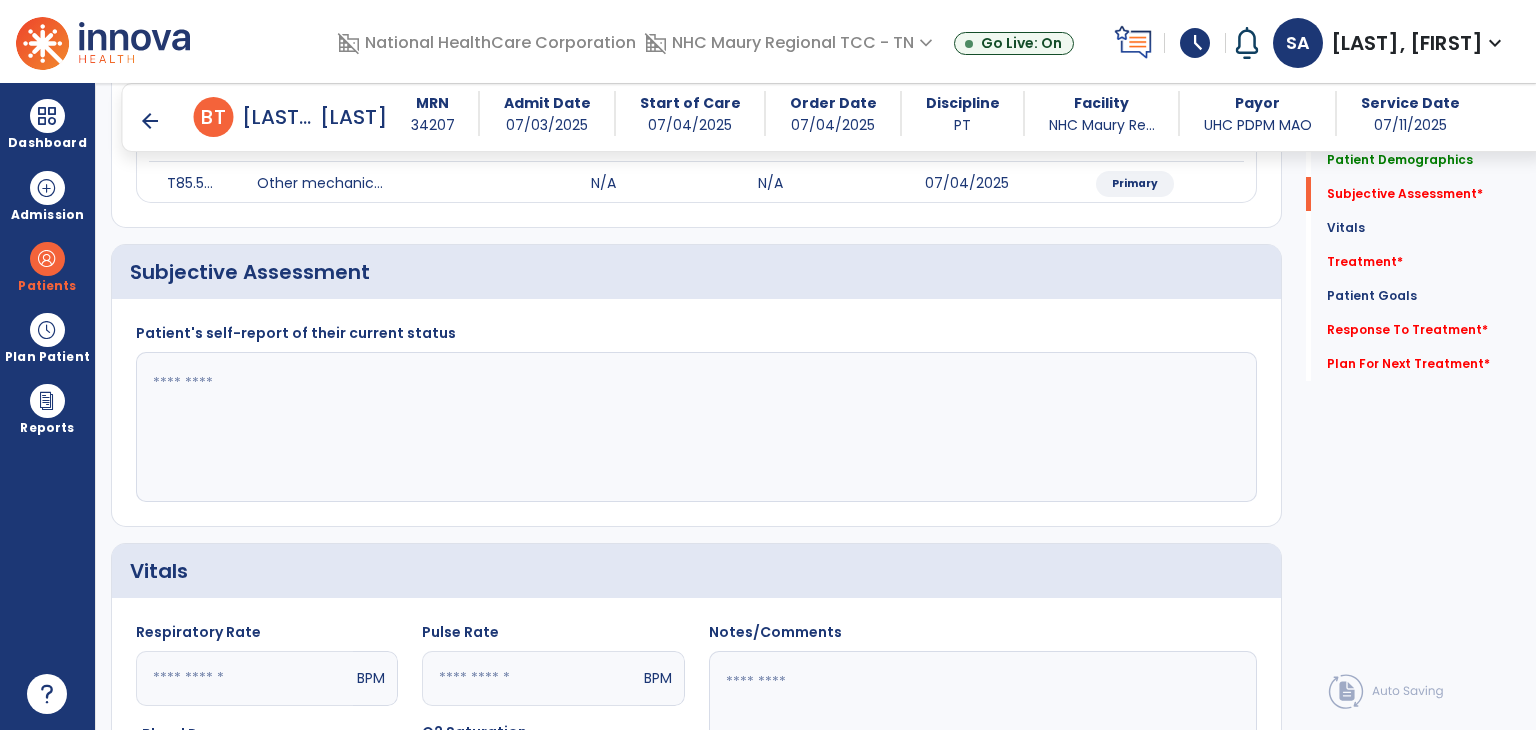 scroll, scrollTop: 284, scrollLeft: 0, axis: vertical 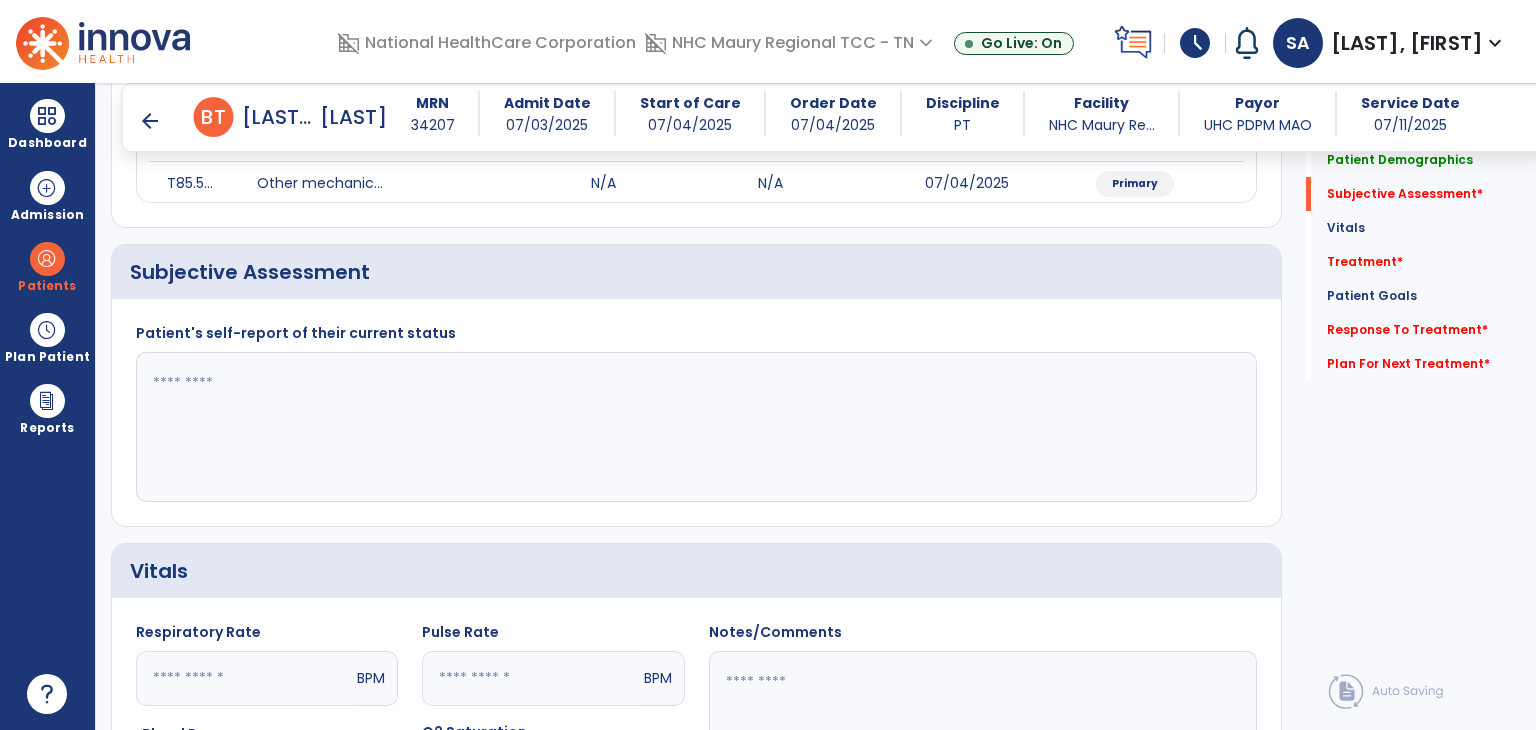 click 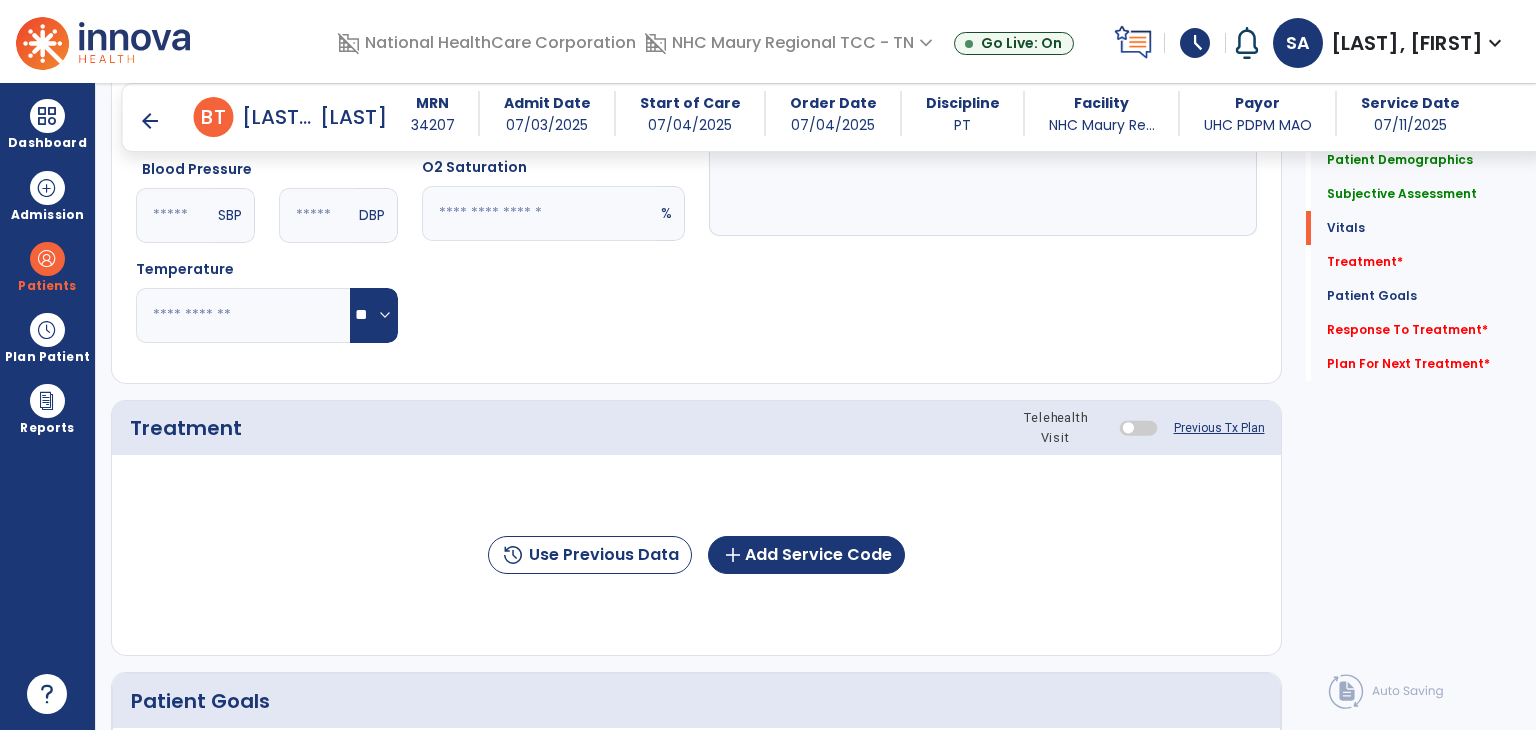 scroll, scrollTop: 872, scrollLeft: 0, axis: vertical 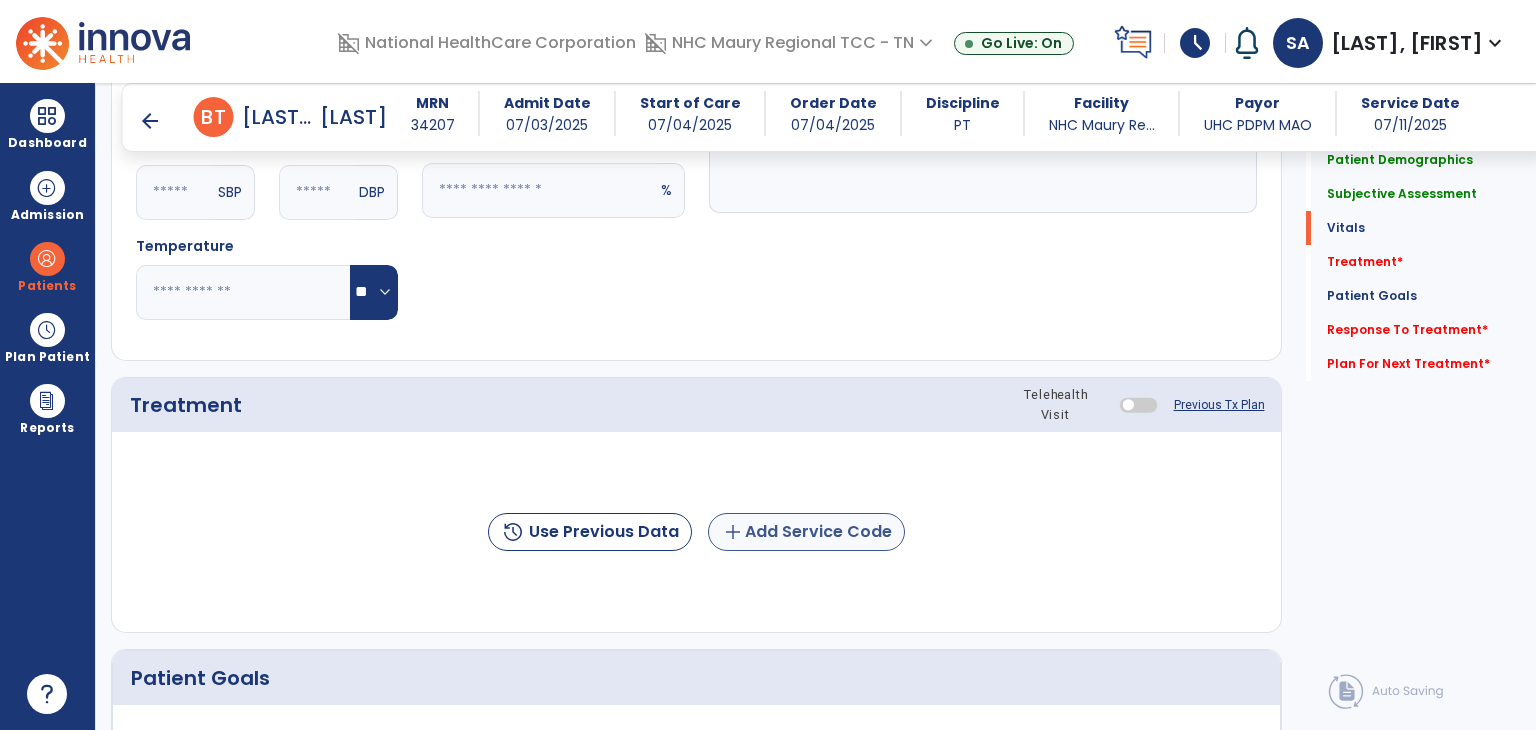 type on "**********" 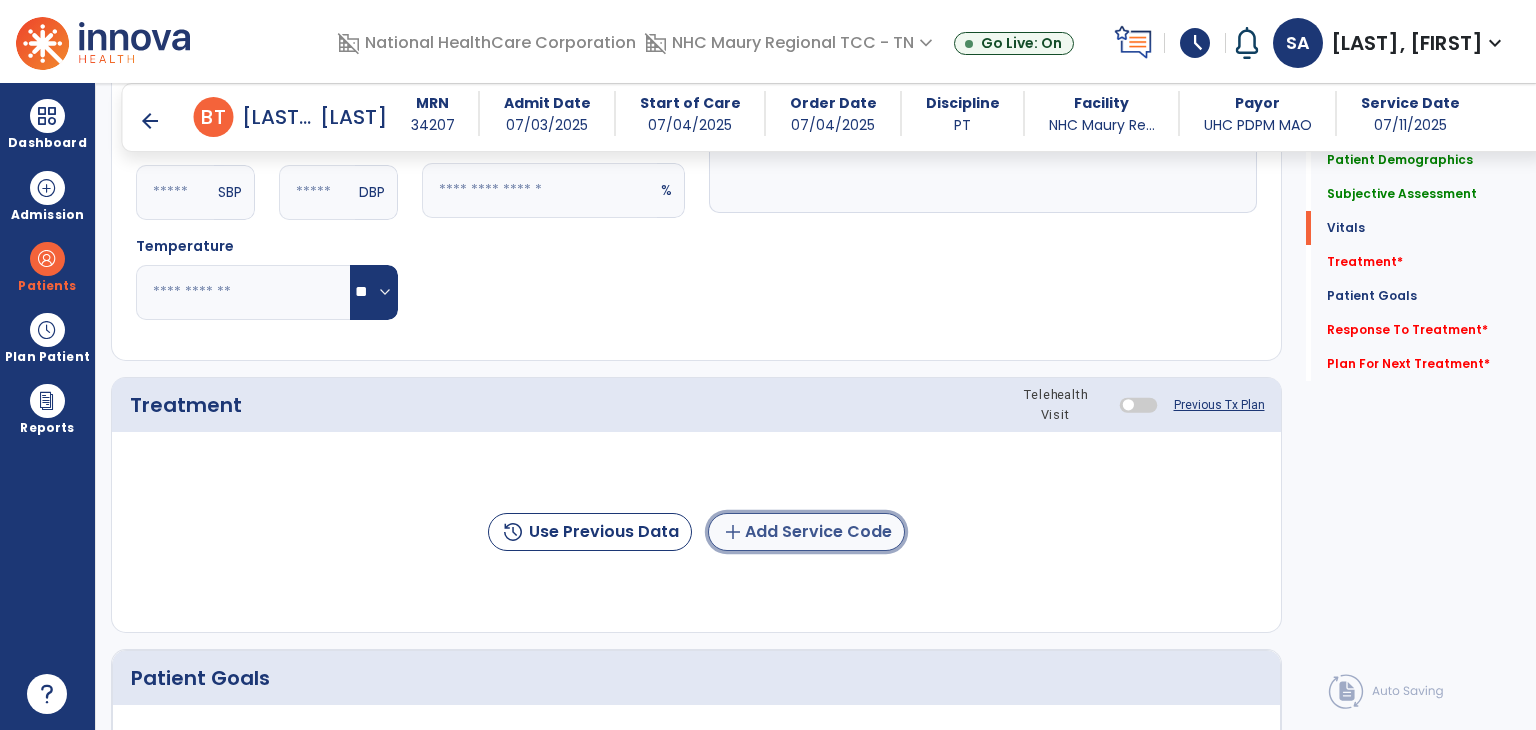 click on "add  Add Service Code" 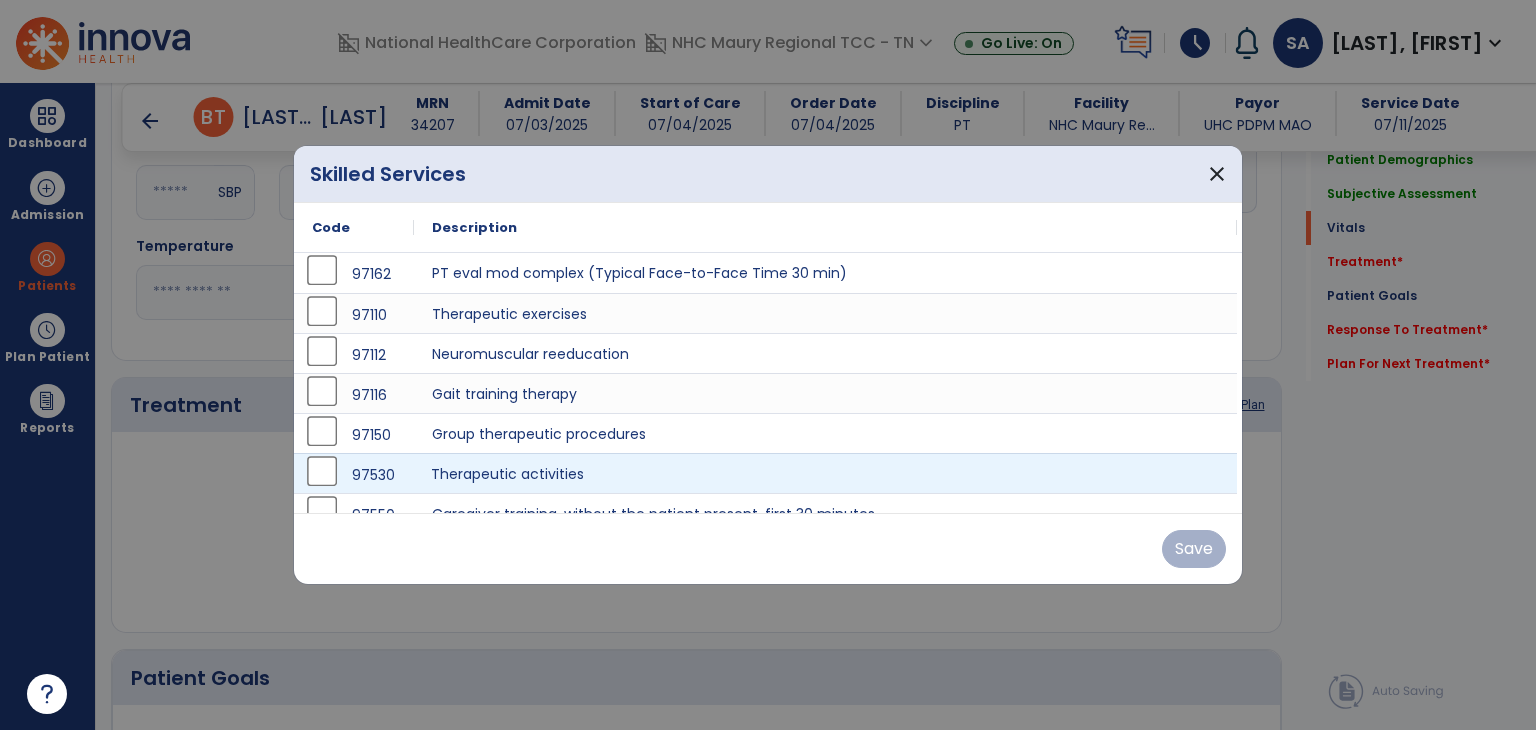 click on "Therapeutic activities" at bounding box center (825, 473) 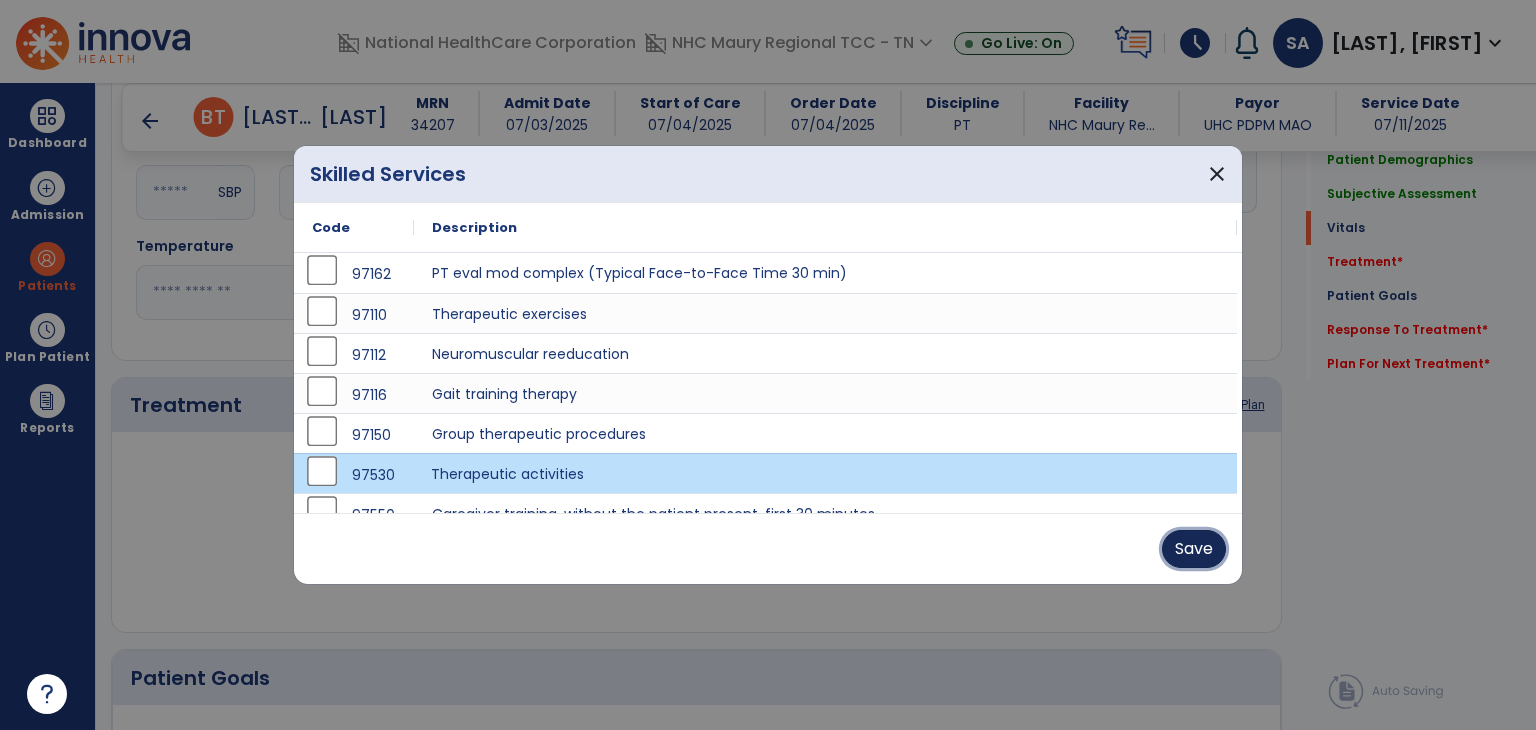 click on "Save" at bounding box center (1194, 549) 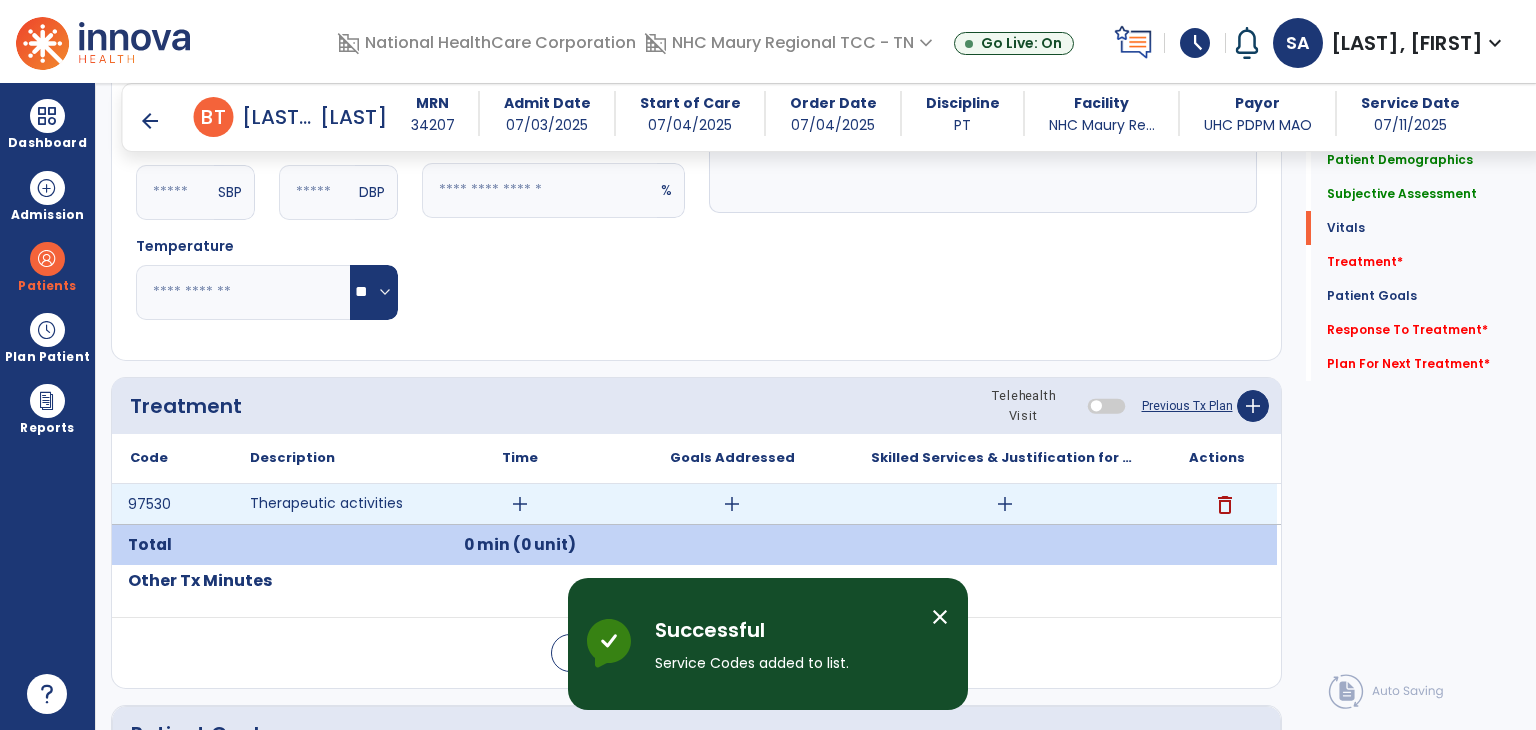 click on "add" at bounding box center [1005, 504] 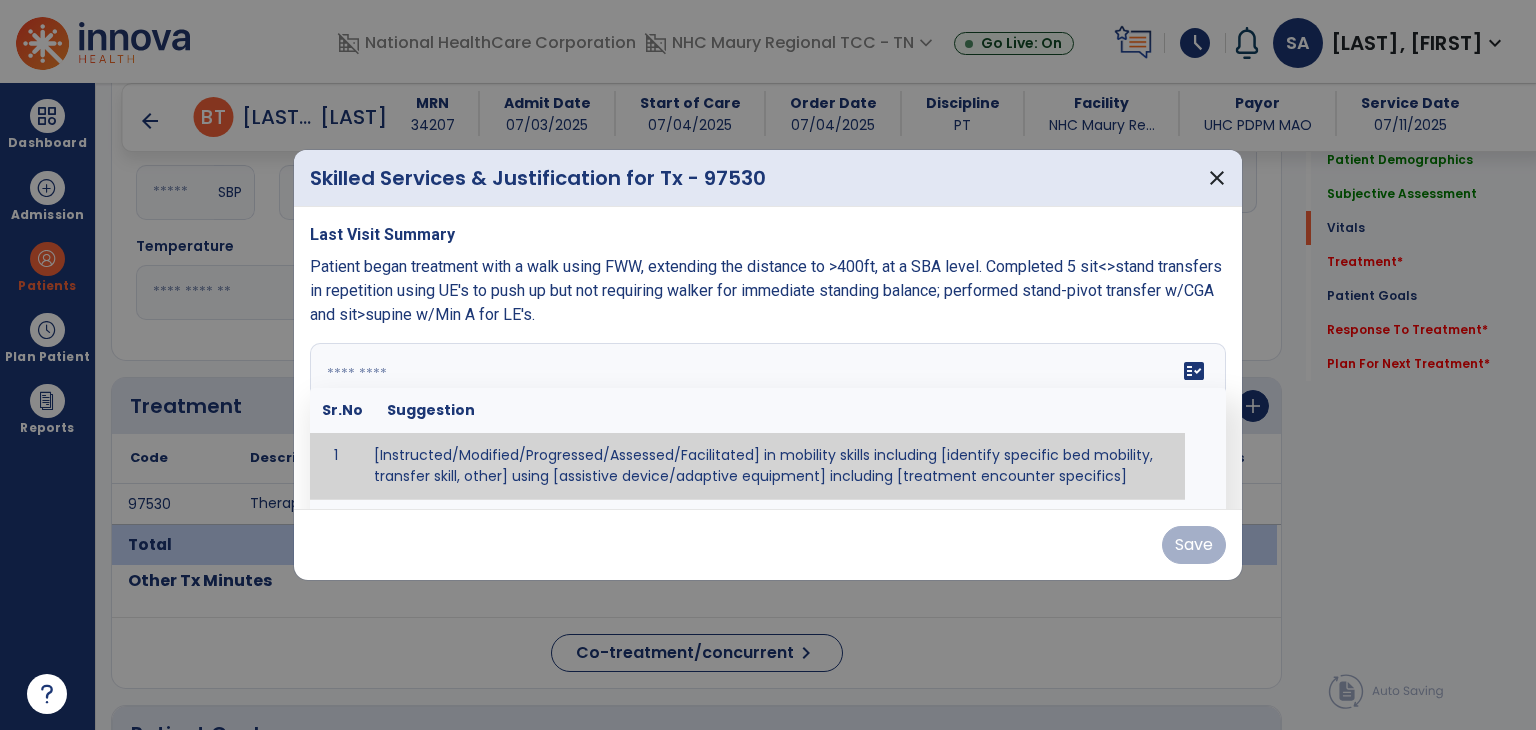 click on "fact_check  Sr.No Suggestion 1 [Instructed/Modified/Progressed/Assessed/Facilitated] in mobility skills including [identify specific bed mobility, transfer skill, other] using [assistive device/adaptive equipment] including [treatment encounter specifics]" at bounding box center (768, 418) 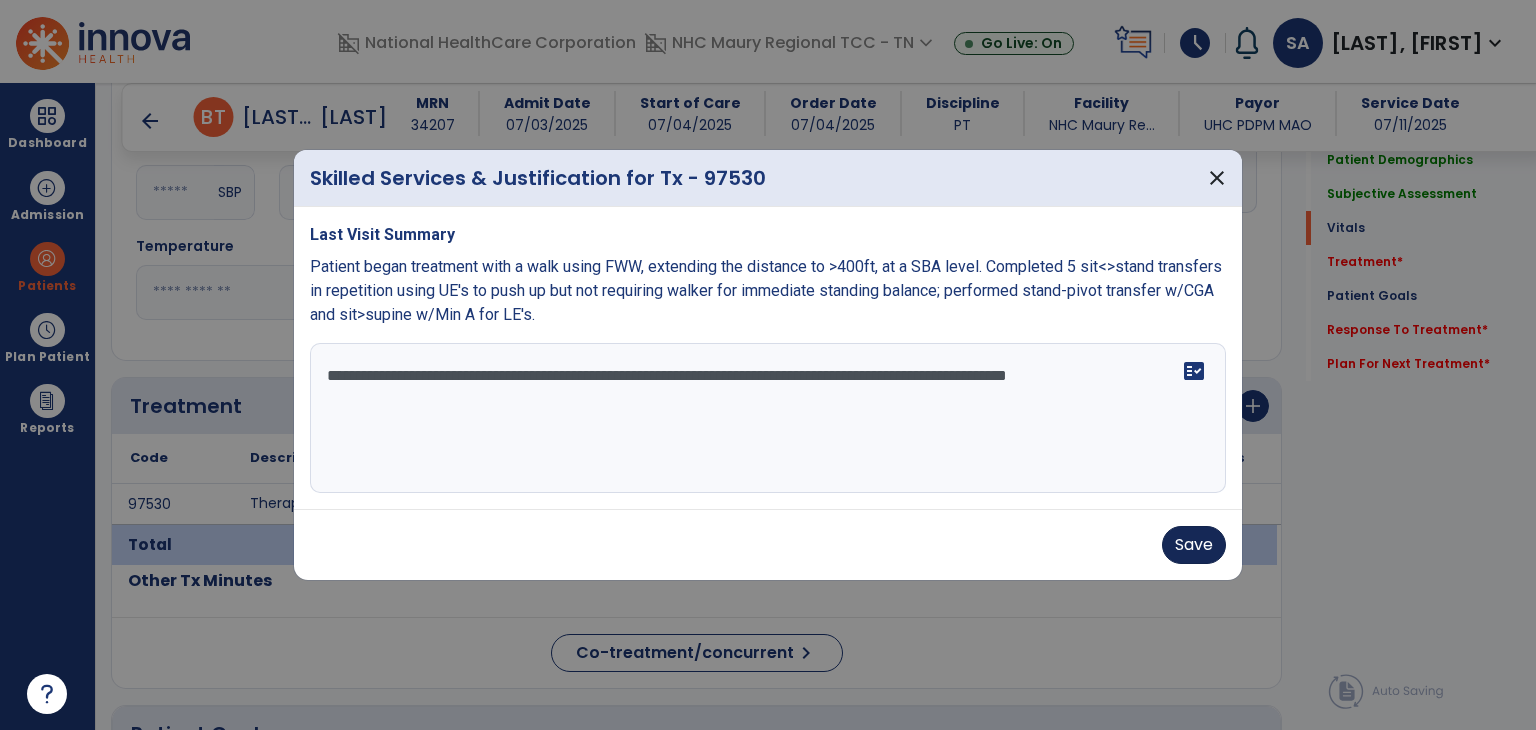 type on "**********" 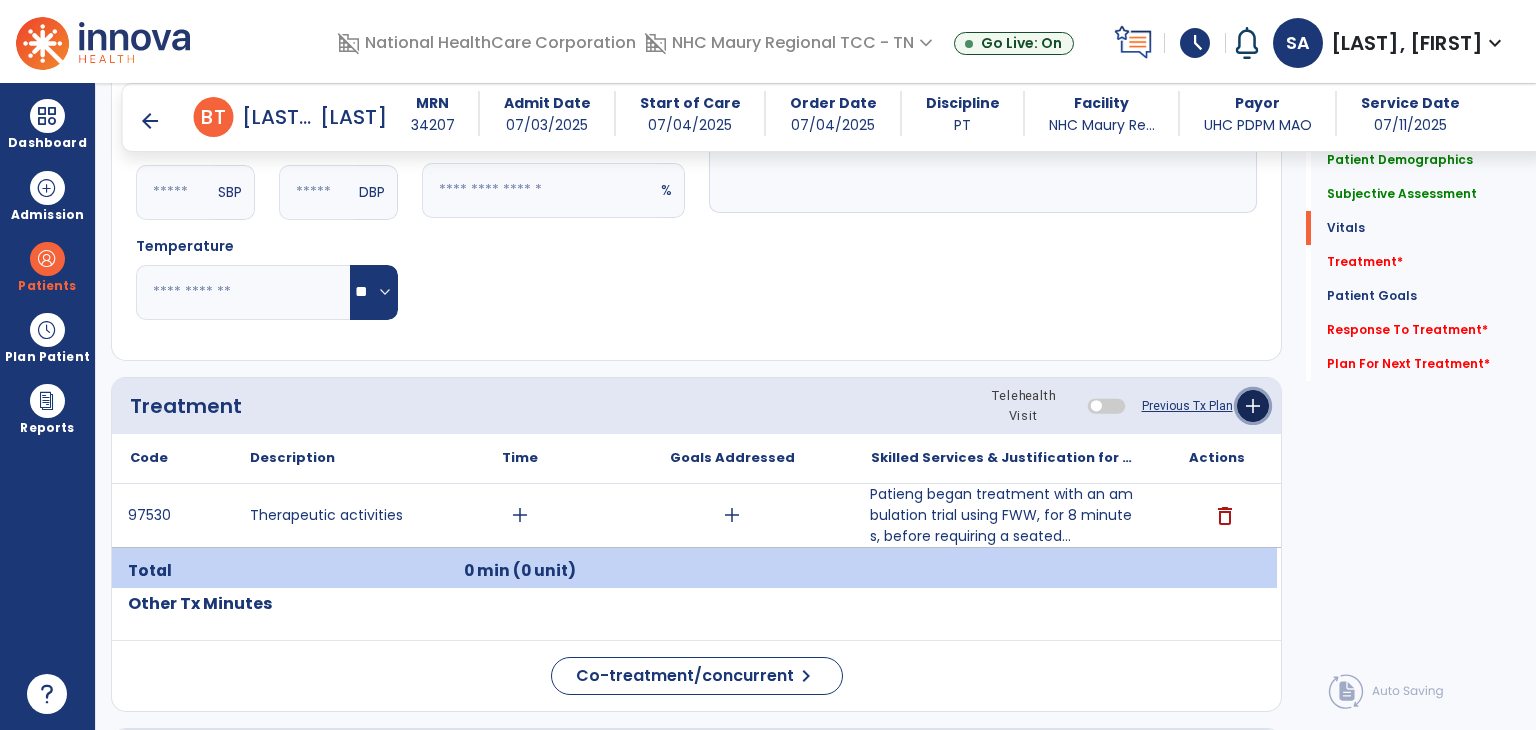 click on "add" 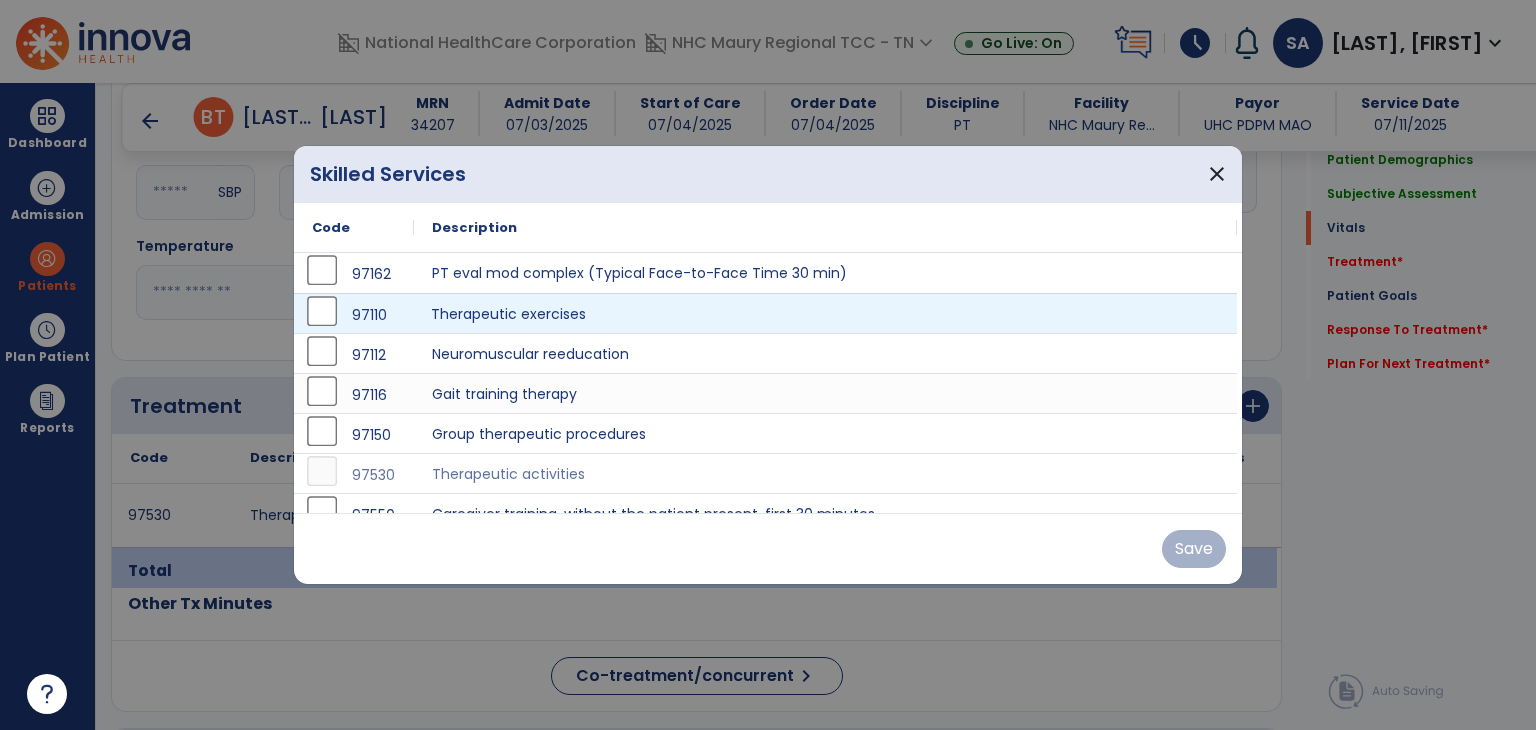 click on "Therapeutic exercises" at bounding box center [825, 313] 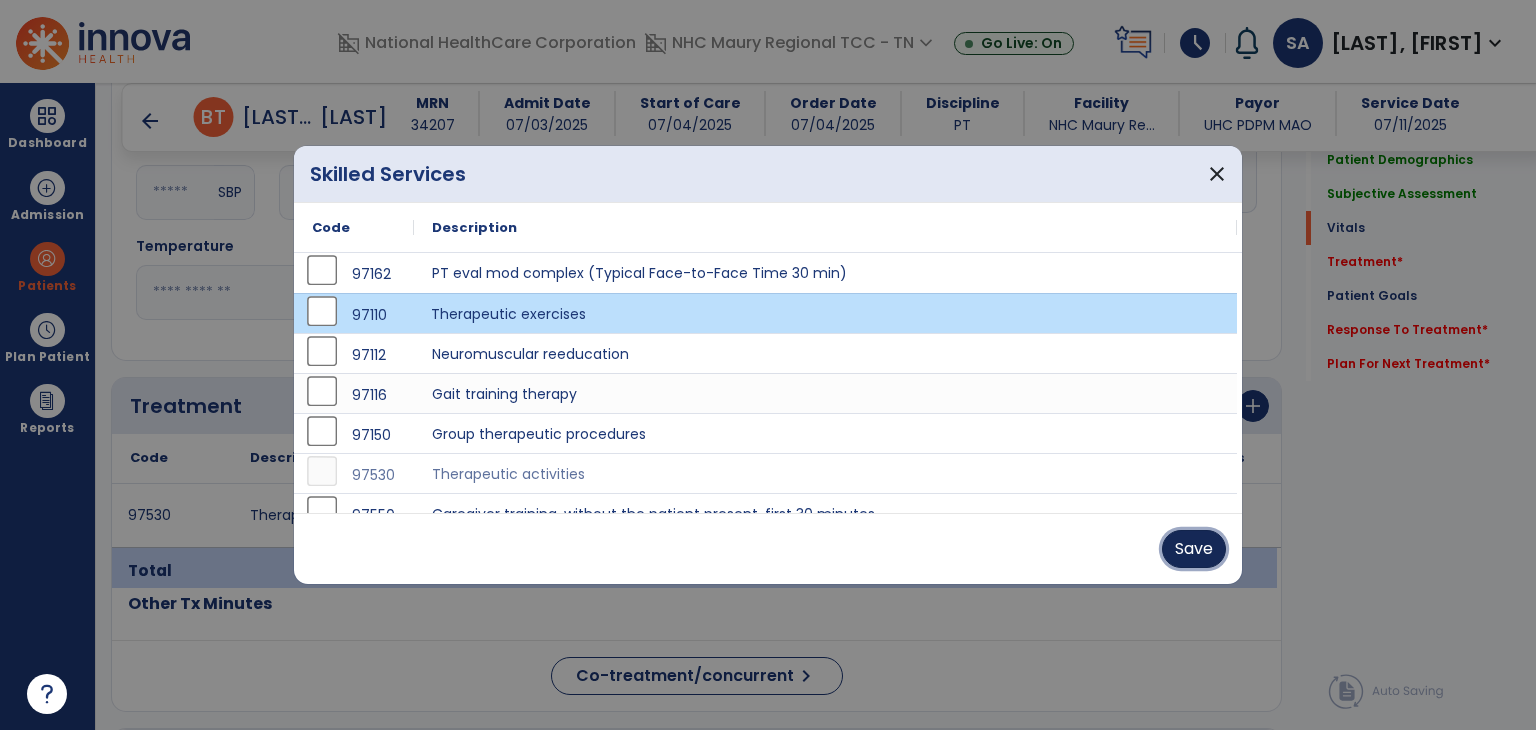 click on "Save" at bounding box center (1194, 549) 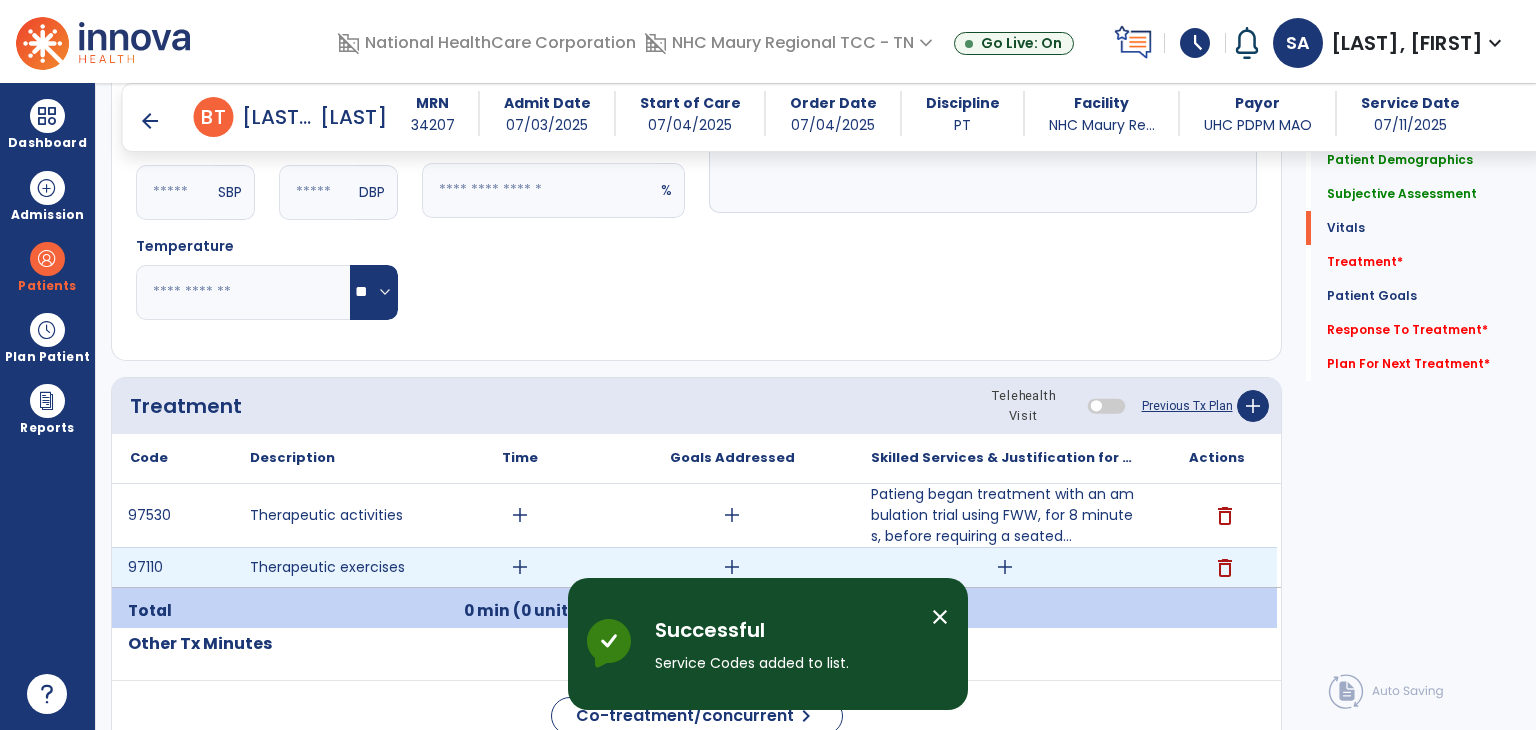 click on "add" at bounding box center [1005, 567] 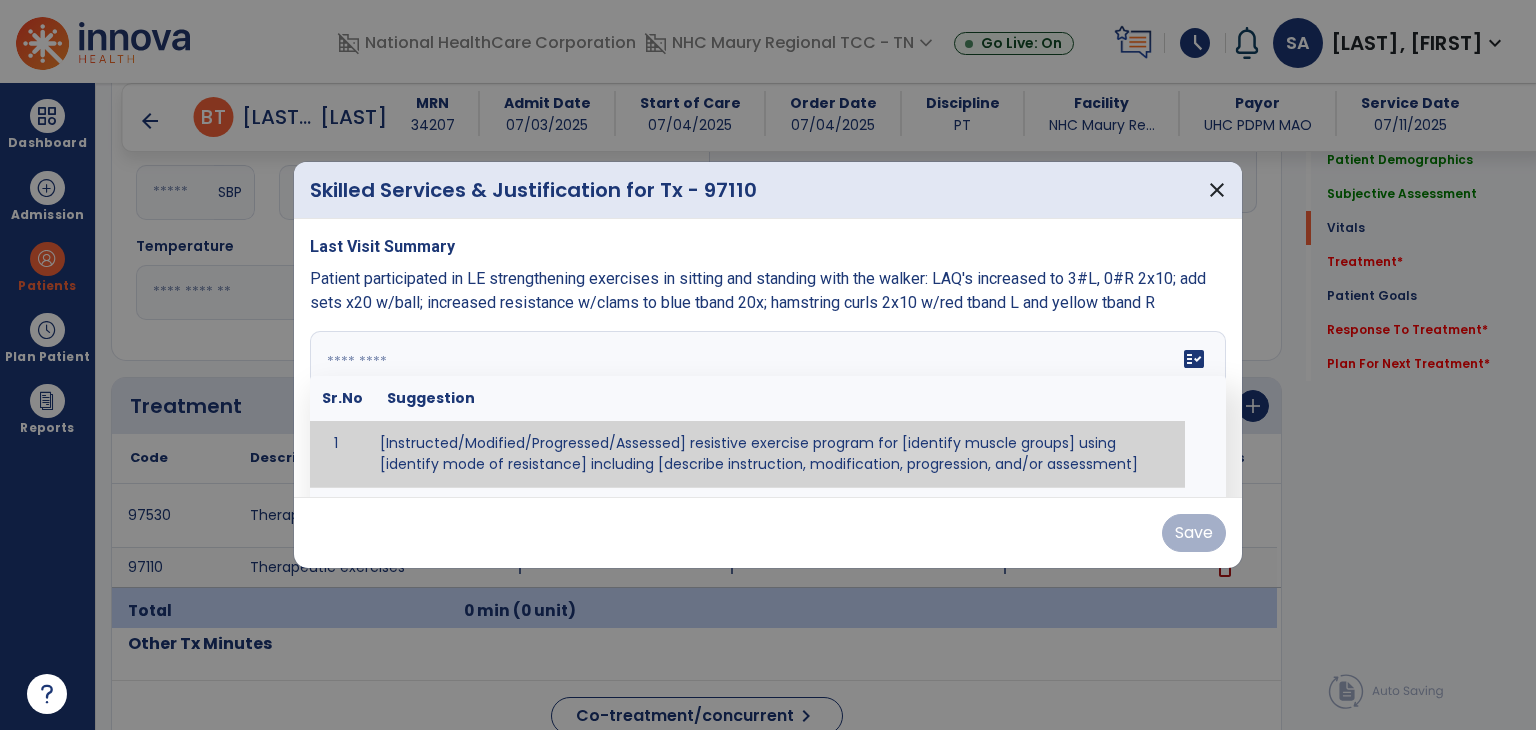 click at bounding box center (766, 406) 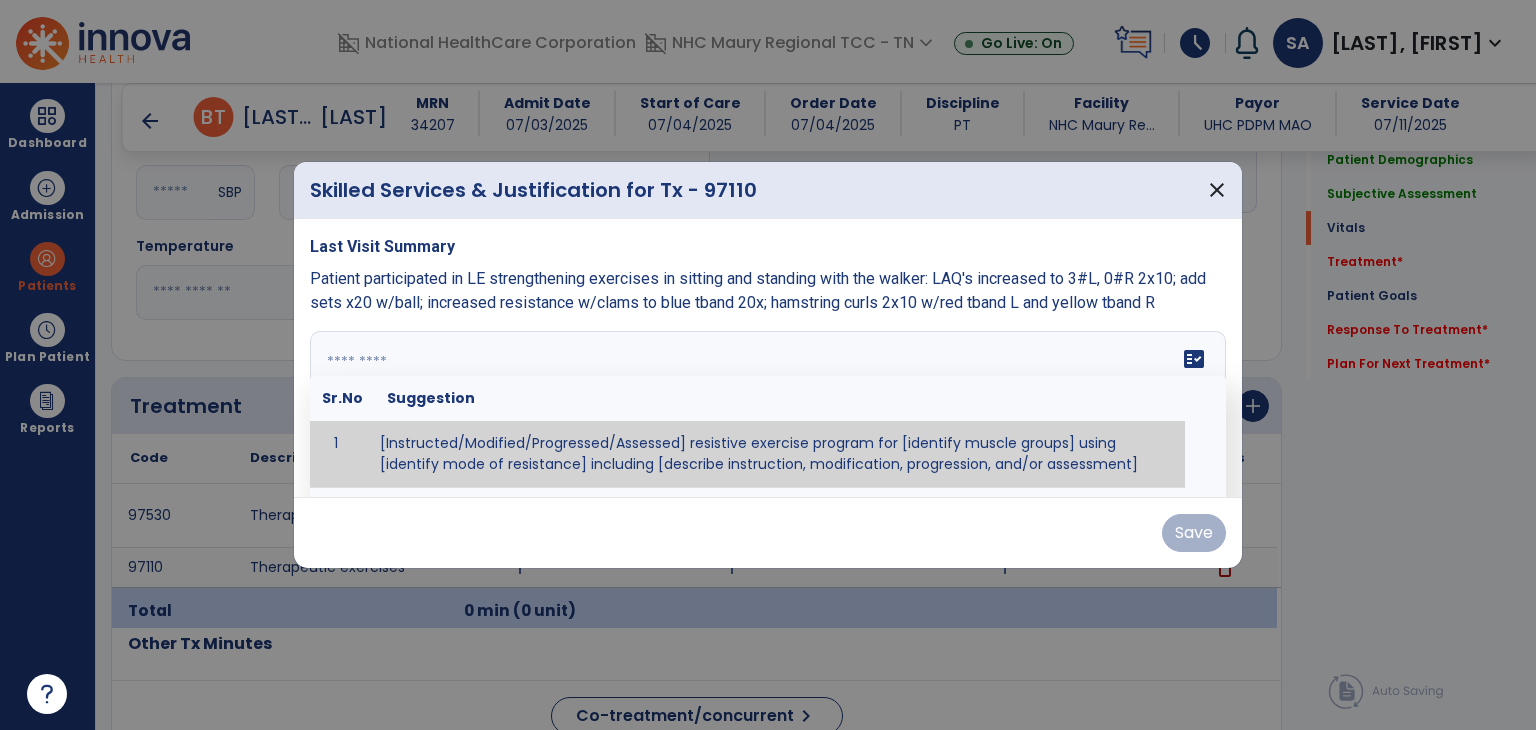 click on "Last Visit Summary Patient participated in LE strengthening exercises in sitting and standing with the walker: LAQ's increased to 3#L, 0#R 2x10; add sets x20 w/ball; increased resistance w/clams to blue tband 20x; hamstring curls 2x10 w/red tband L and yellow tband R   fact_check  Sr.No Suggestion 1 [Instructed/Modified/Progressed/Assessed] resistive exercise program for [identify muscle groups] using [identify mode of resistance] including [describe instruction, modification, progression, and/or assessment] 2 [Instructed/Modified/Progressed/Assessed] aerobic exercise program using [identify equipment/mode] including [describe instruction, modification,progression, and/or assessment] 3 [Instructed/Modified/Progressed/Assessed] [PROM/A/AROM/AROM] program for [identify joint movements] using [contract-relax, over-pressure, inhibitory techniques, other] 4 [Assessed/Tested] aerobic capacity with administration of [aerobic capacity test]" at bounding box center (768, 358) 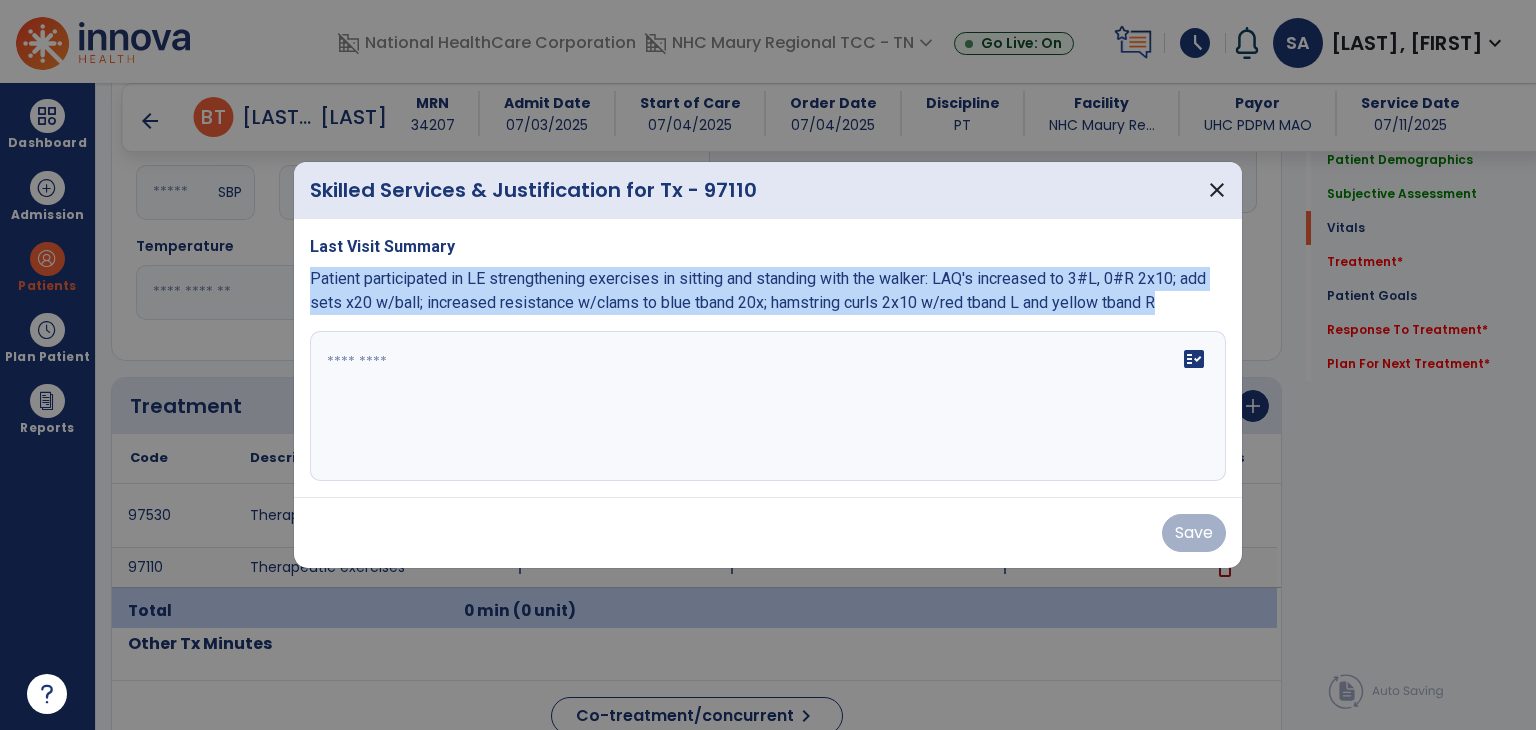drag, startPoint x: 305, startPoint y: 273, endPoint x: 1160, endPoint y: 334, distance: 857.1733 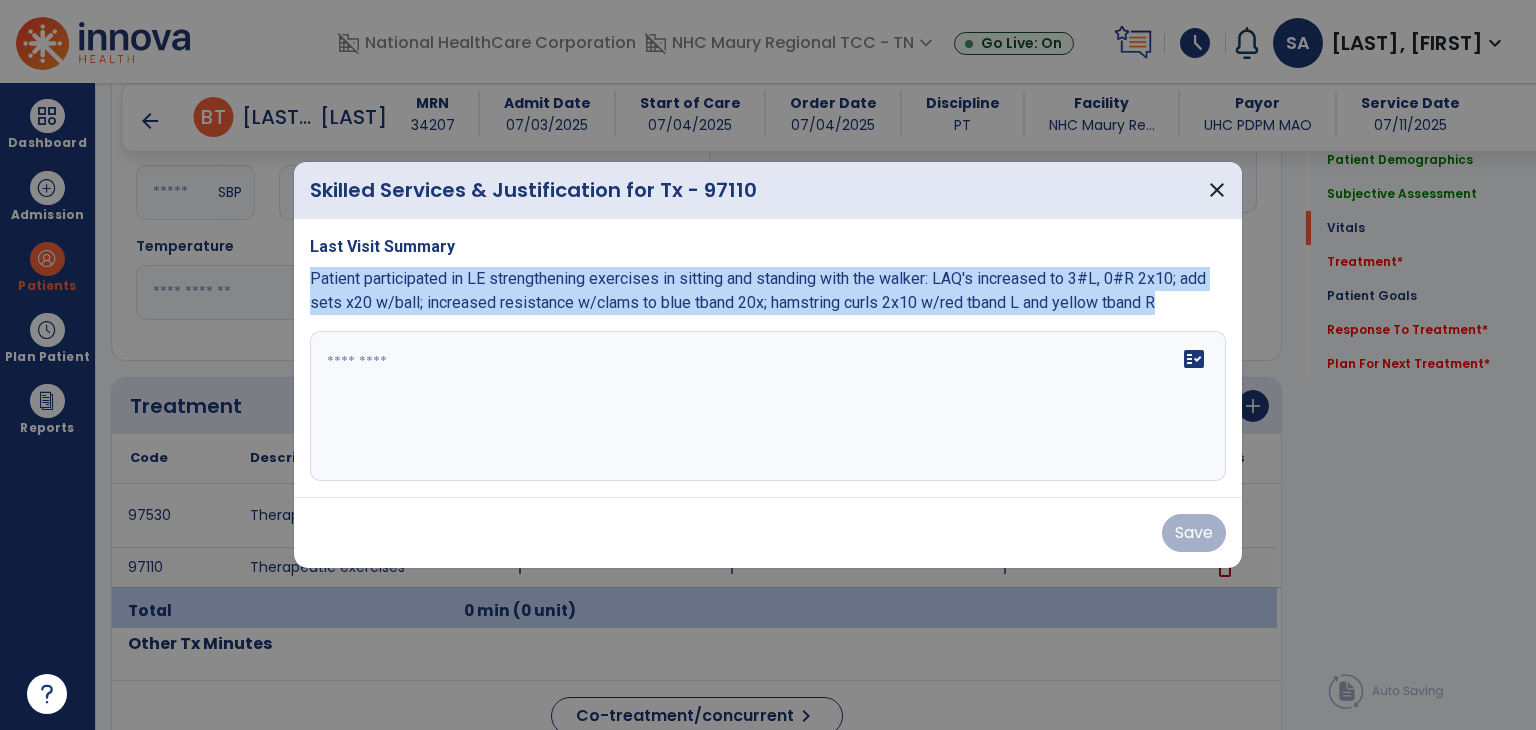click on "Last Visit Summary Patient participated in LE strengthening exercises in sitting and standing with the walker: LAQ's increased to 3#L, 0#R 2x10; add sets x20 w/ball; increased resistance w/clams to blue tband 20x; hamstring curls 2x10 w/red tband L and yellow tband R   fact_check" at bounding box center (768, 358) 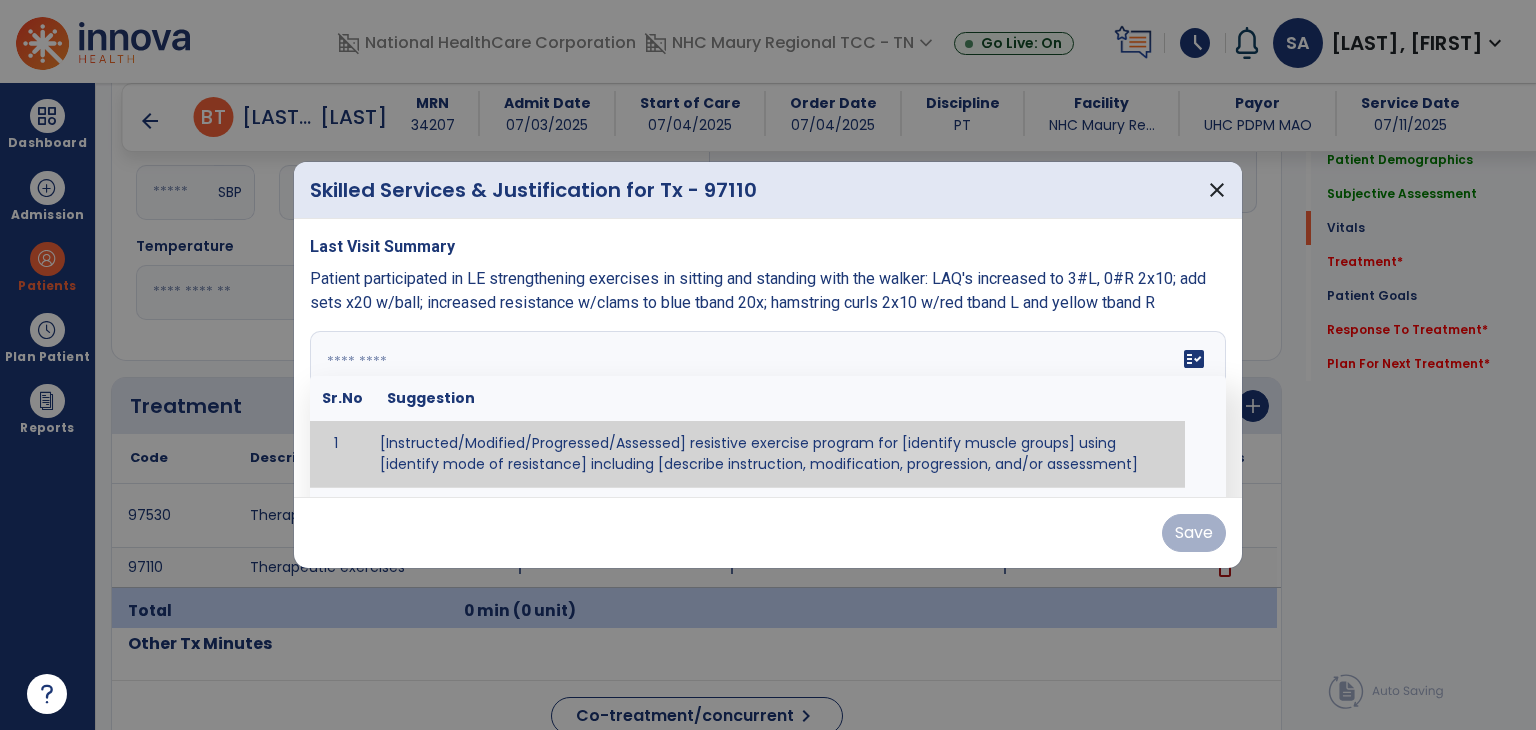 click on "fact_check  Sr.No Suggestion 1 [Instructed/Modified/Progressed/Assessed] resistive exercise program for [identify muscle groups] using [identify mode of resistance] including [describe instruction, modification, progression, and/or assessment] 2 [Instructed/Modified/Progressed/Assessed] aerobic exercise program using [identify equipment/mode] including [describe instruction, modification,progression, and/or assessment] 3 [Instructed/Modified/Progressed/Assessed] [PROM/A/AROM/AROM] program for [identify joint movements] using [contract-relax, over-pressure, inhibitory techniques, other] 4 [Assessed/Tested] aerobic capacity with administration of [aerobic capacity test]" at bounding box center (768, 406) 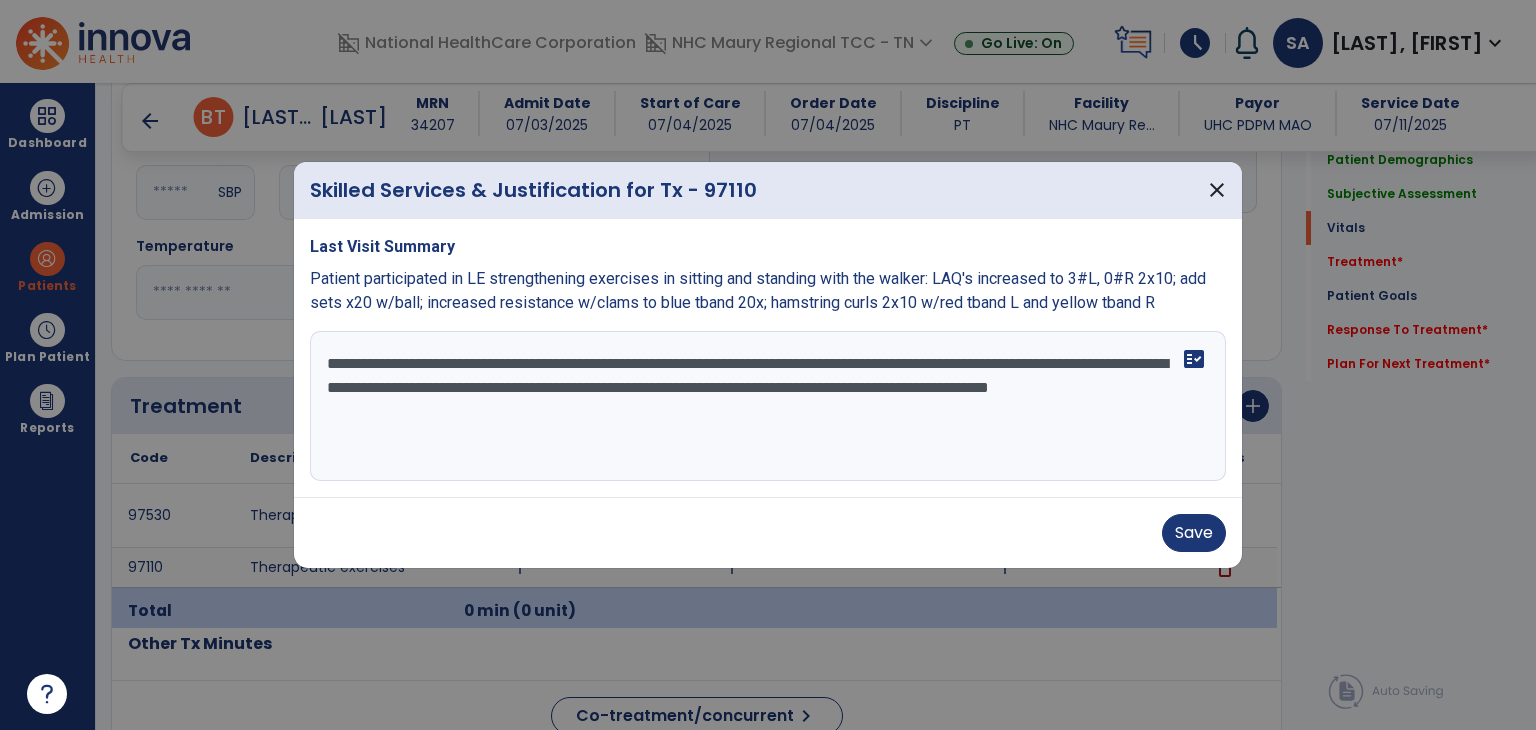 click on "**********" at bounding box center (768, 406) 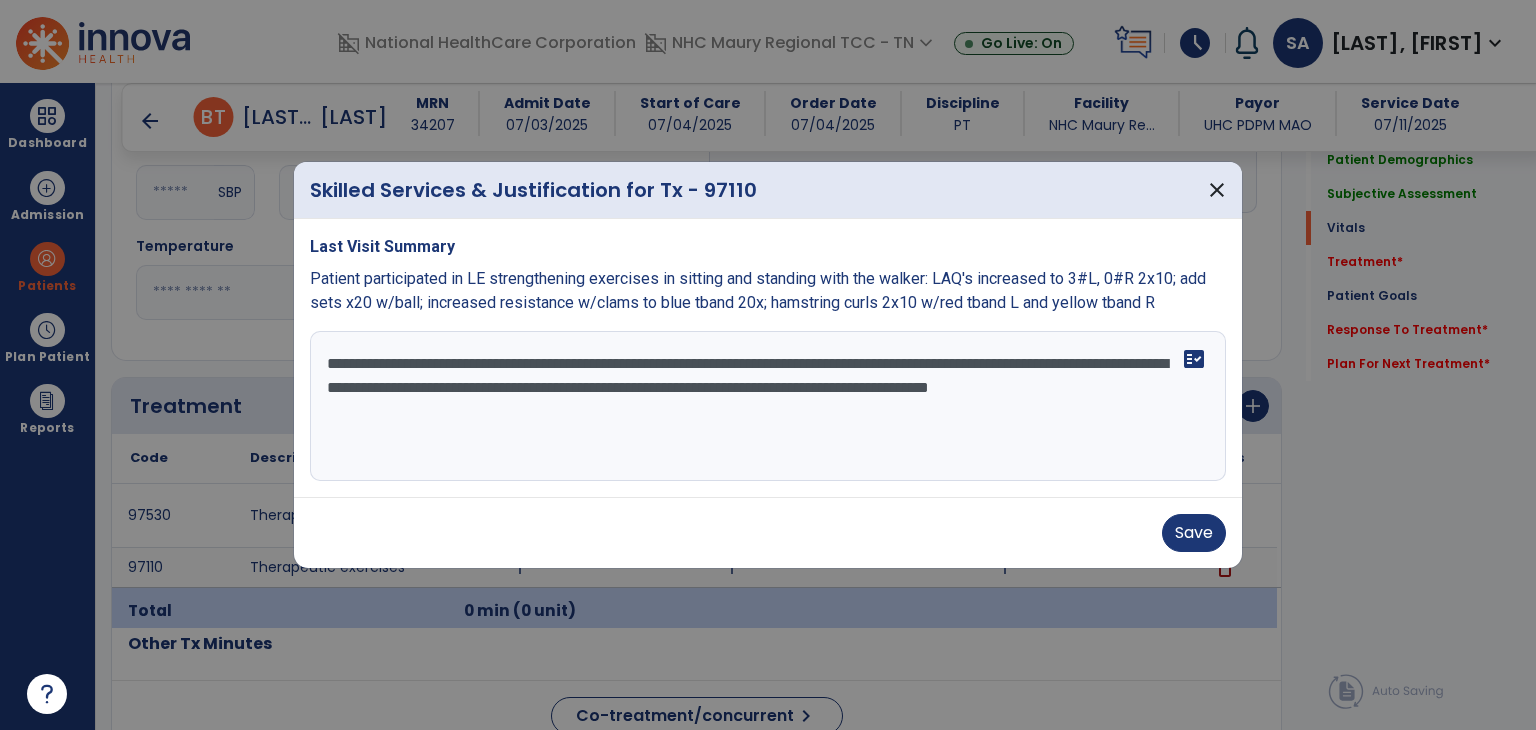 click on "**********" at bounding box center [768, 406] 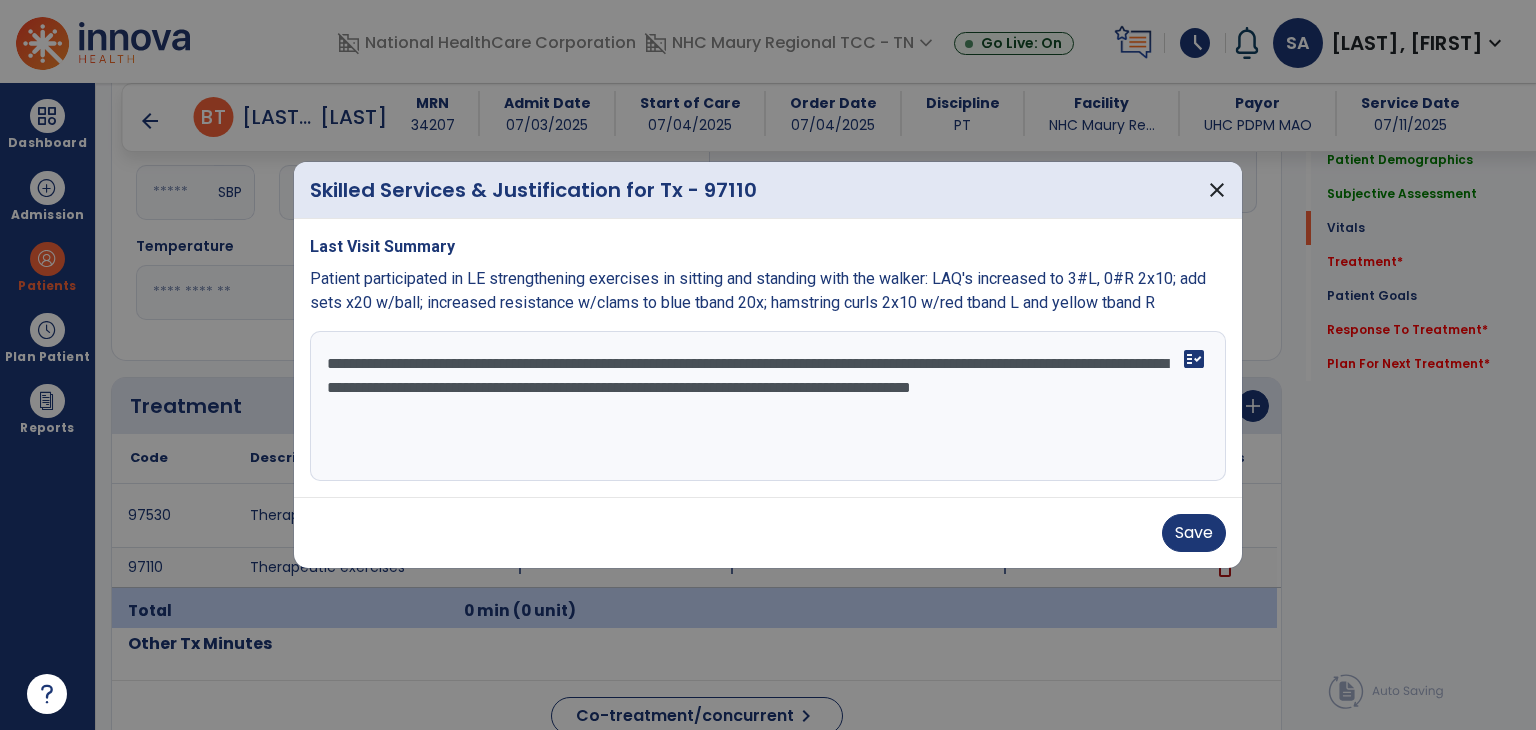 click on "**********" at bounding box center (768, 406) 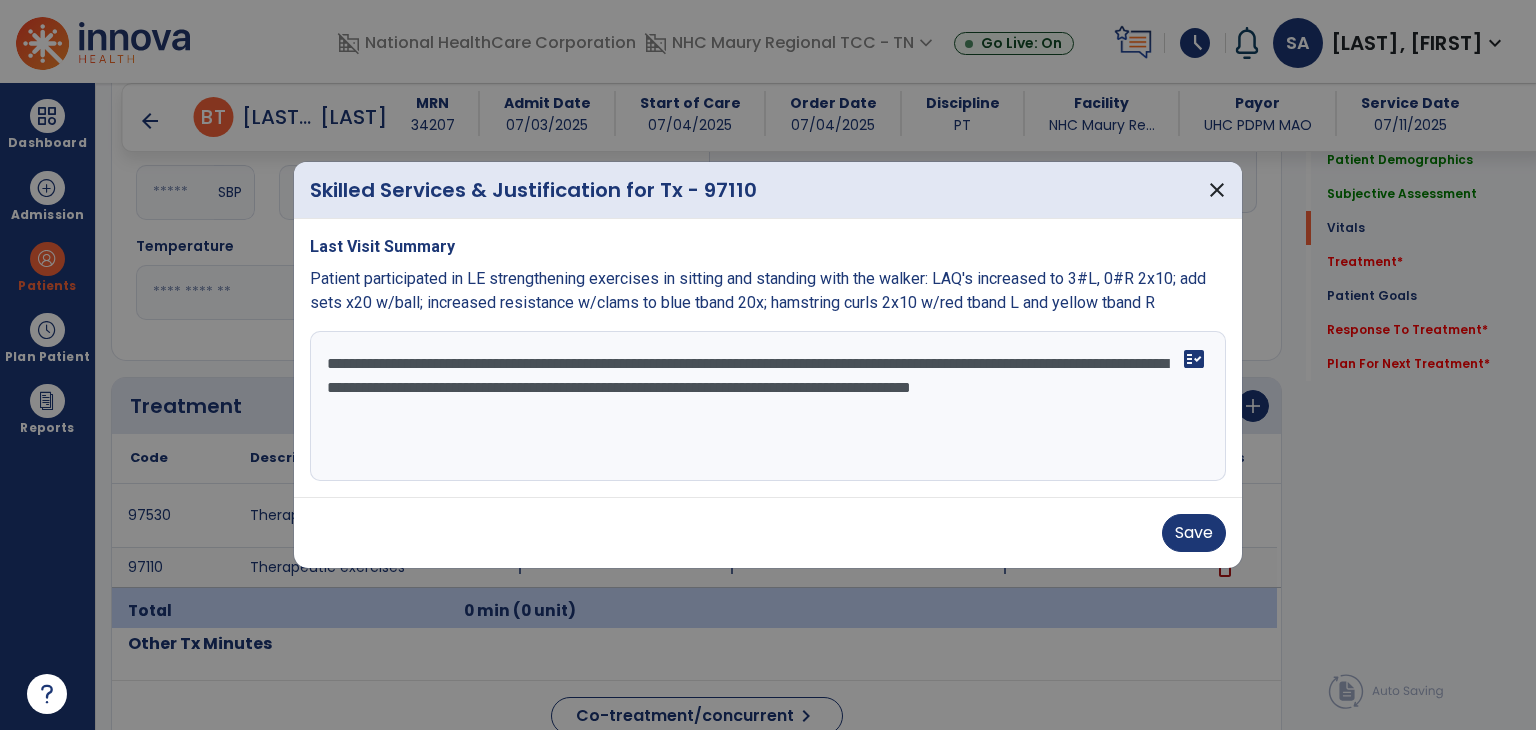 click on "**********" at bounding box center (768, 406) 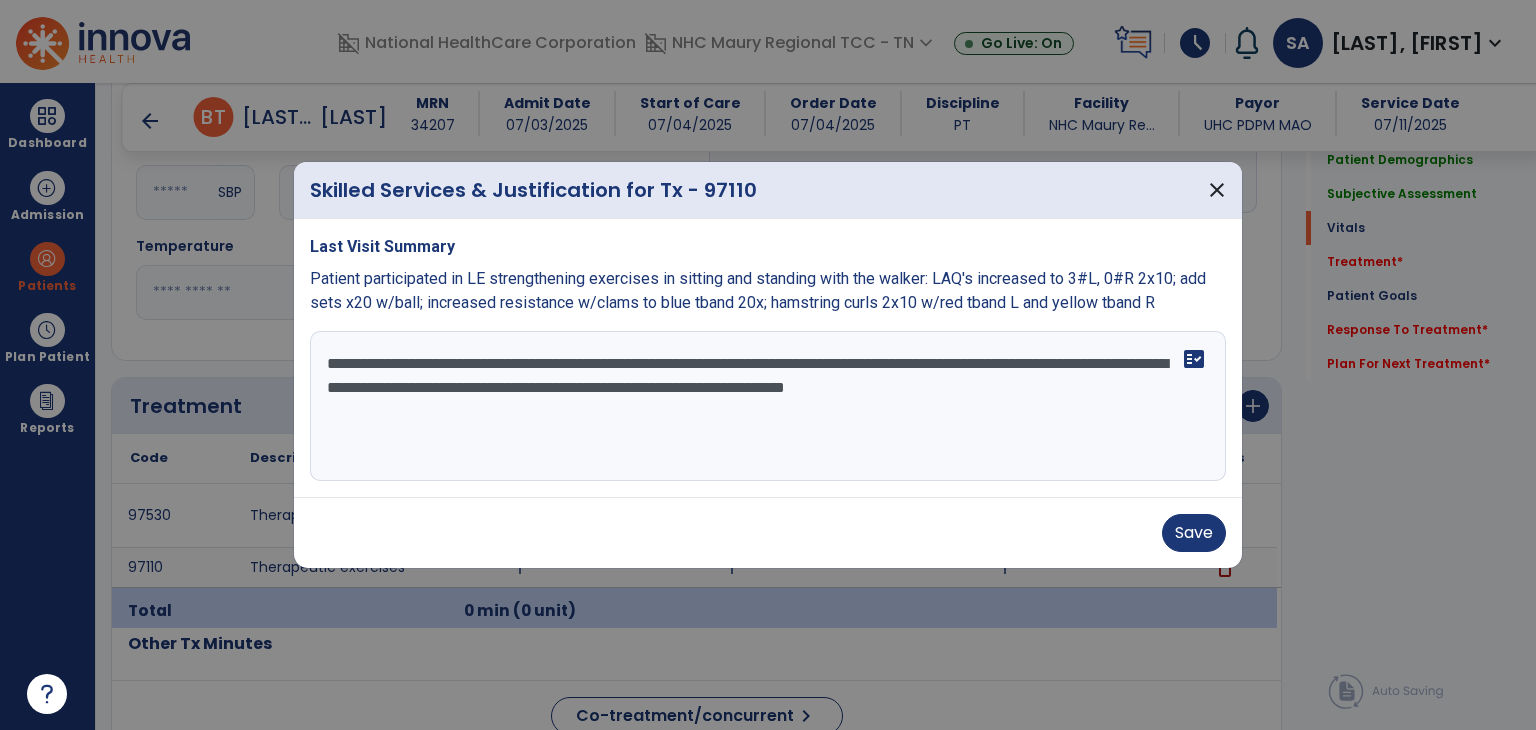 click on "**********" at bounding box center (768, 406) 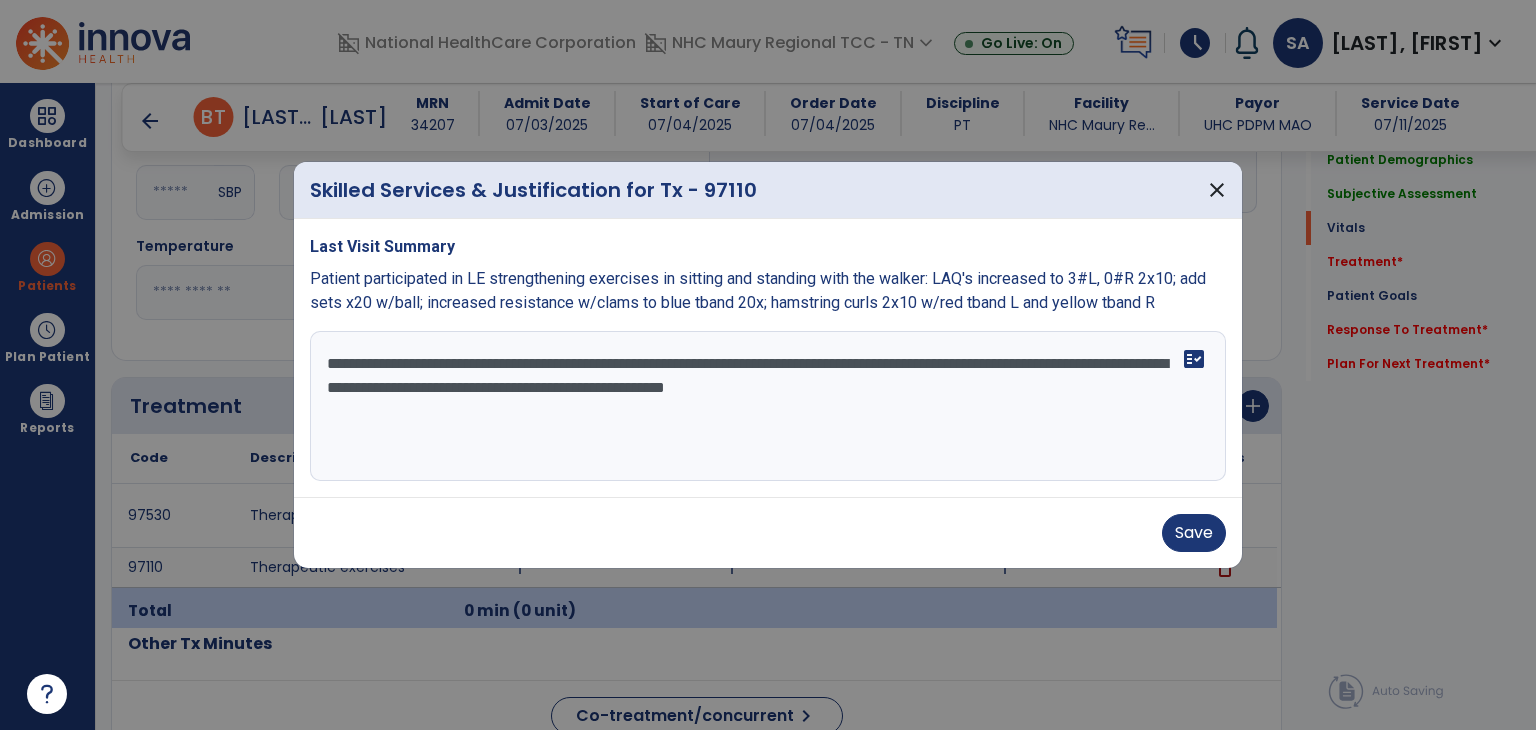 click on "**********" at bounding box center (768, 406) 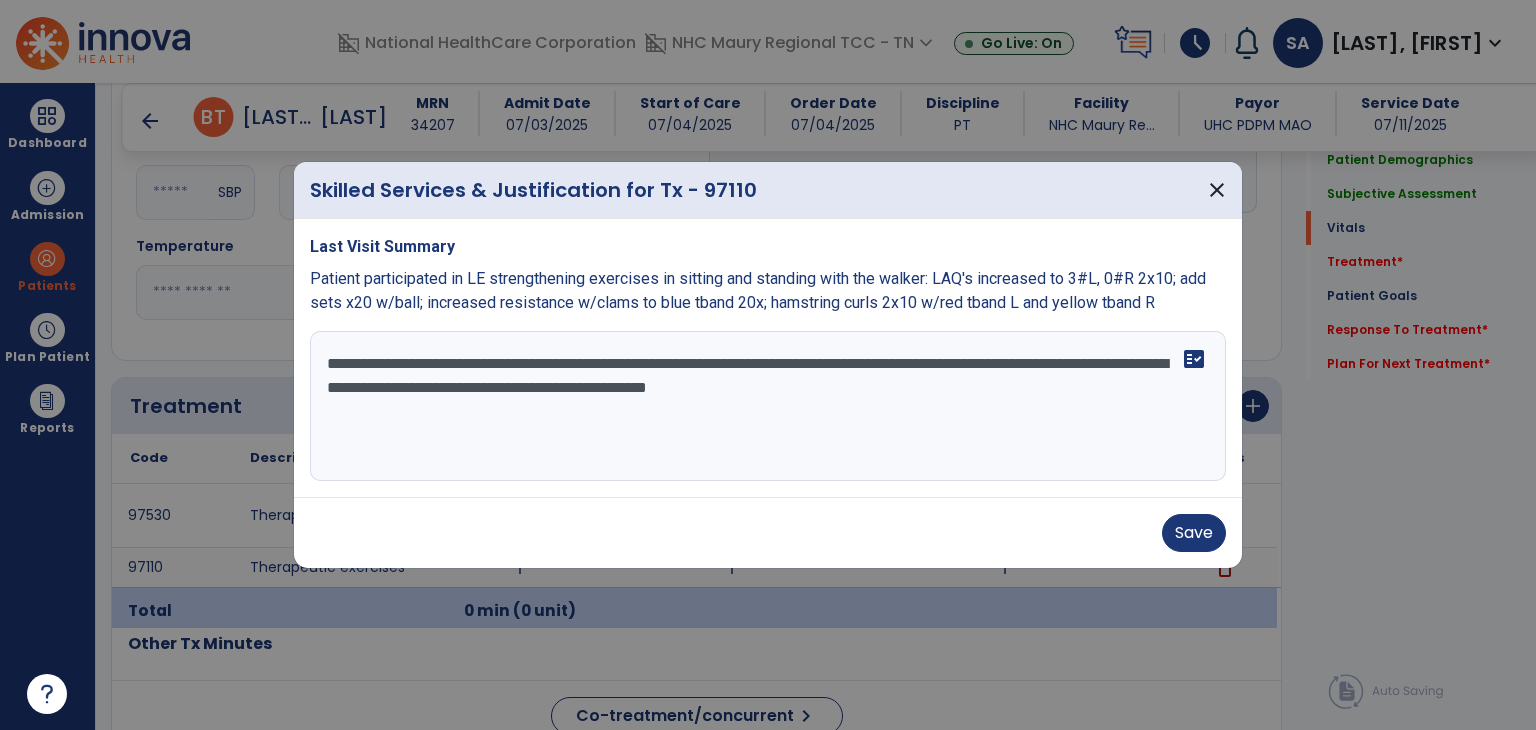 click on "**********" at bounding box center [768, 406] 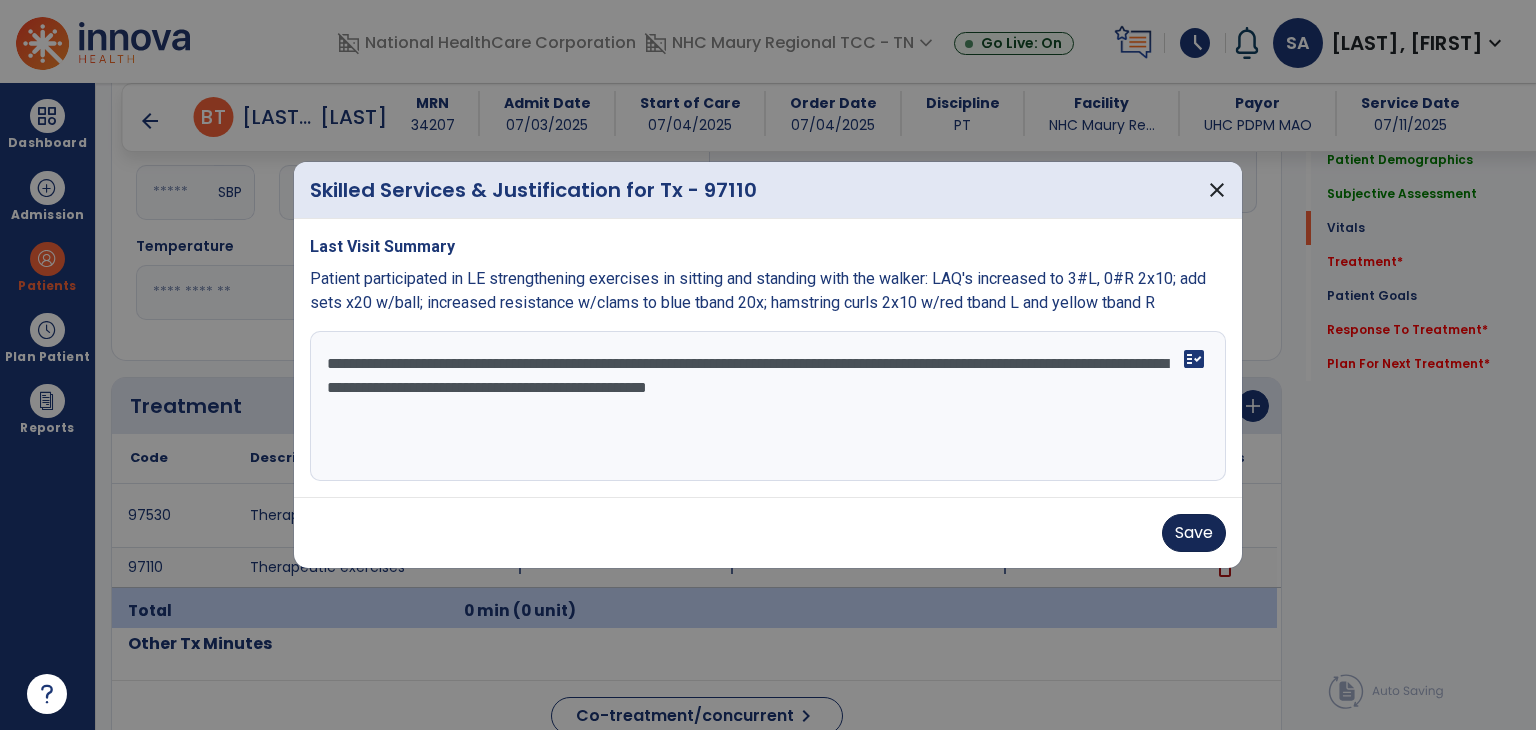 type on "**********" 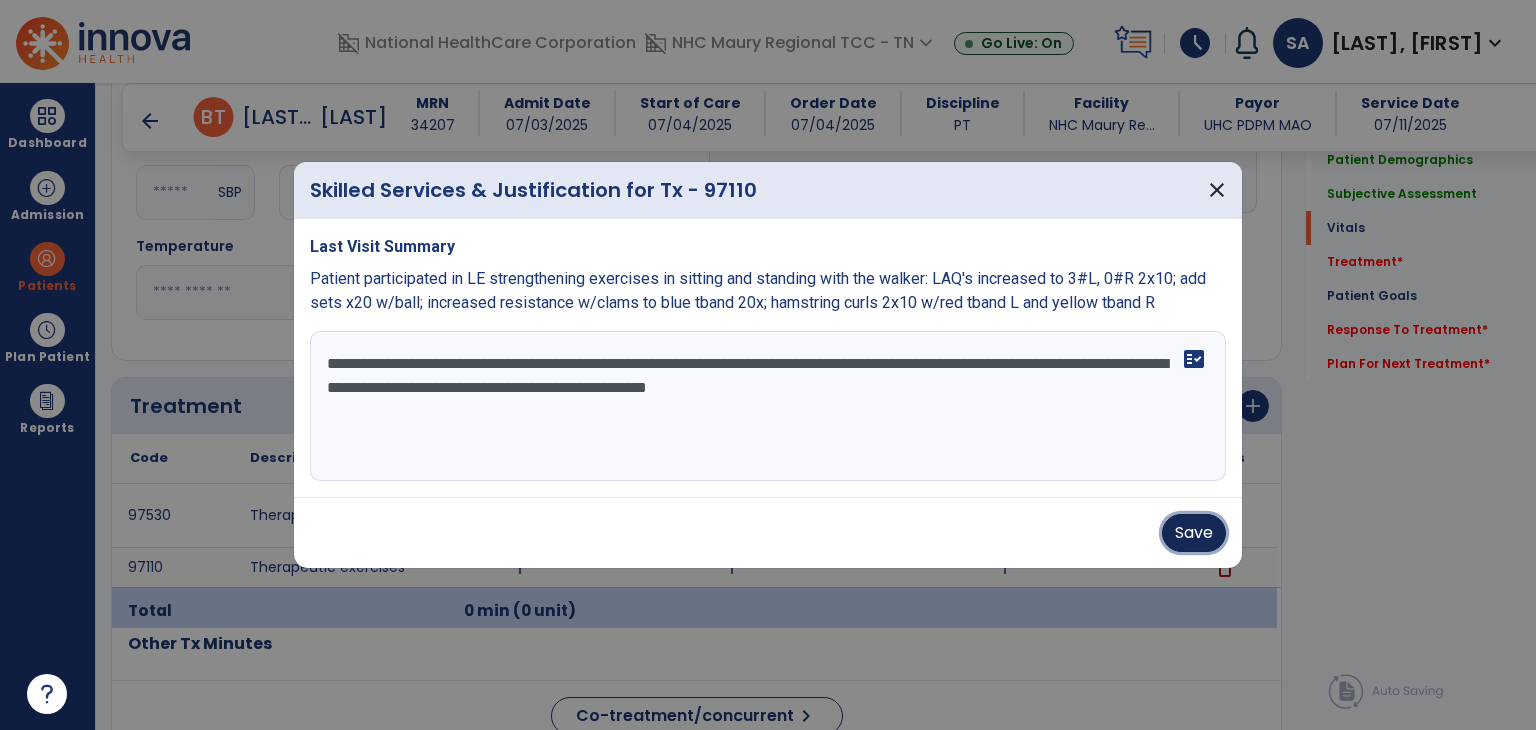 click on "Save" at bounding box center (1194, 533) 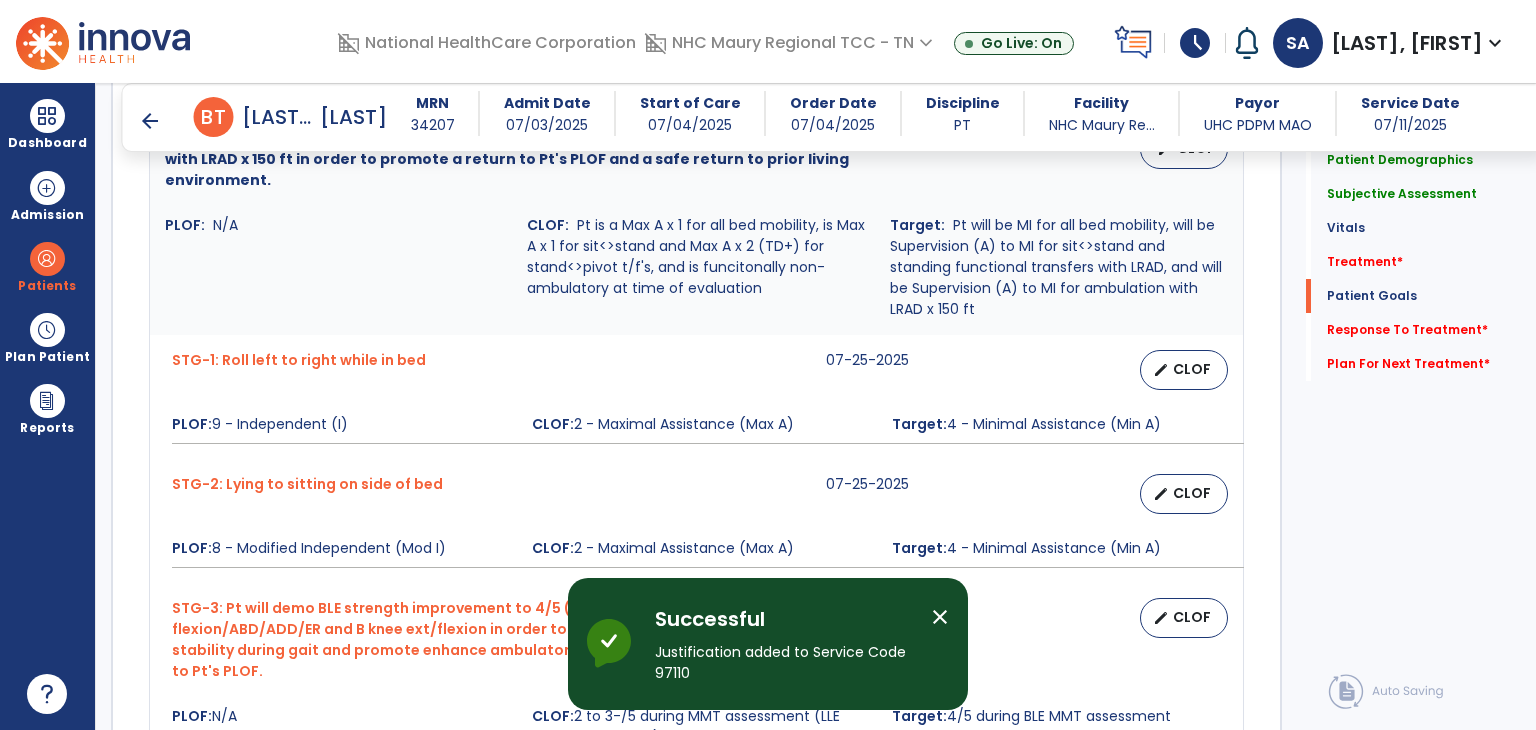 scroll, scrollTop: 1677, scrollLeft: 0, axis: vertical 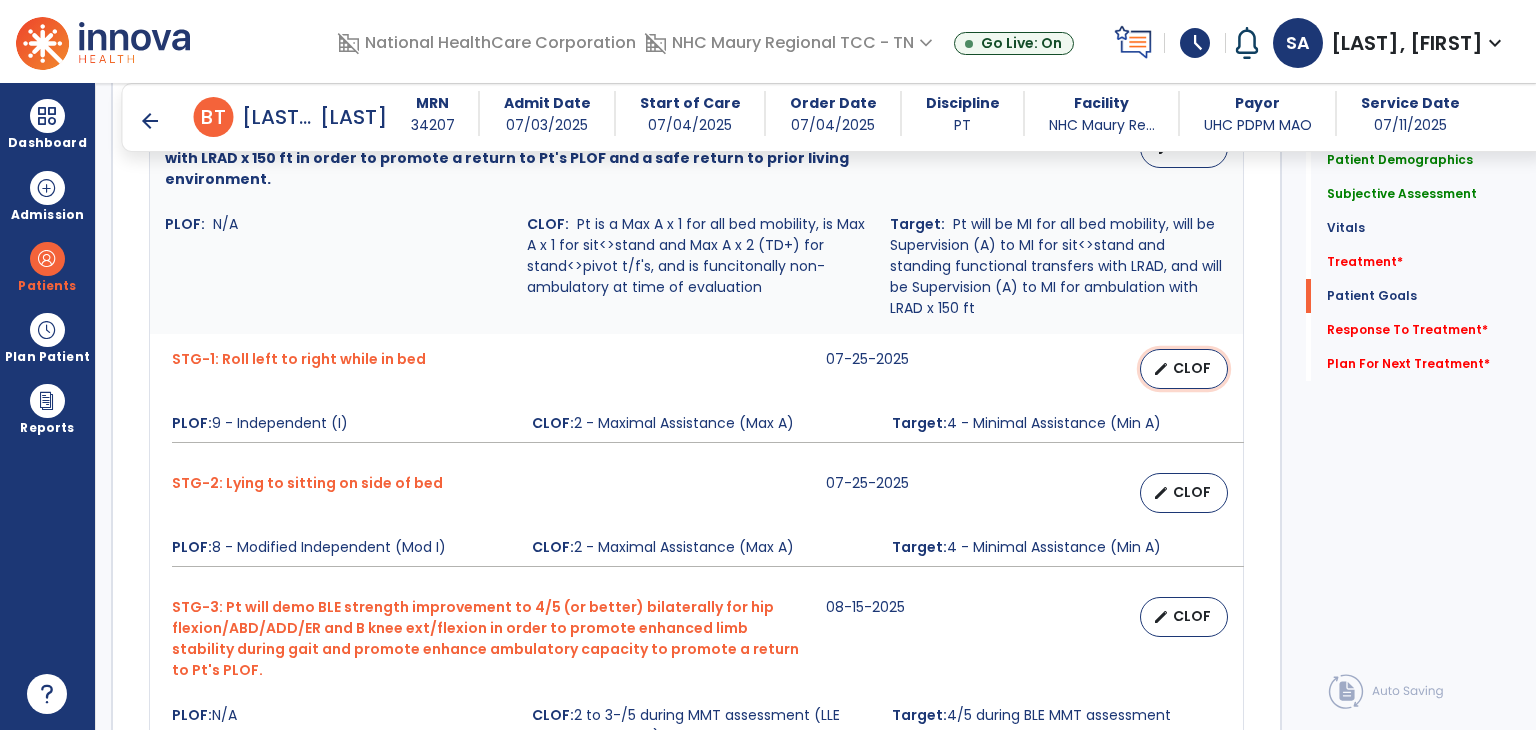click on "edit" at bounding box center [1161, 369] 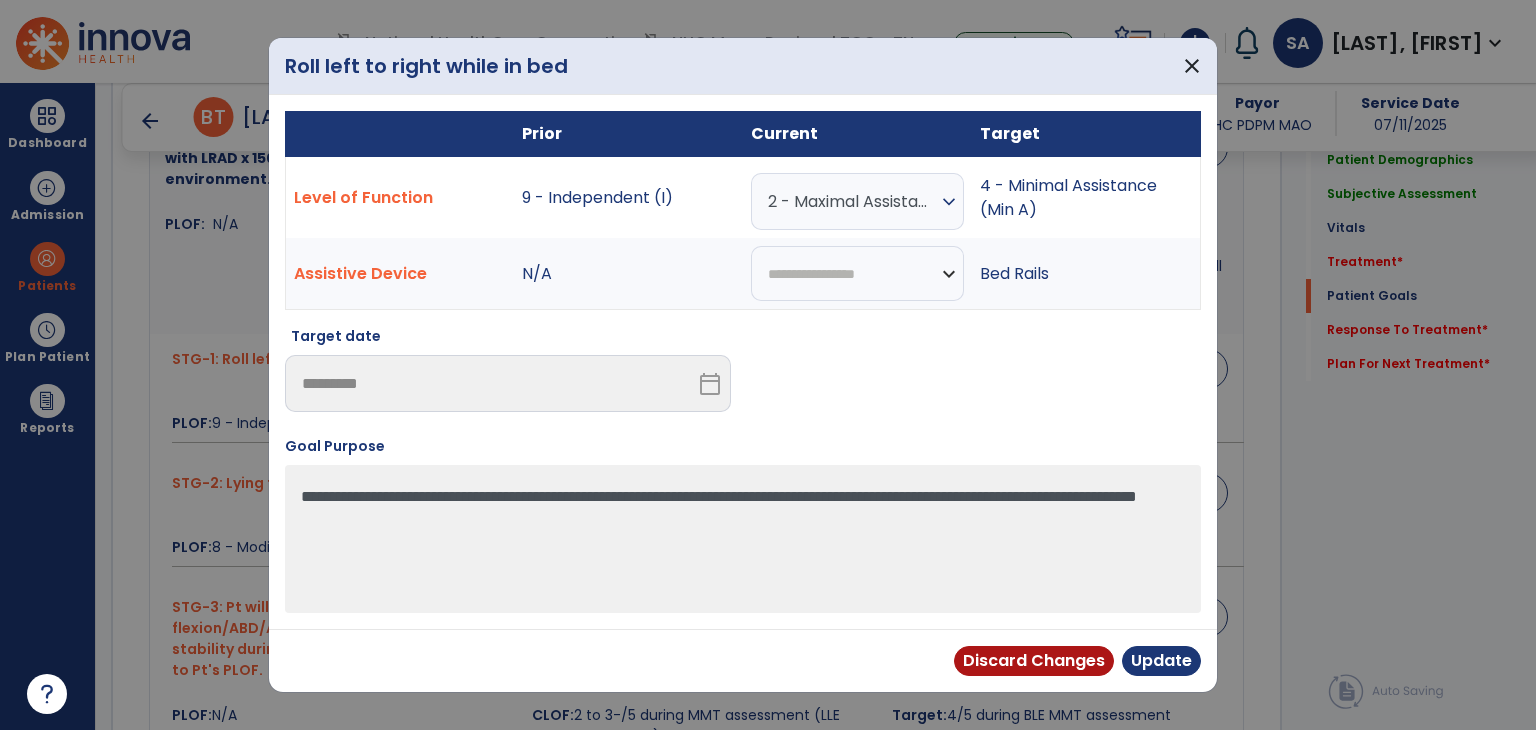click on "2 - Maximal Assistance (Max A)" at bounding box center [852, 201] 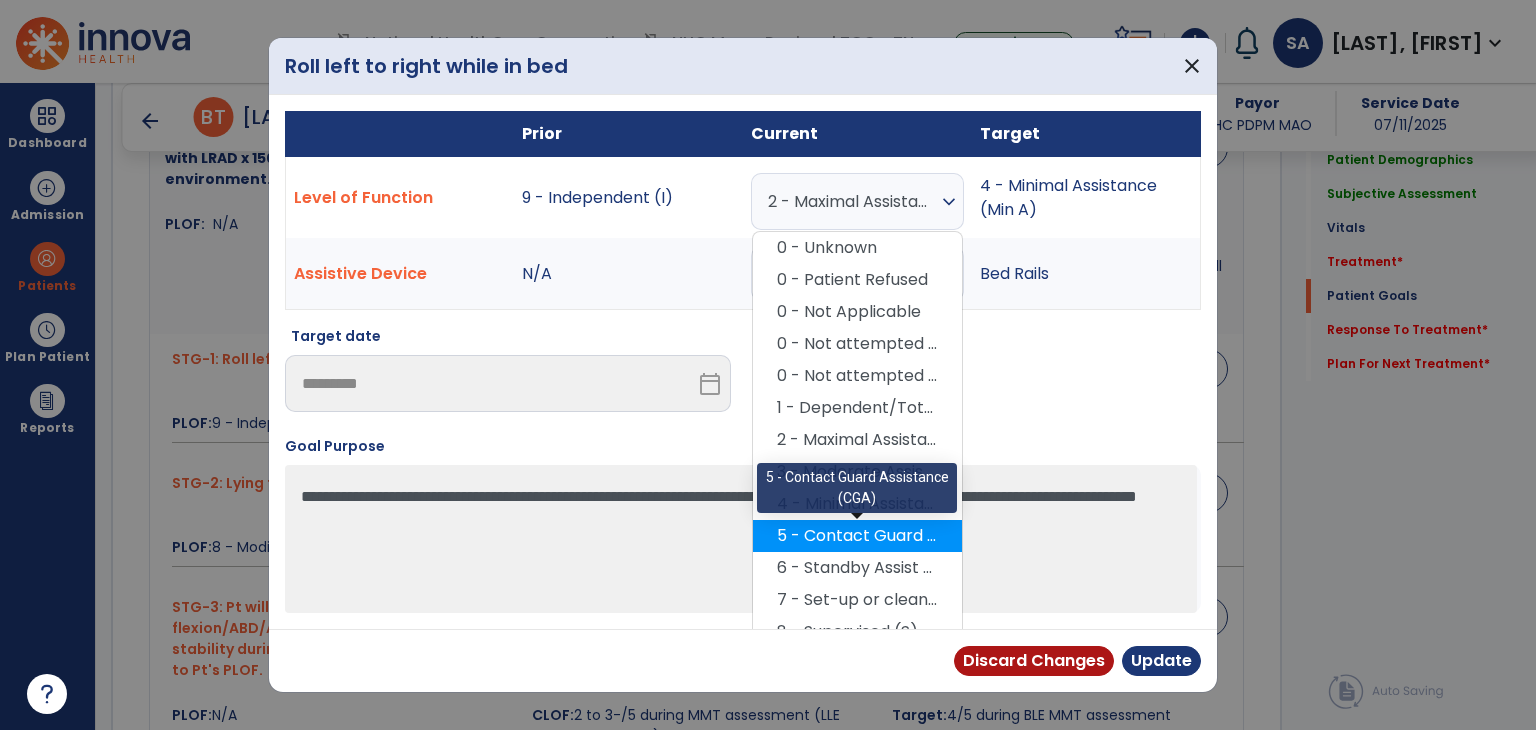 scroll, scrollTop: 84, scrollLeft: 0, axis: vertical 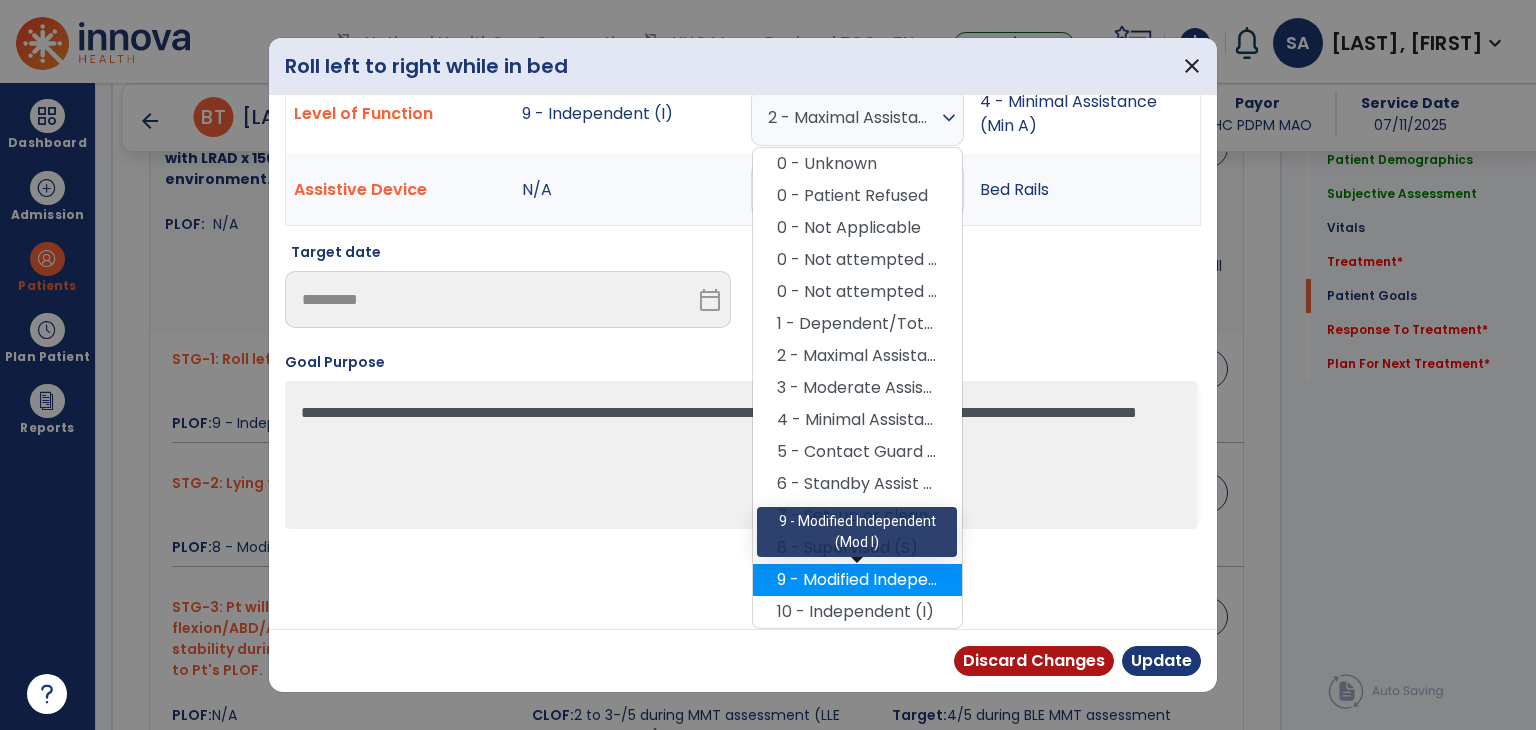 click on "9 - Modified Independent (Mod I)" at bounding box center [857, 580] 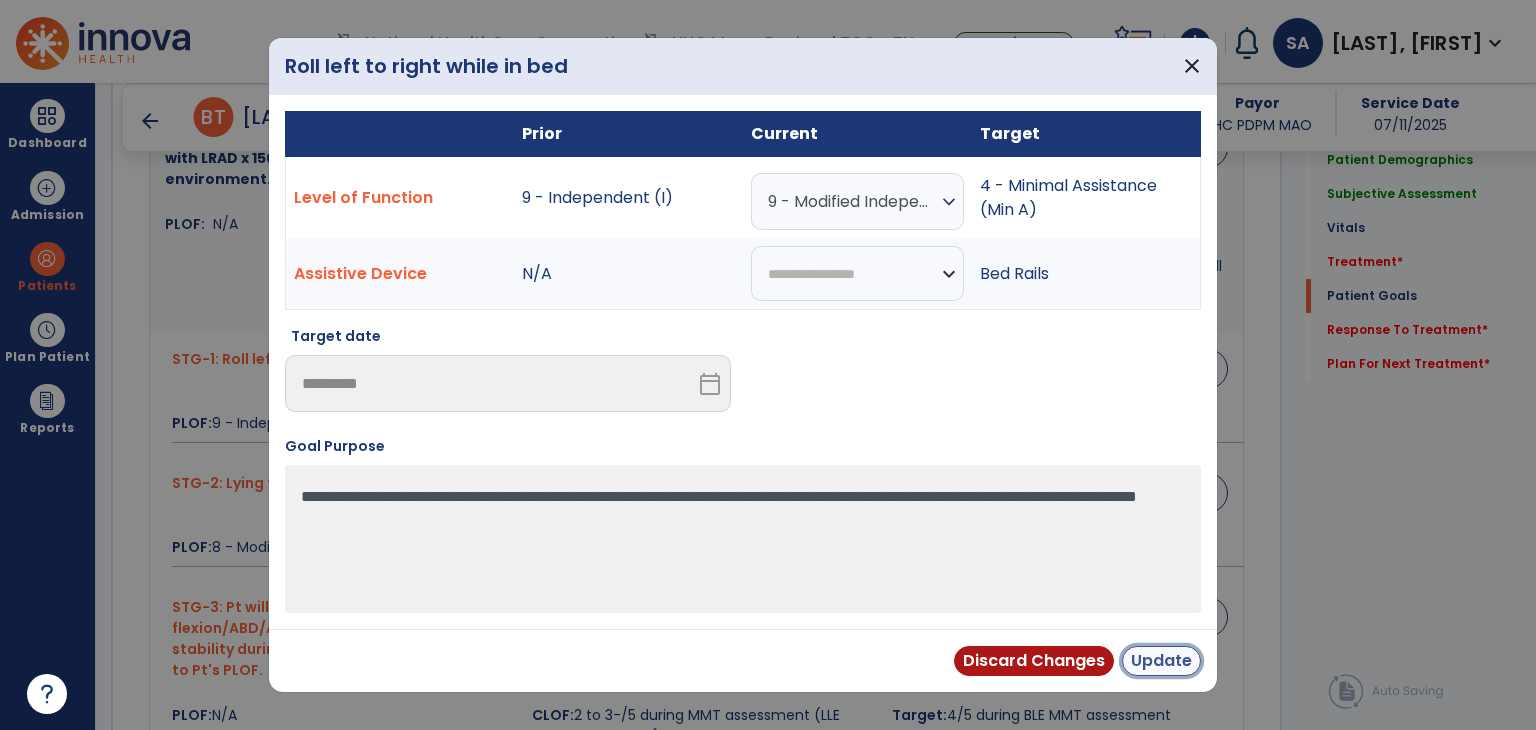 click on "Update" at bounding box center (1161, 661) 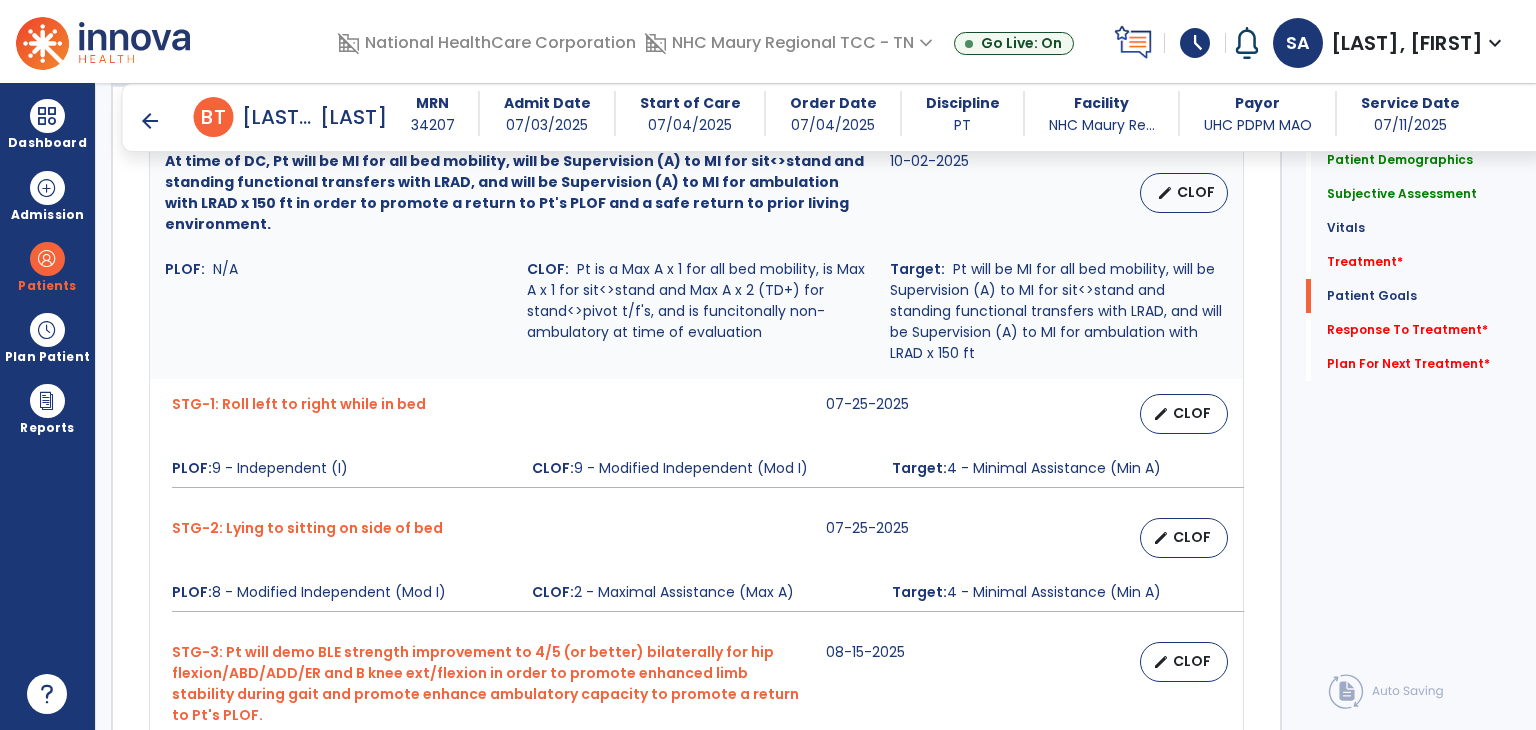 scroll, scrollTop: 1677, scrollLeft: 0, axis: vertical 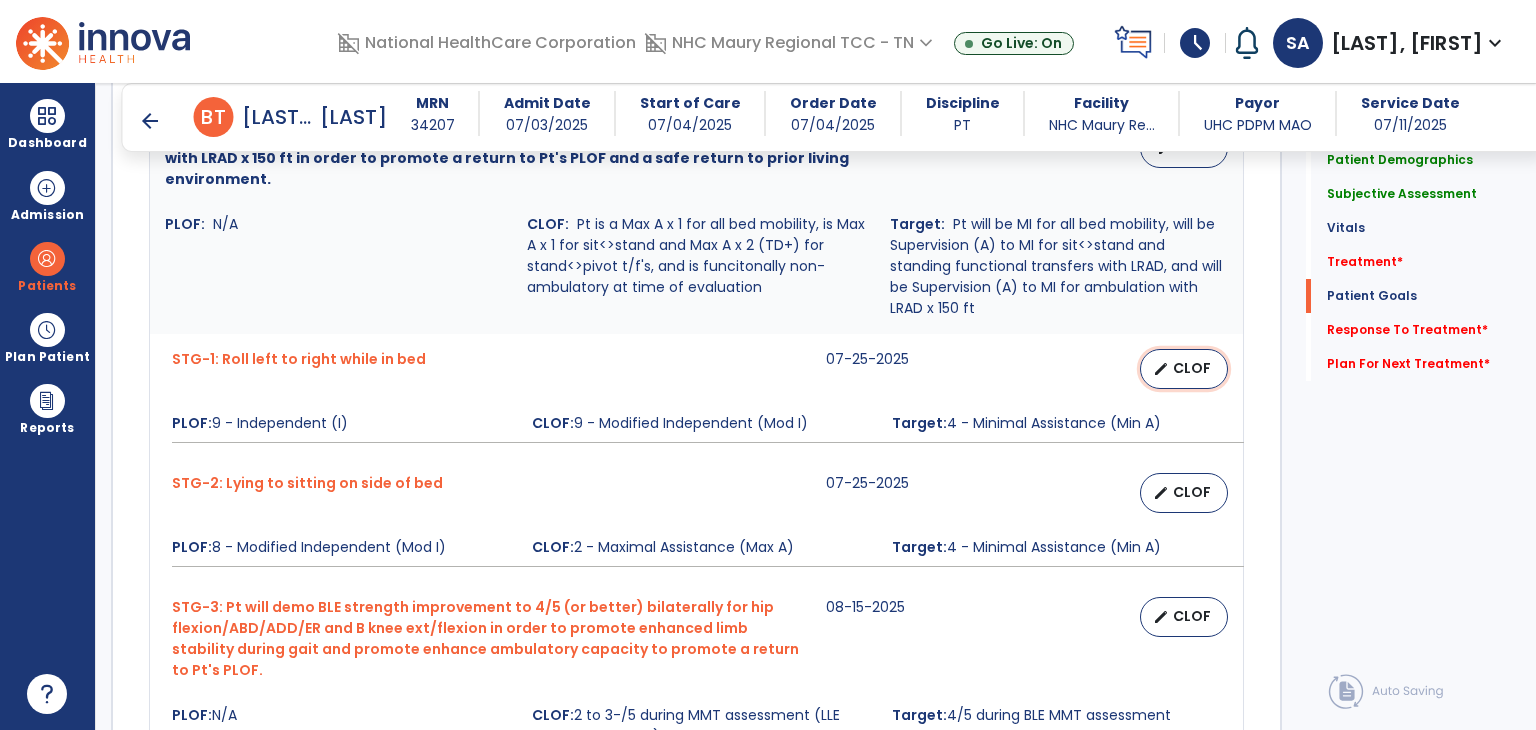 click on "CLOF" at bounding box center [1192, 368] 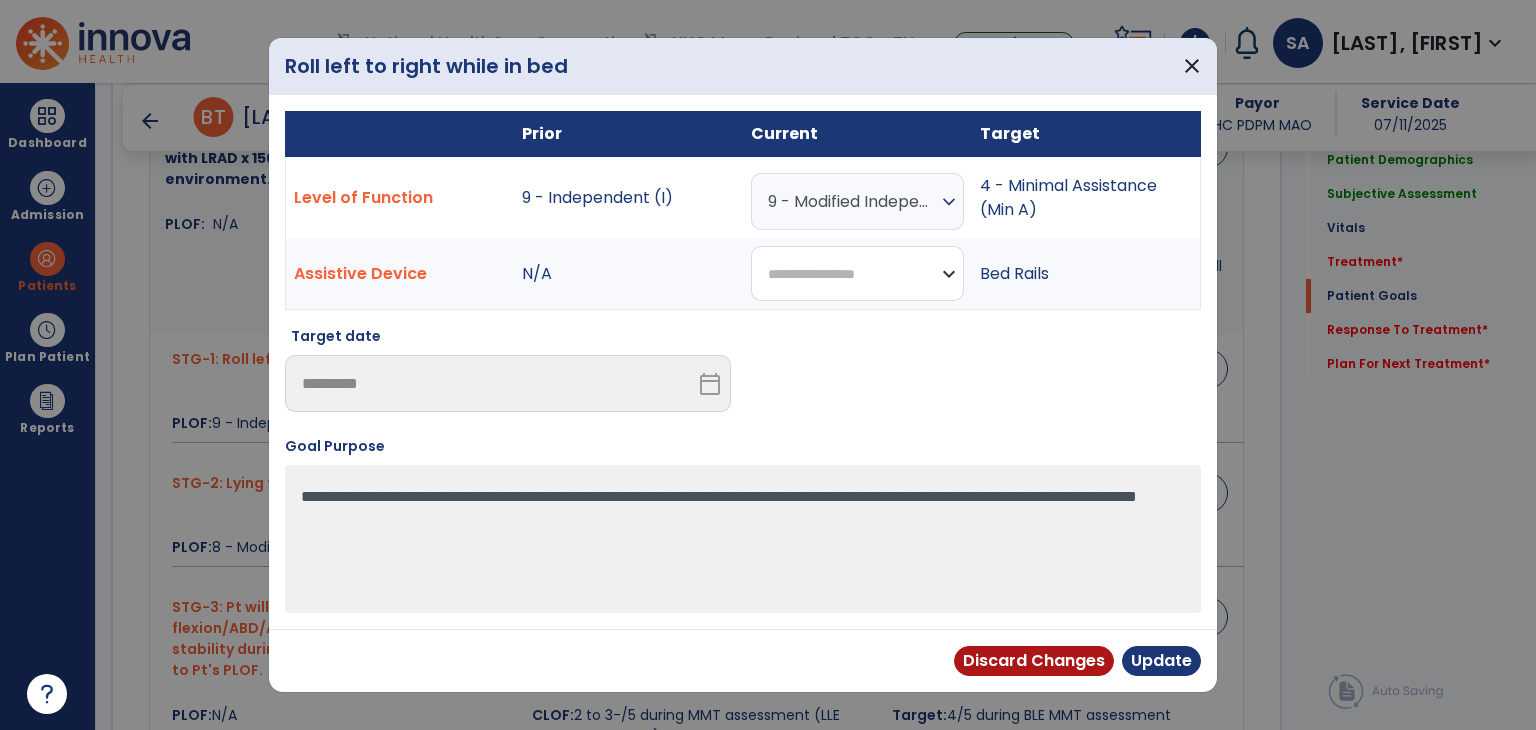 click on "**********" at bounding box center (857, 273) 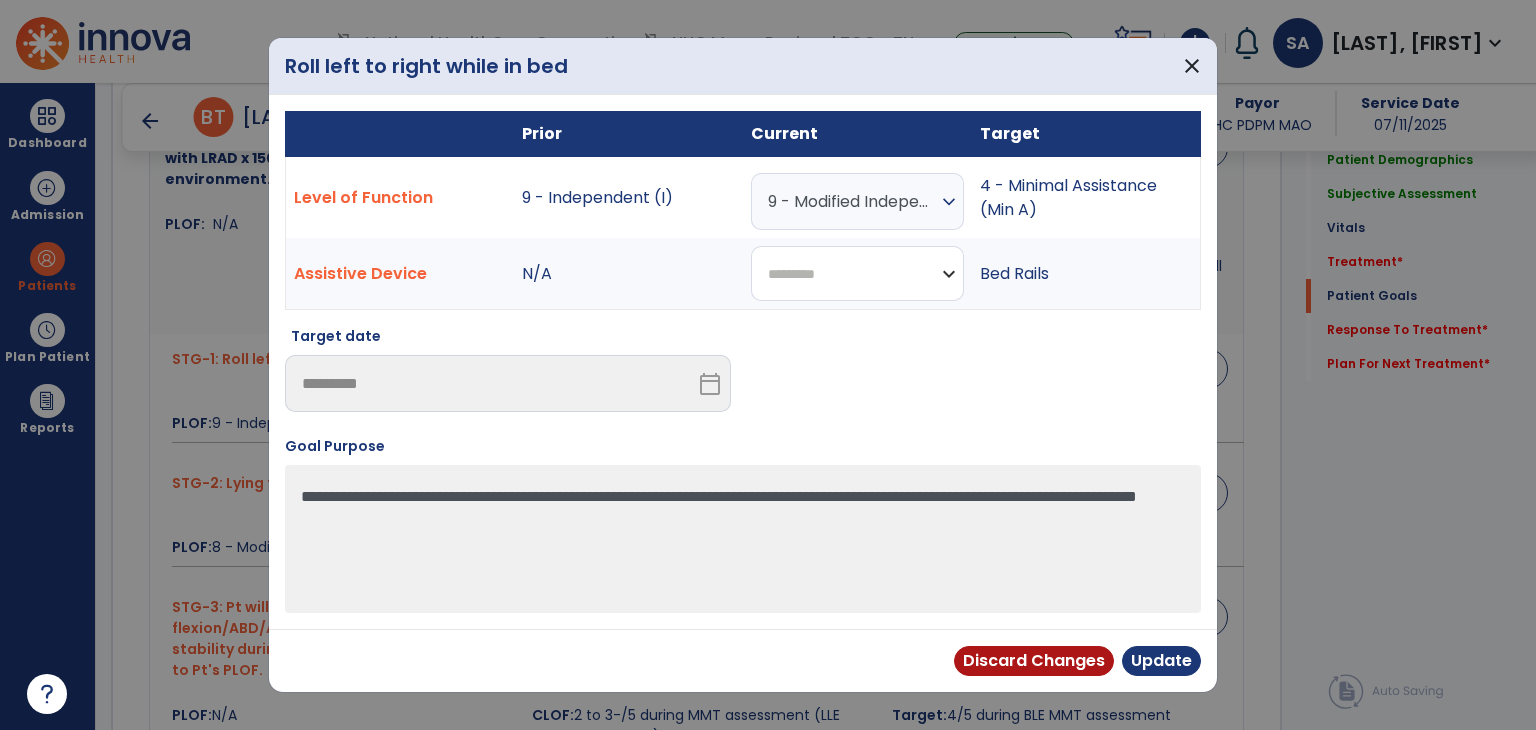 click on "**********" at bounding box center (857, 273) 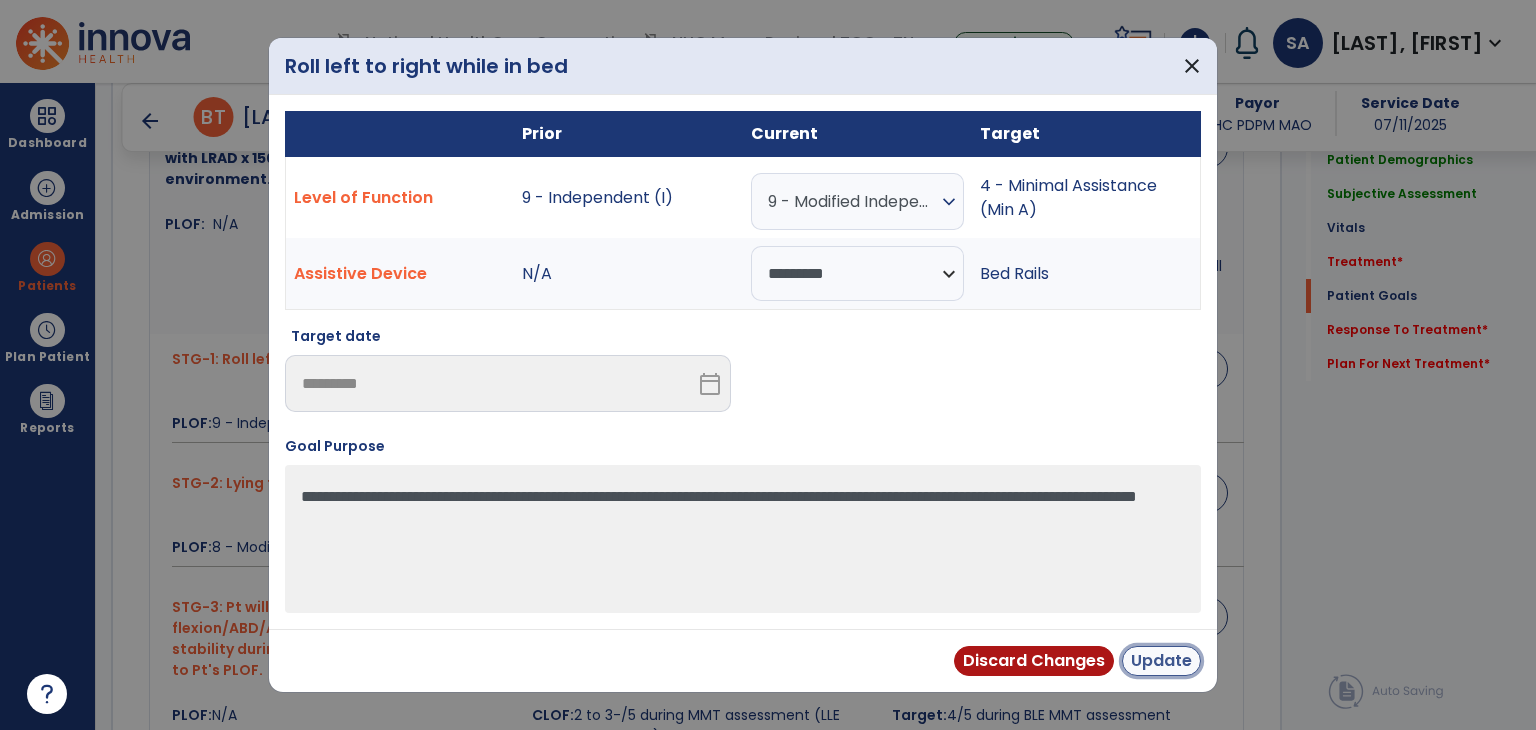 click on "Update" at bounding box center [1161, 661] 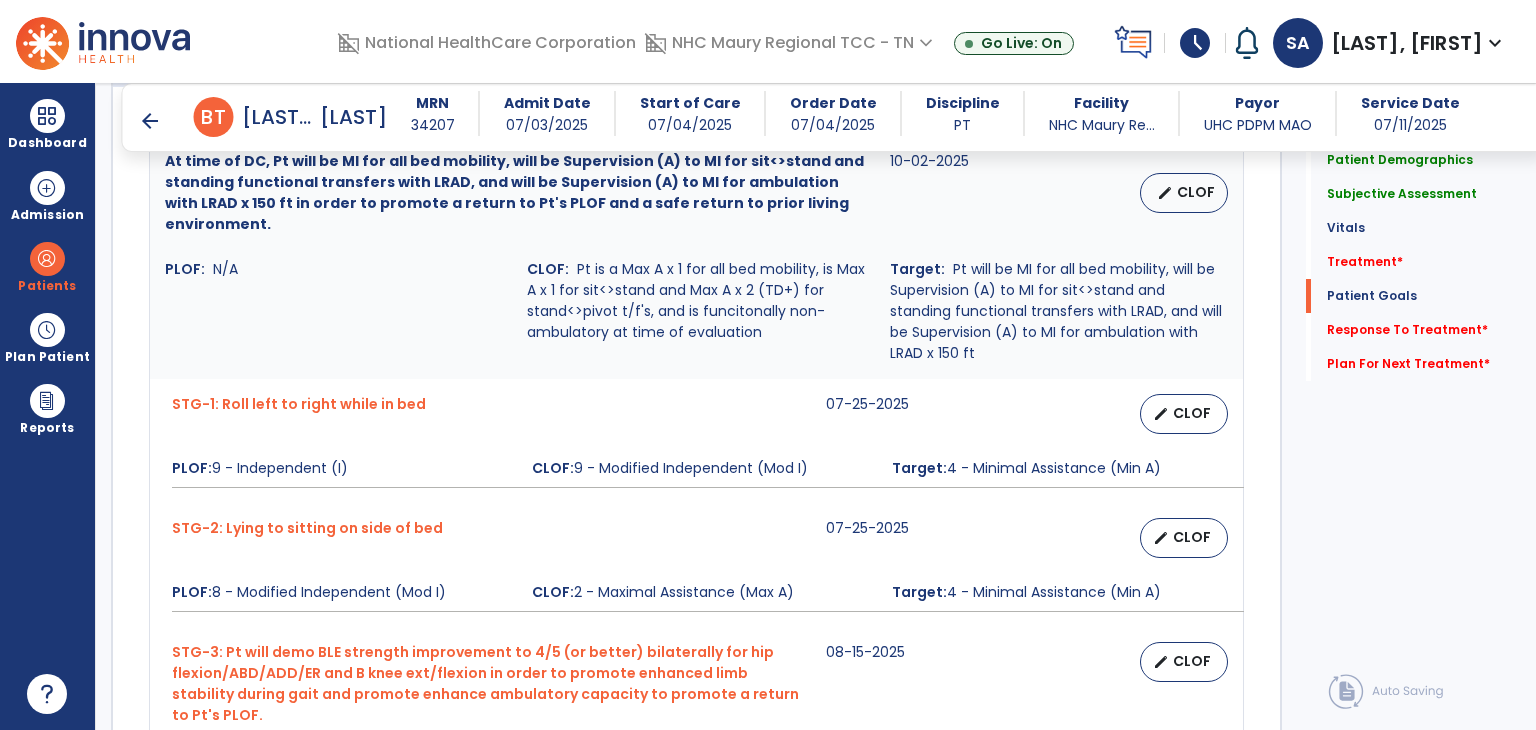 scroll, scrollTop: 1677, scrollLeft: 0, axis: vertical 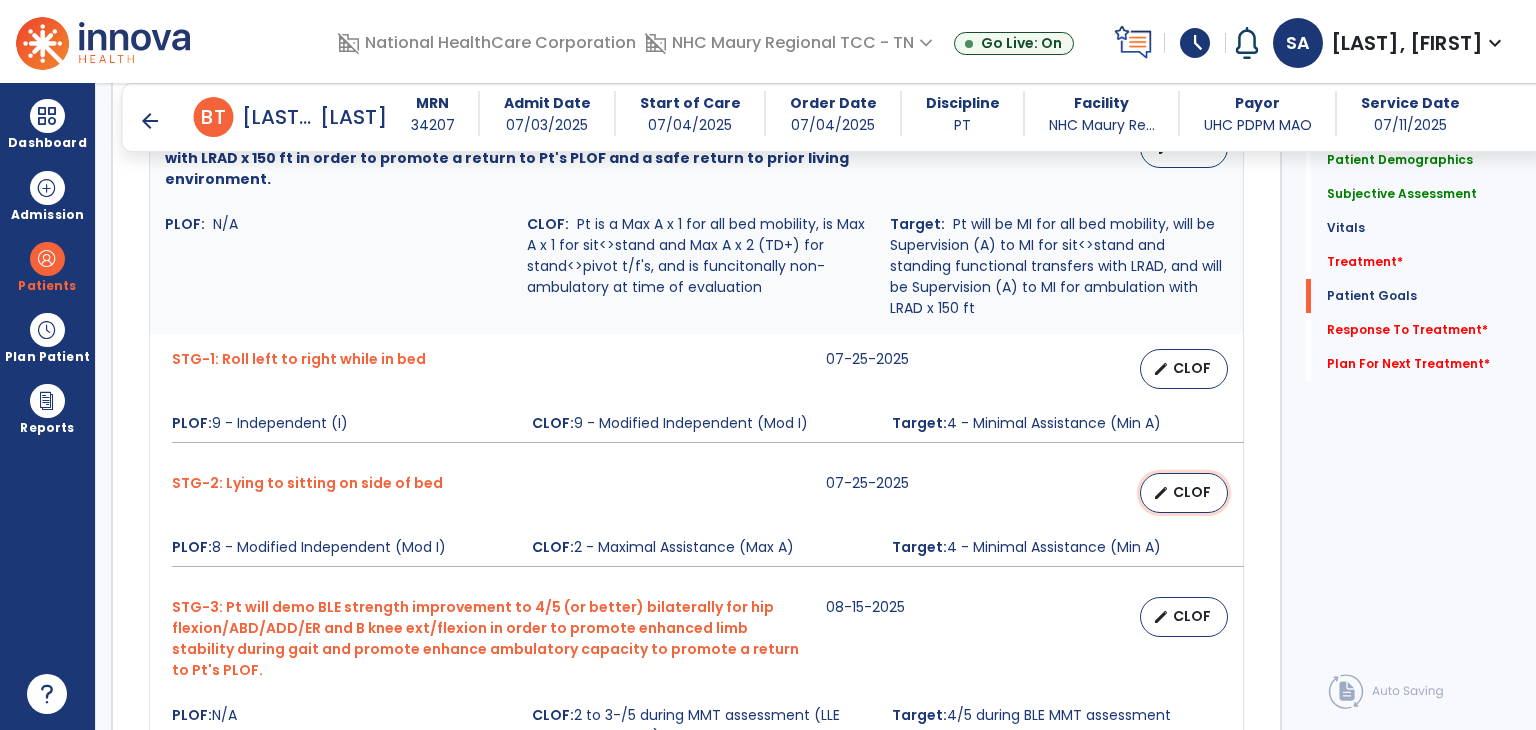 click on "CLOF" at bounding box center [1192, 492] 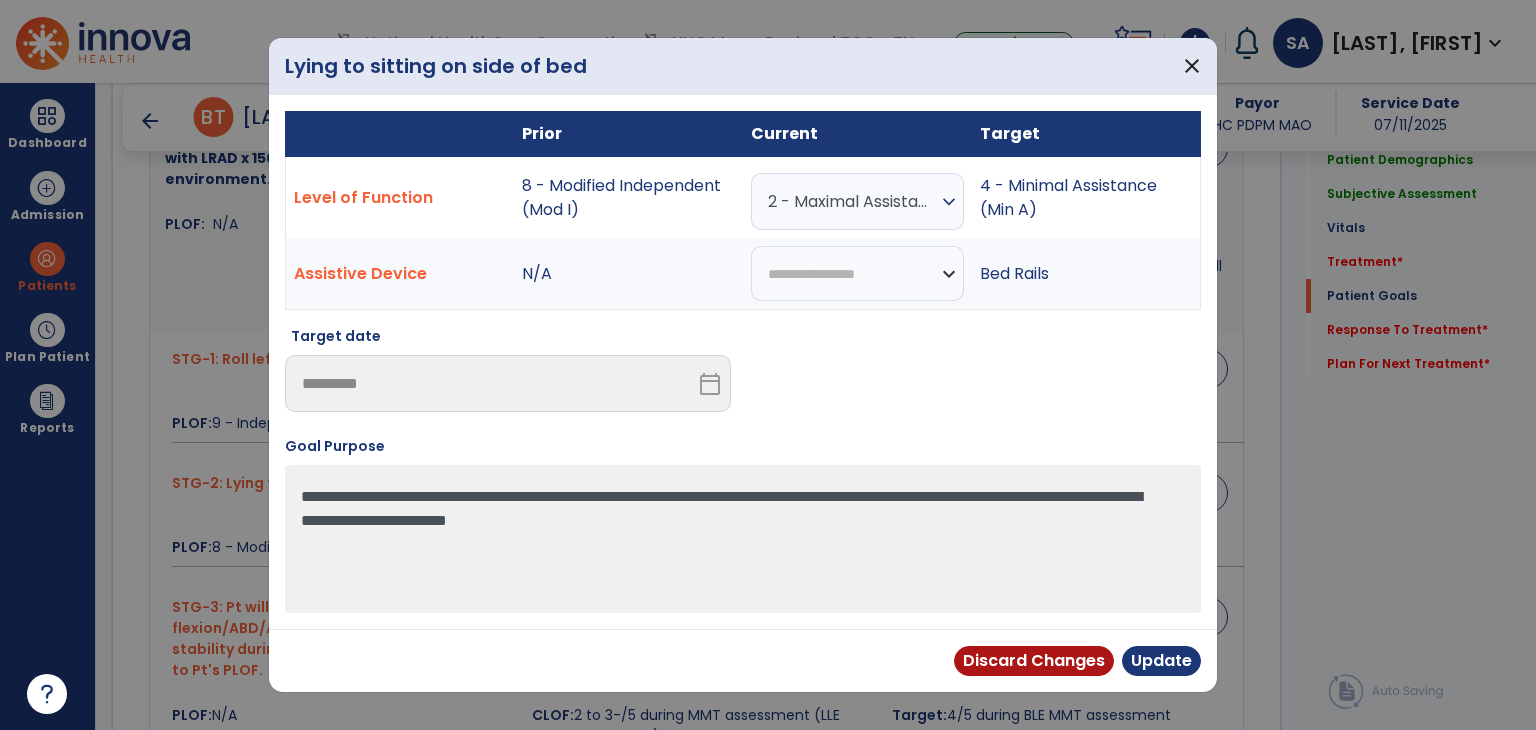 click on "2 - Maximal Assistance (Max A)" at bounding box center [852, 201] 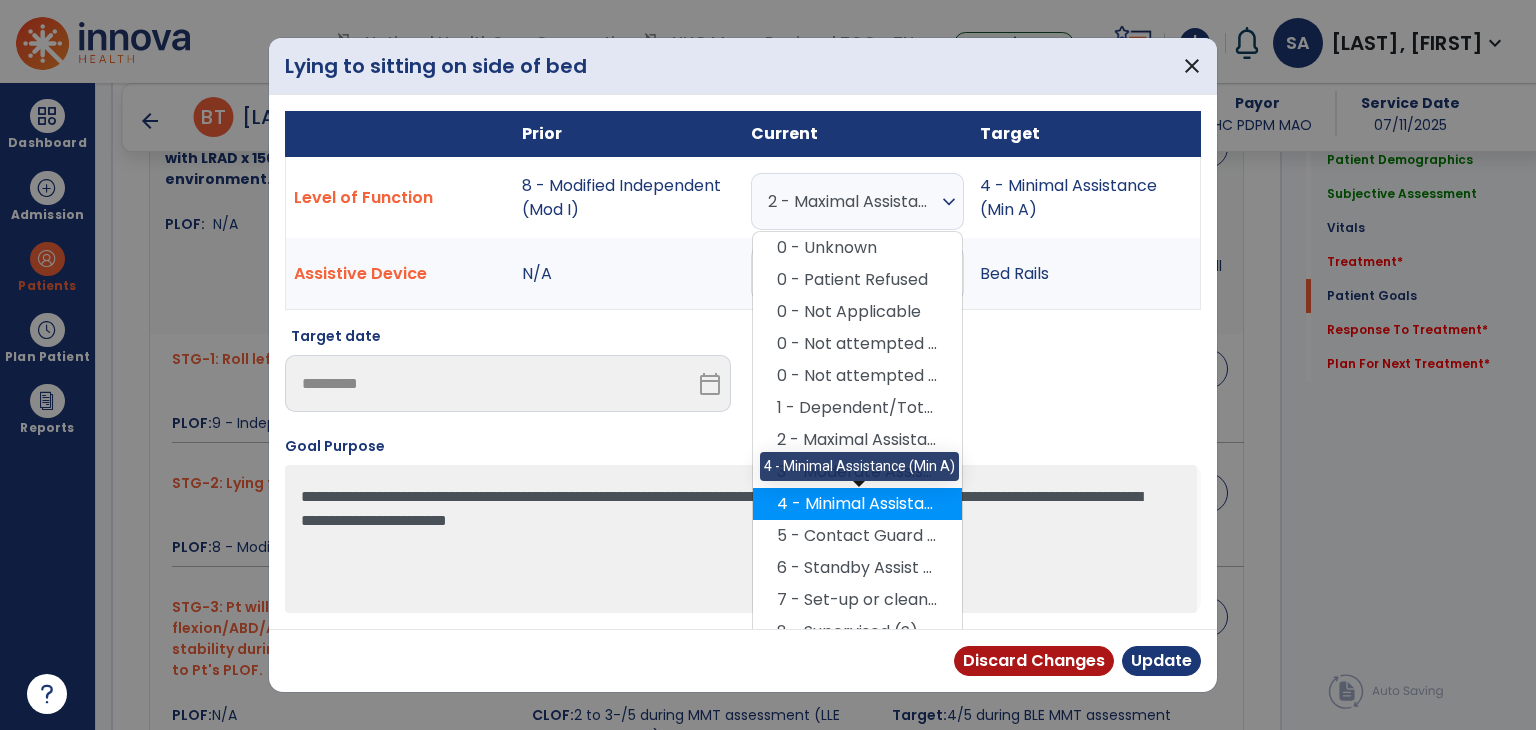 scroll, scrollTop: 84, scrollLeft: 0, axis: vertical 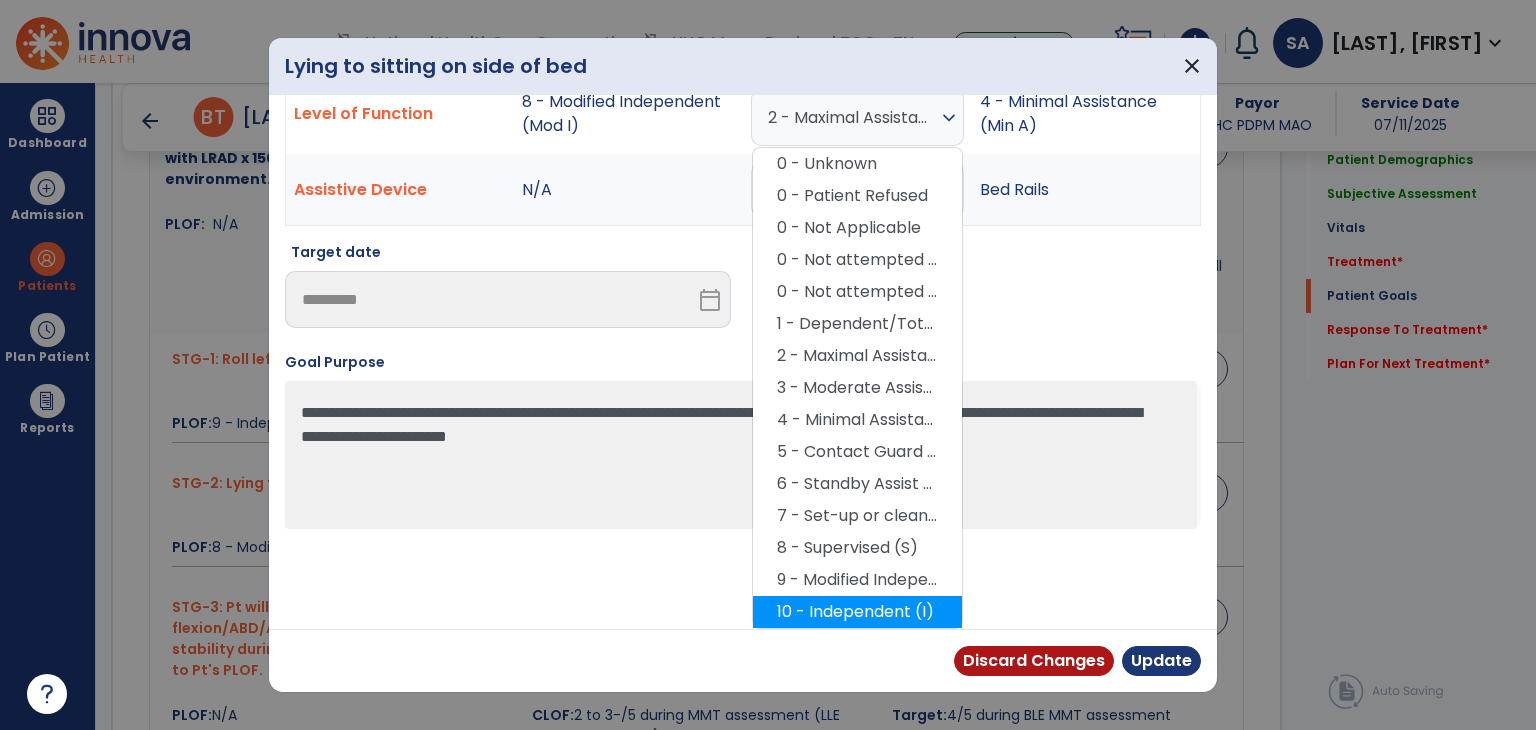 click on "10 - Independent (I)" at bounding box center [857, 612] 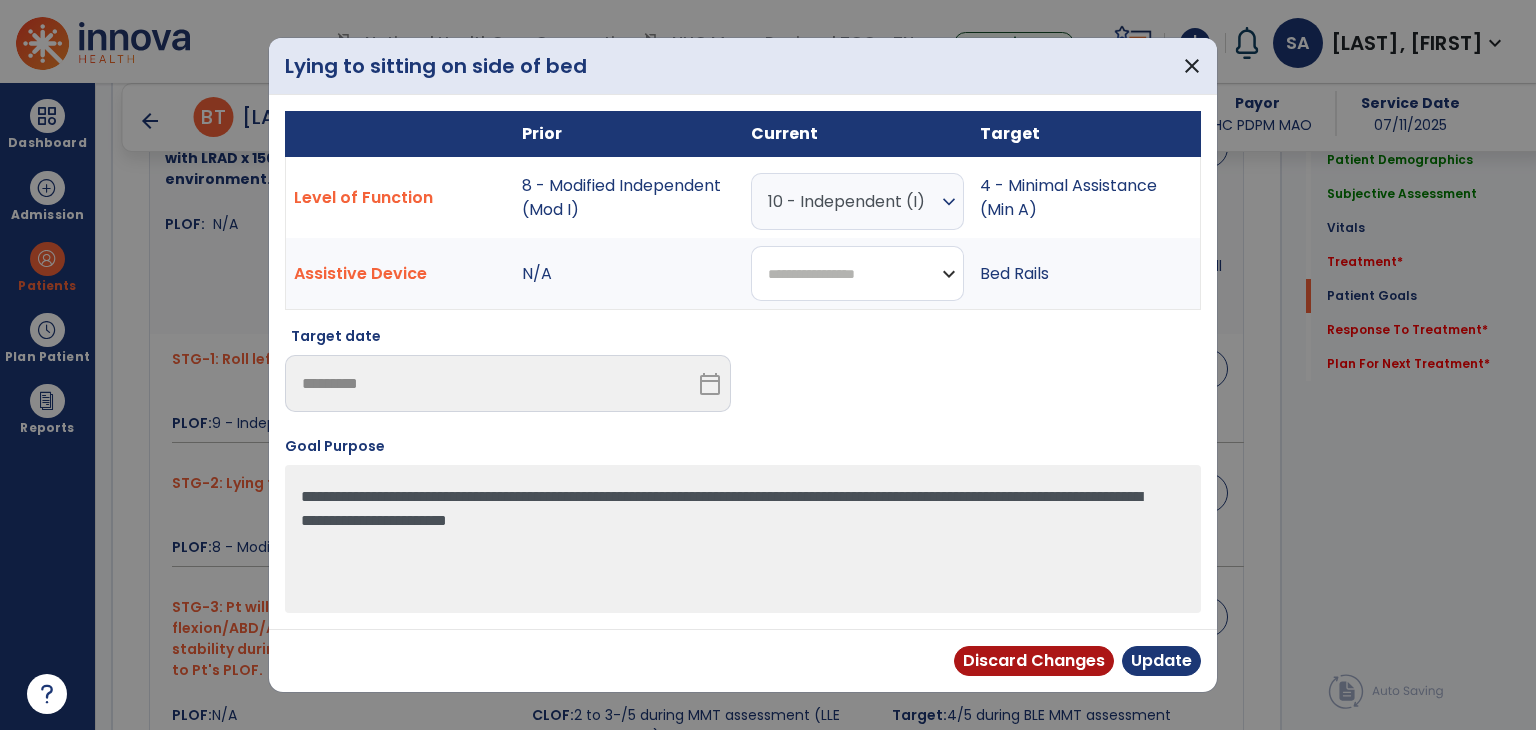 click on "**********" at bounding box center [857, 273] 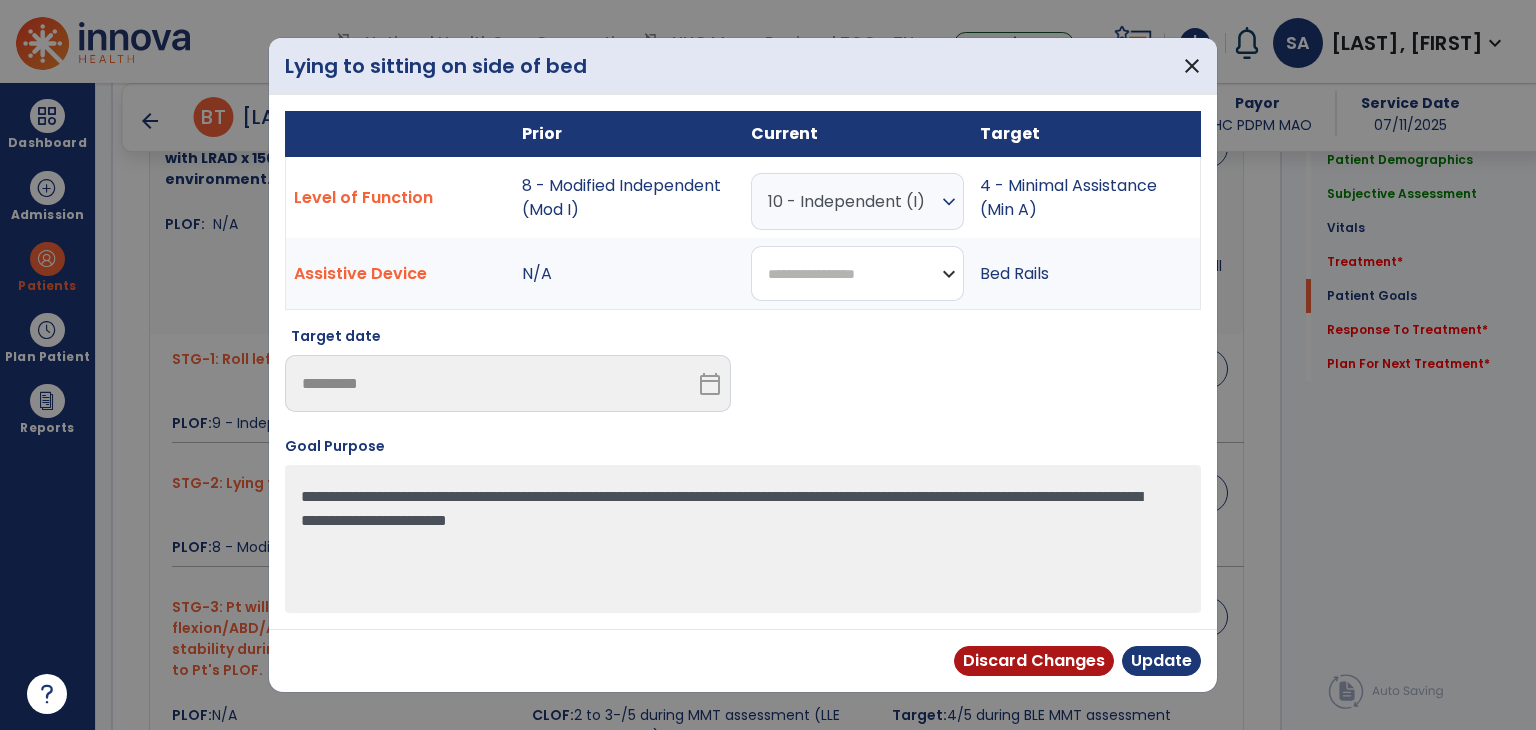 select on "****" 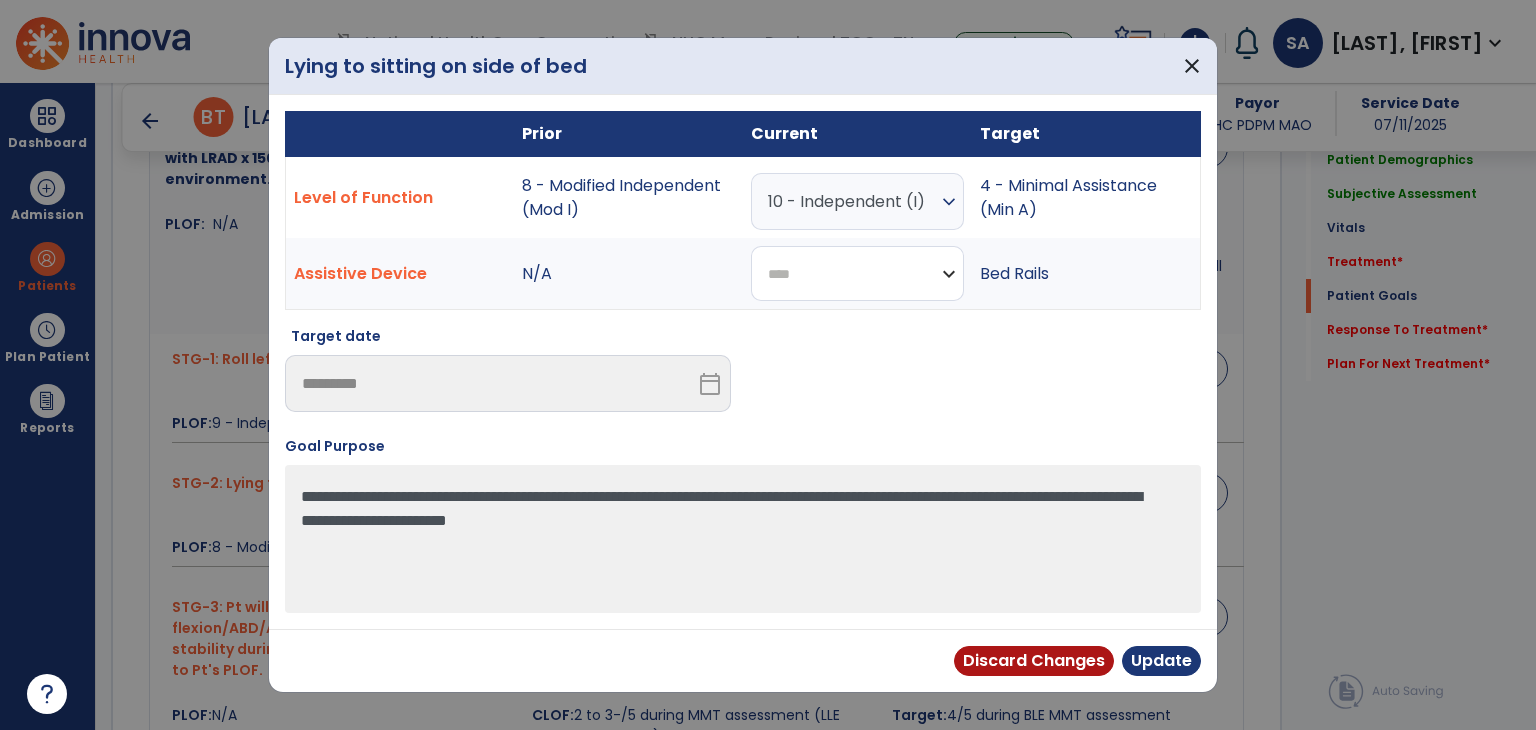 click on "**********" at bounding box center (857, 273) 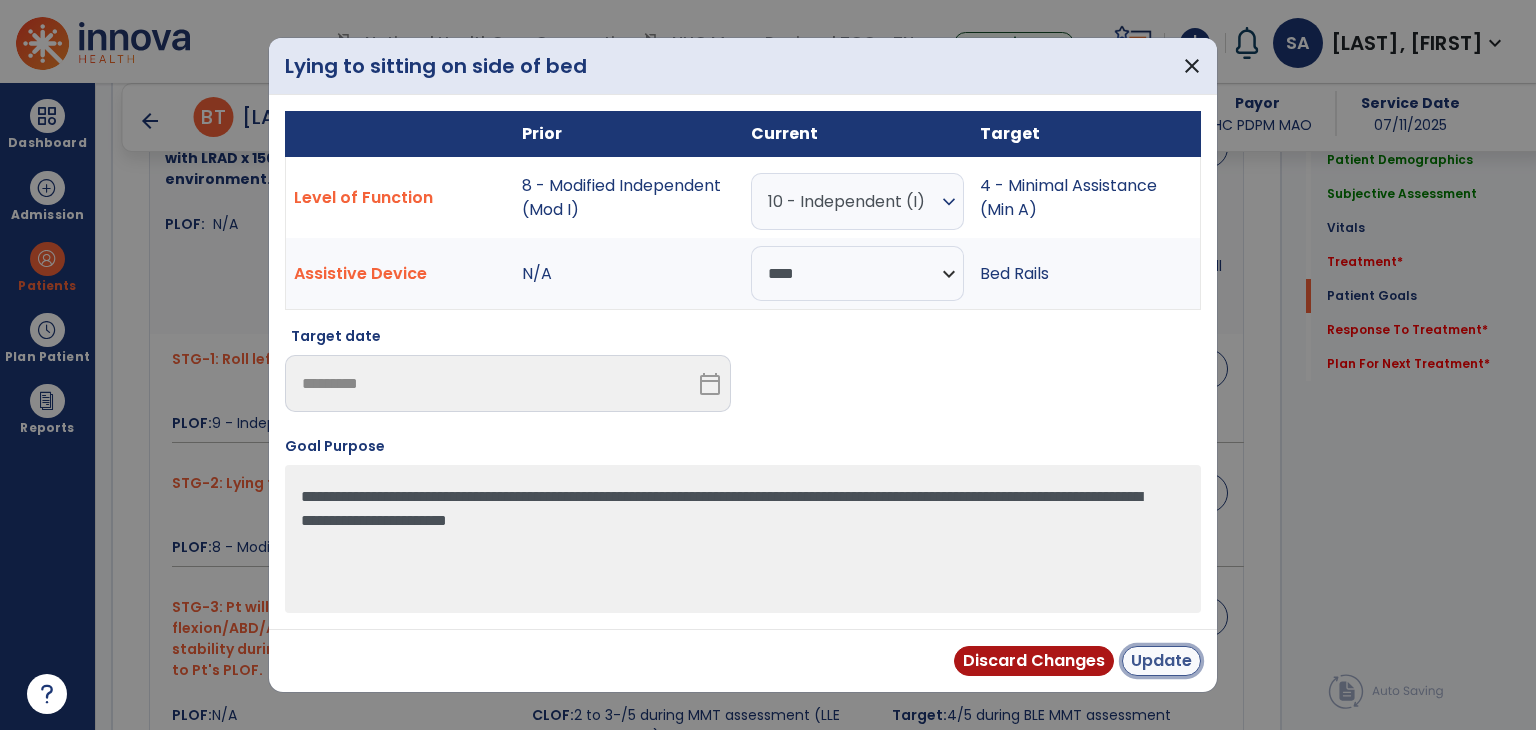 click on "Update" at bounding box center (1161, 661) 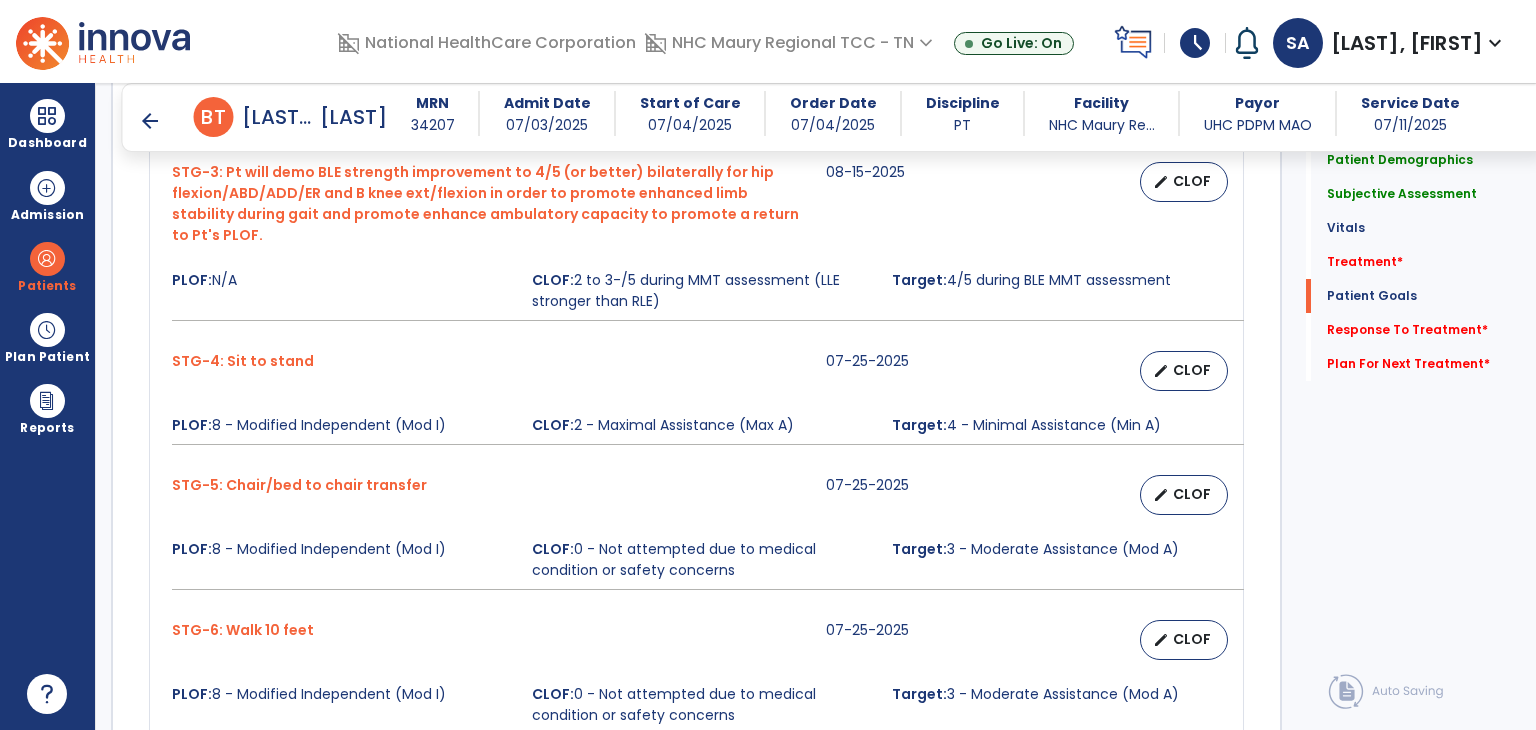scroll, scrollTop: 2119, scrollLeft: 0, axis: vertical 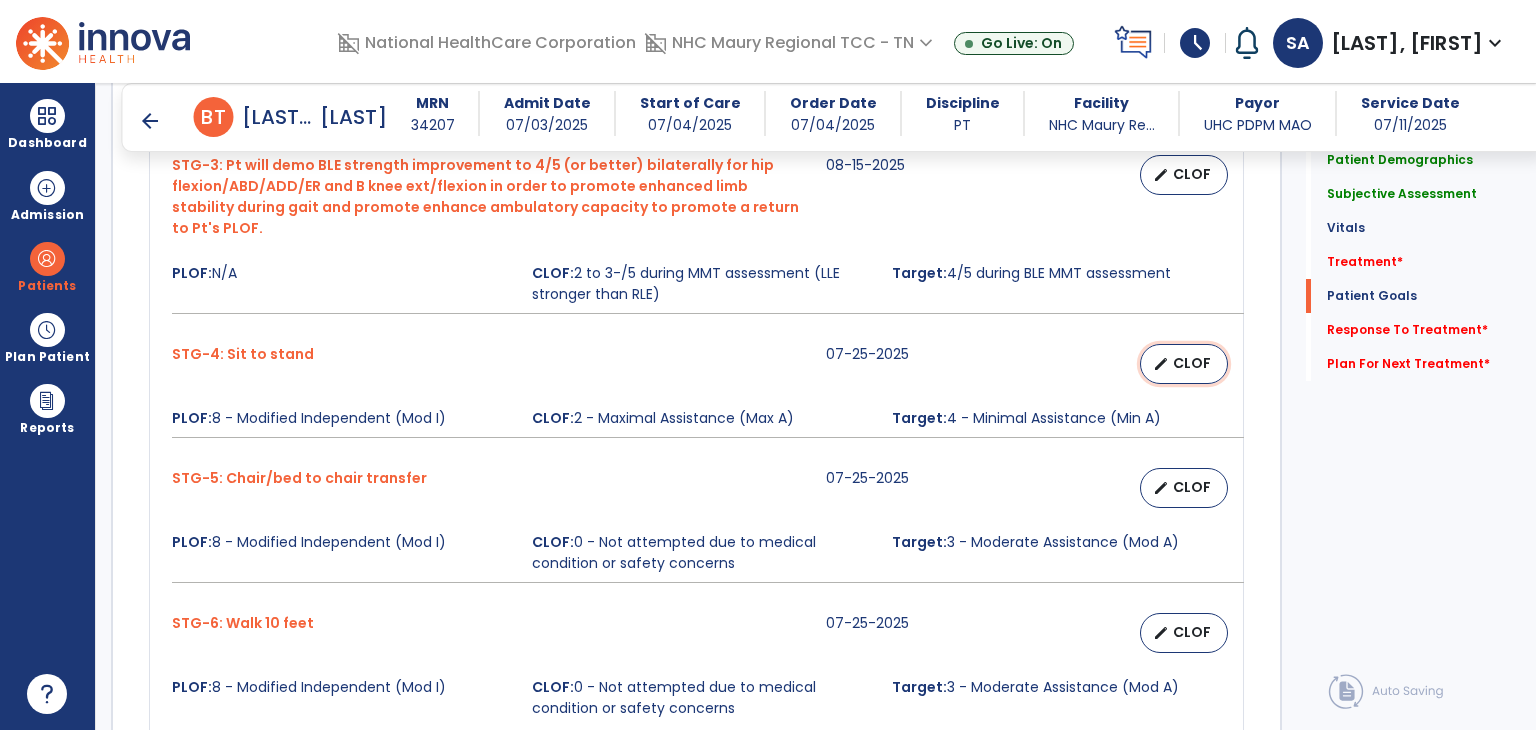 click on "CLOF" at bounding box center (1192, 363) 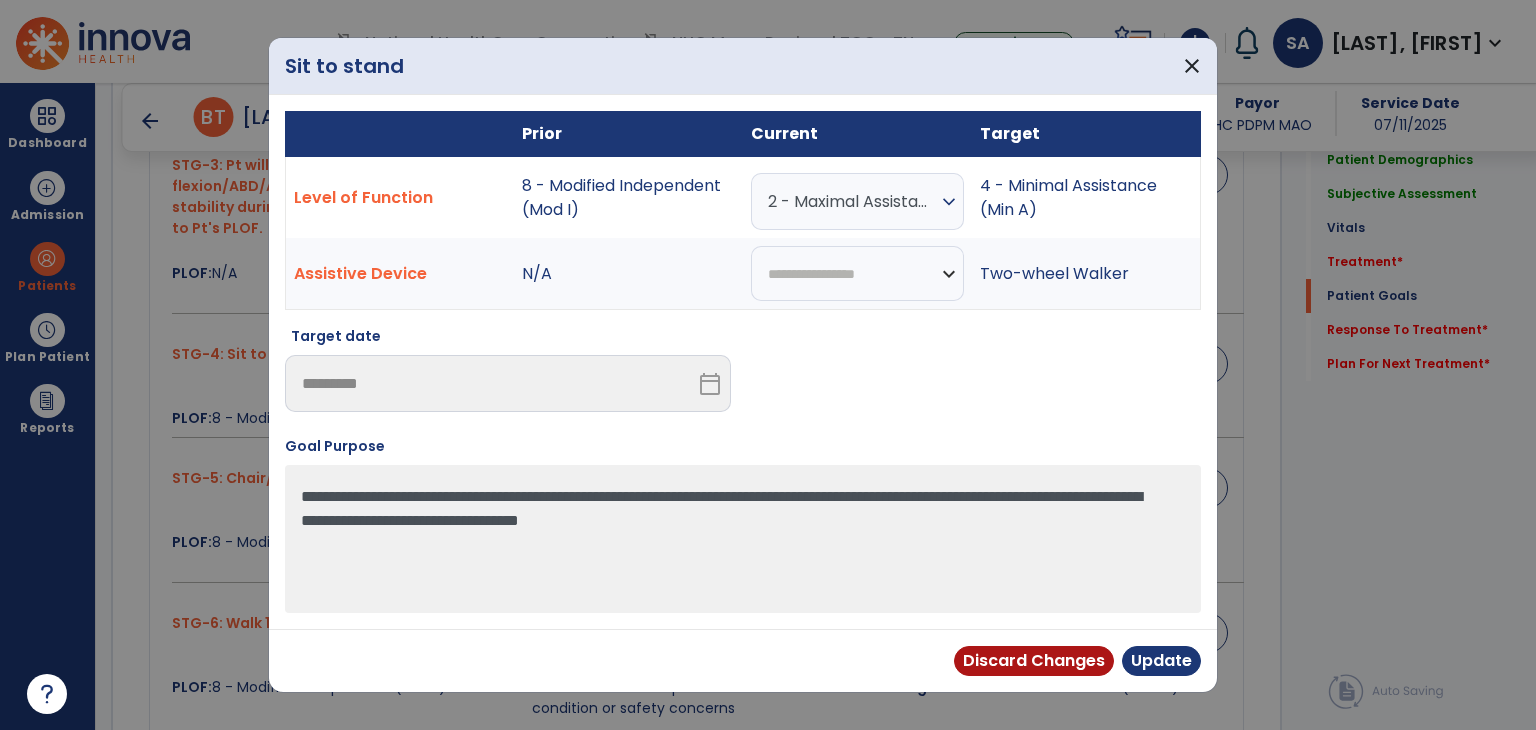 click on "2 - Maximal Assistance (Max A)" at bounding box center [852, 201] 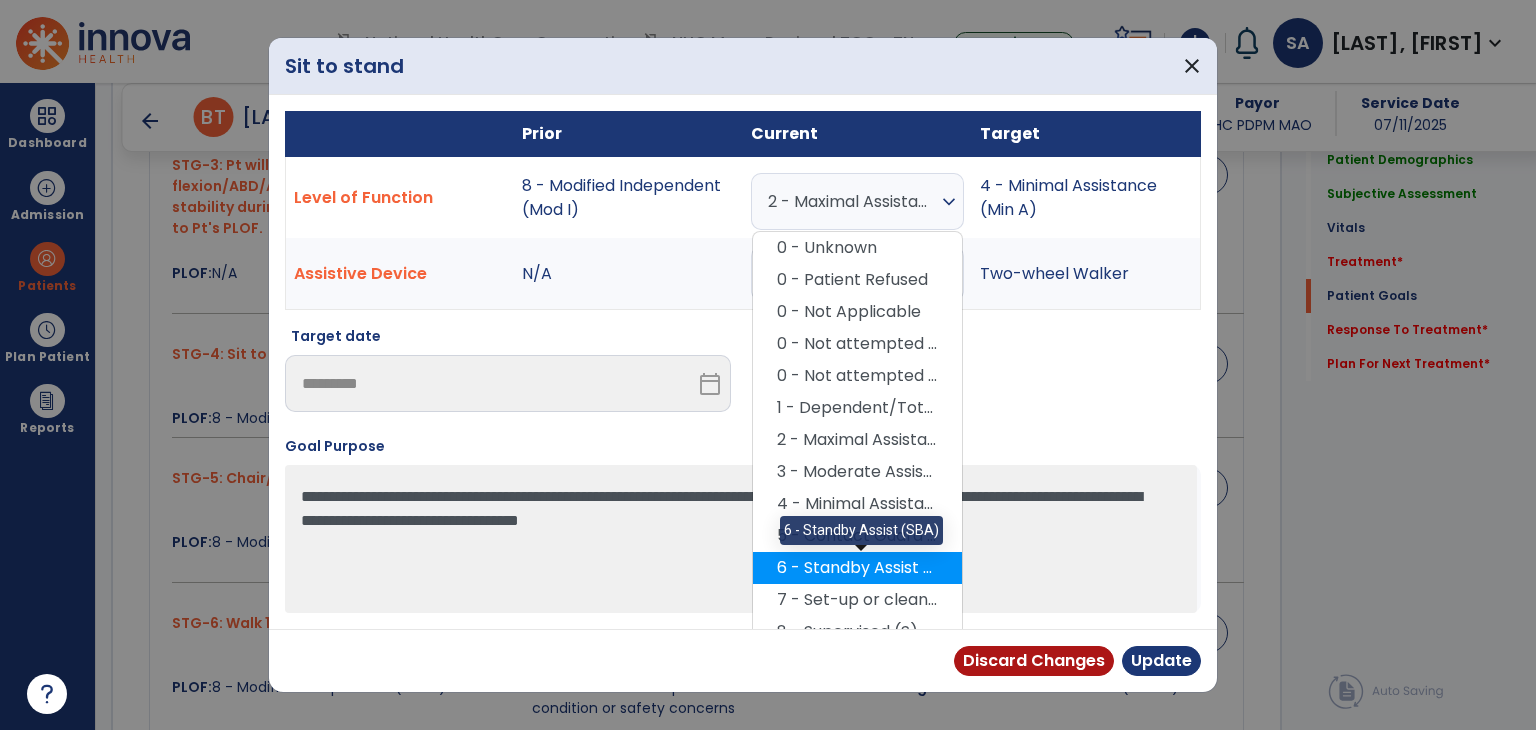 click on "6 - Standby Assist (SBA)" at bounding box center (857, 568) 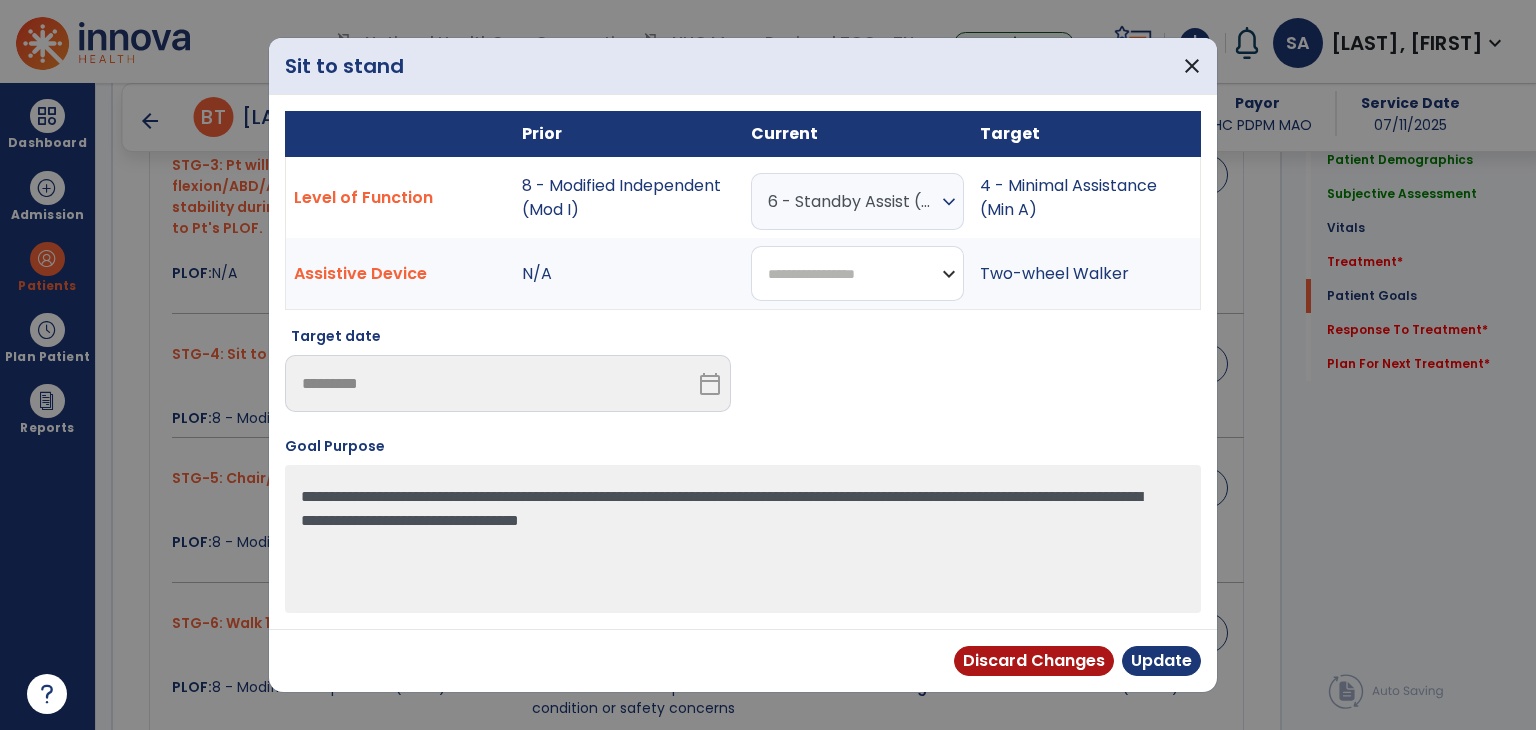 click on "**********" at bounding box center (857, 273) 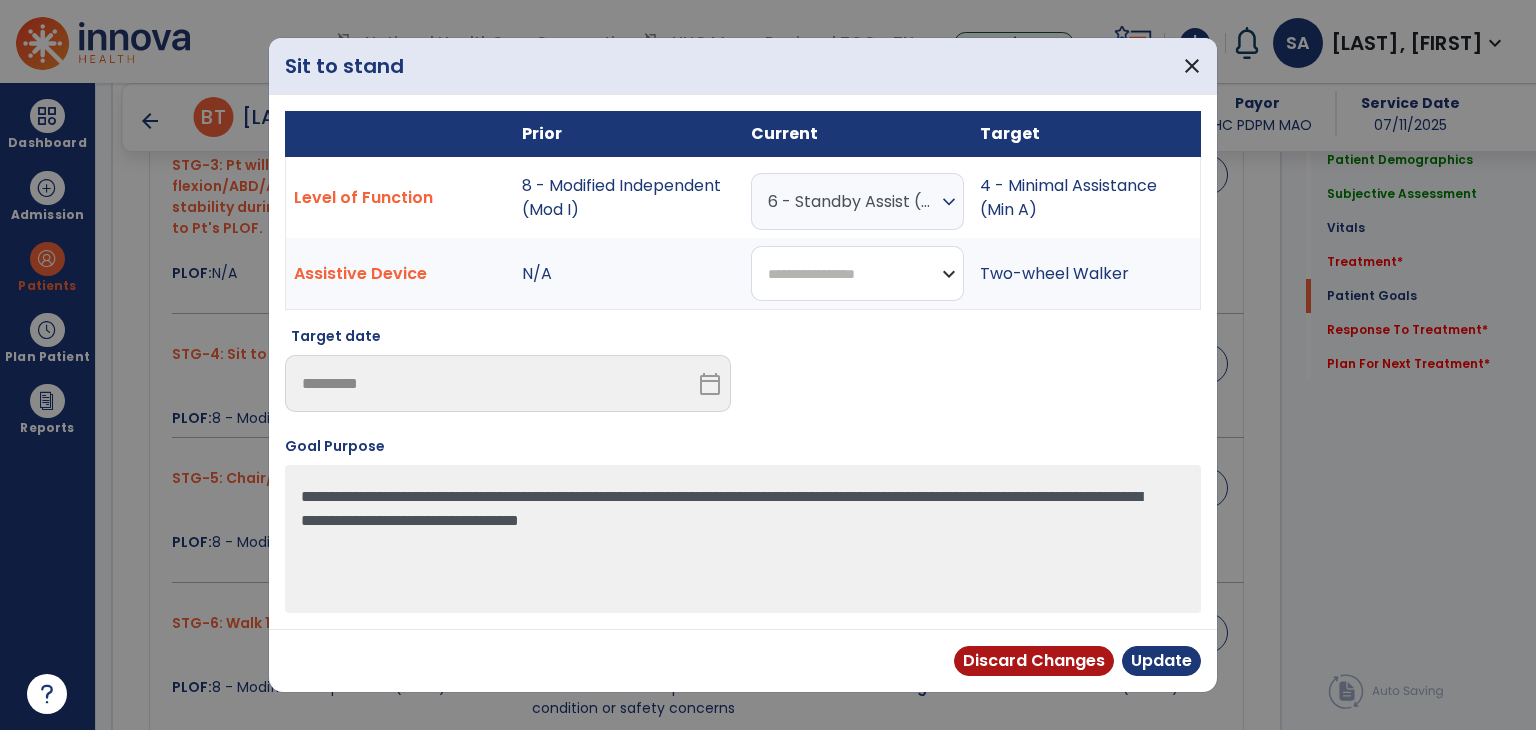 select on "**********" 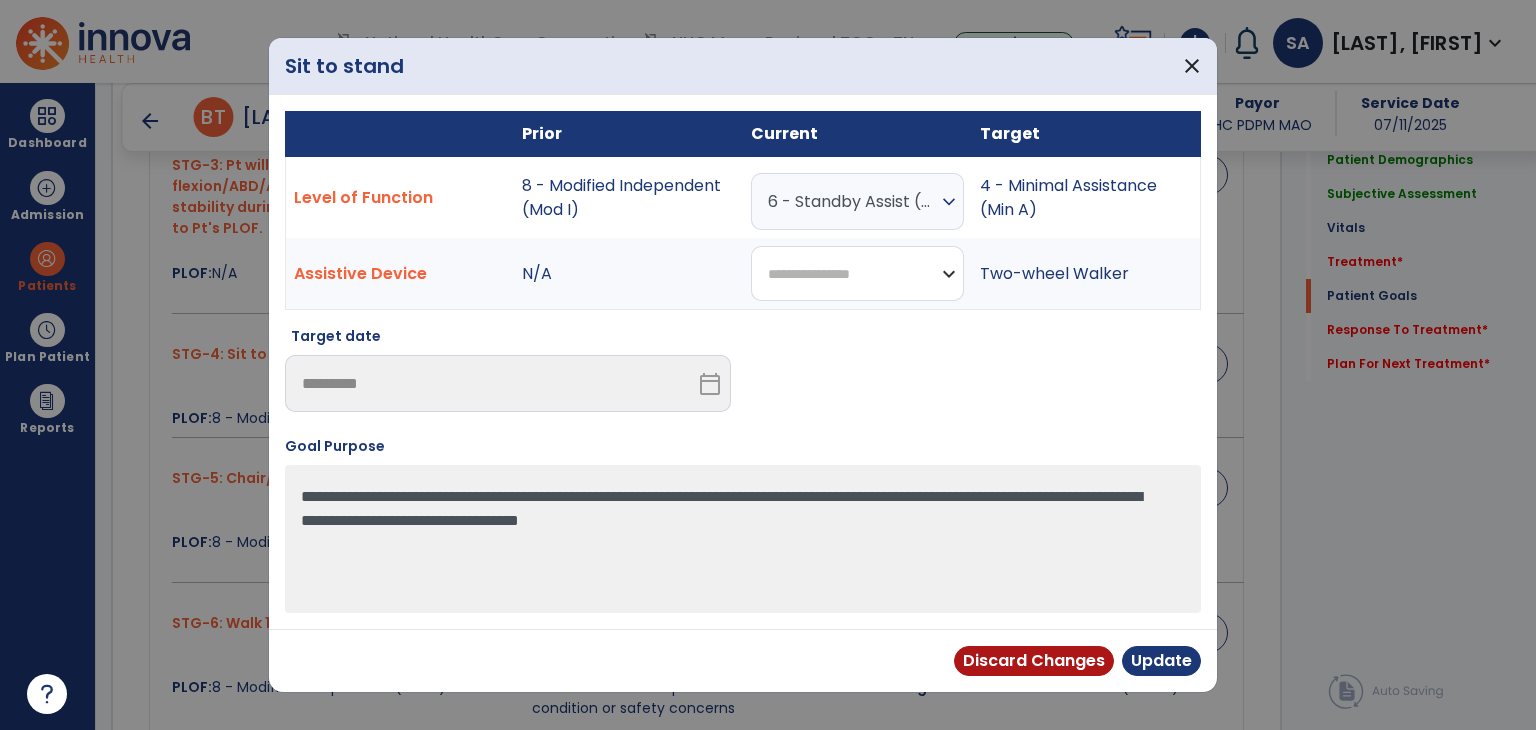 click on "**********" at bounding box center (857, 273) 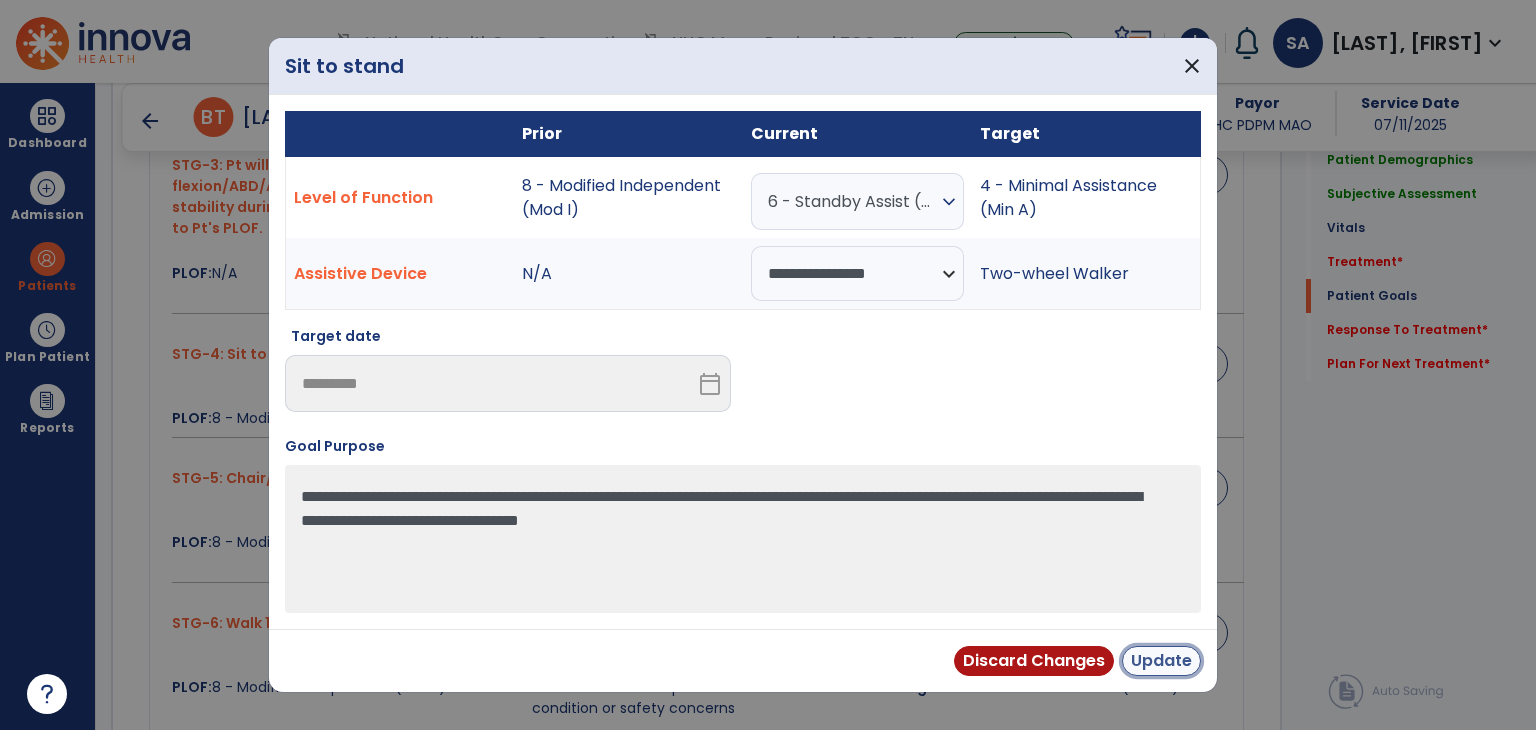 click on "Update" at bounding box center [1161, 661] 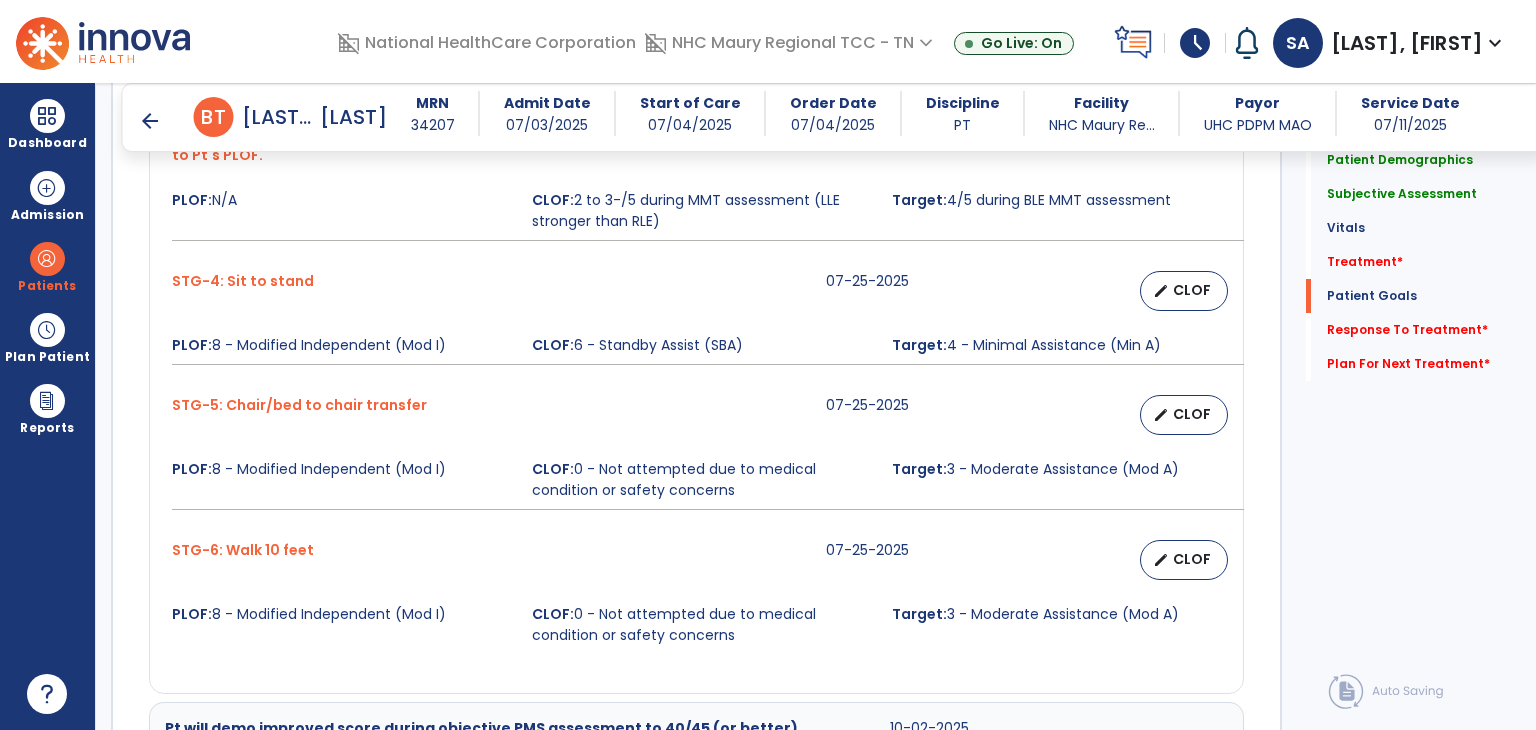 scroll, scrollTop: 2195, scrollLeft: 0, axis: vertical 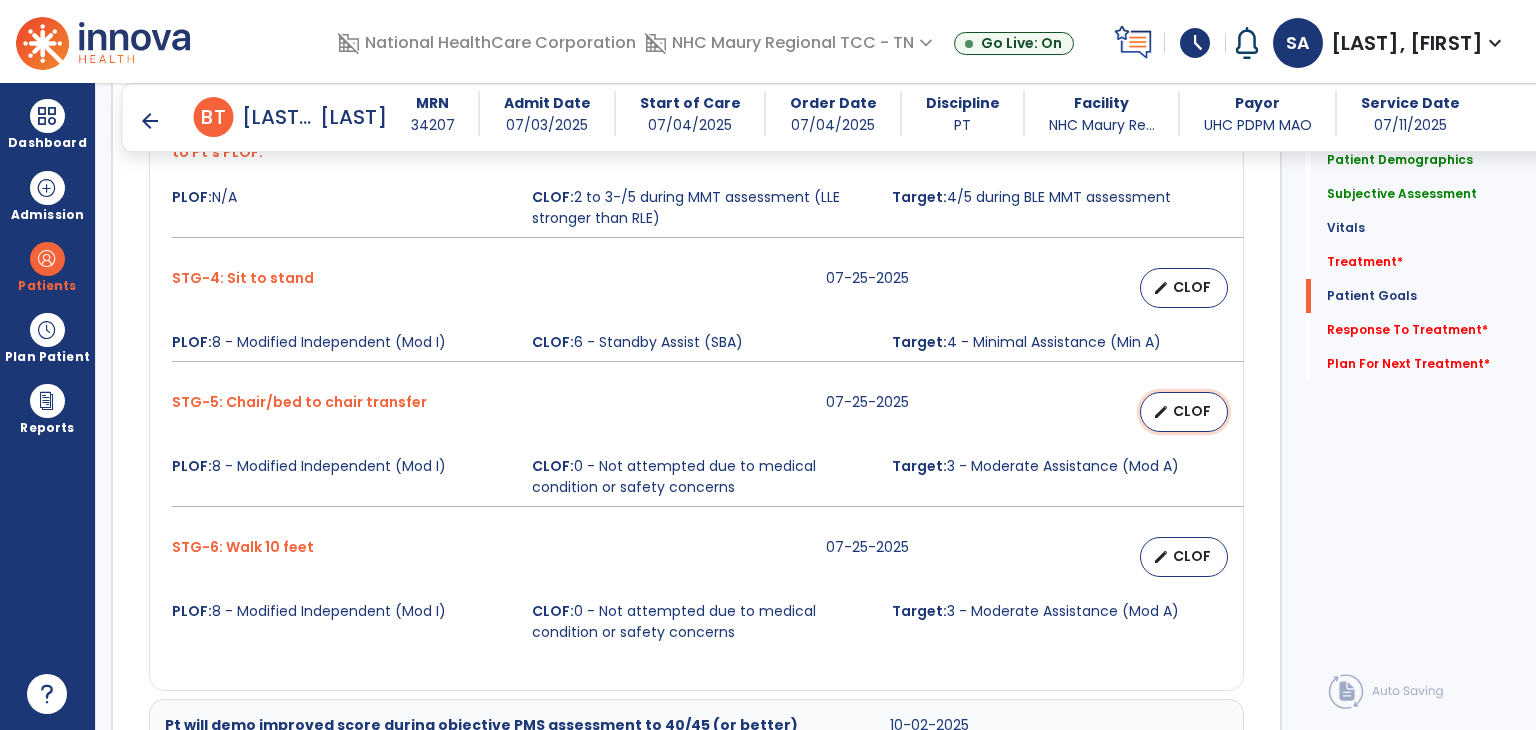 click on "edit   CLOF" at bounding box center [1184, 412] 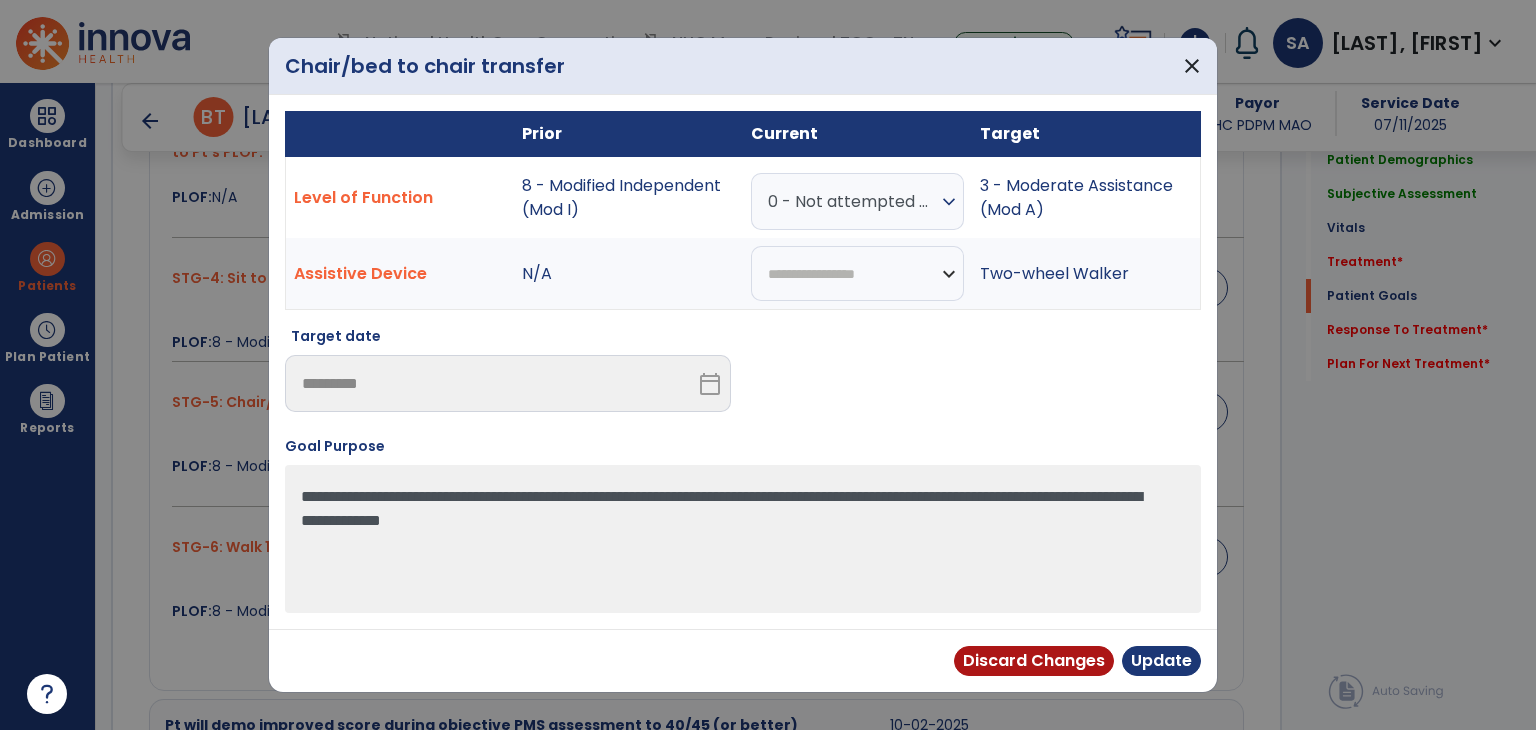 click on "0 - Not attempted due to medical condition or safety concerns" at bounding box center [852, 201] 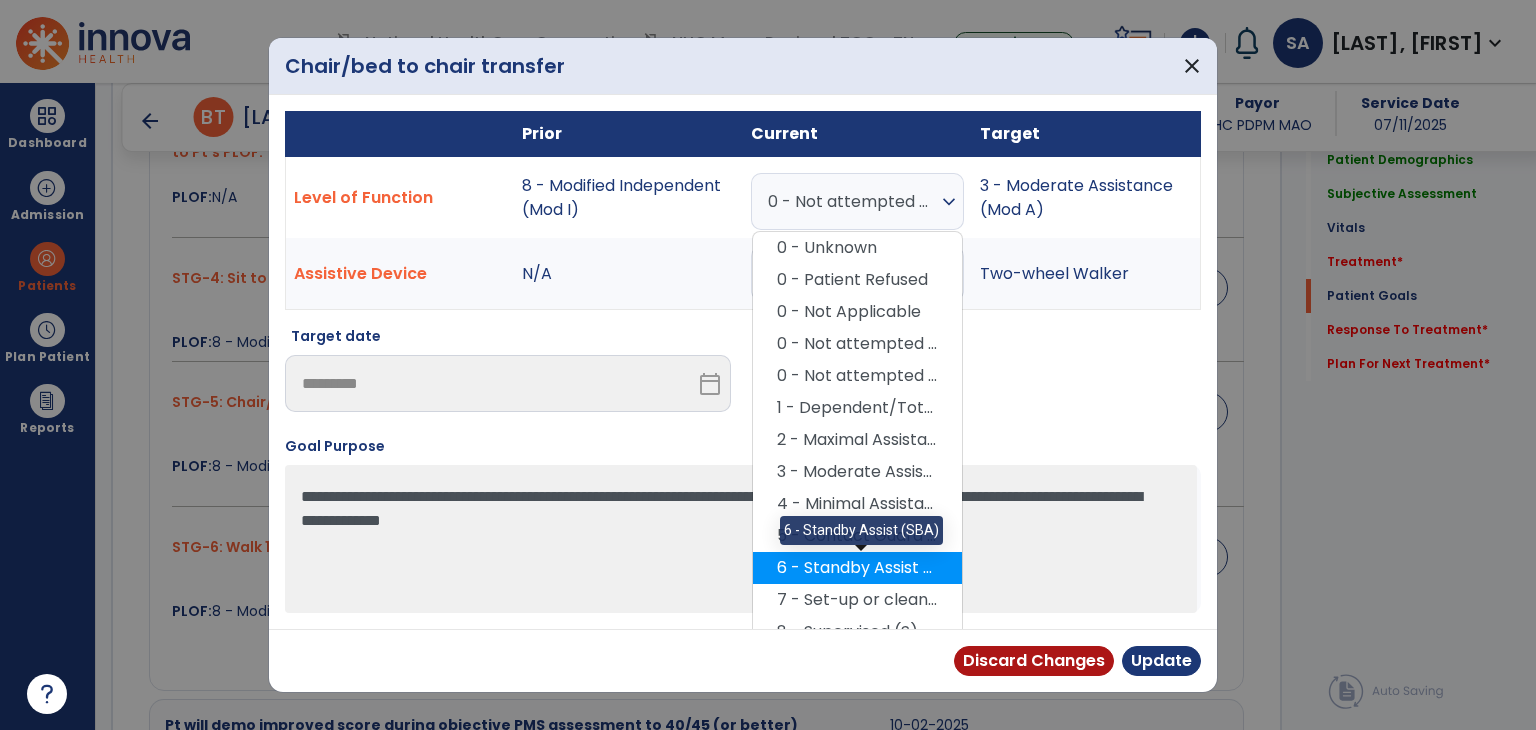 click on "6 - Standby Assist (SBA)" at bounding box center [857, 568] 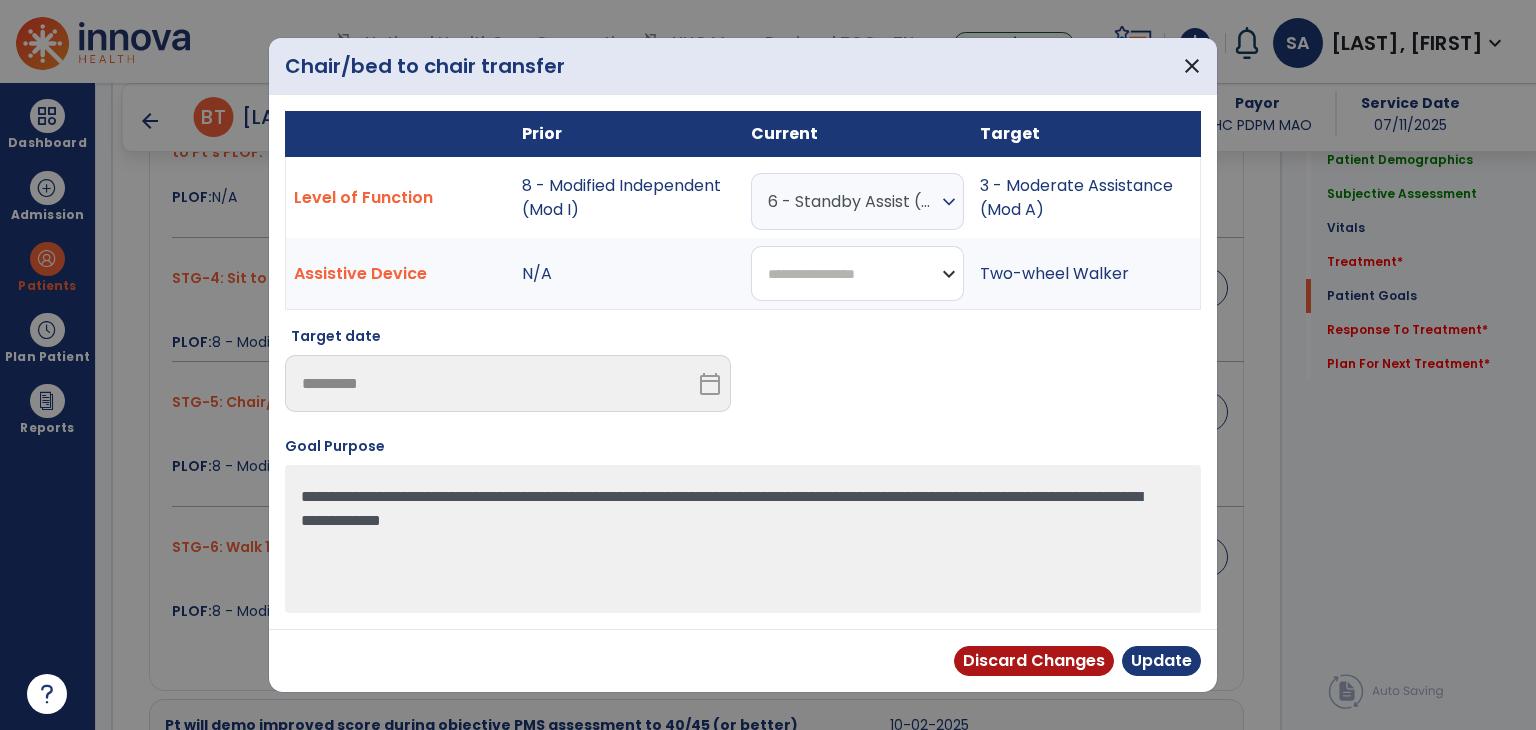 click on "**********" at bounding box center [857, 273] 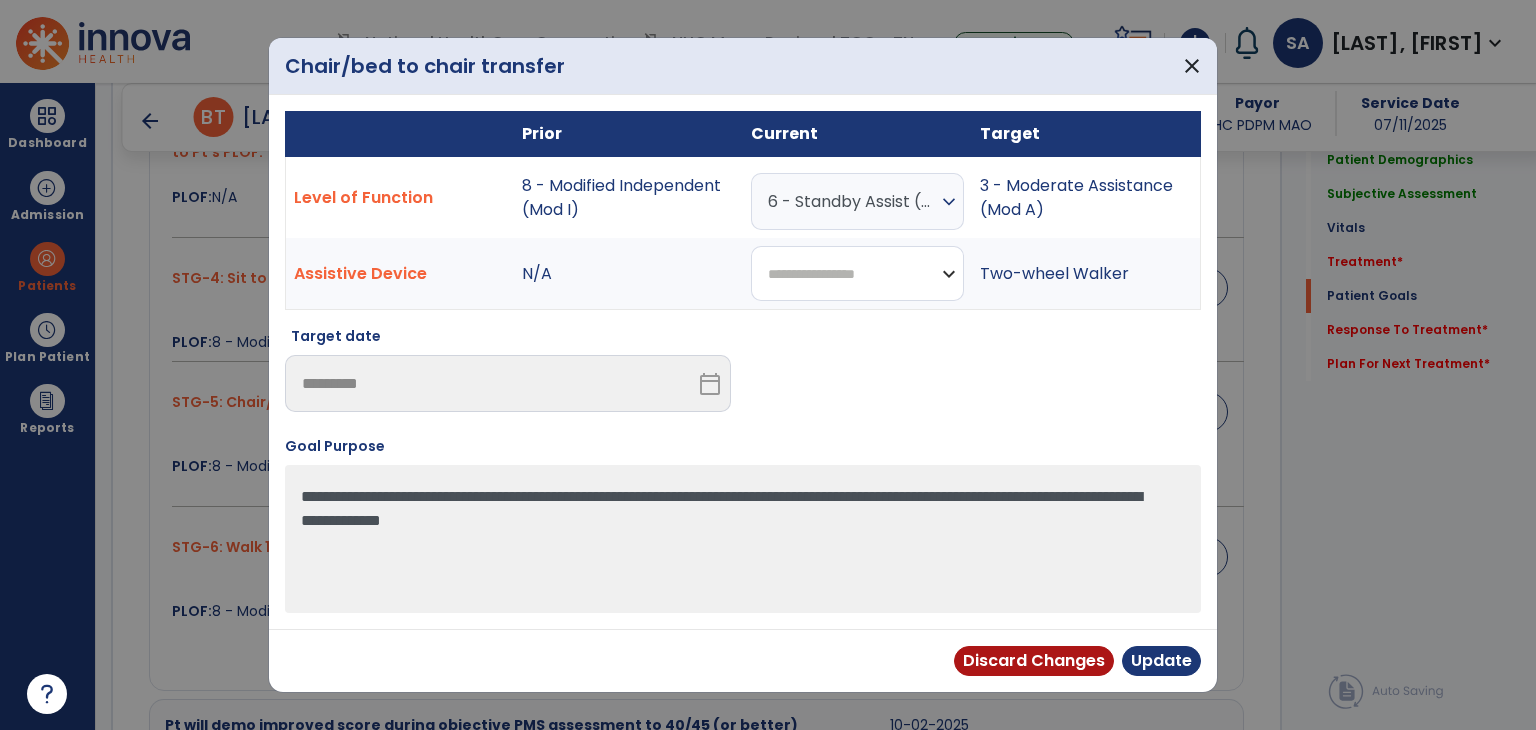 select on "**********" 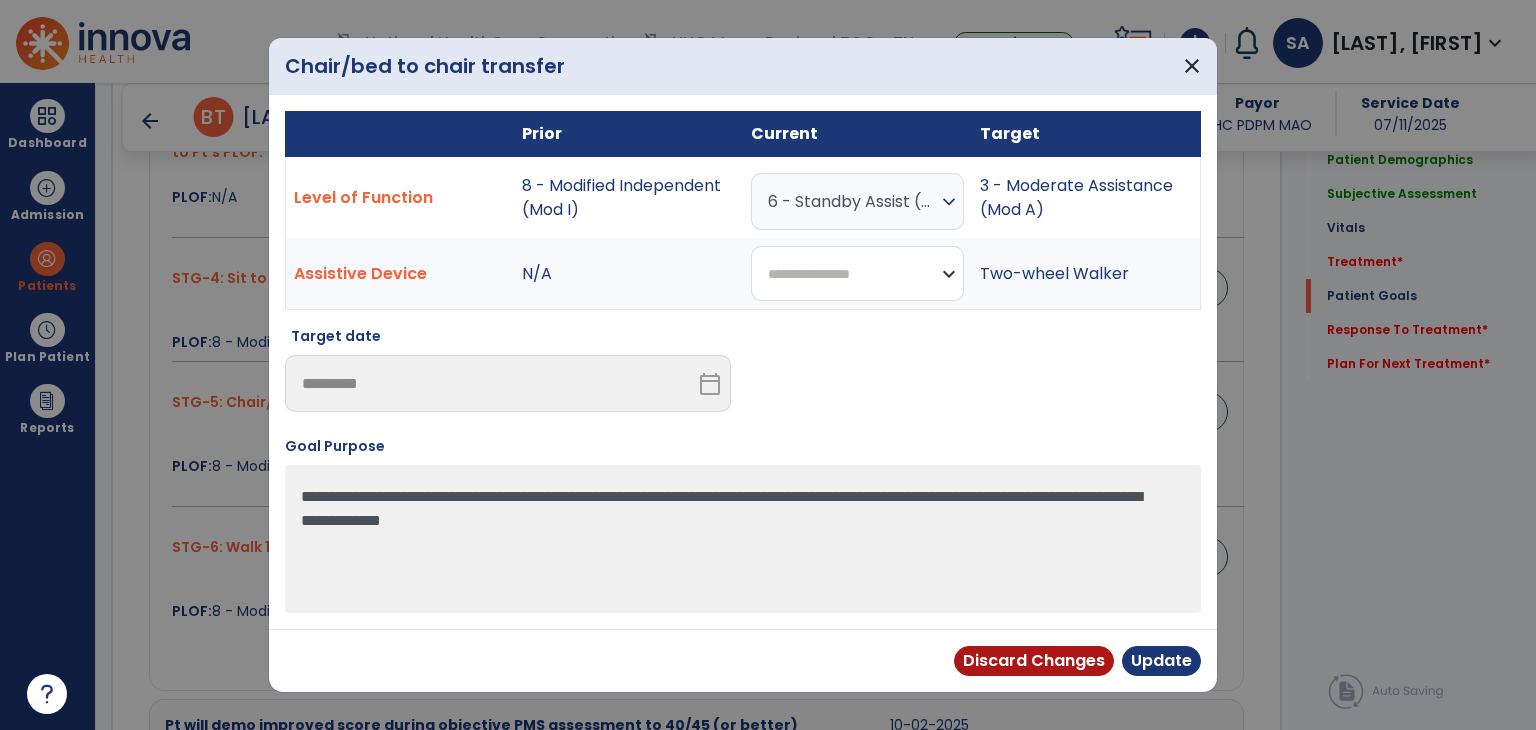 click on "**********" at bounding box center (857, 273) 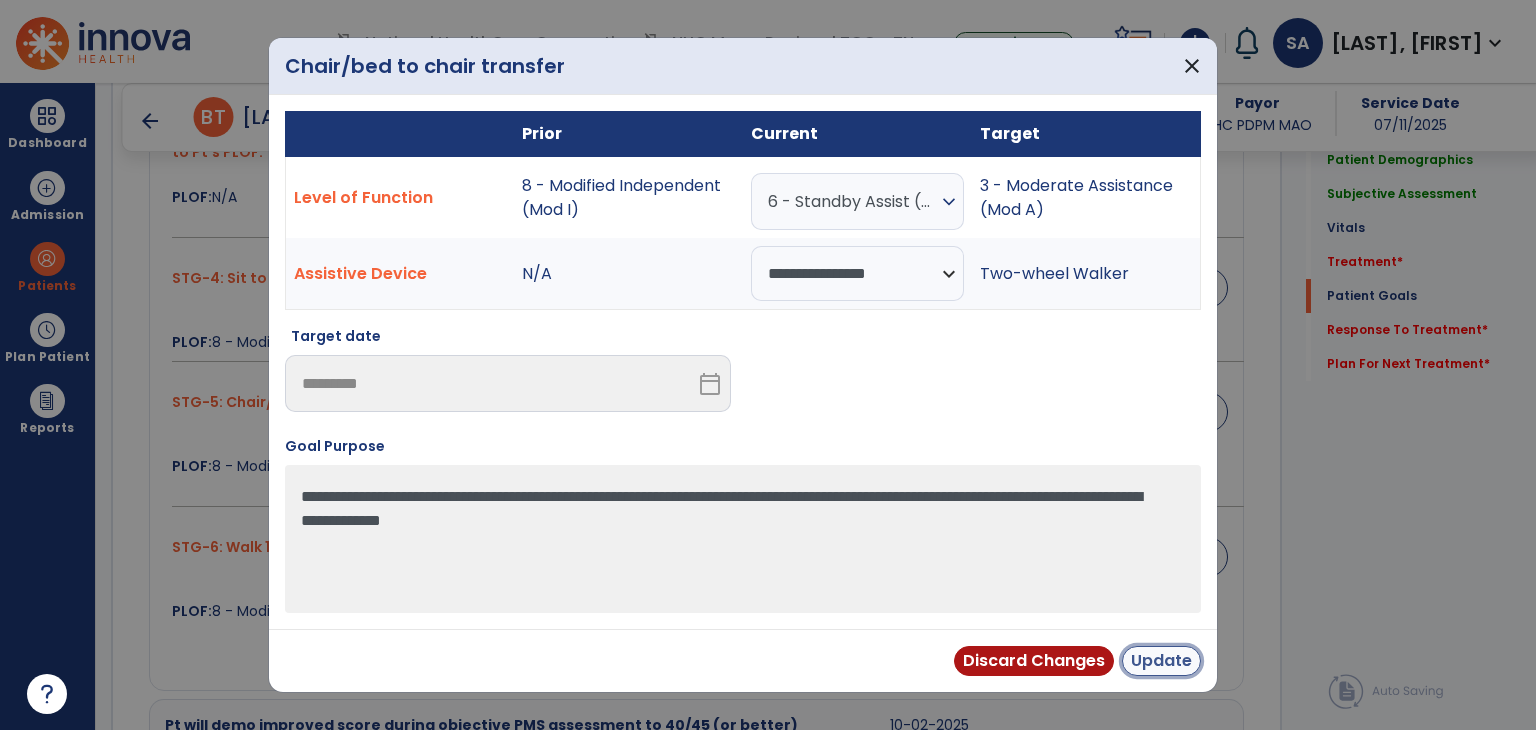 click on "Update" at bounding box center (1161, 661) 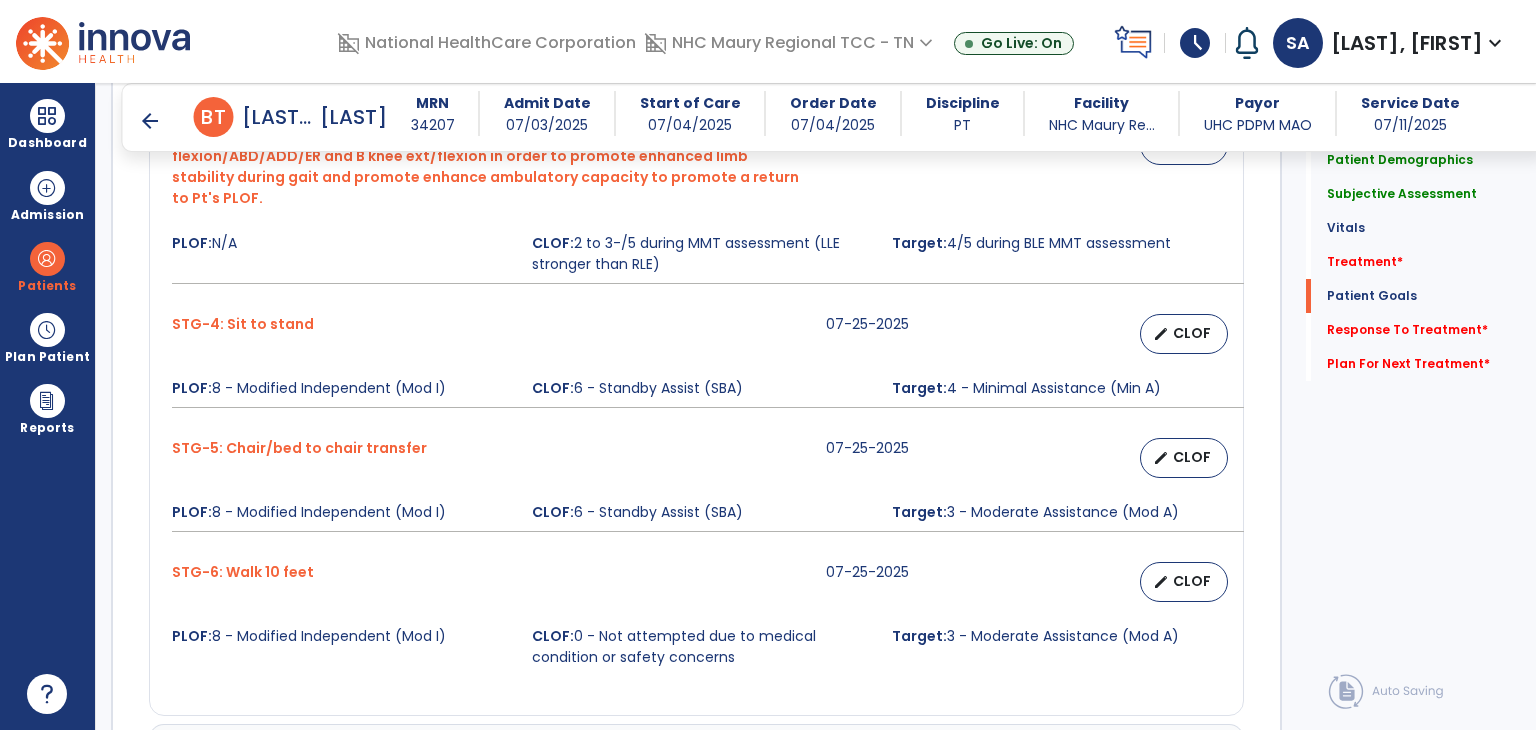 scroll, scrollTop: 2195, scrollLeft: 0, axis: vertical 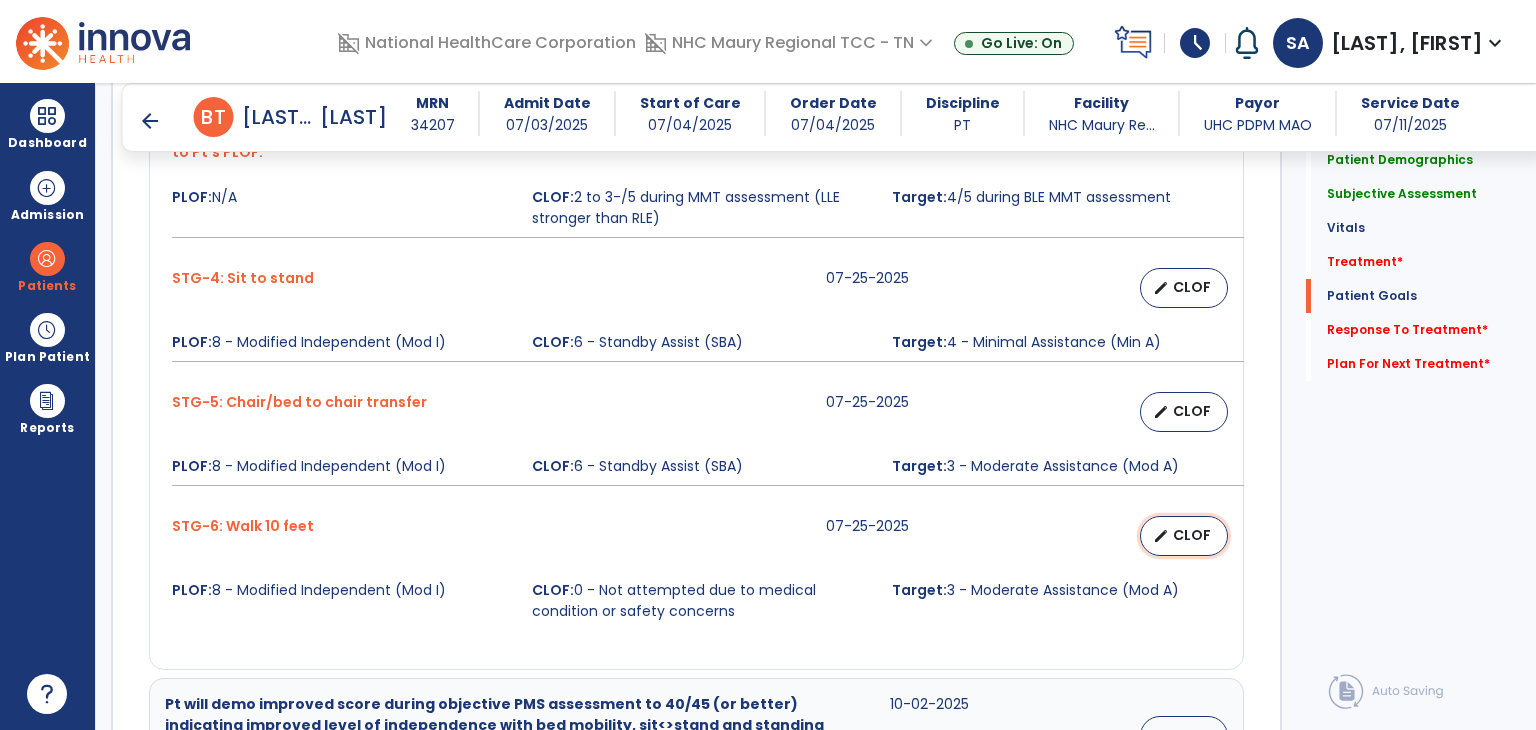 click on "CLOF" at bounding box center [1192, 535] 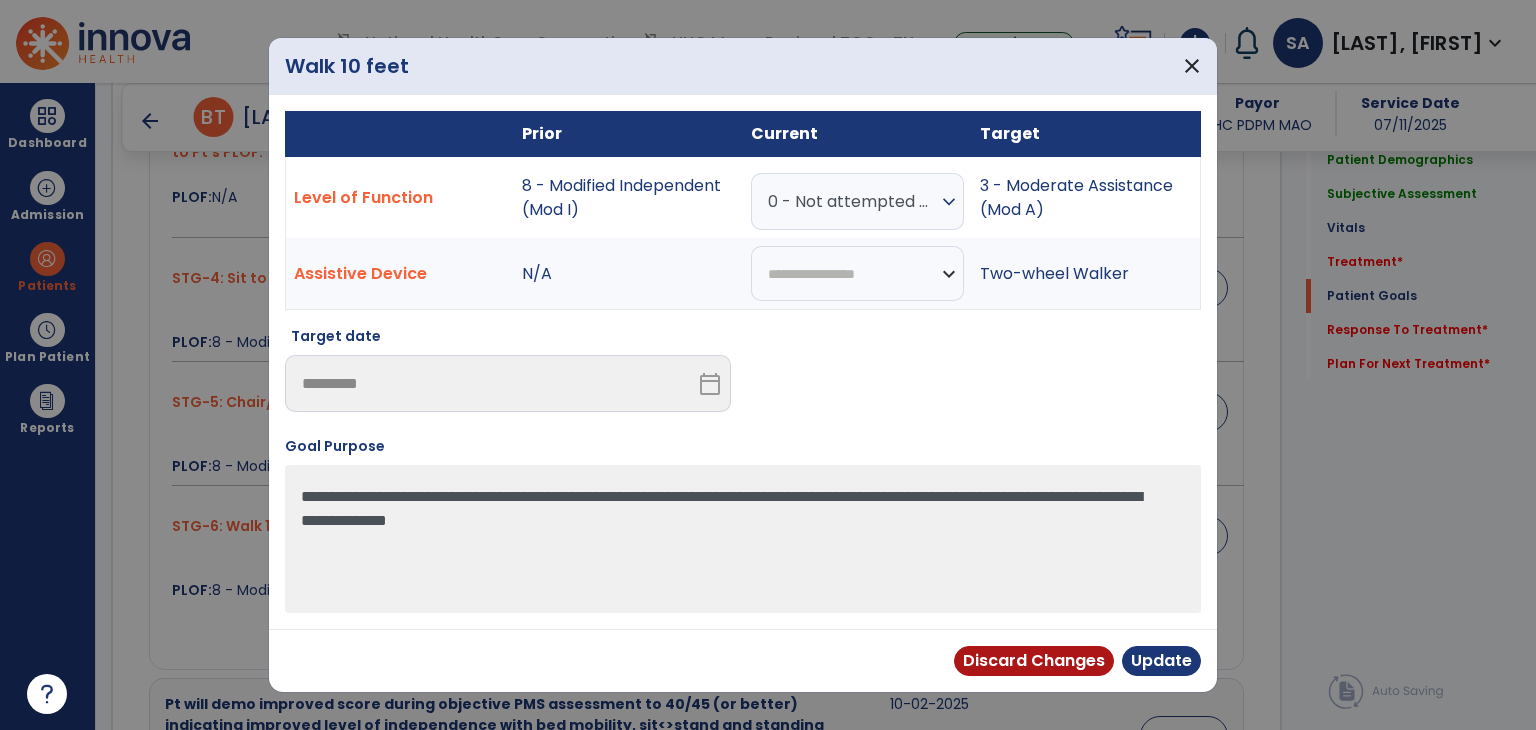 click on "0 - Not attempted due to medical condition or safety concerns" at bounding box center (852, 201) 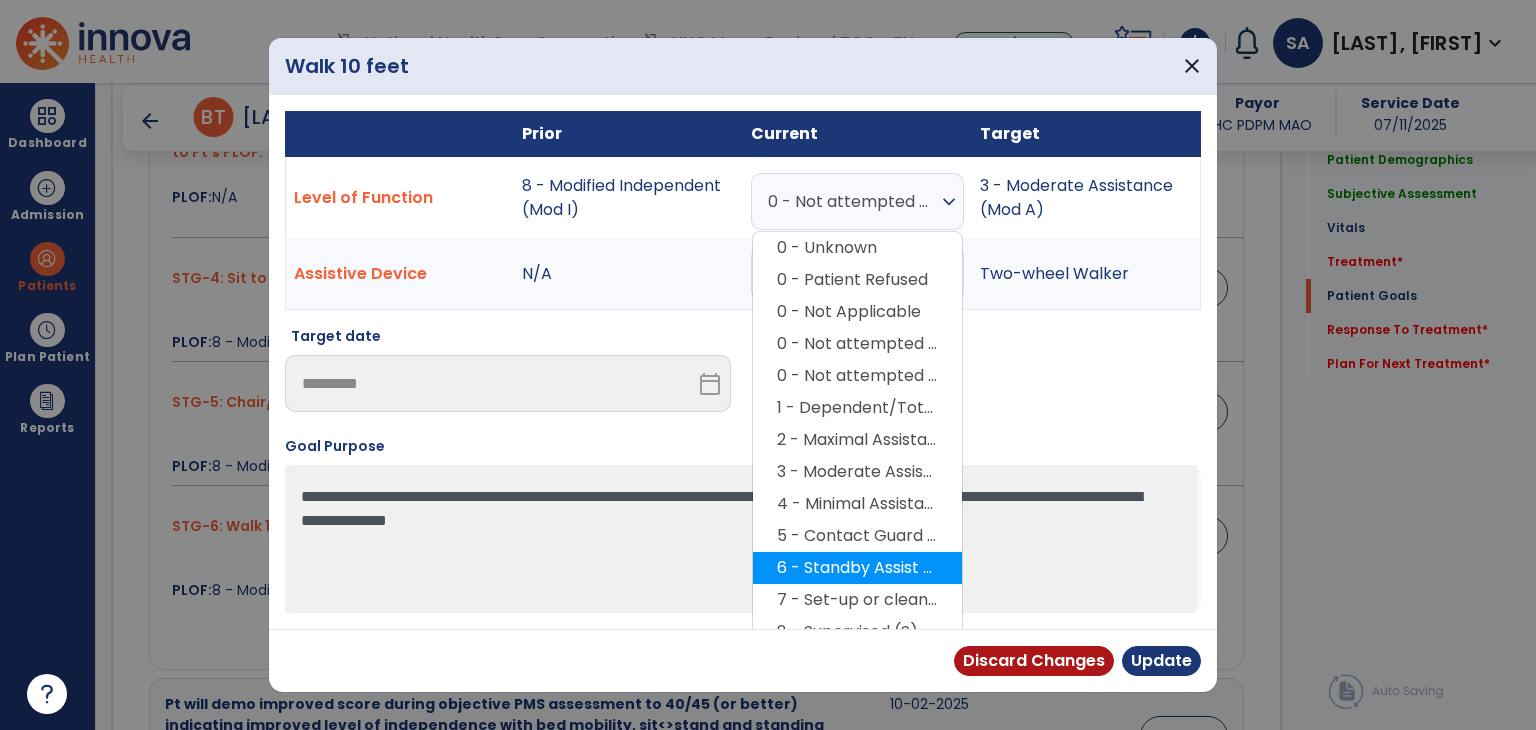 click on "6 - Standby Assist (SBA)" at bounding box center (857, 568) 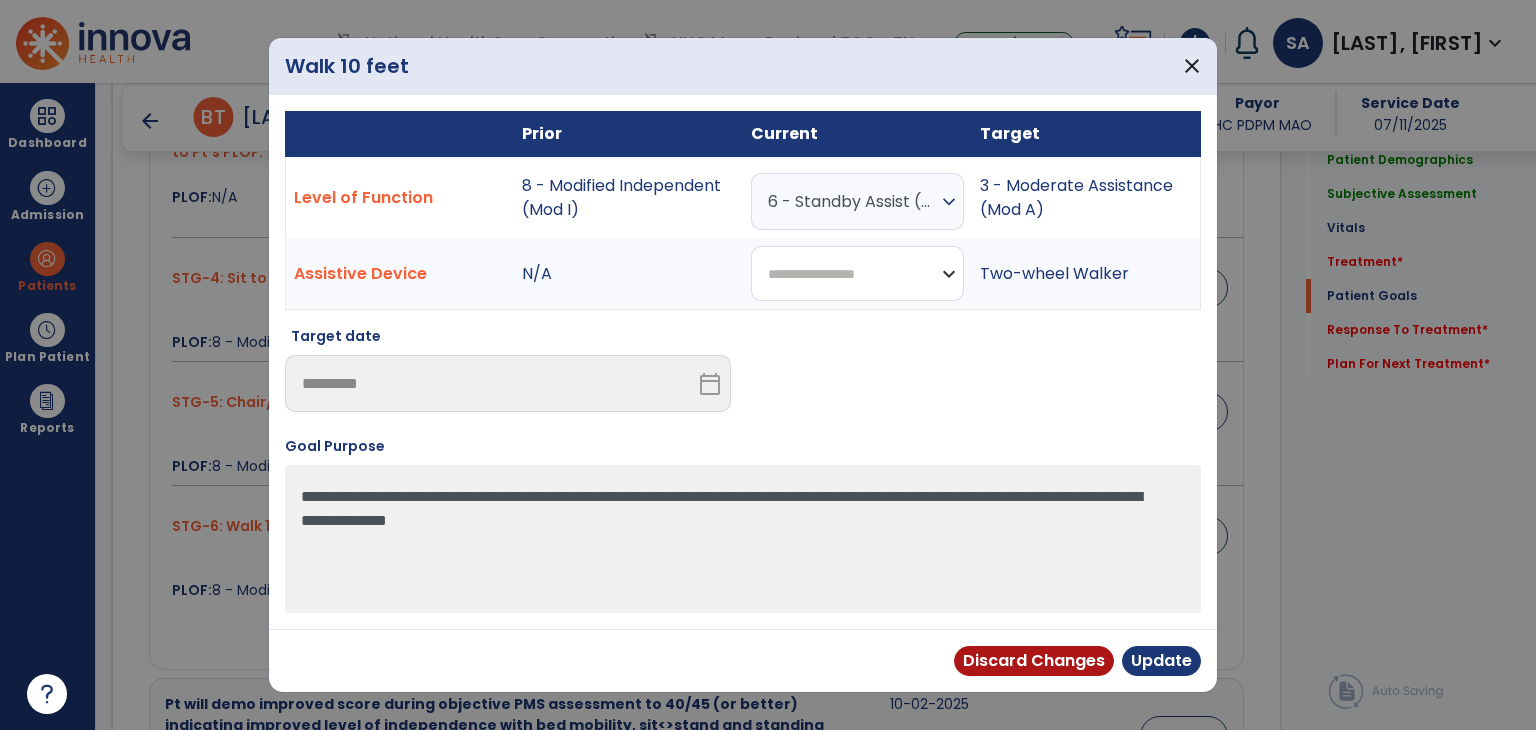 click on "**********" at bounding box center (857, 273) 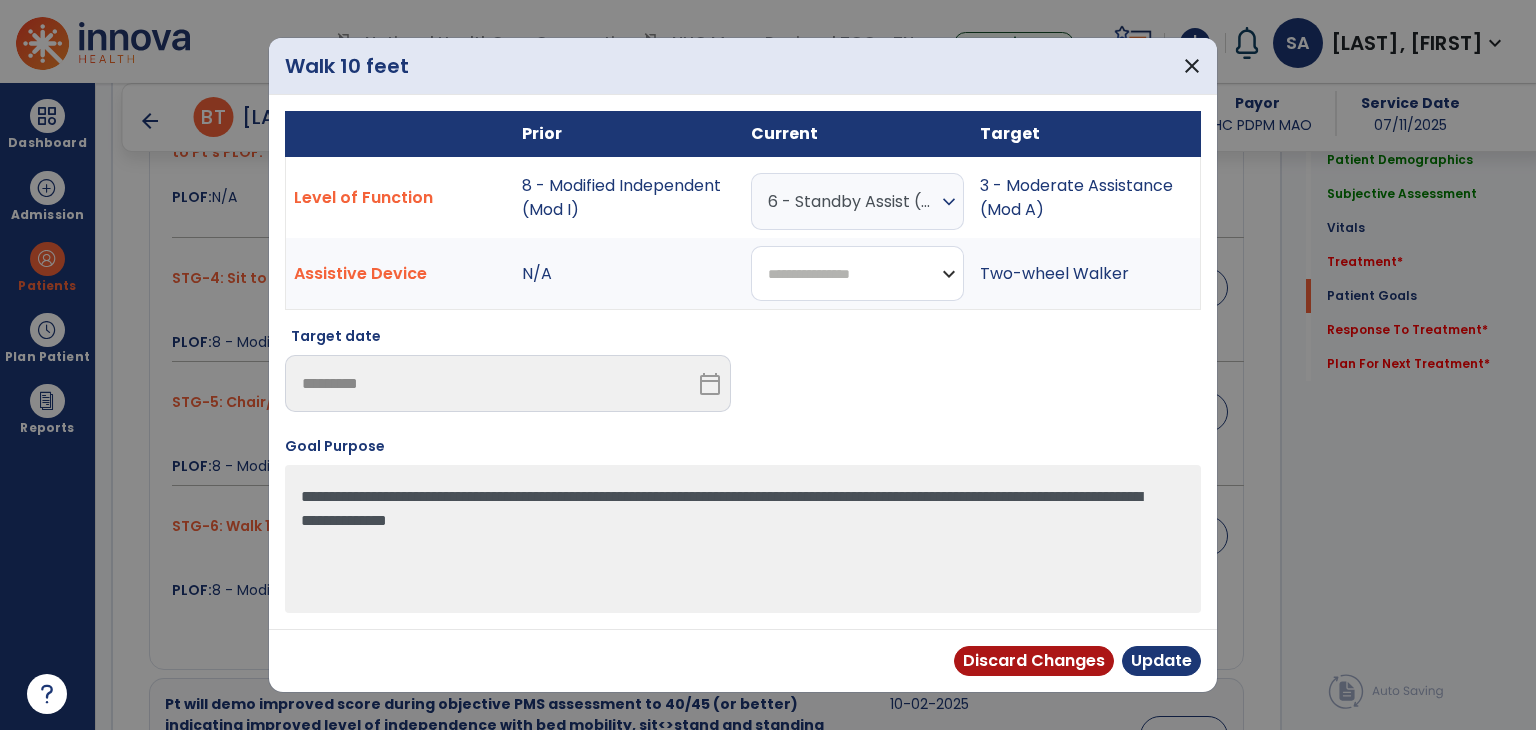 click on "**********" at bounding box center [857, 273] 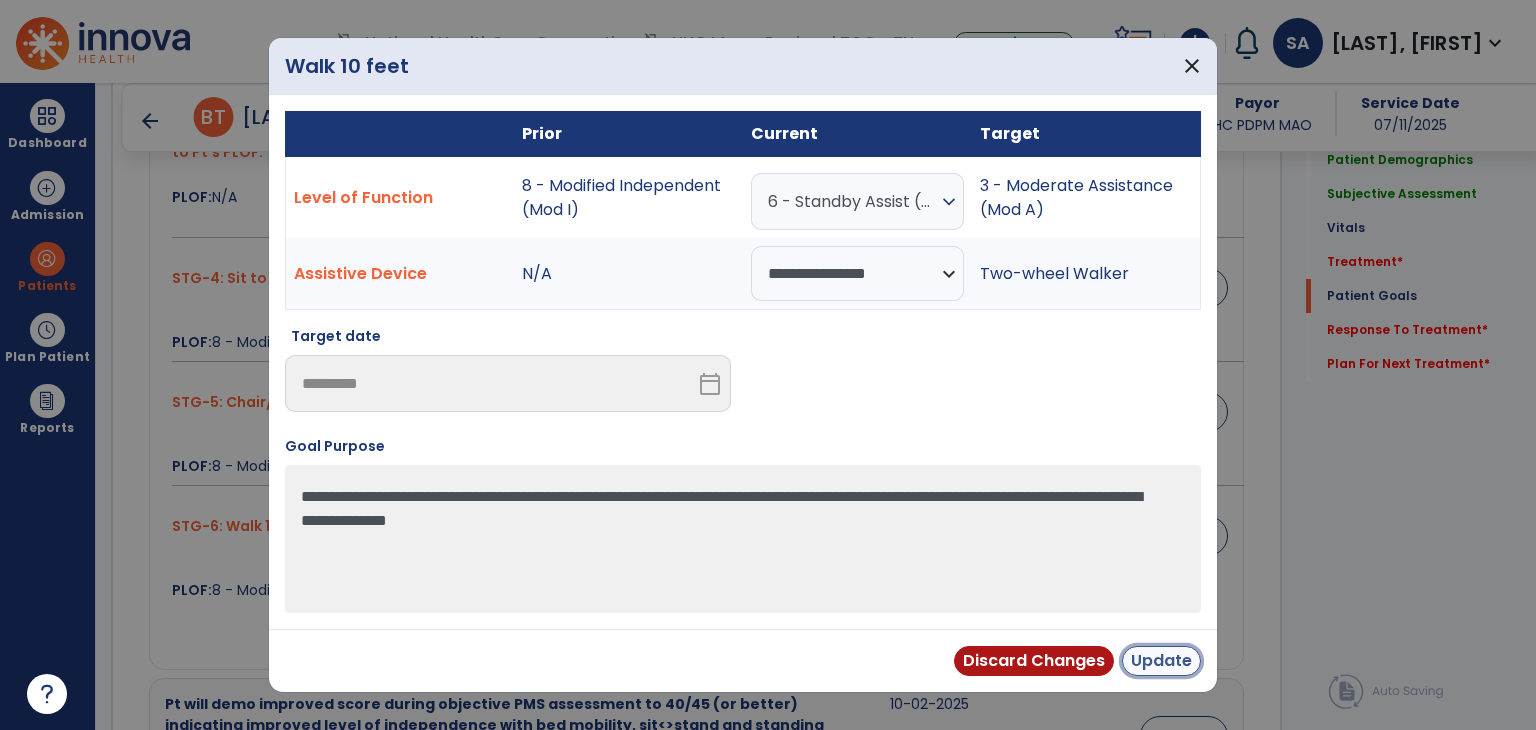 click on "Update" at bounding box center (1161, 661) 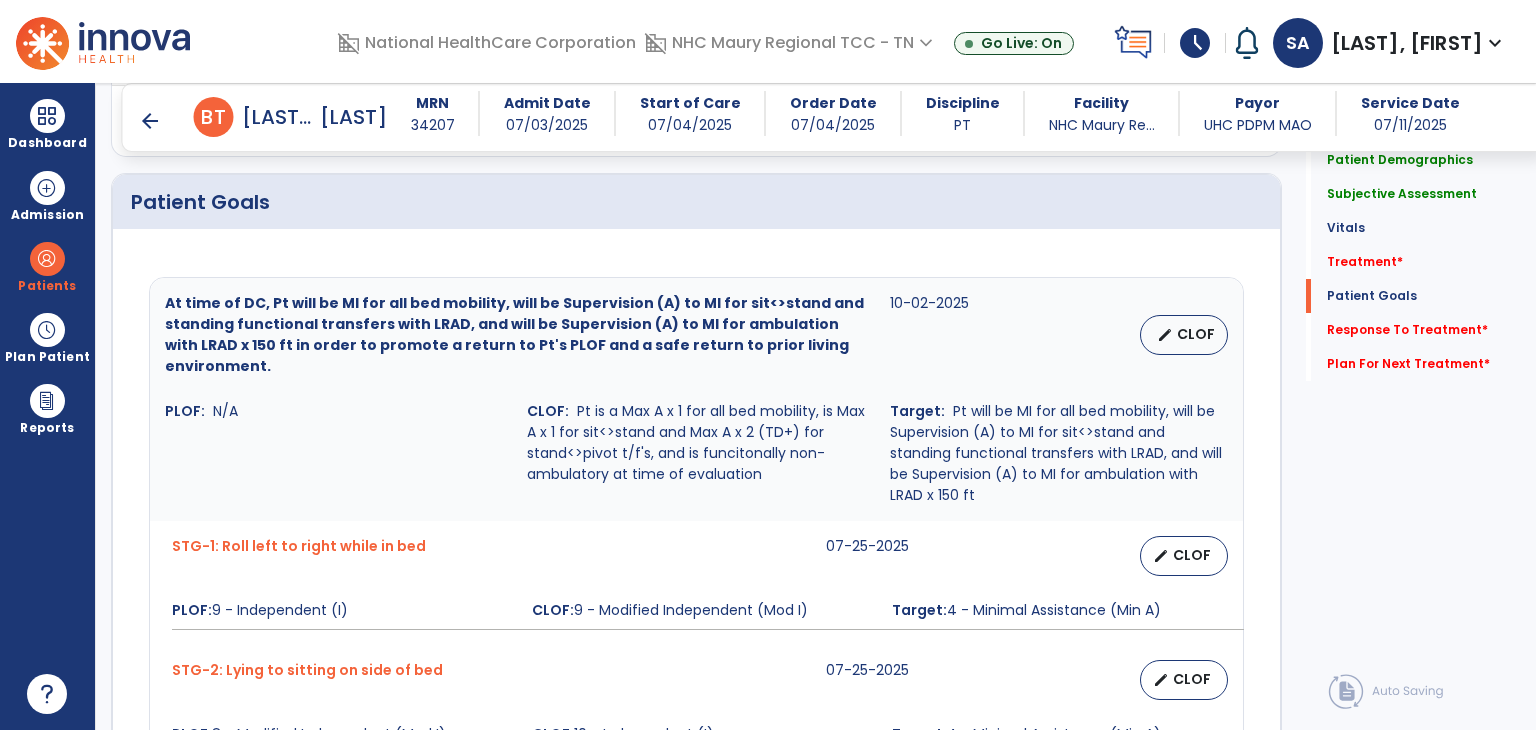 scroll, scrollTop: 1488, scrollLeft: 0, axis: vertical 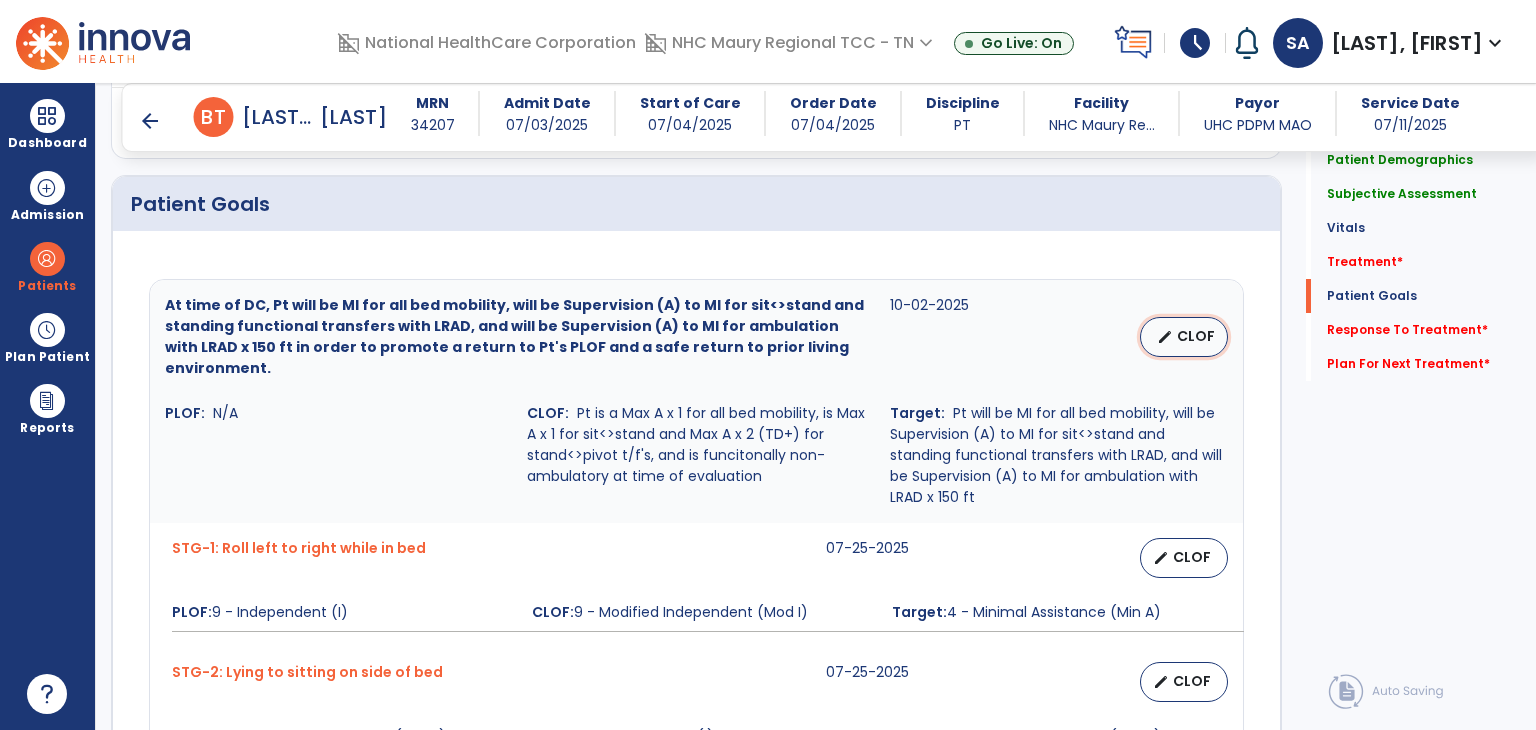 click on "edit   CLOF" at bounding box center [1184, 337] 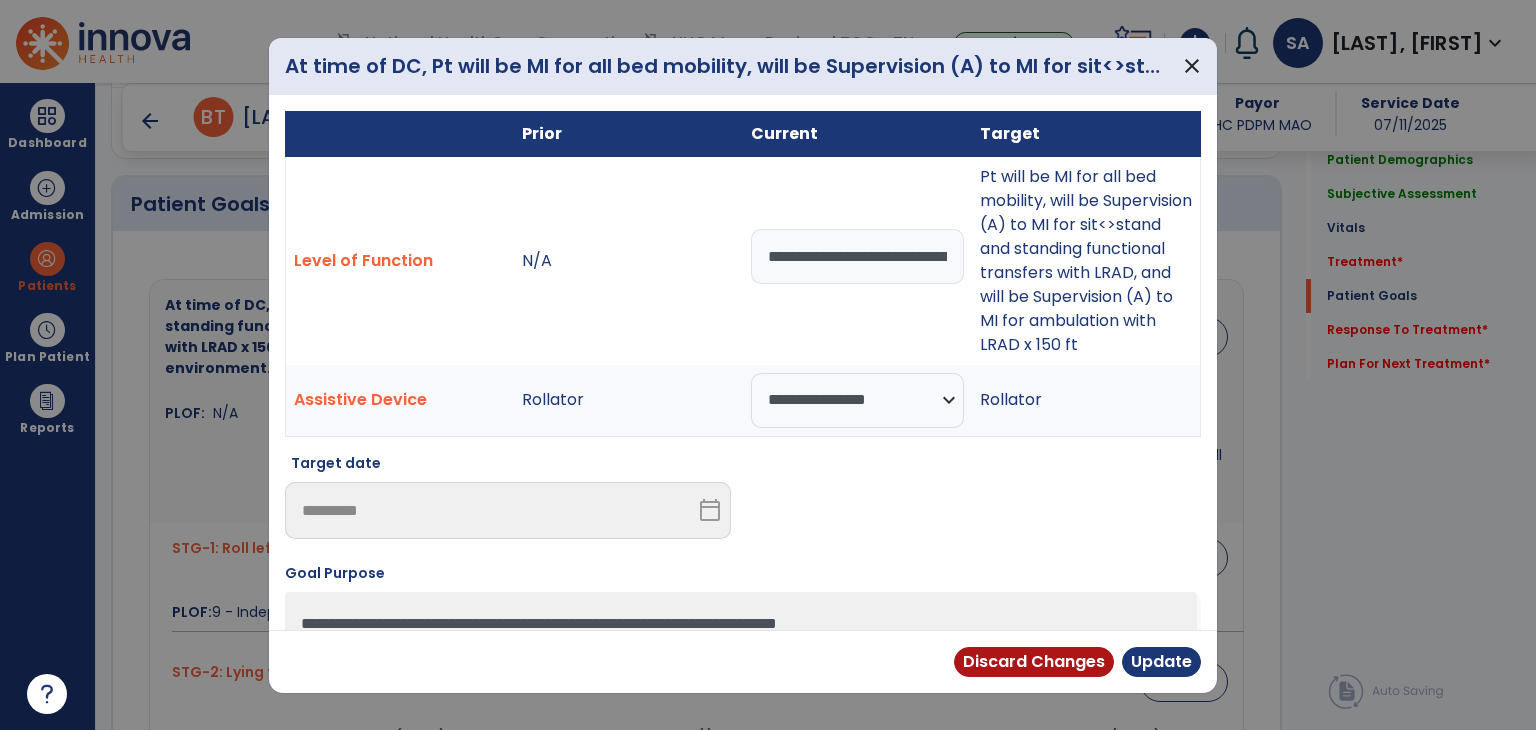 click on "**********" at bounding box center [857, 256] 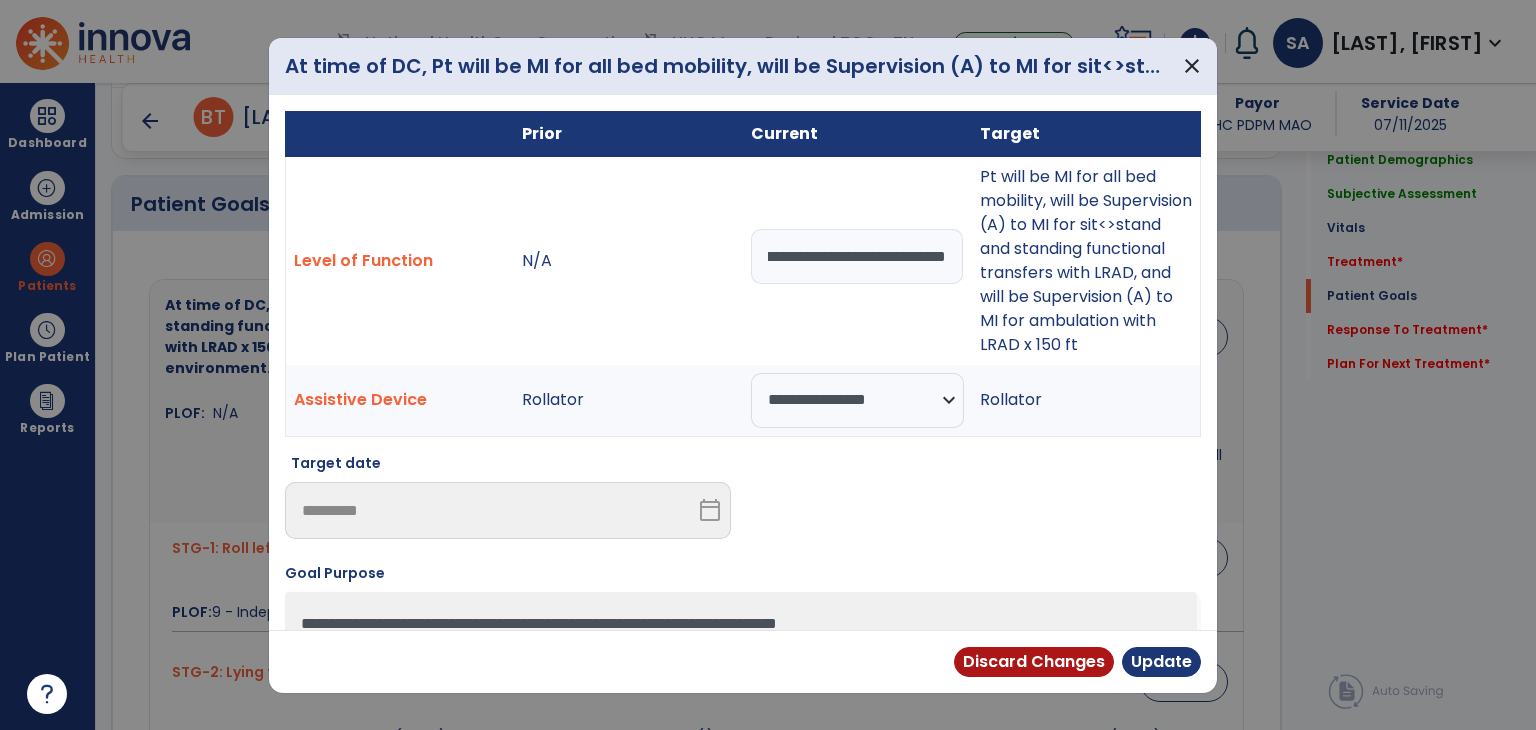 scroll, scrollTop: 0, scrollLeft: 1090, axis: horizontal 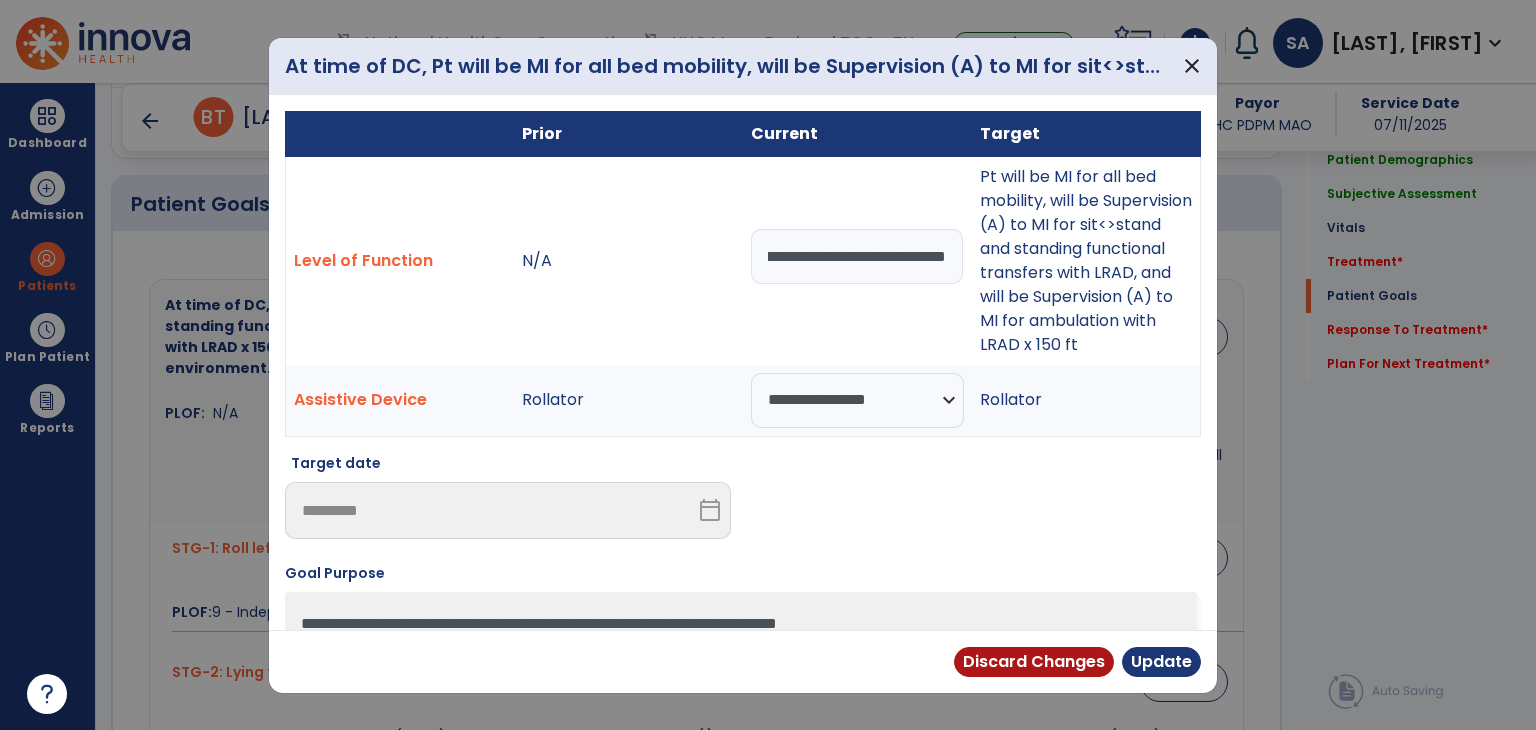 click on "**********" at bounding box center (857, 256) 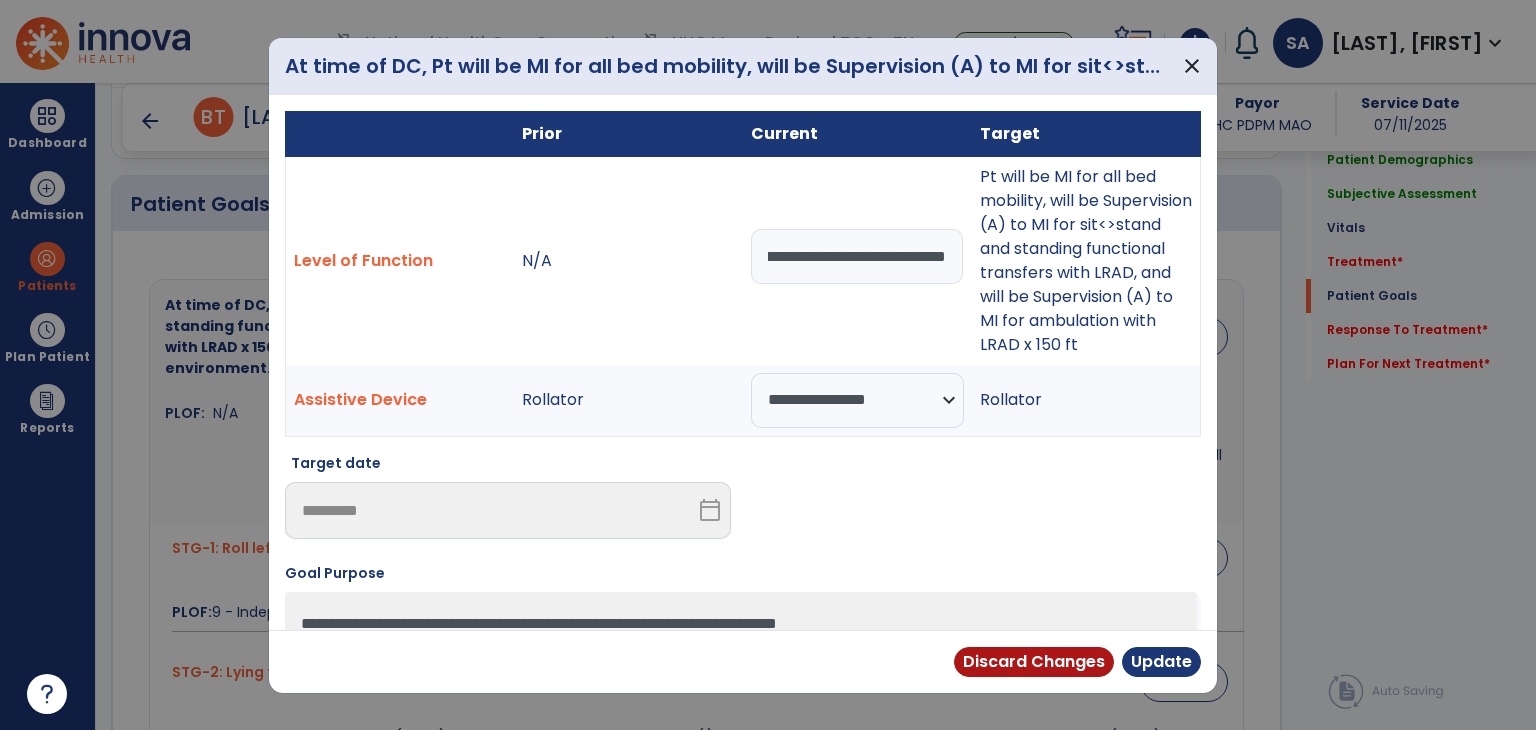 scroll, scrollTop: 0, scrollLeft: 528, axis: horizontal 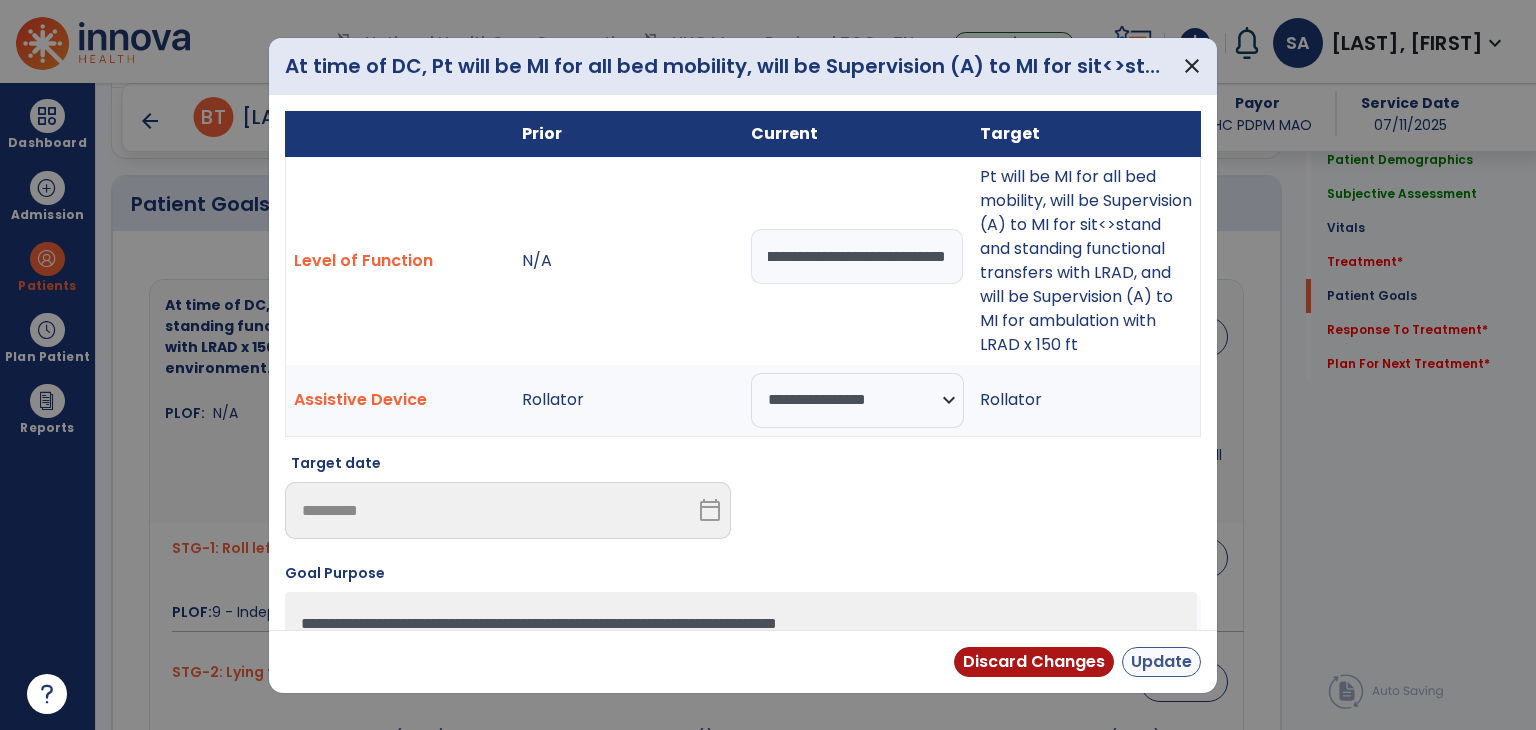 type on "**********" 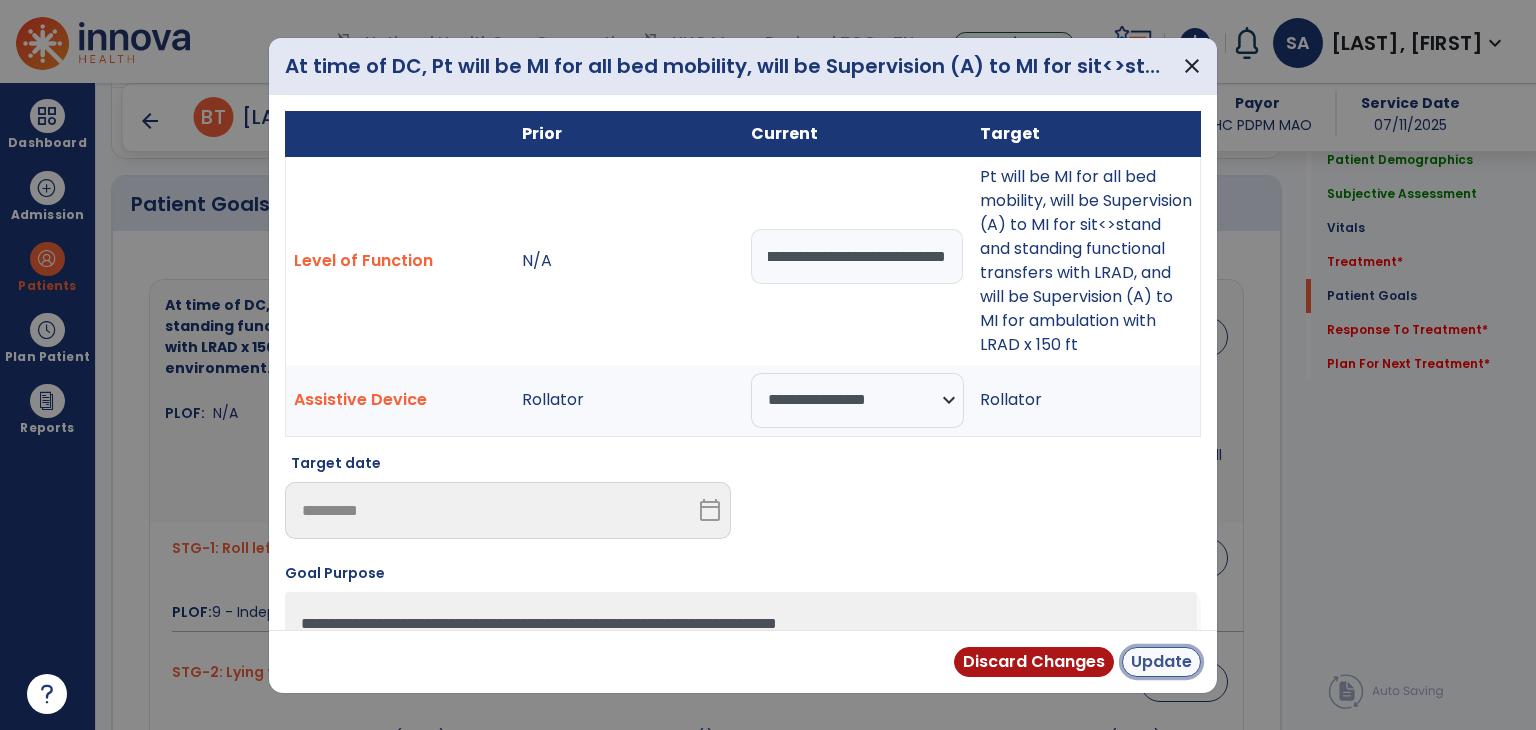 scroll, scrollTop: 0, scrollLeft: 0, axis: both 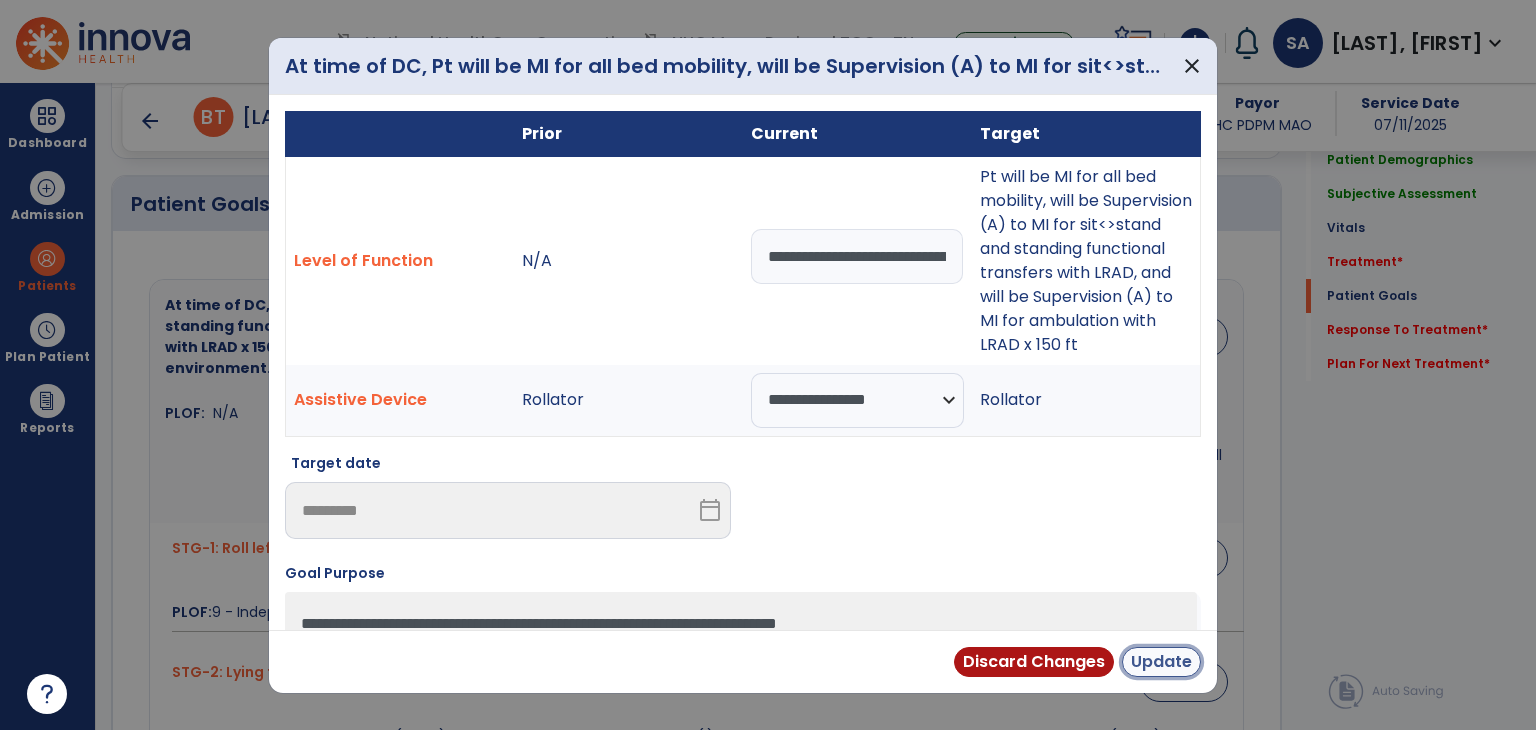 click on "Update" at bounding box center (1161, 662) 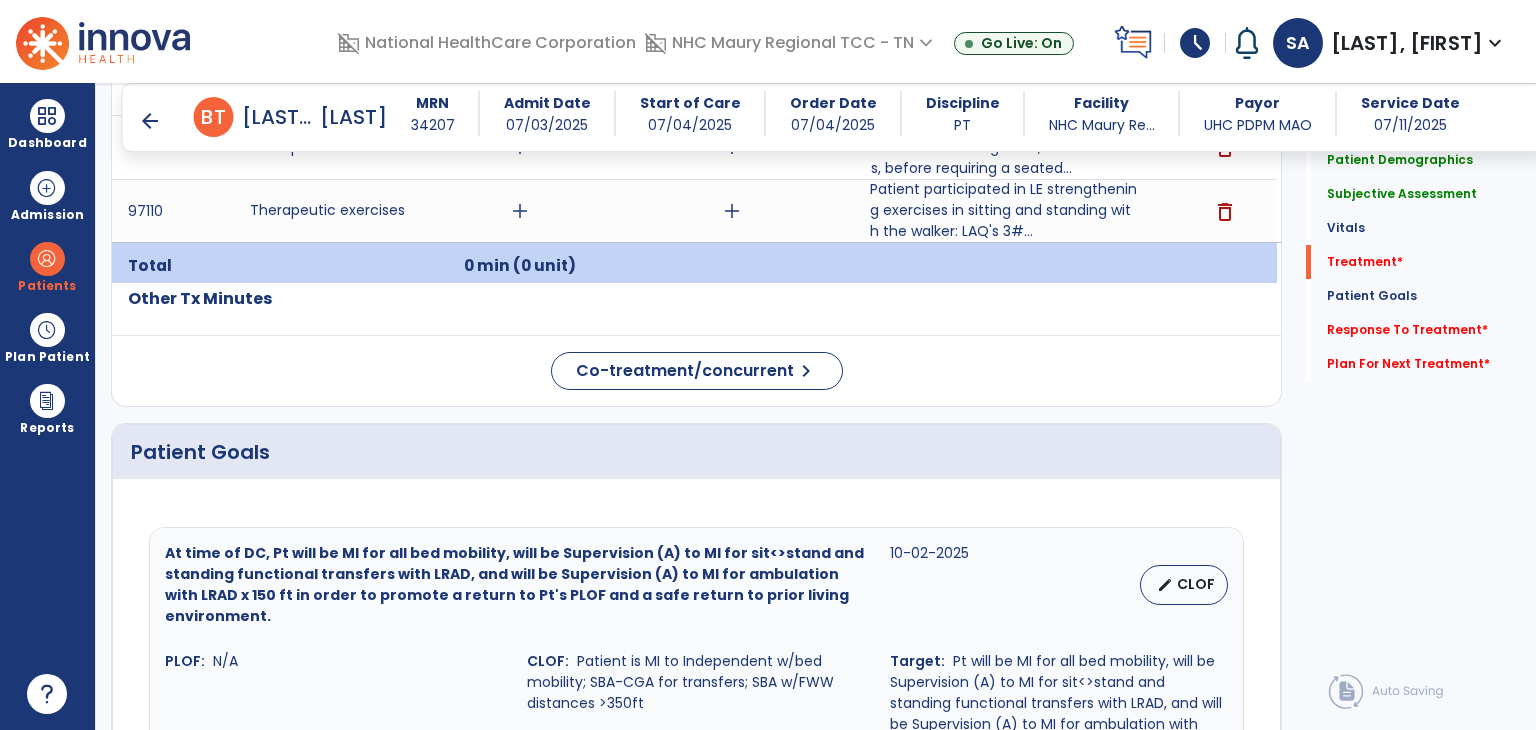 scroll, scrollTop: 1119, scrollLeft: 0, axis: vertical 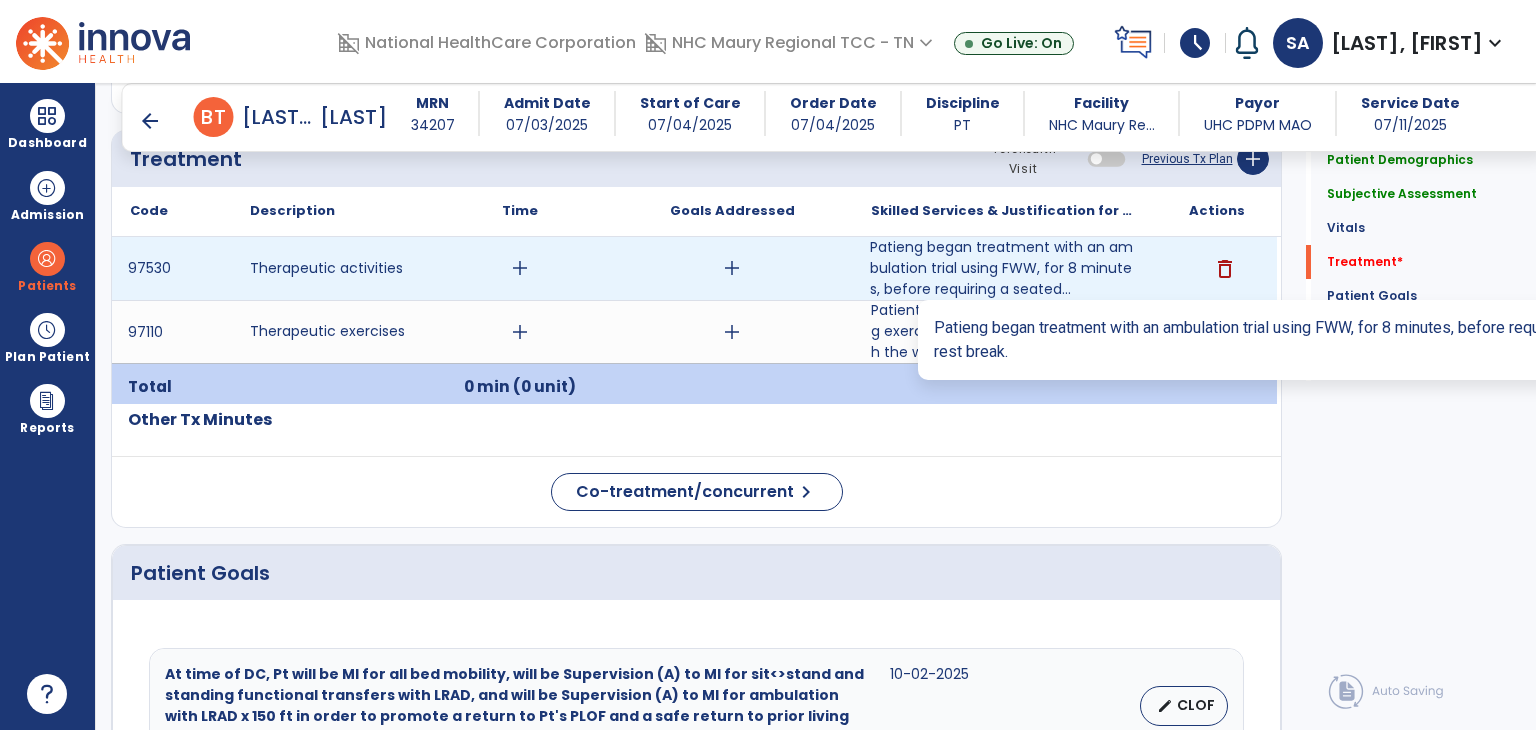 click on "Patieng began treatment with an ambulation trial using FWW, for 8 minutes, before requiring a seated..." at bounding box center (1004, 268) 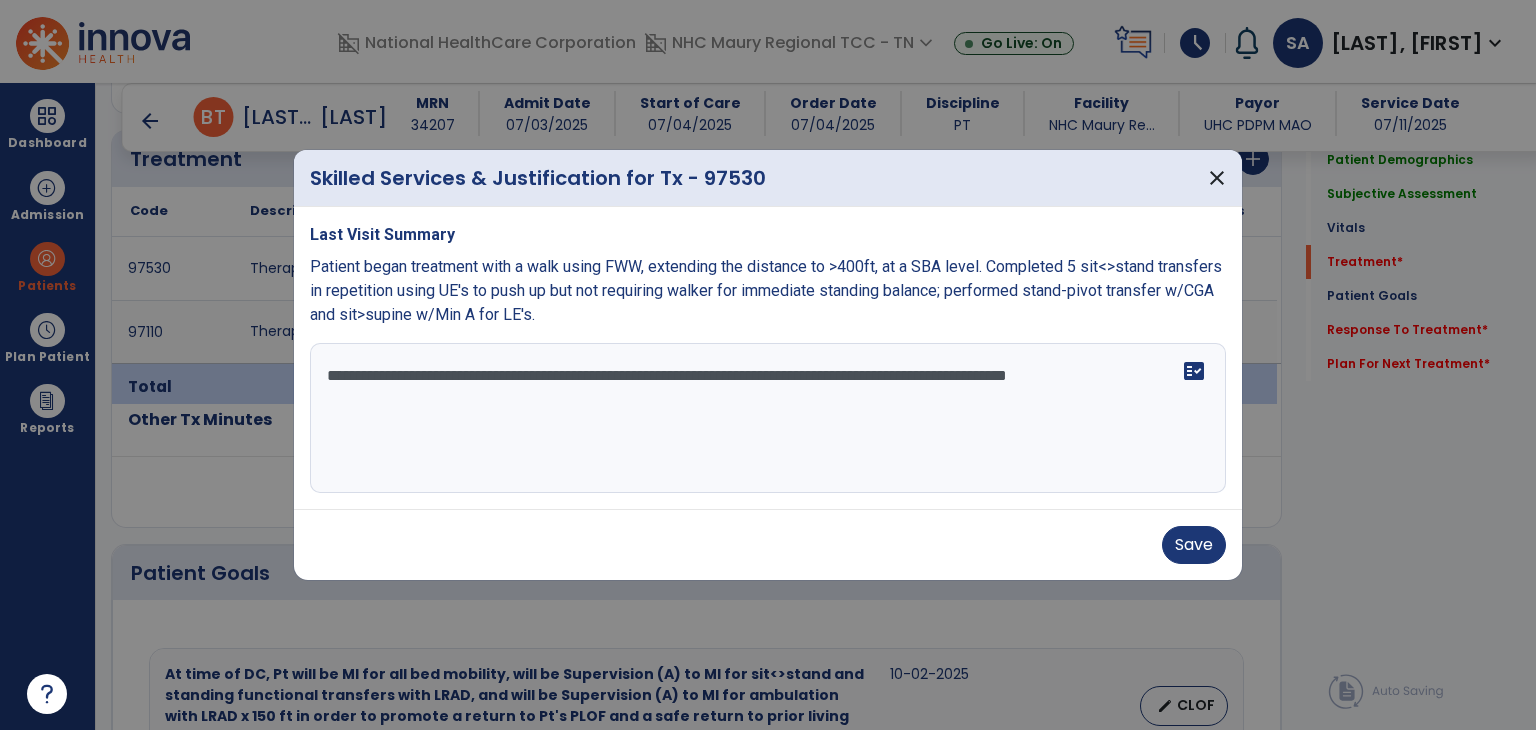 click on "**********" at bounding box center (768, 418) 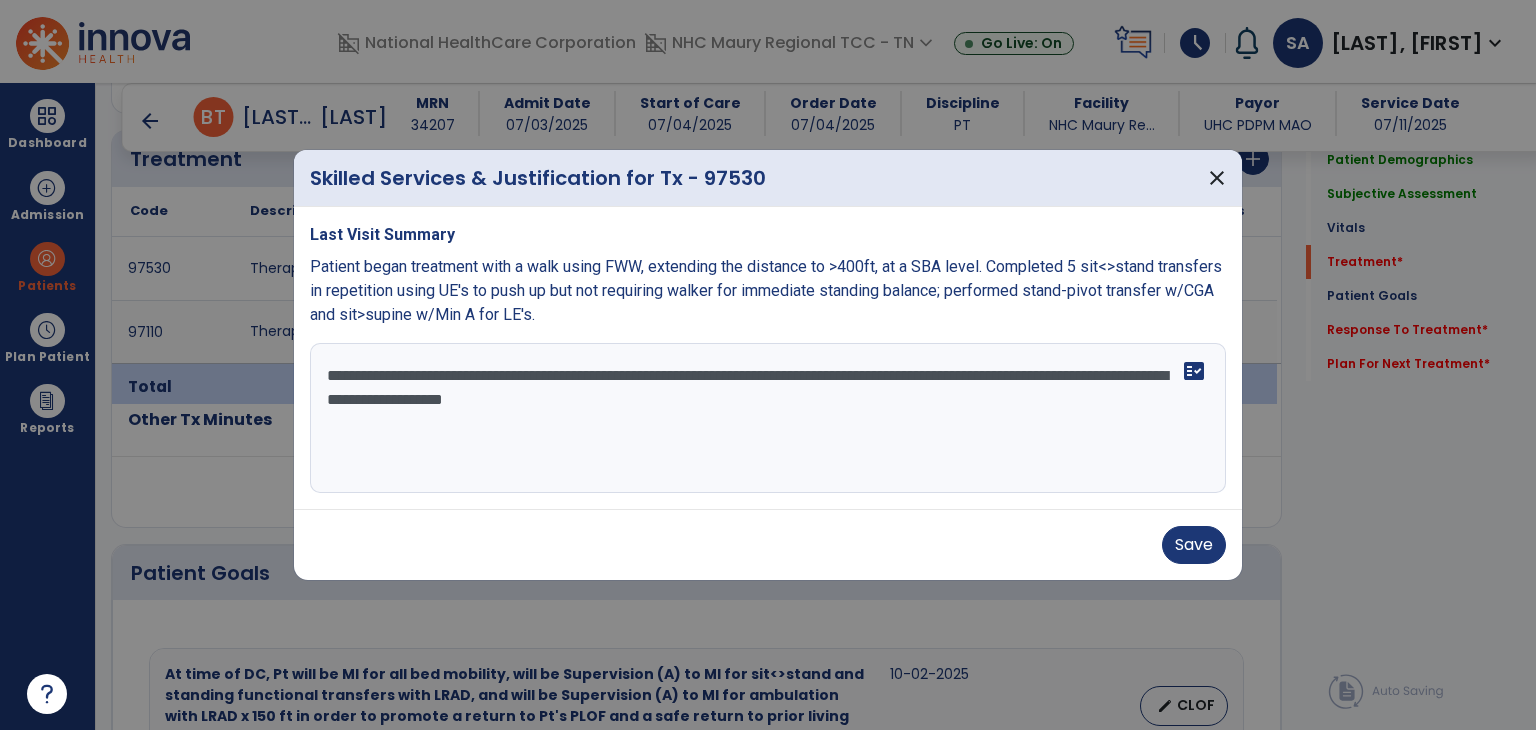 click on "**********" at bounding box center [768, 418] 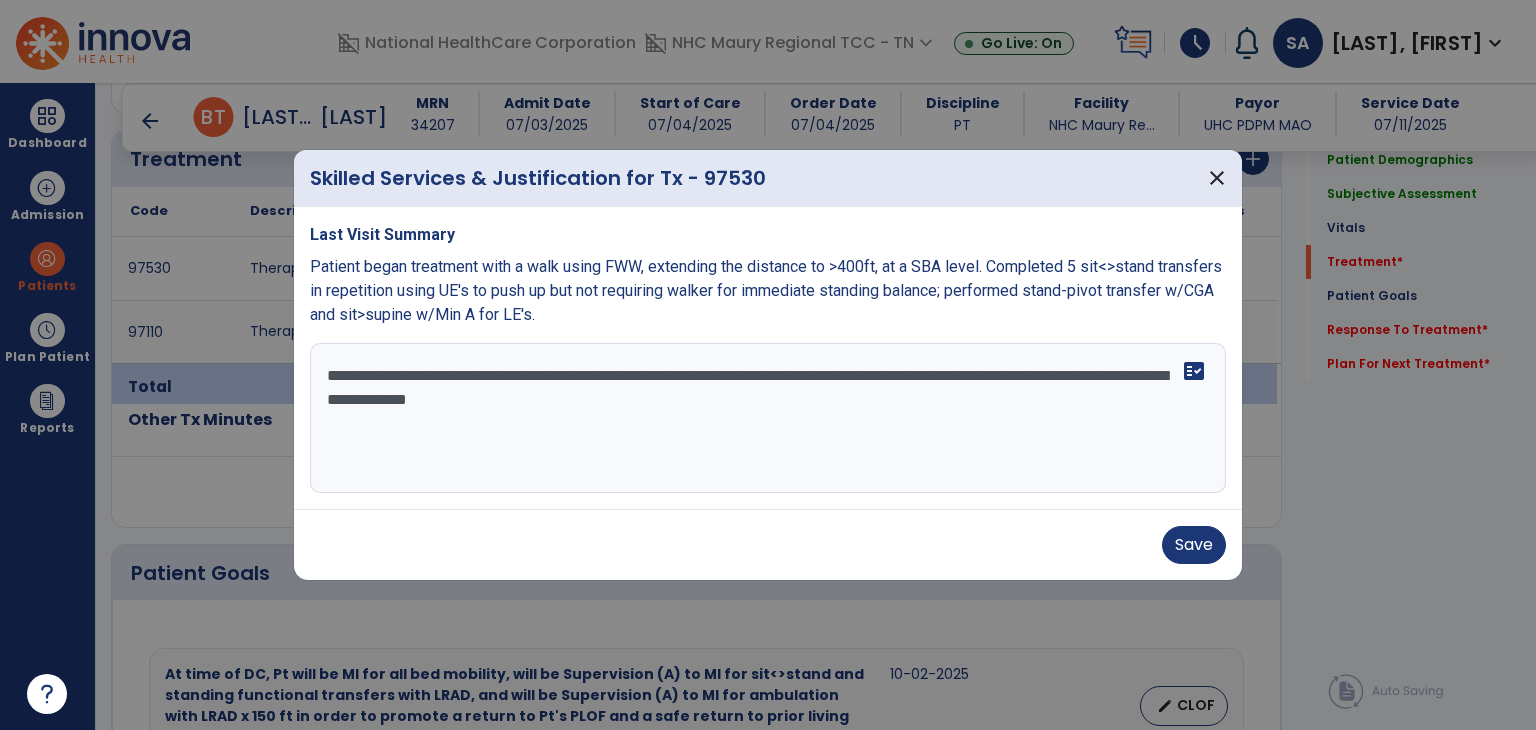 click on "**********" at bounding box center (768, 418) 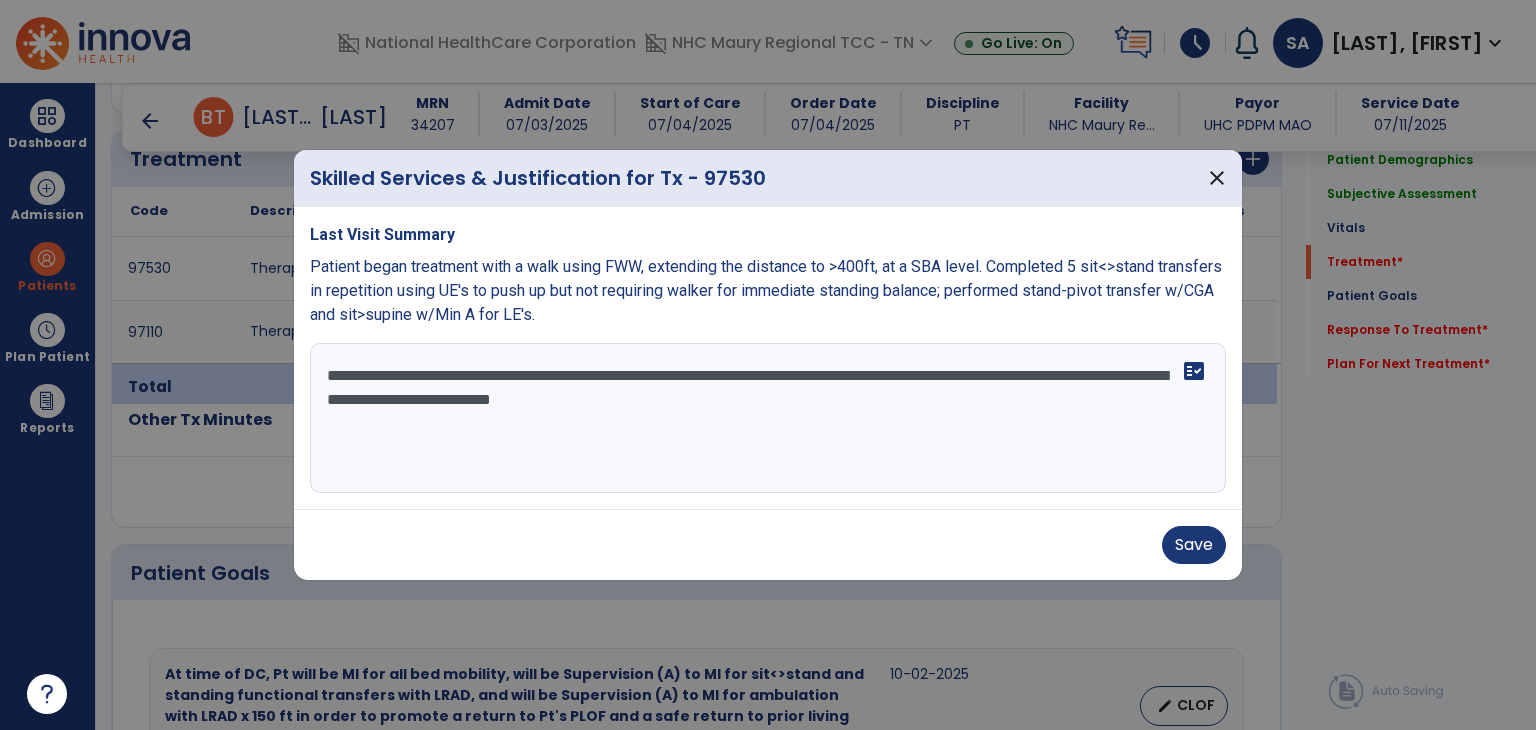 click on "**********" at bounding box center (768, 418) 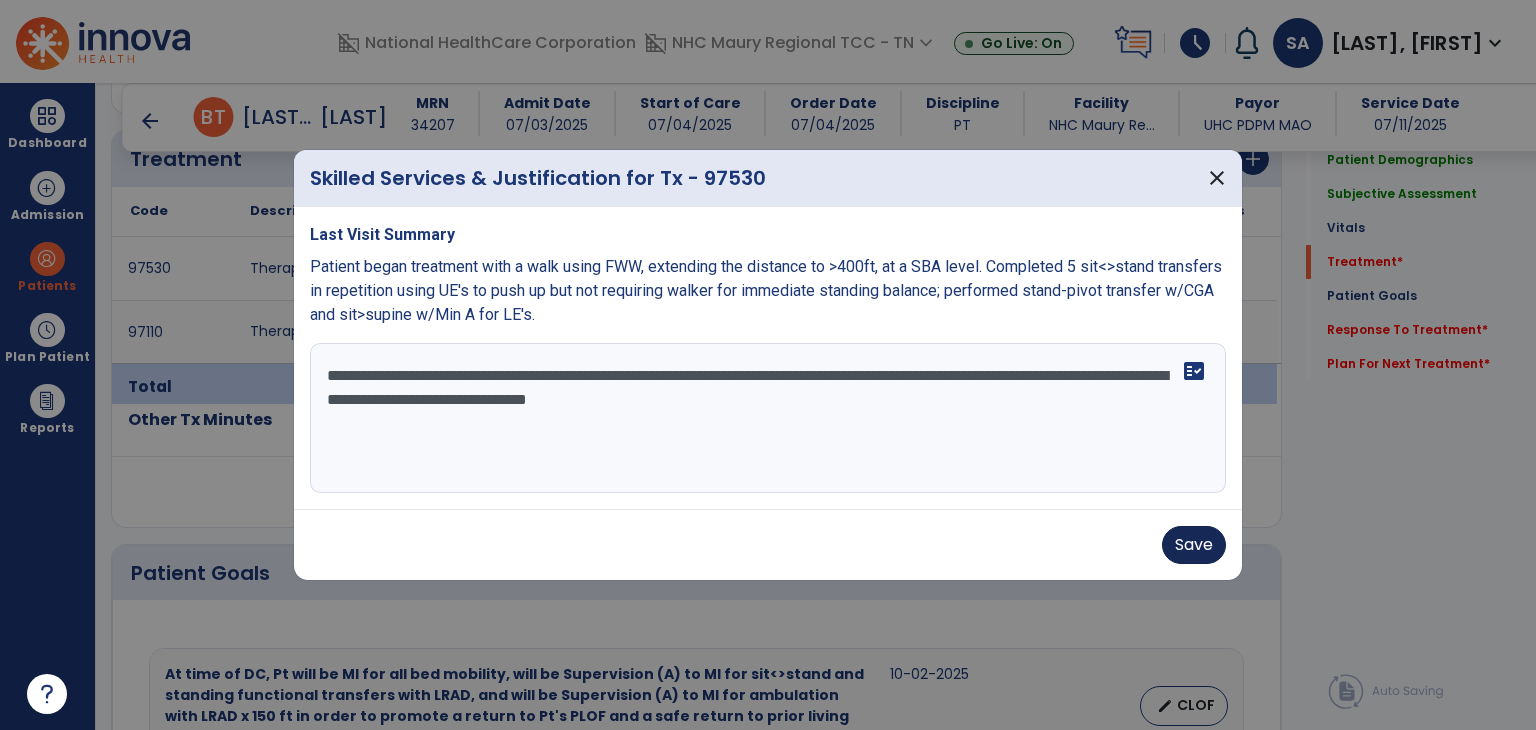 type on "**********" 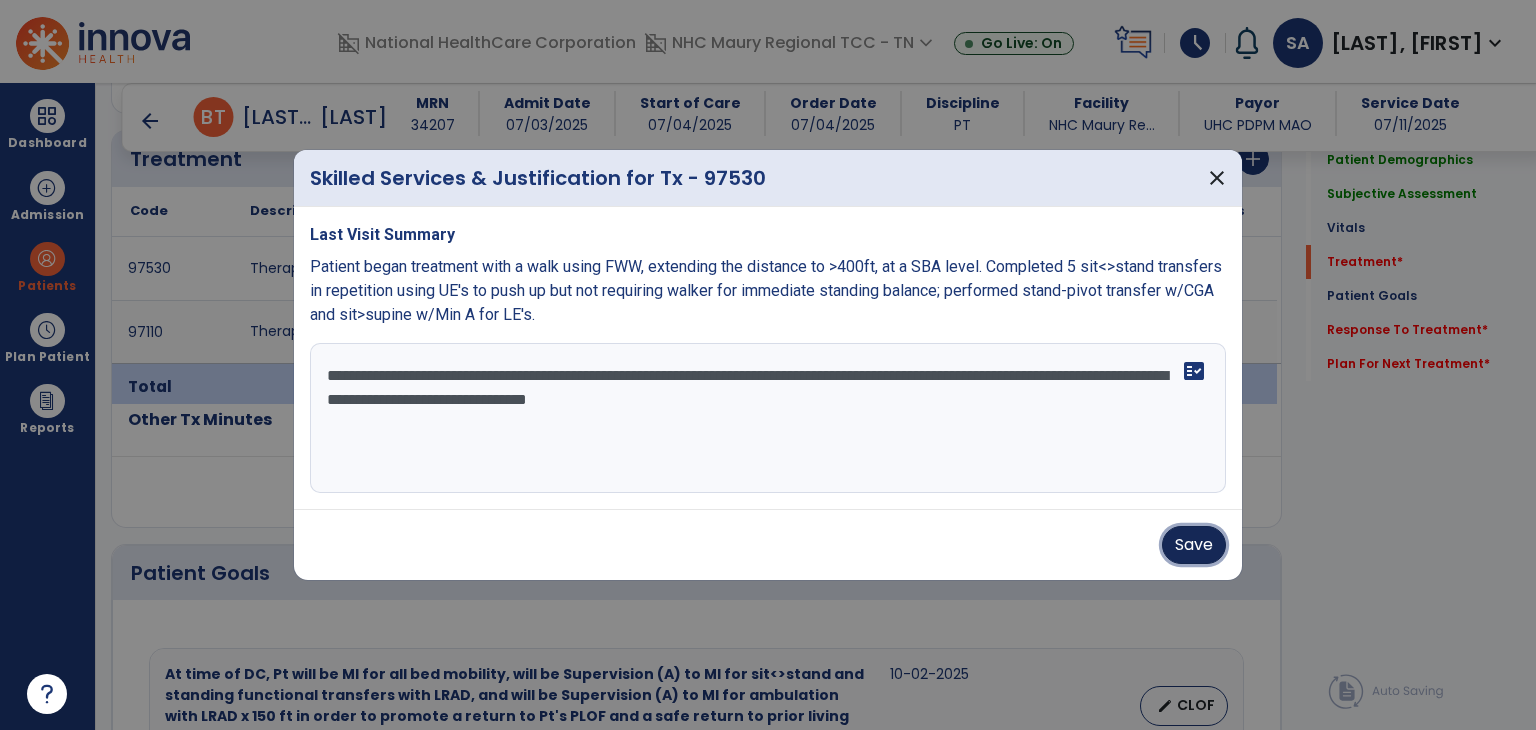 click on "Save" at bounding box center (1194, 545) 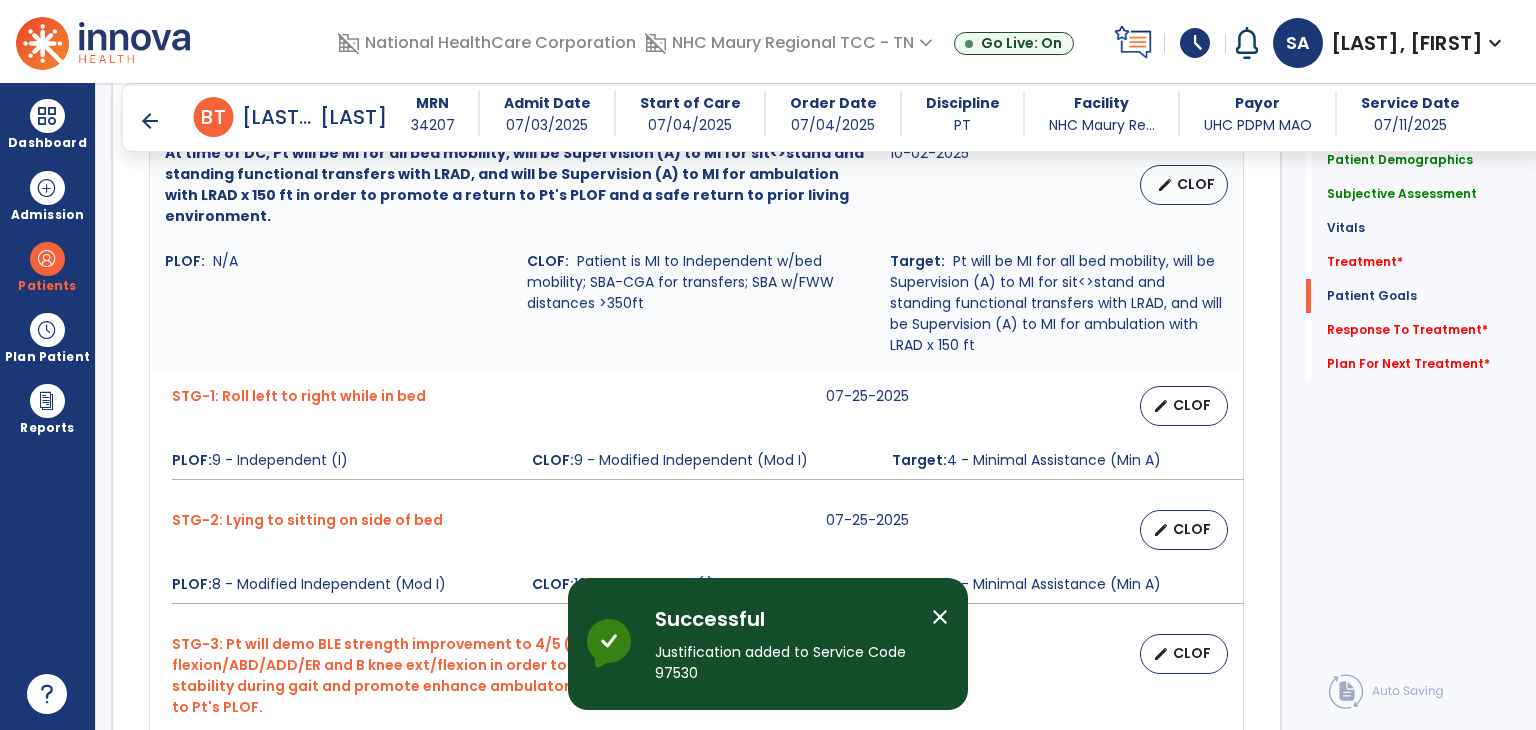 scroll, scrollTop: 1644, scrollLeft: 0, axis: vertical 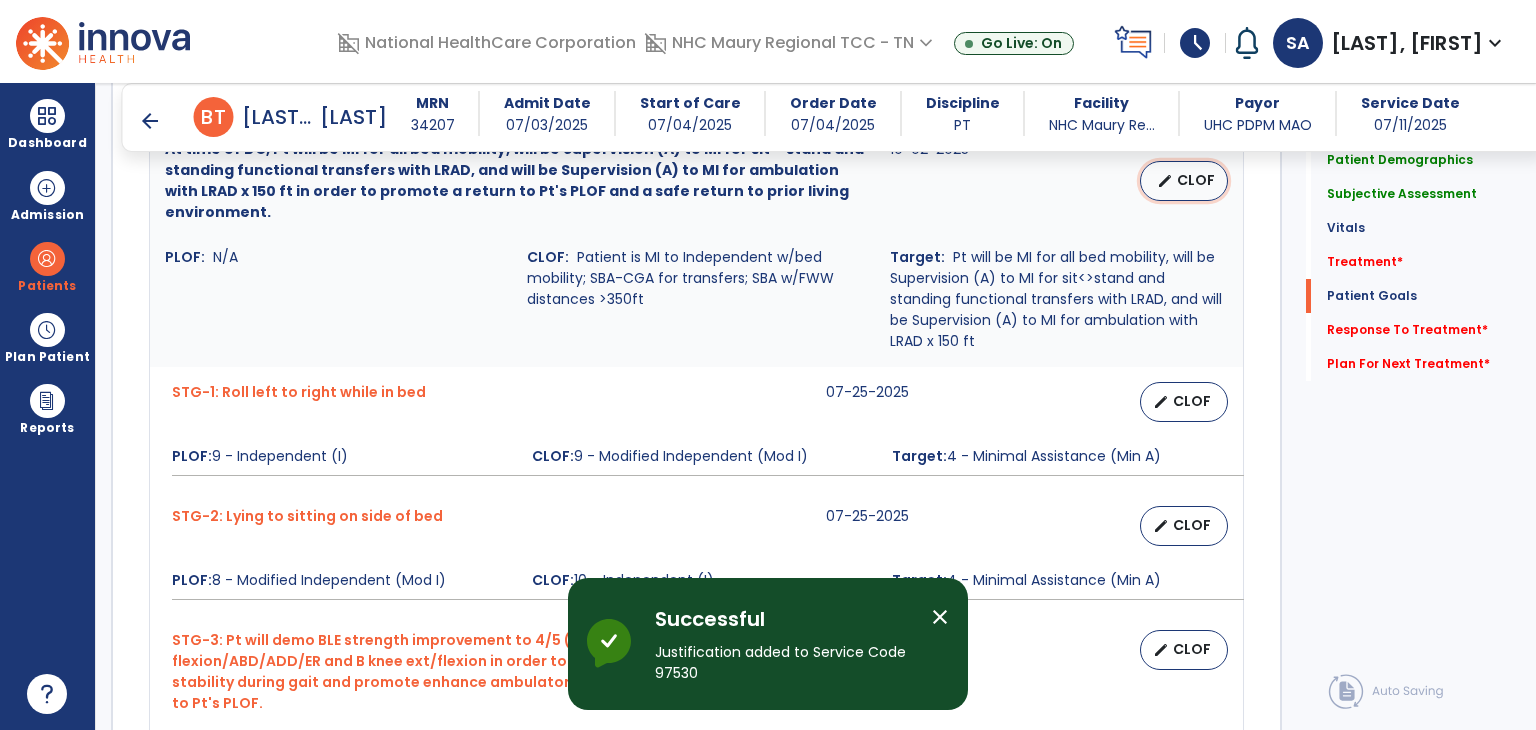 click on "CLOF" at bounding box center (1196, 180) 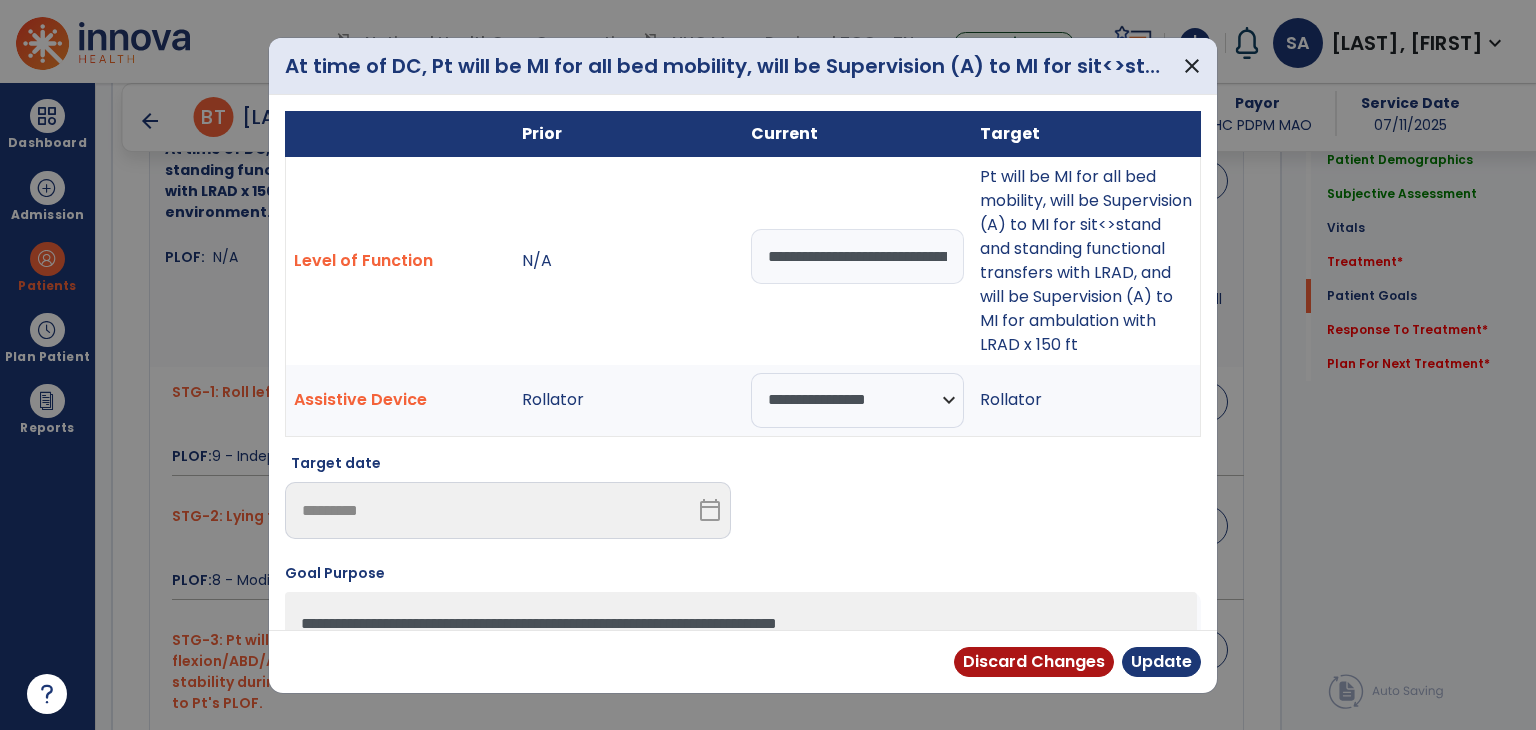 click on "**********" at bounding box center [857, 256] 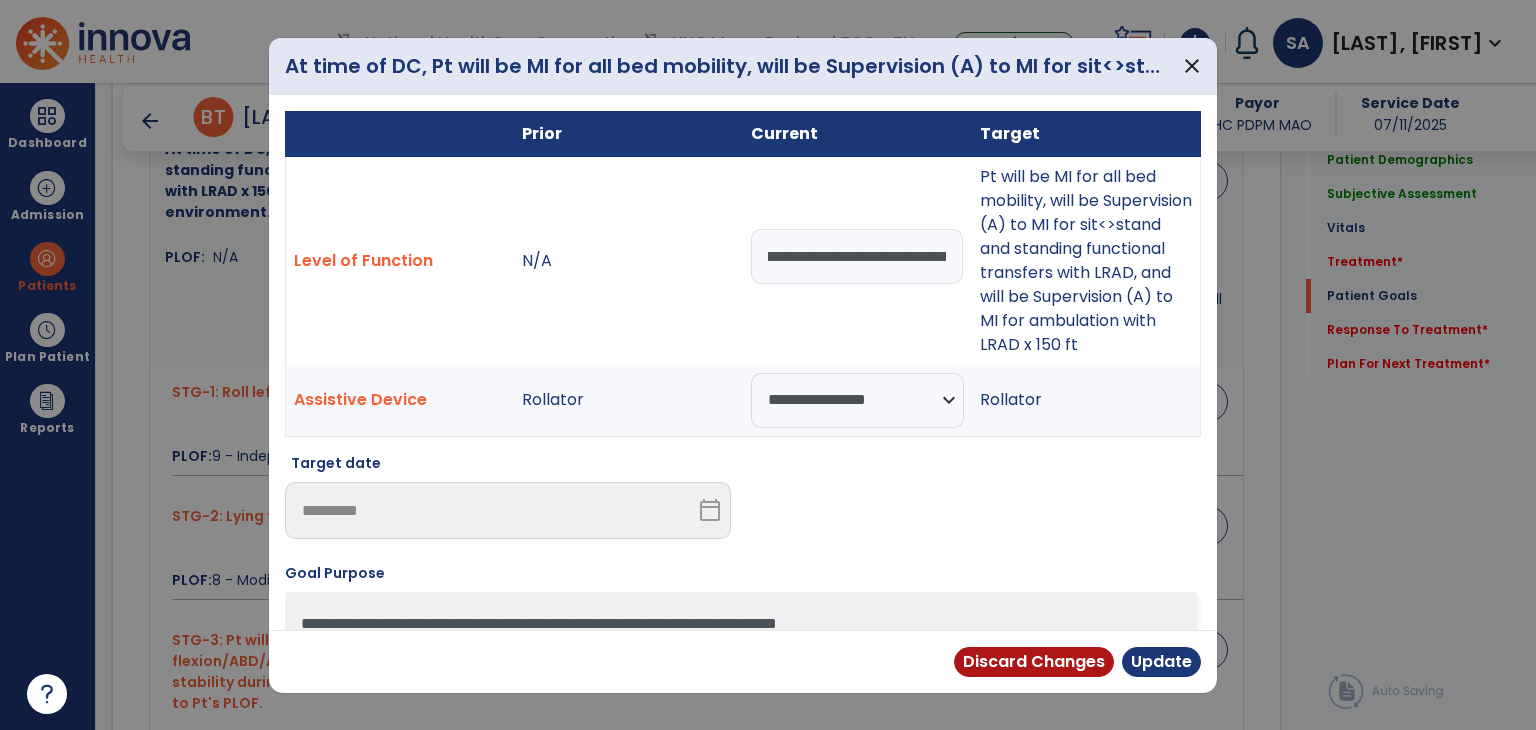 scroll, scrollTop: 0, scrollLeft: 594, axis: horizontal 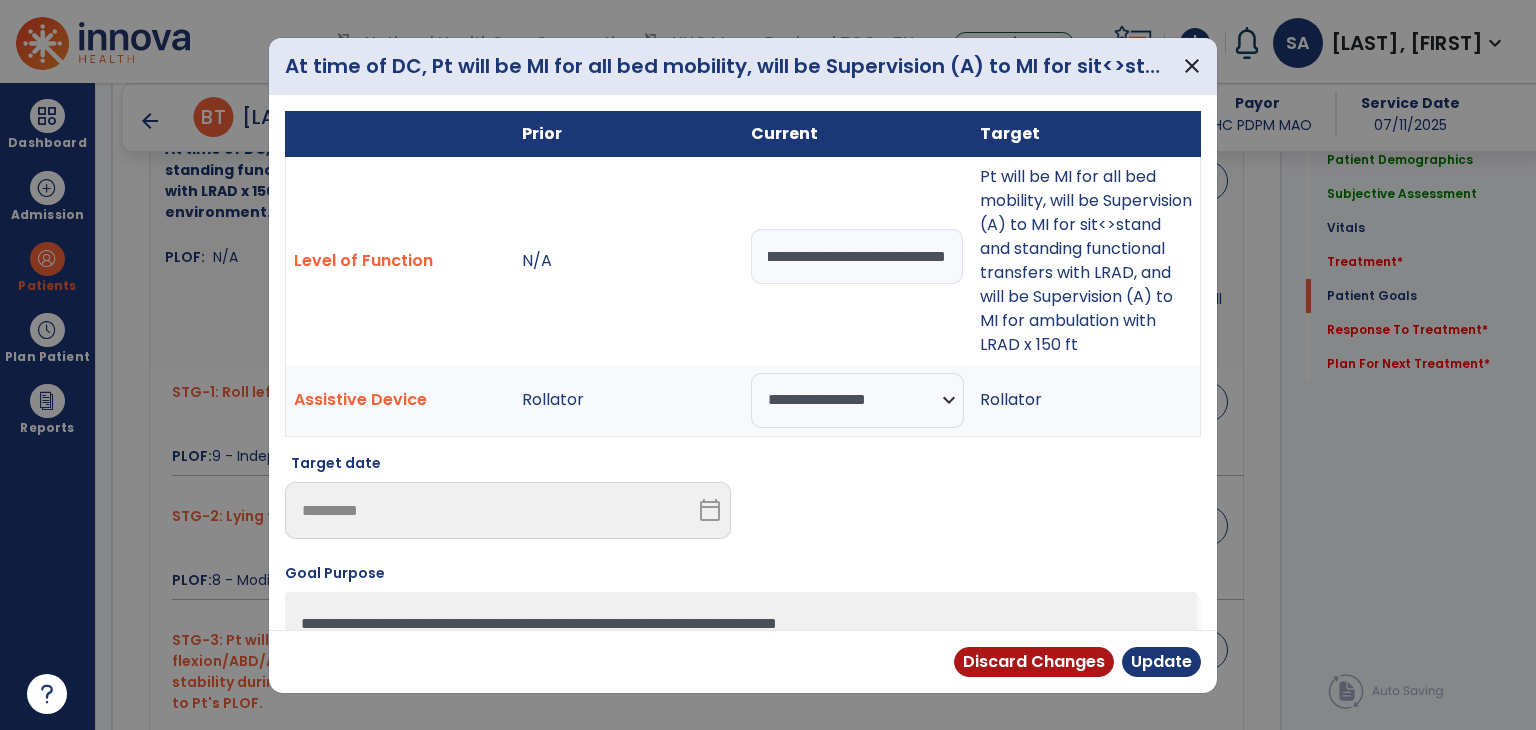 drag, startPoint x: 757, startPoint y: 265, endPoint x: 1001, endPoint y: 266, distance: 244.00204 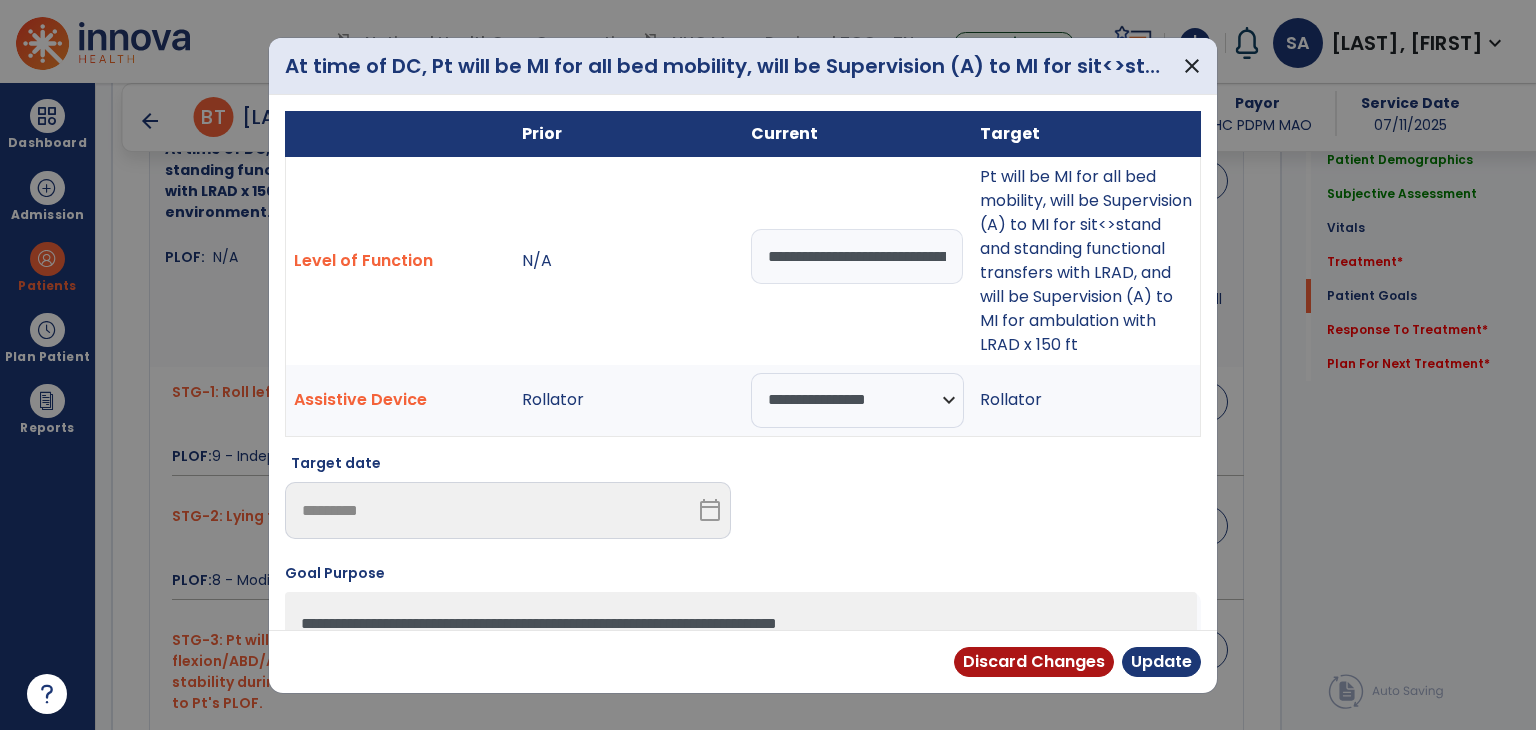 click on "**********" at bounding box center (857, 260) 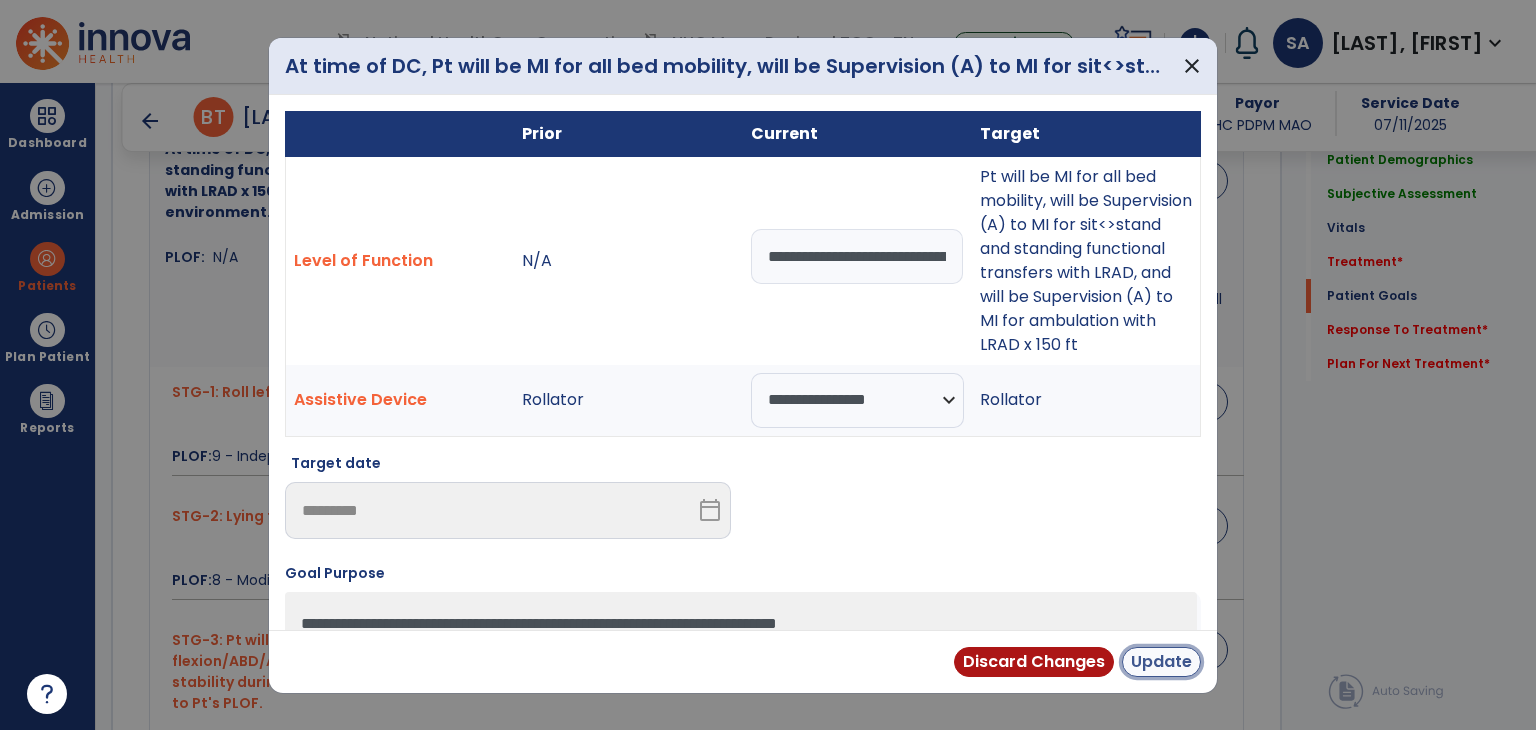 click on "Update" at bounding box center (1161, 662) 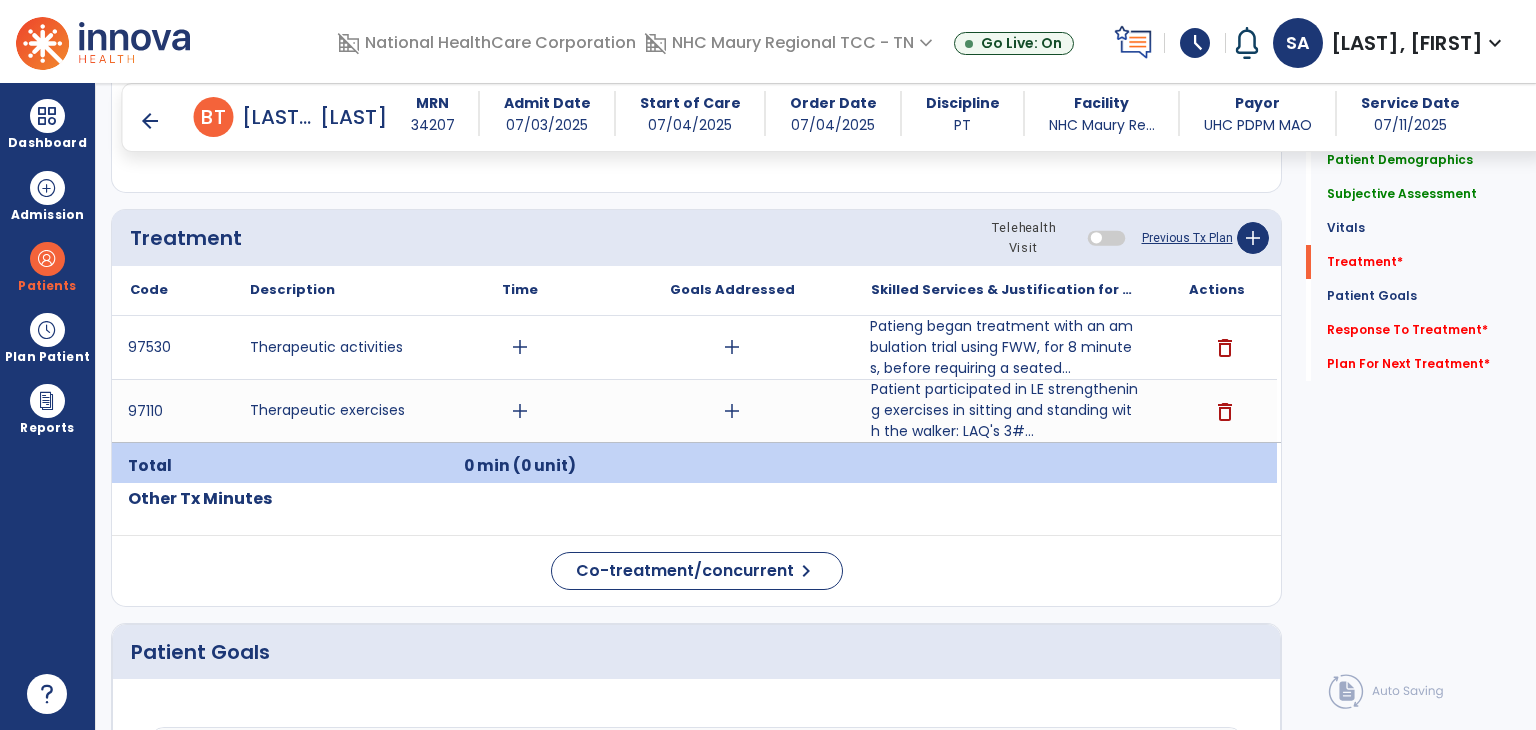 scroll, scrollTop: 1035, scrollLeft: 0, axis: vertical 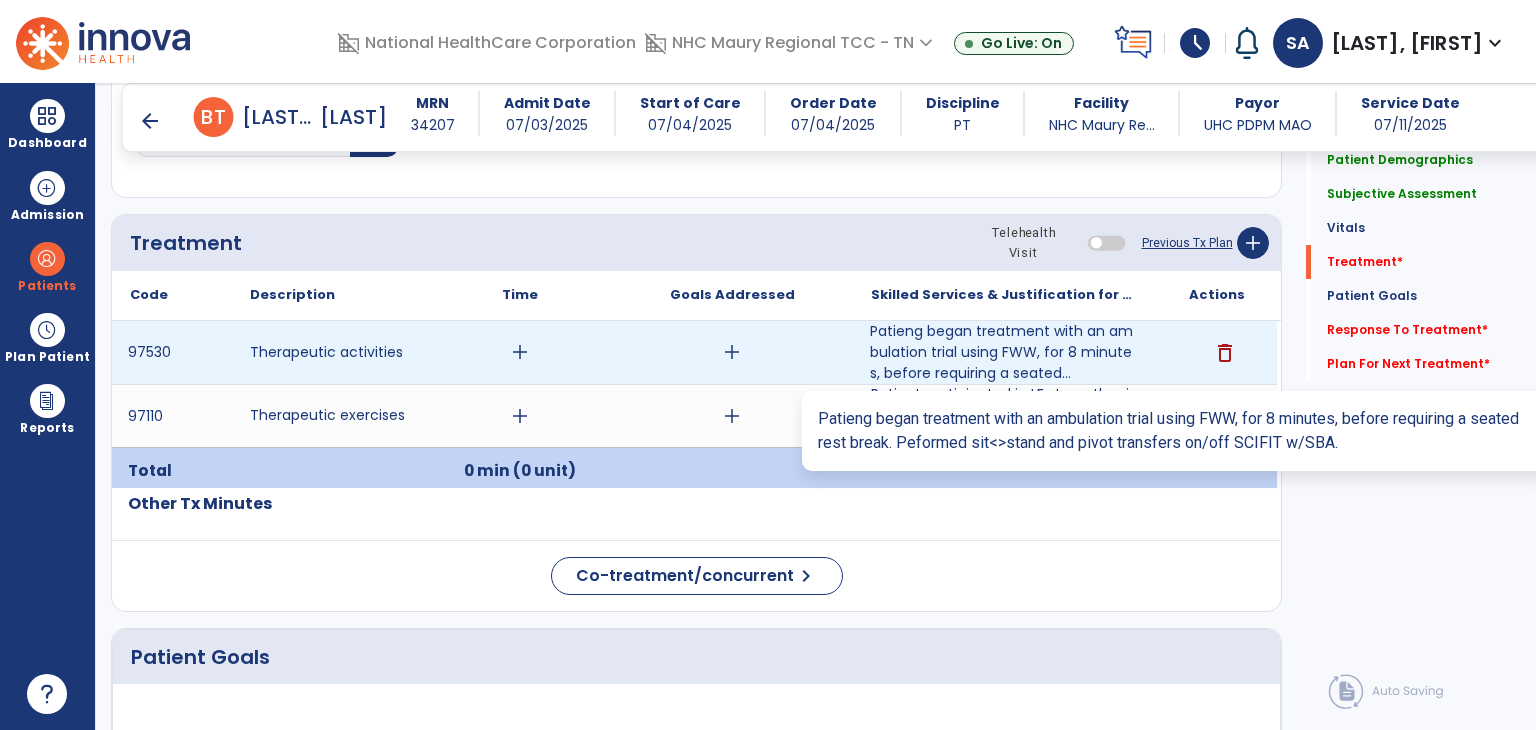 click on "Patieng began treatment with an ambulation trial using FWW, for 8 minutes, before requiring a seated..." at bounding box center (1004, 352) 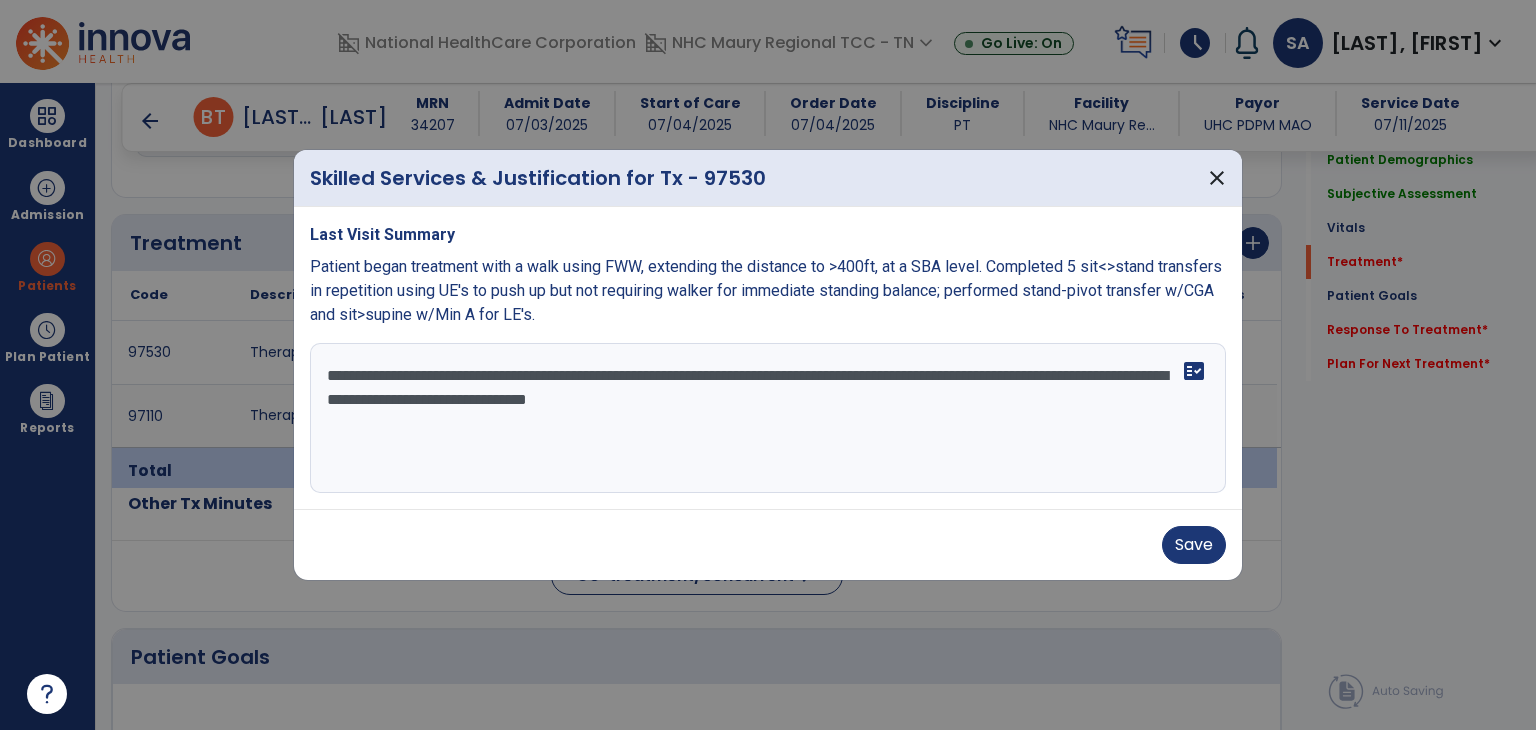 click on "**********" at bounding box center (768, 418) 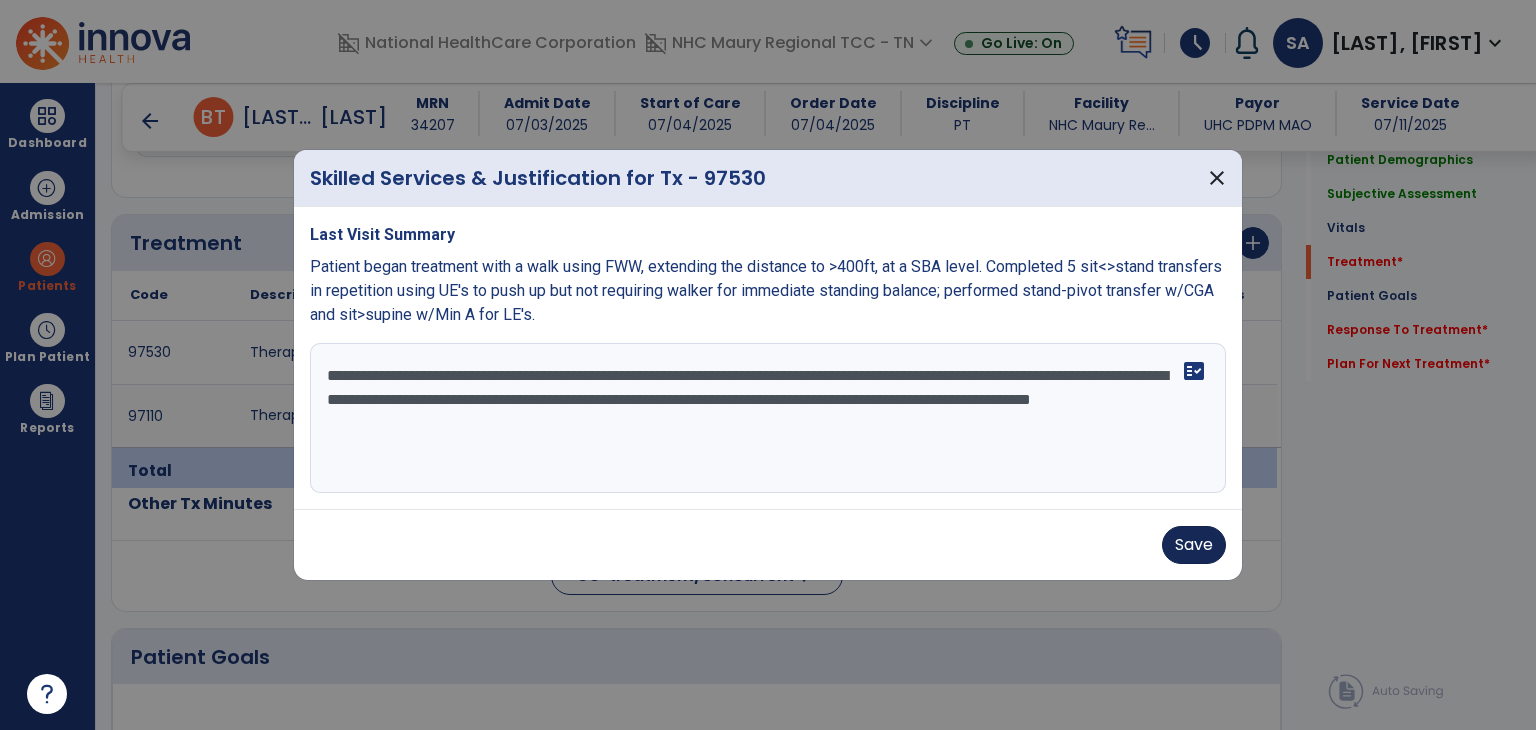 type on "**********" 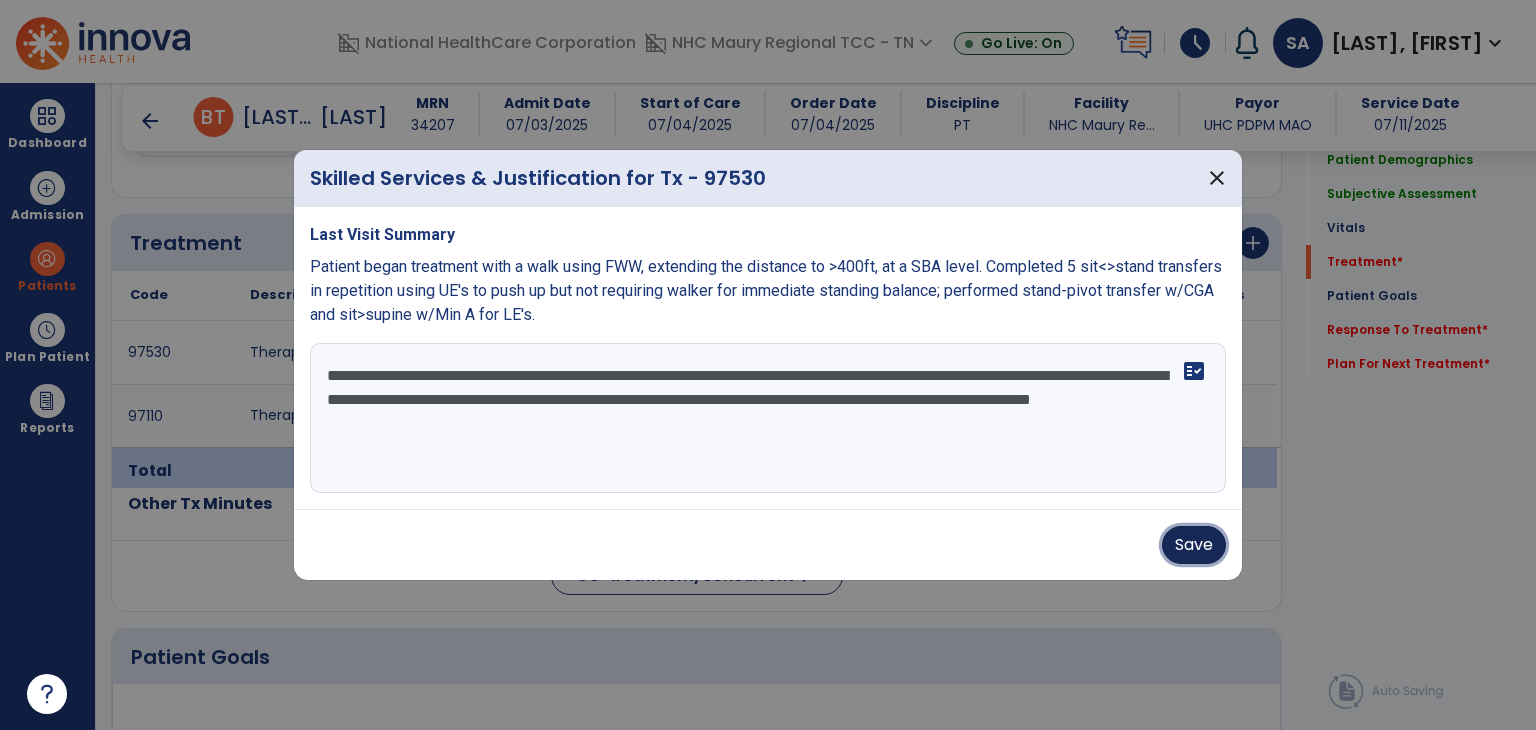 click on "Save" at bounding box center (1194, 545) 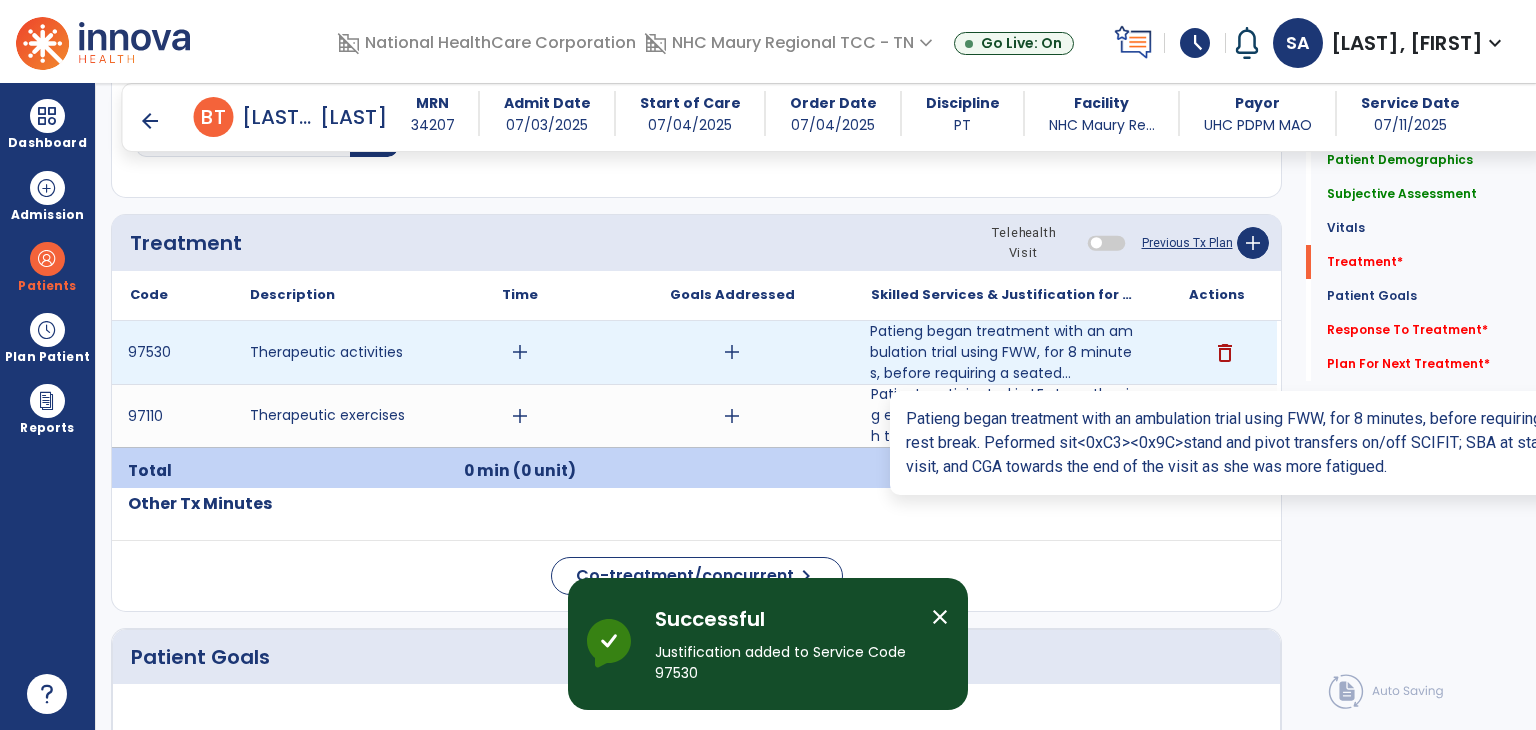 click on "Patieng began treatment with an ambulation trial using FWW, for 8 minutes, before requiring a seated..." at bounding box center [1004, 352] 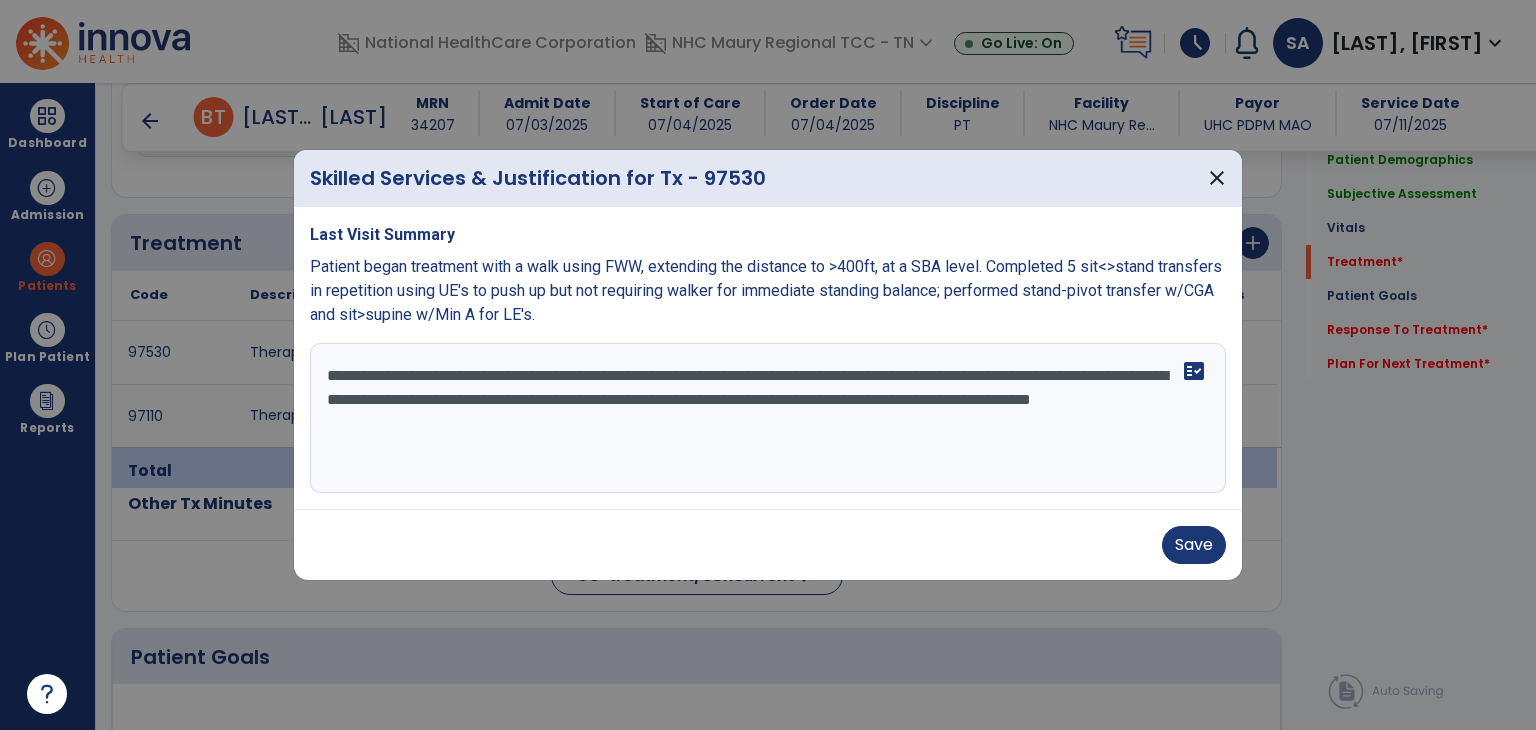 click on "**********" at bounding box center [768, 418] 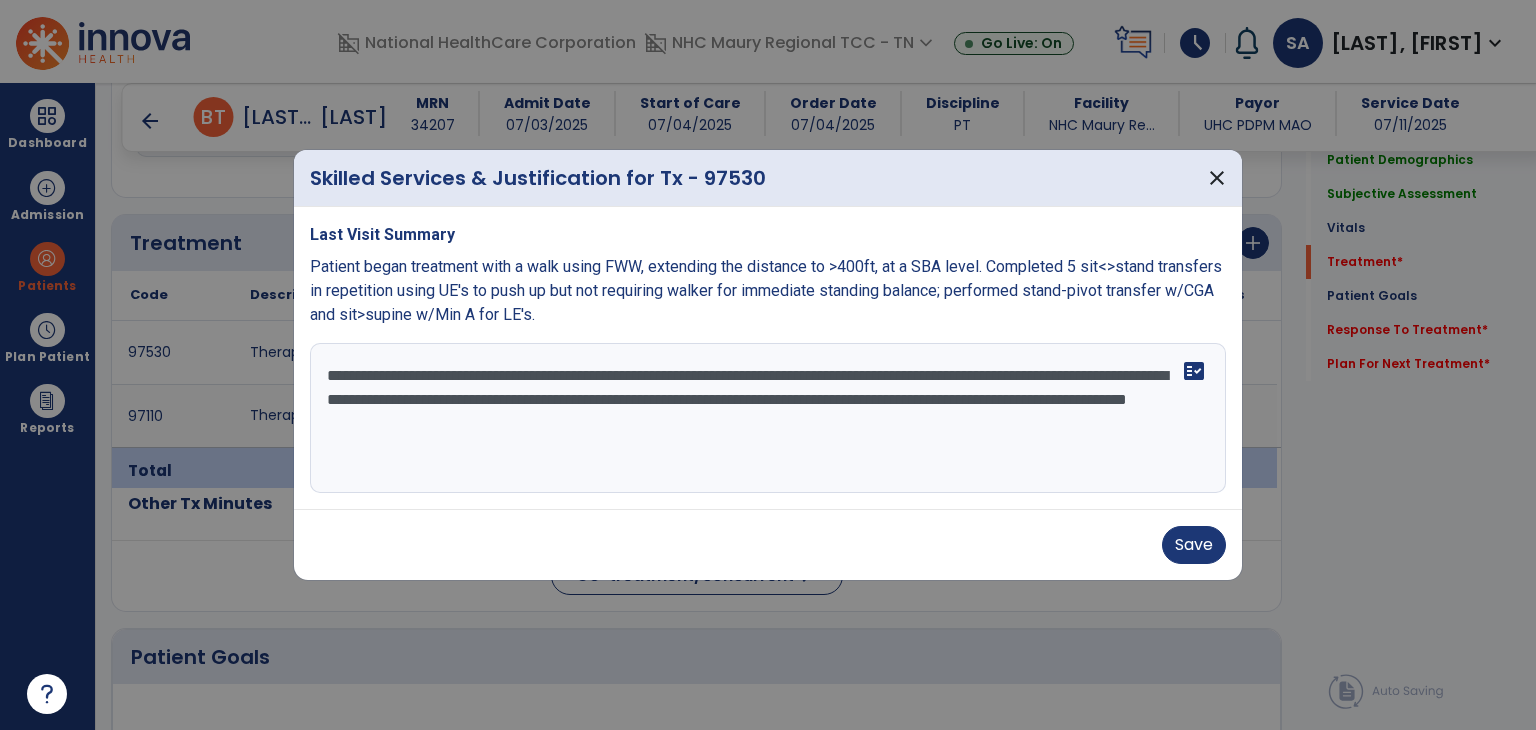 click on "**********" at bounding box center (768, 418) 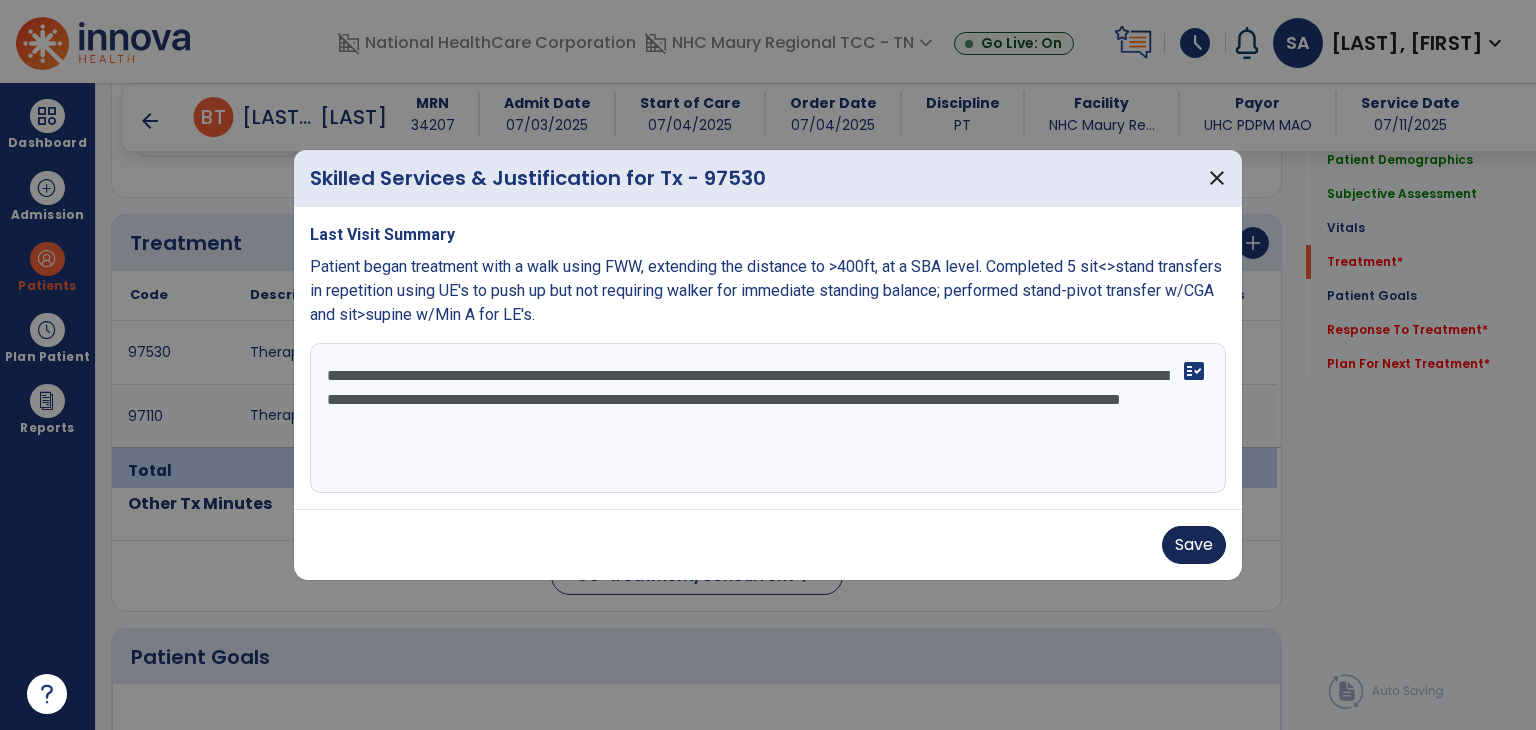 type on "**********" 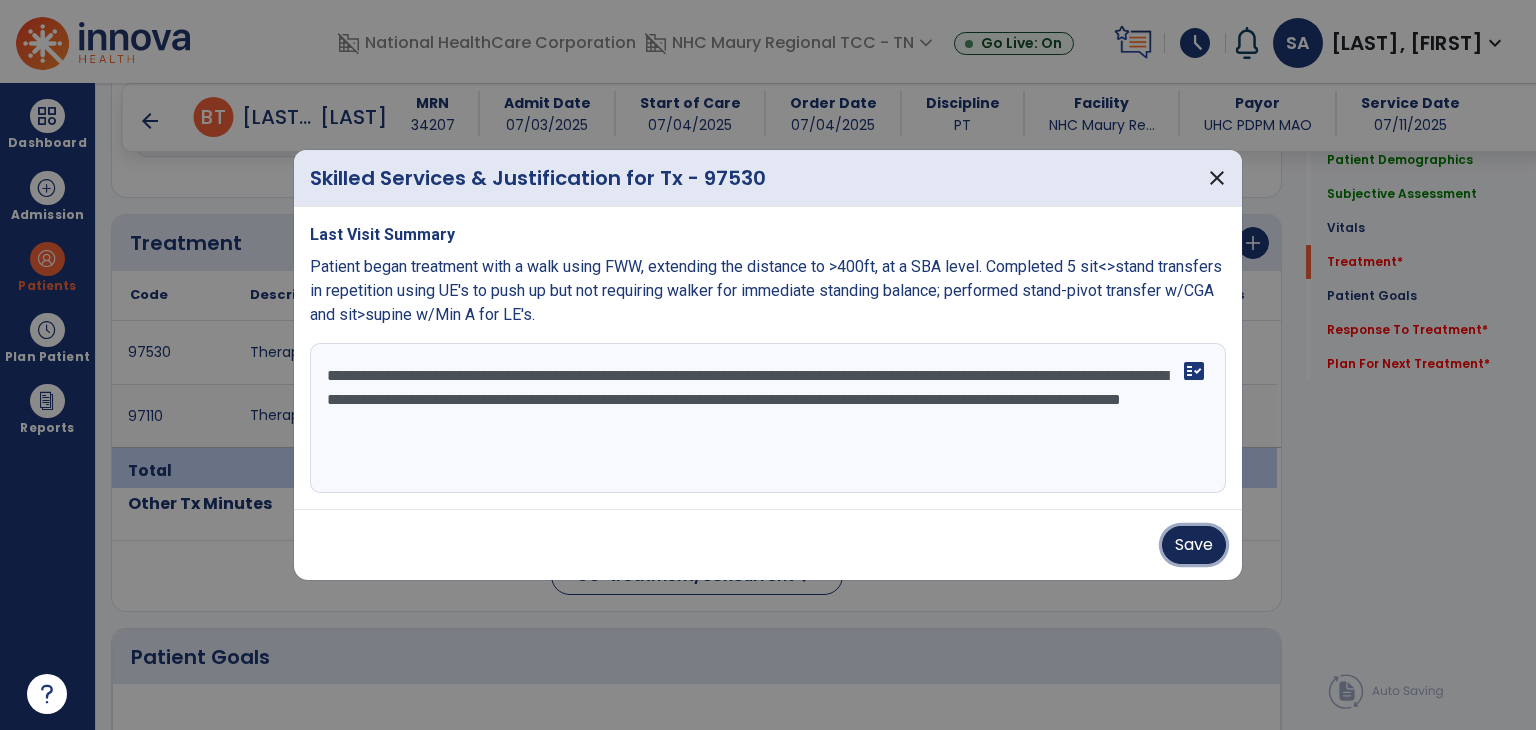 click on "Save" at bounding box center (1194, 545) 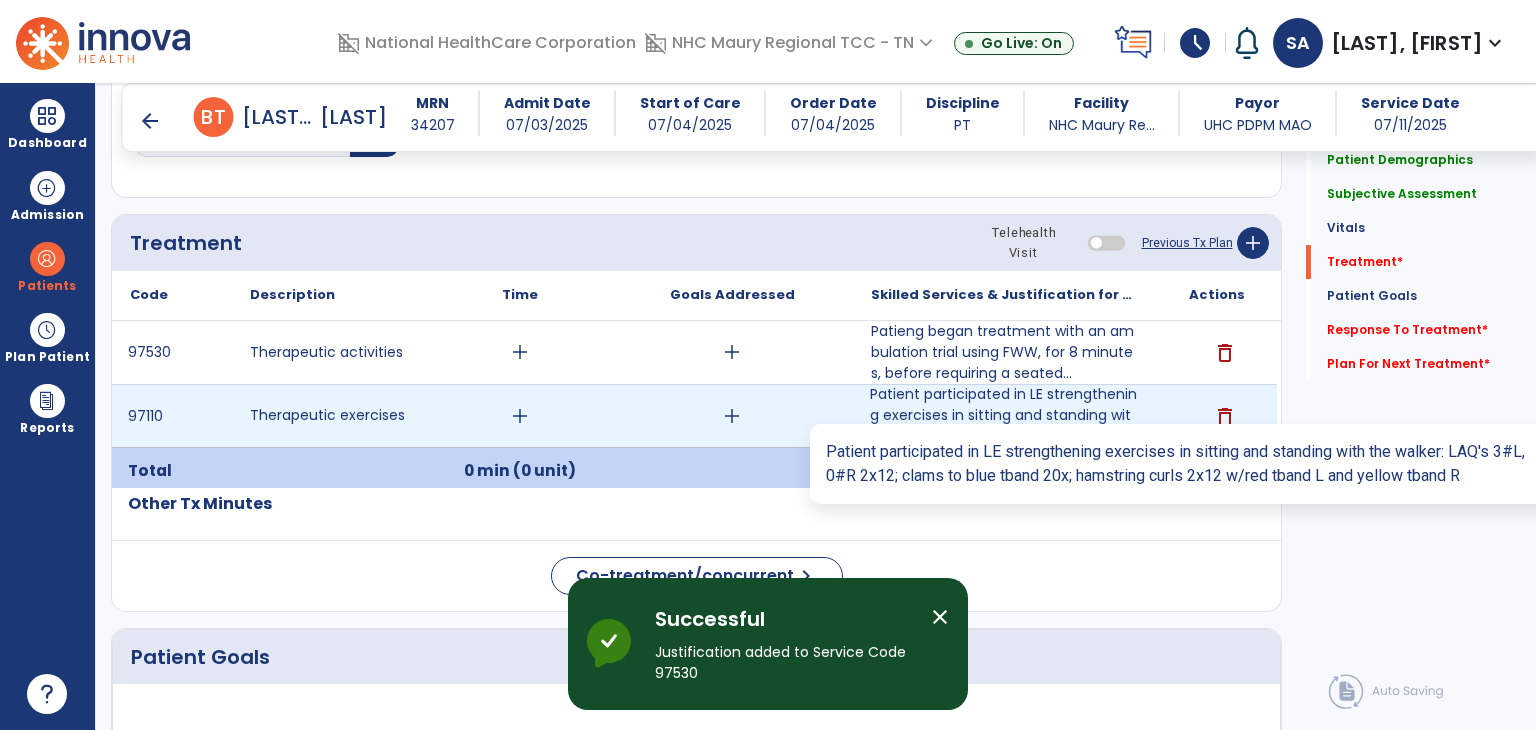 click on "Patient participated in LE strengthening exercises in sitting and standing with the walker: LAQ's 3#..." at bounding box center [1004, 415] 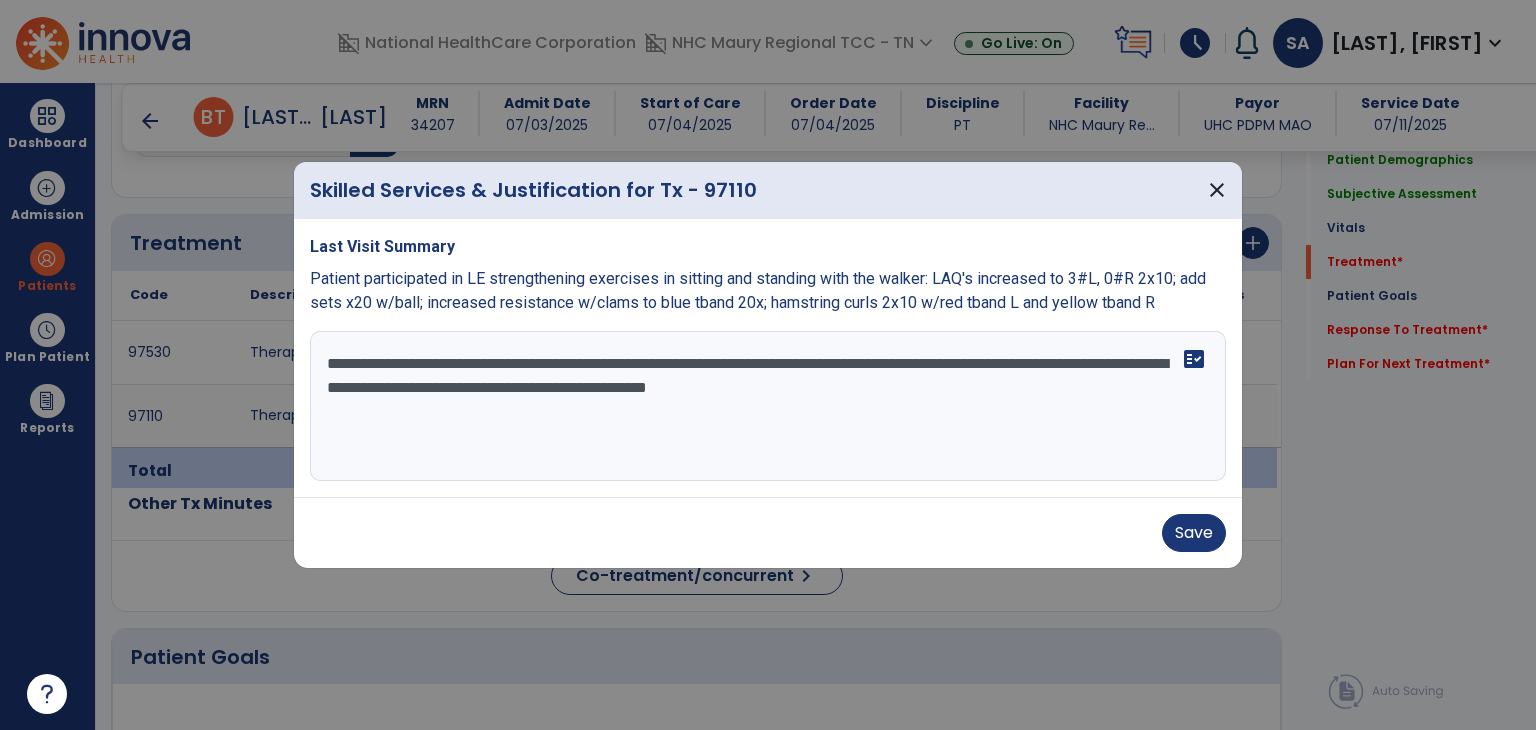 click on "**********" at bounding box center [768, 406] 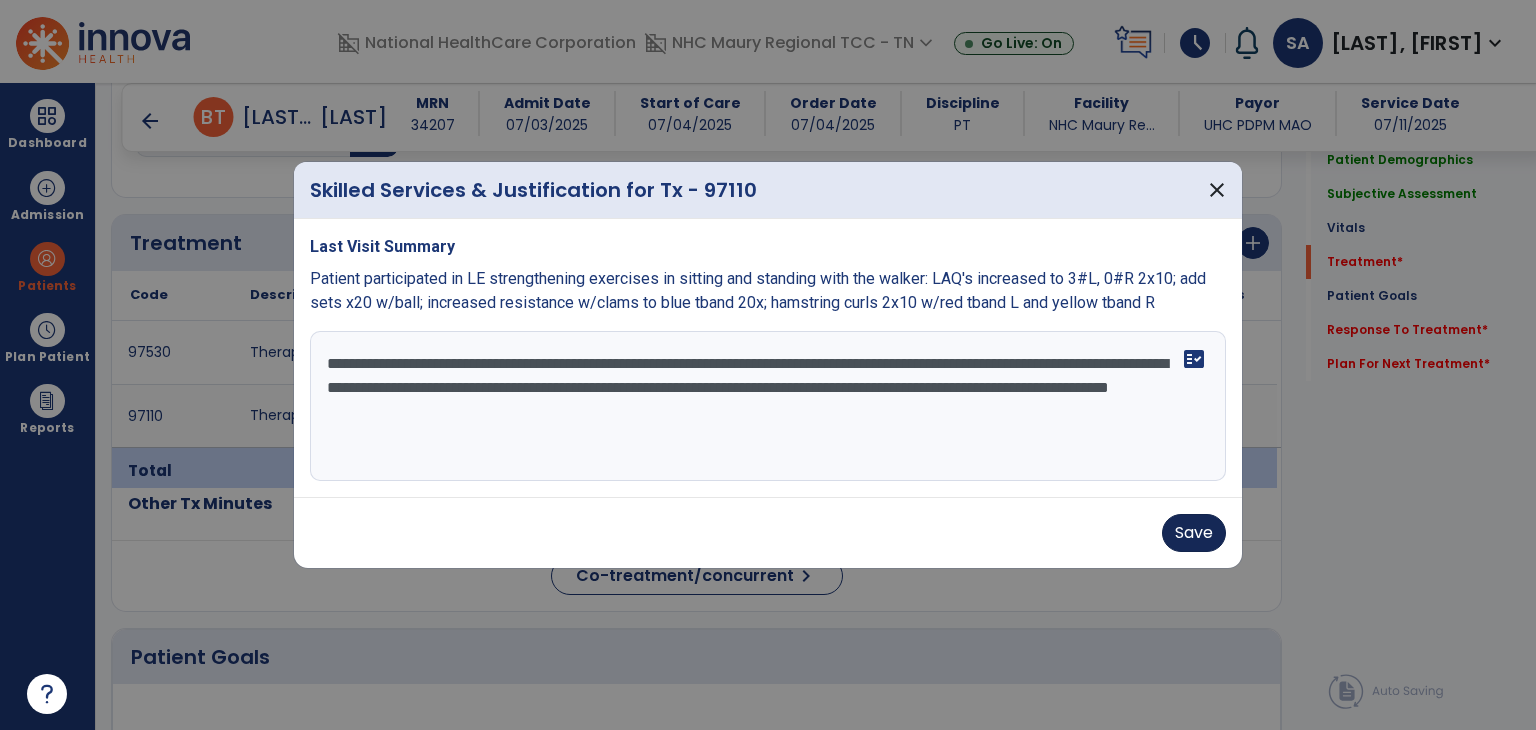 type on "**********" 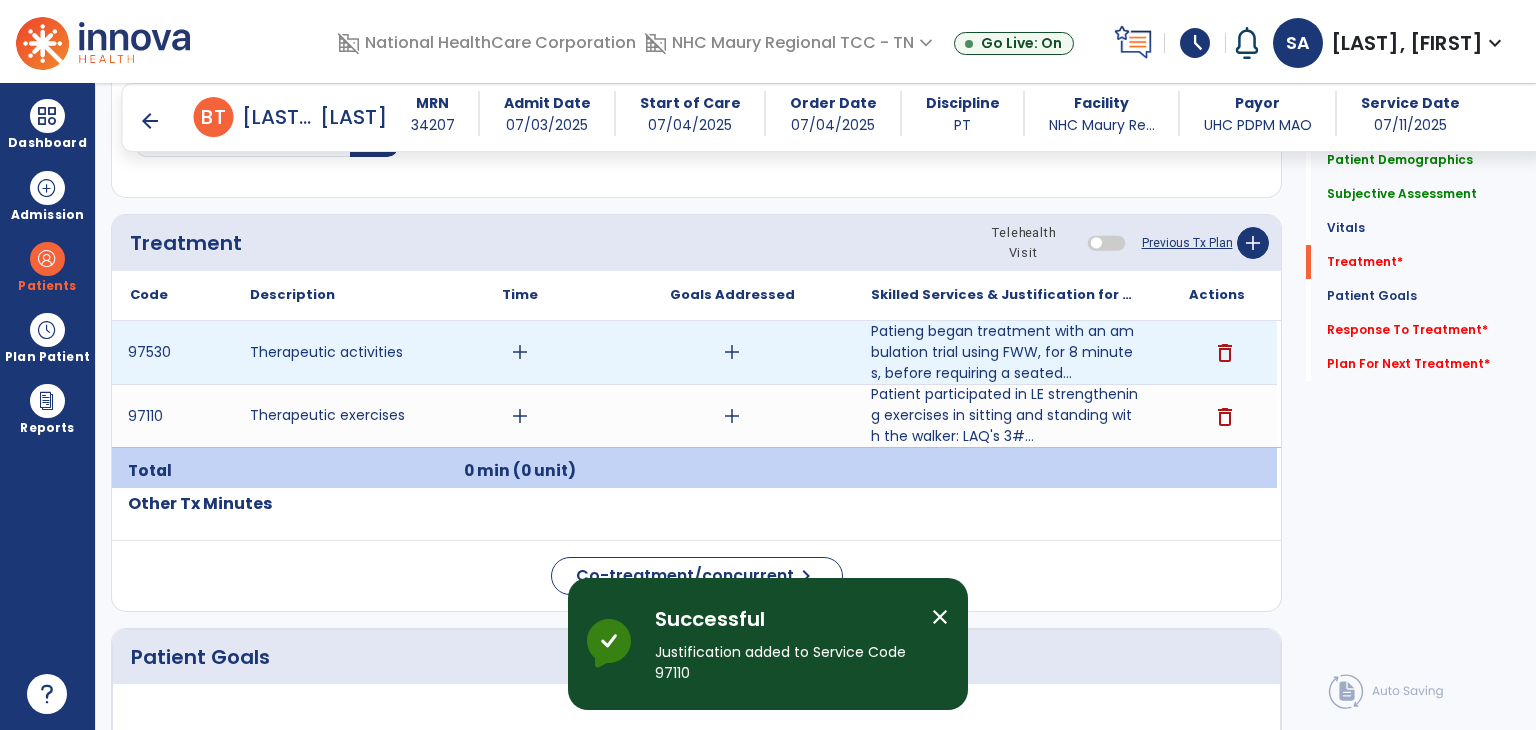 click on "add" at bounding box center [520, 352] 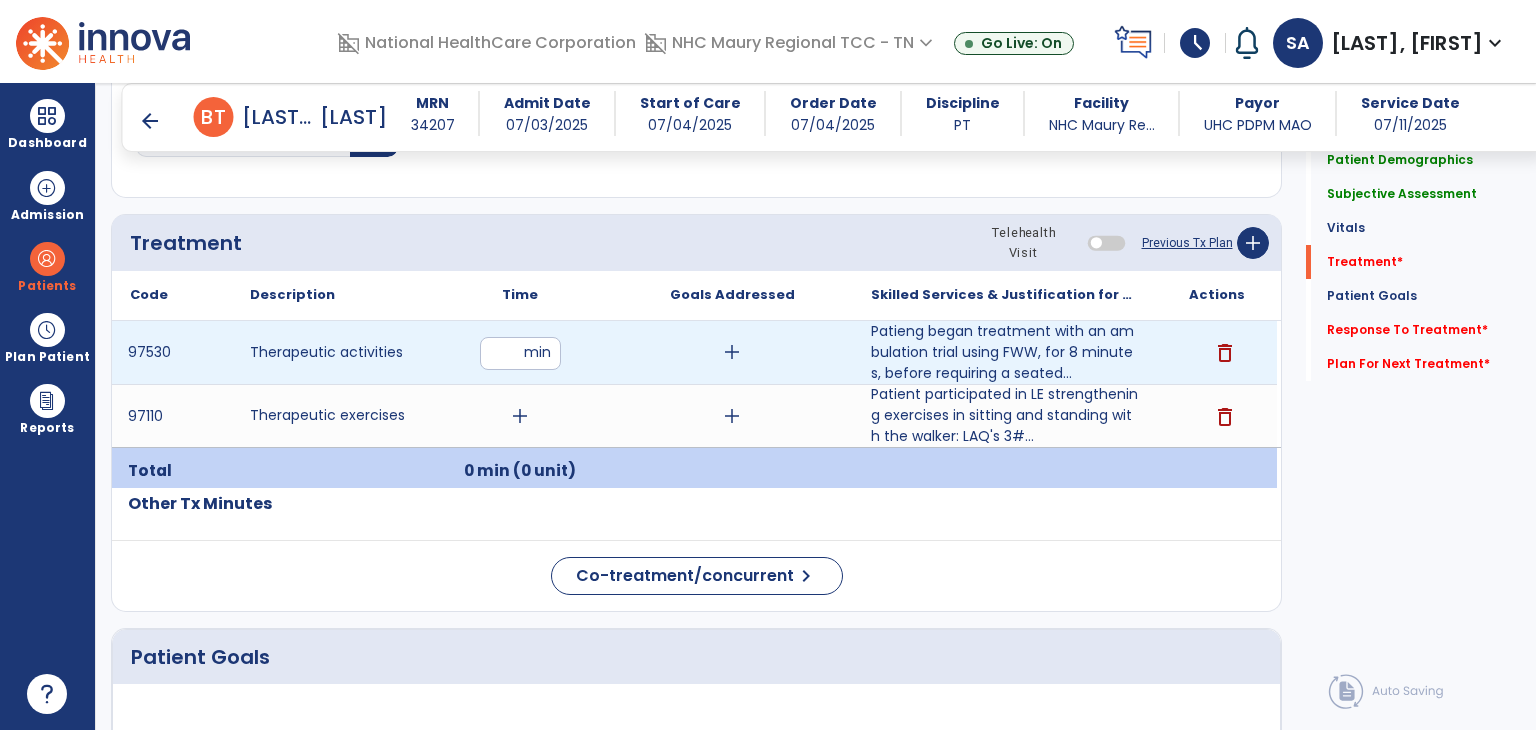 type on "**" 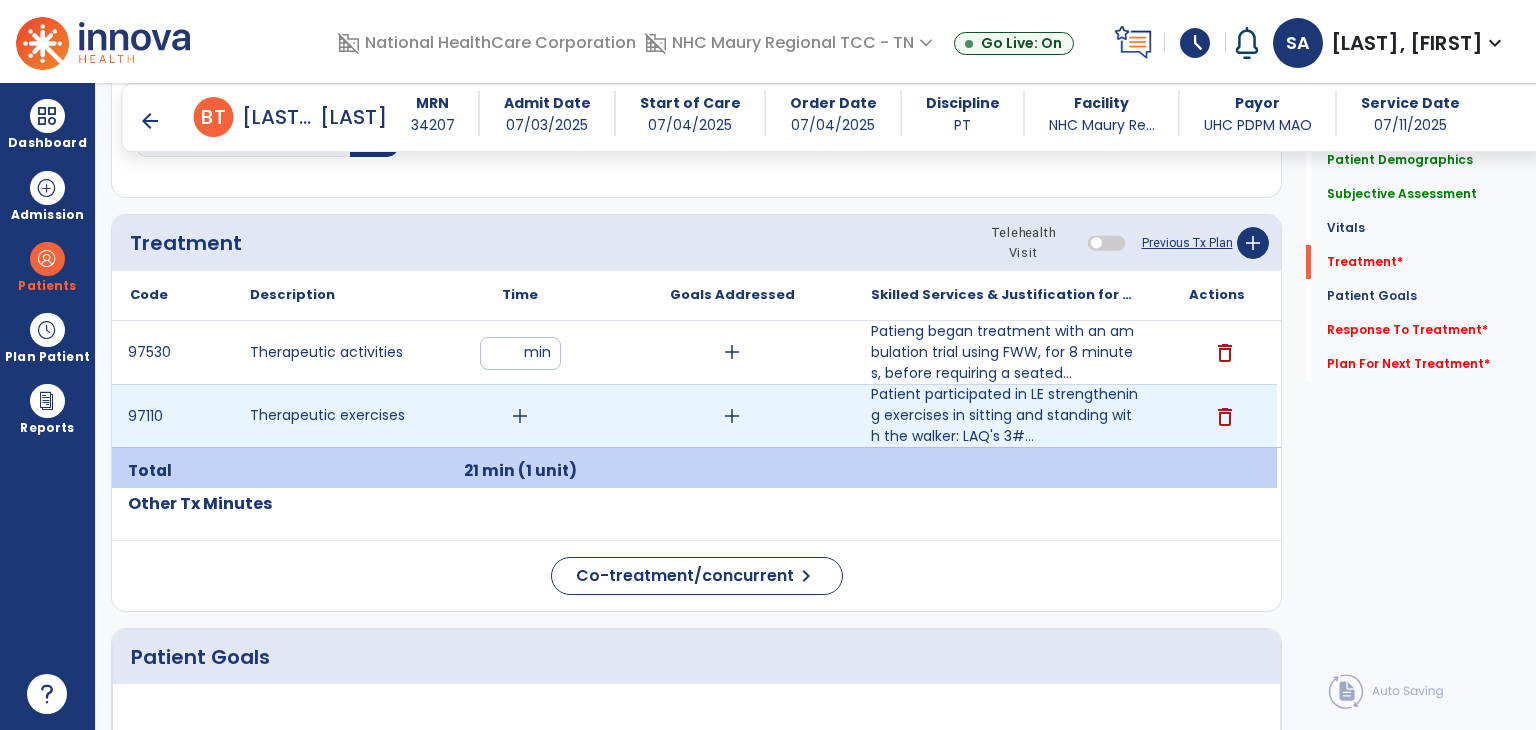 click on "add" at bounding box center [520, 416] 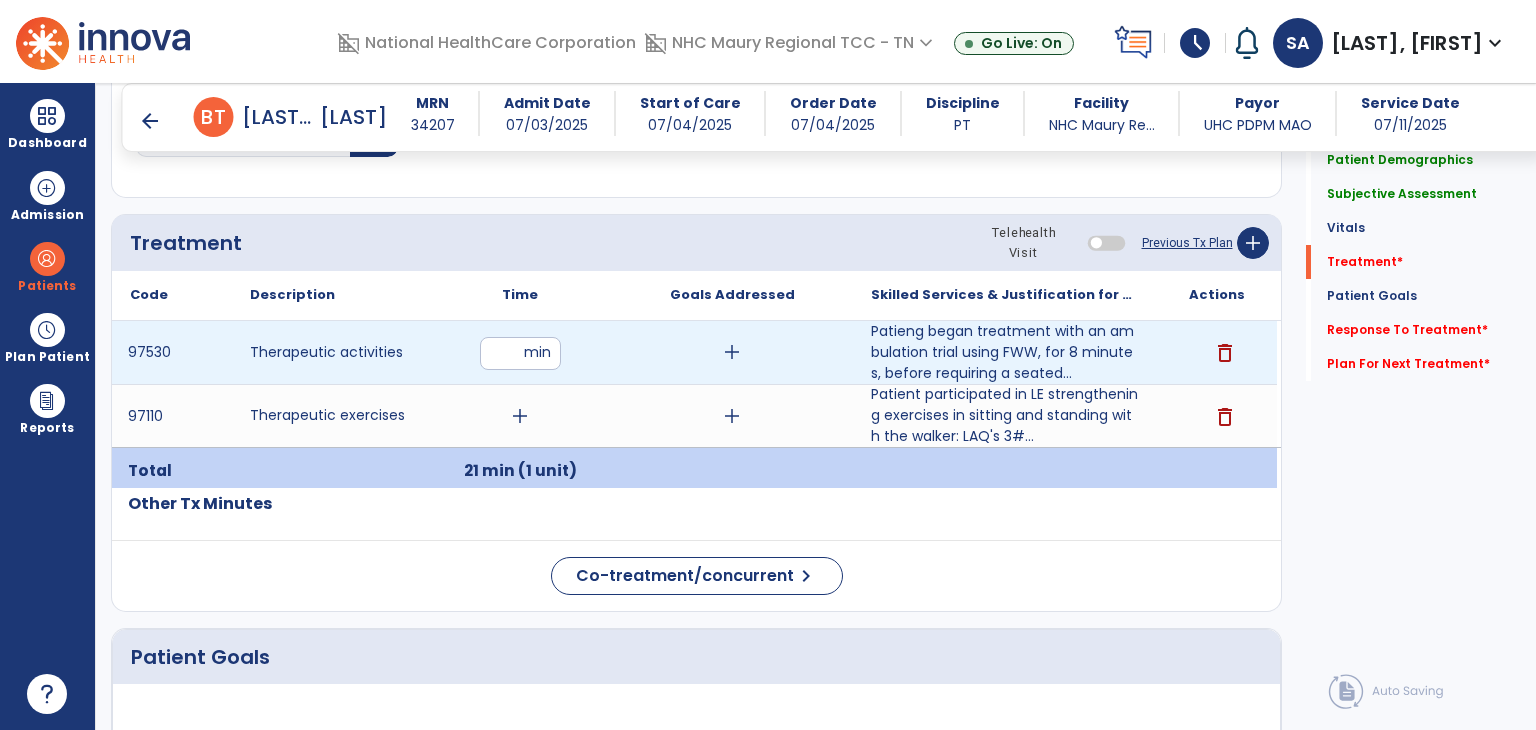 click on "**" at bounding box center [520, 353] 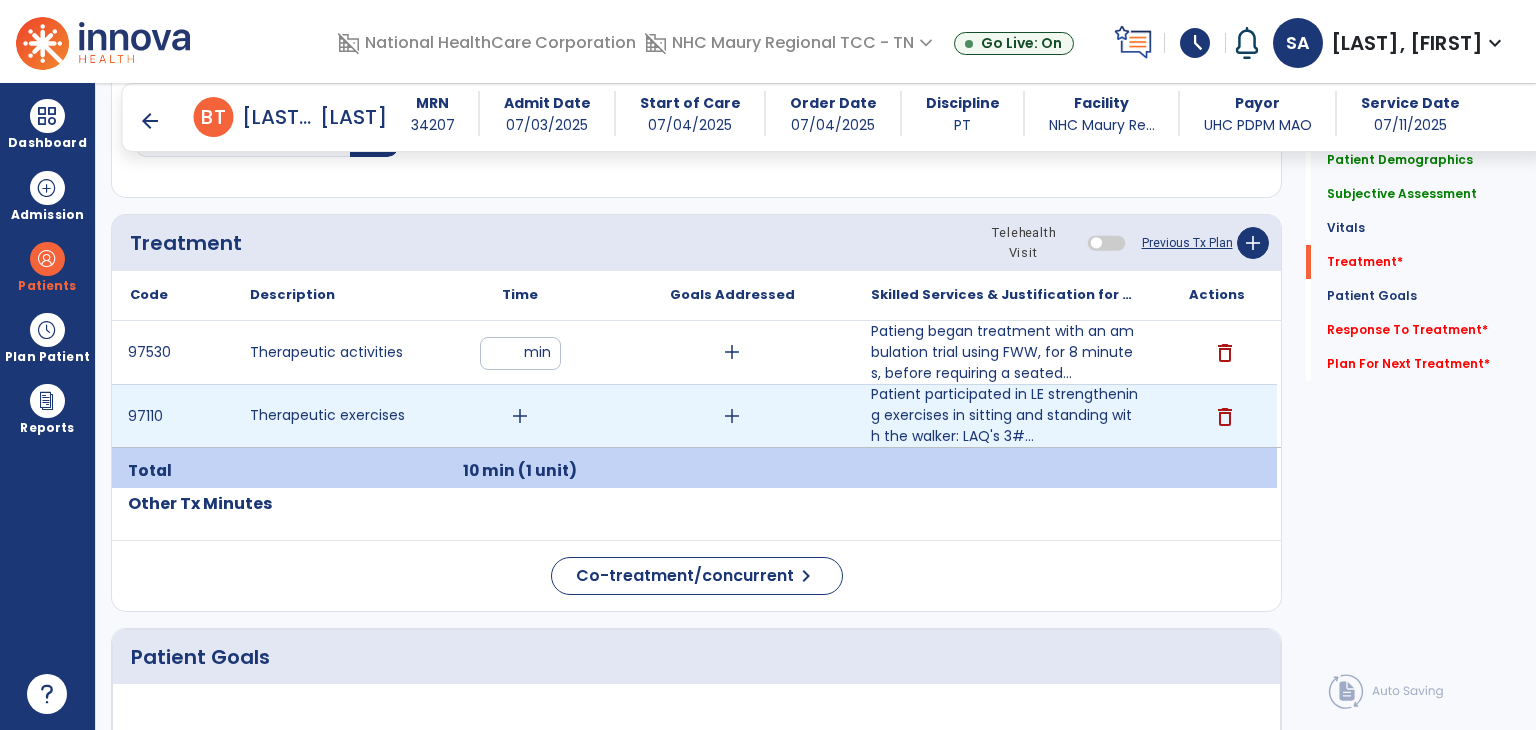 click on "add" at bounding box center [520, 416] 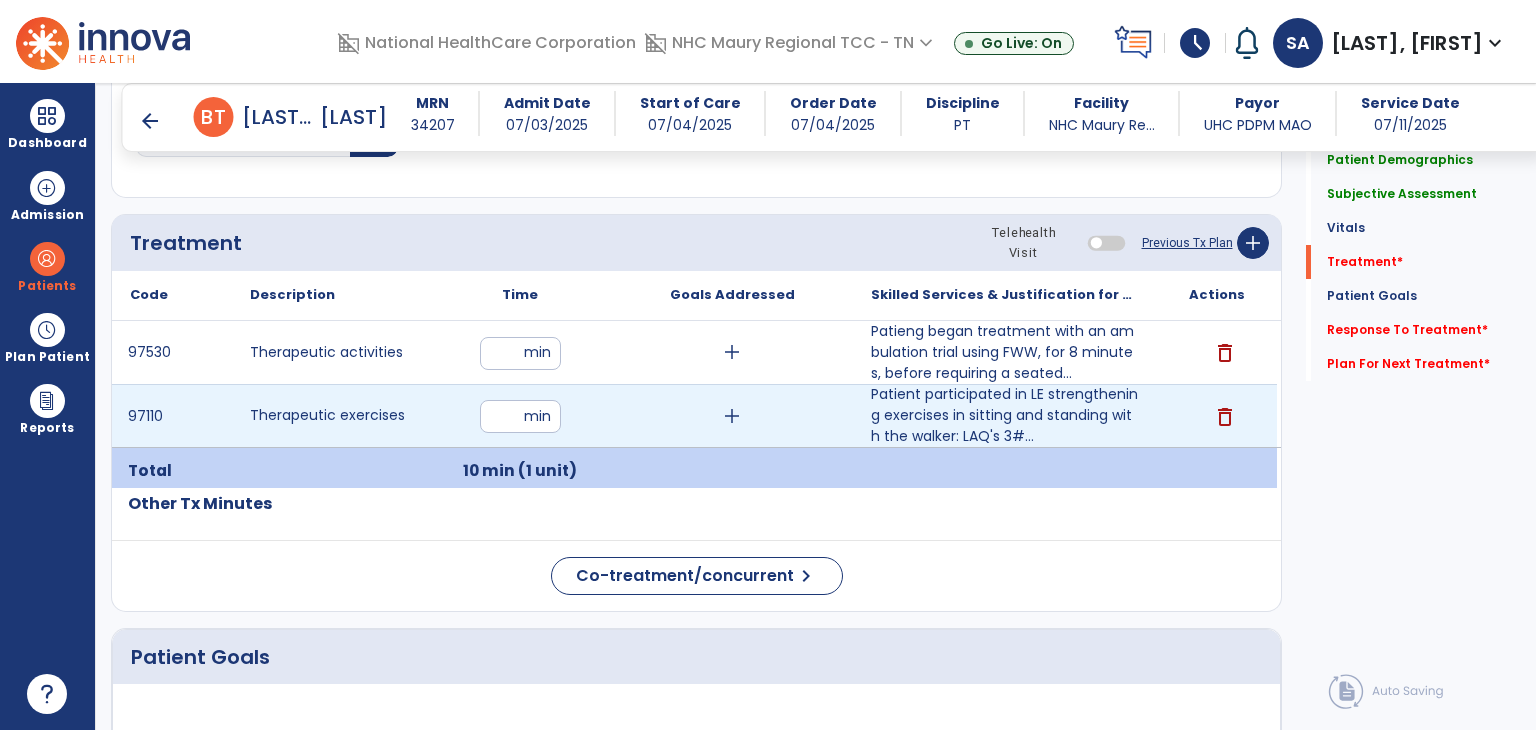 type on "**" 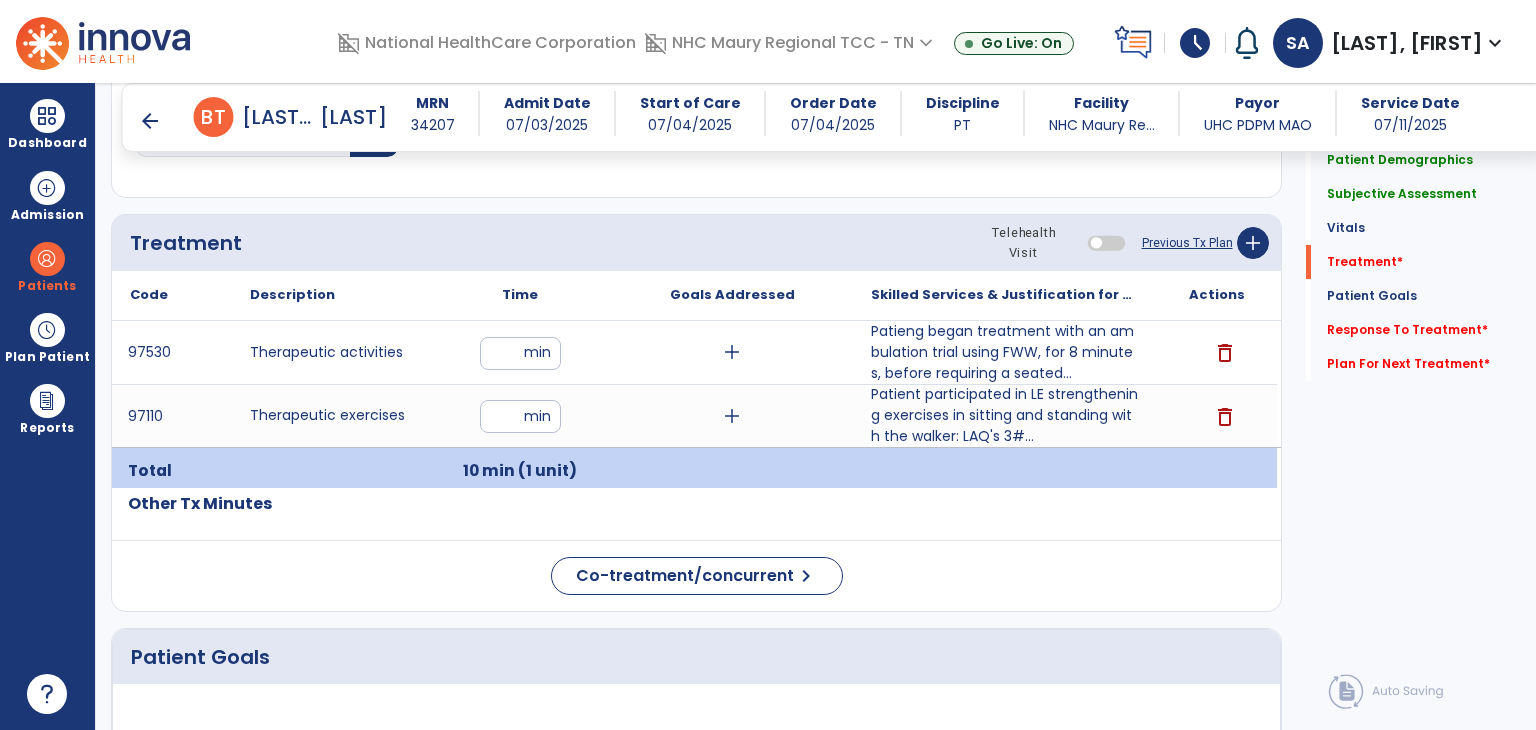 click on "Code
Description
Time" 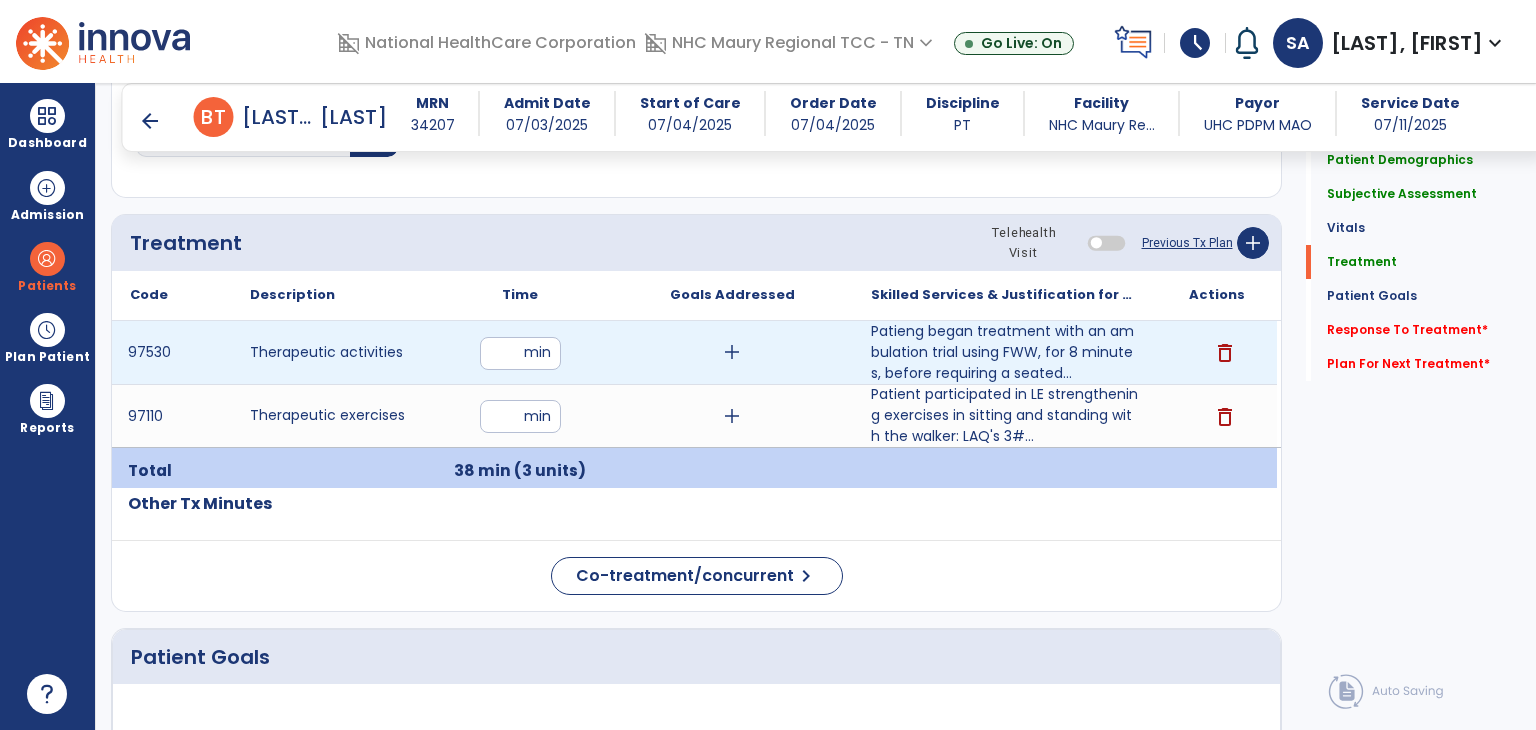 click on "**" at bounding box center [520, 353] 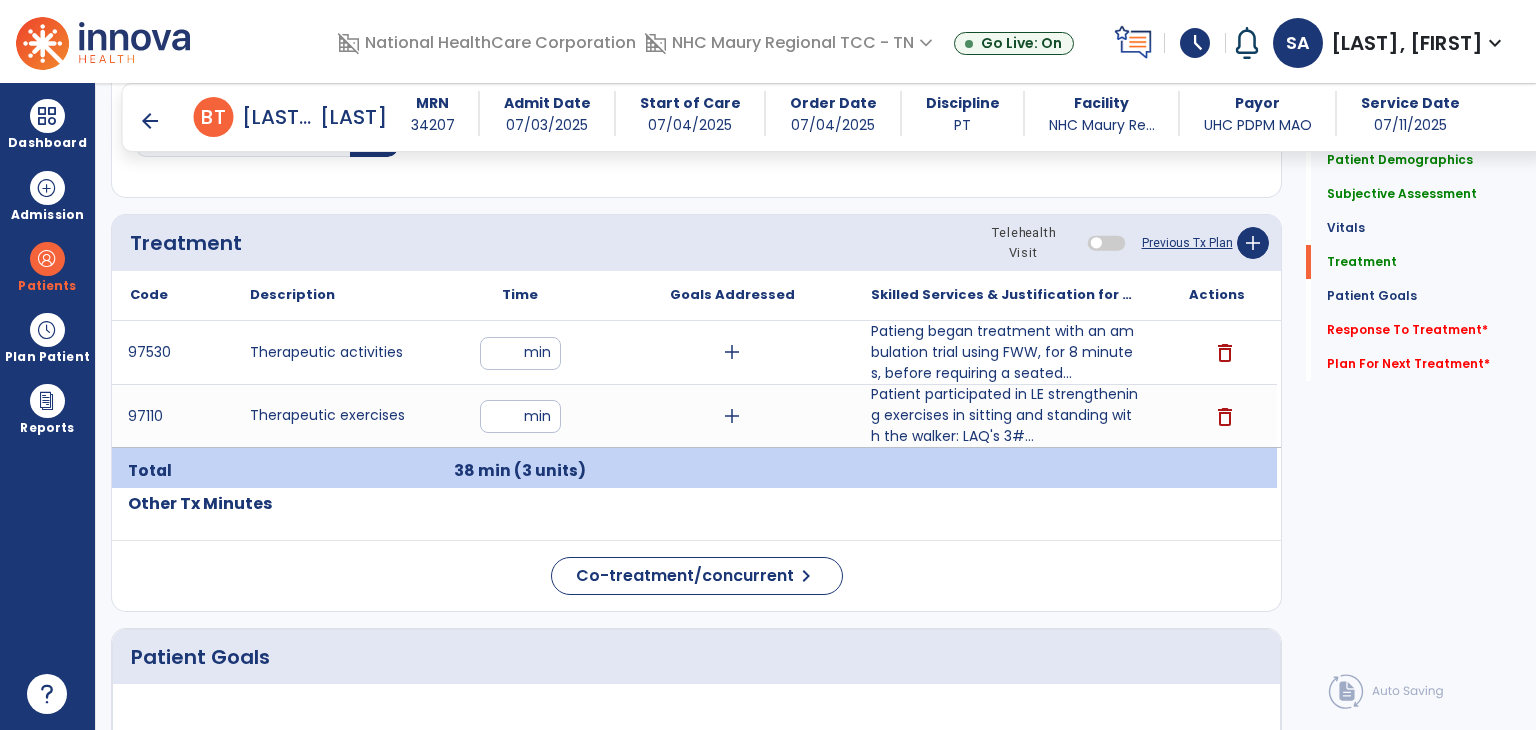 click on "Code
Description
Time" 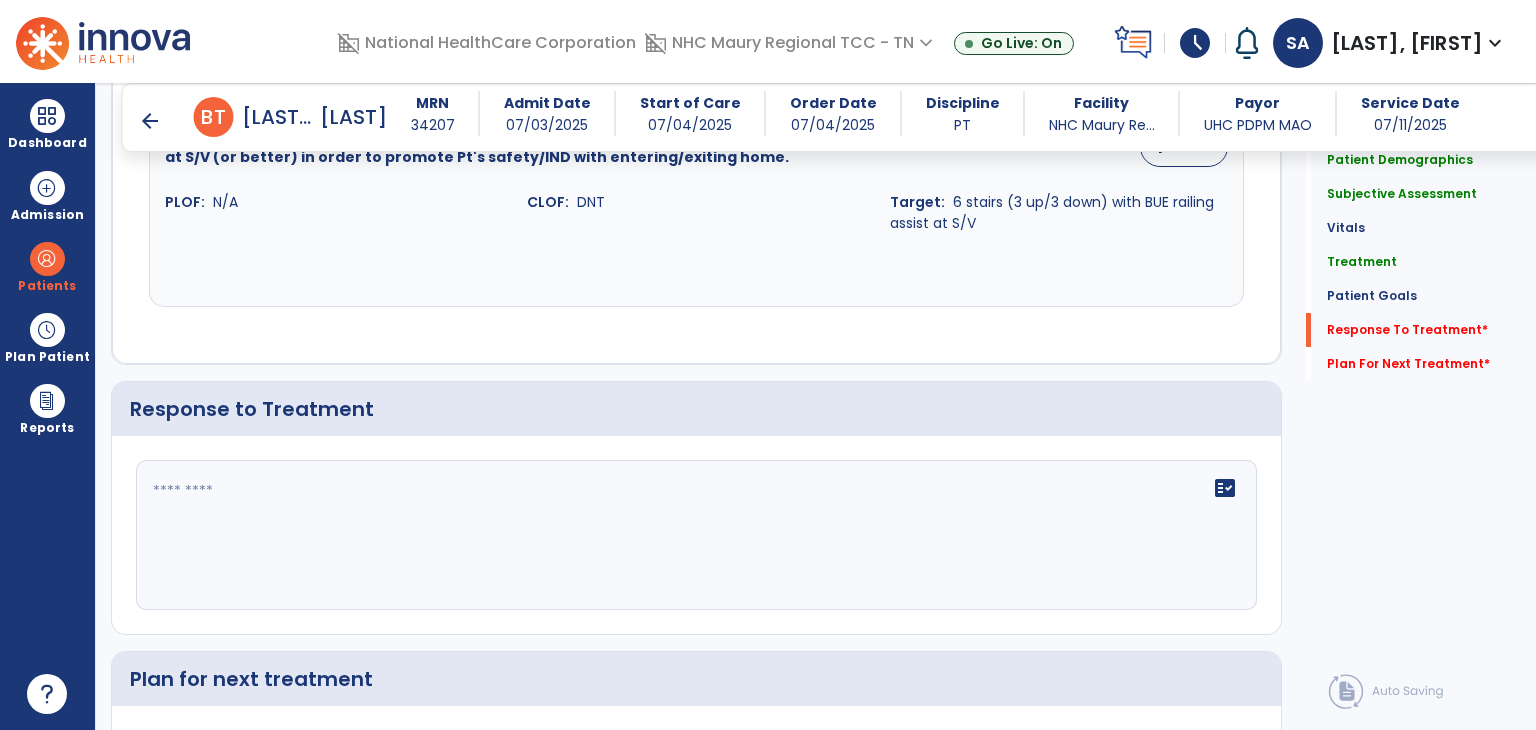 scroll, scrollTop: 2971, scrollLeft: 0, axis: vertical 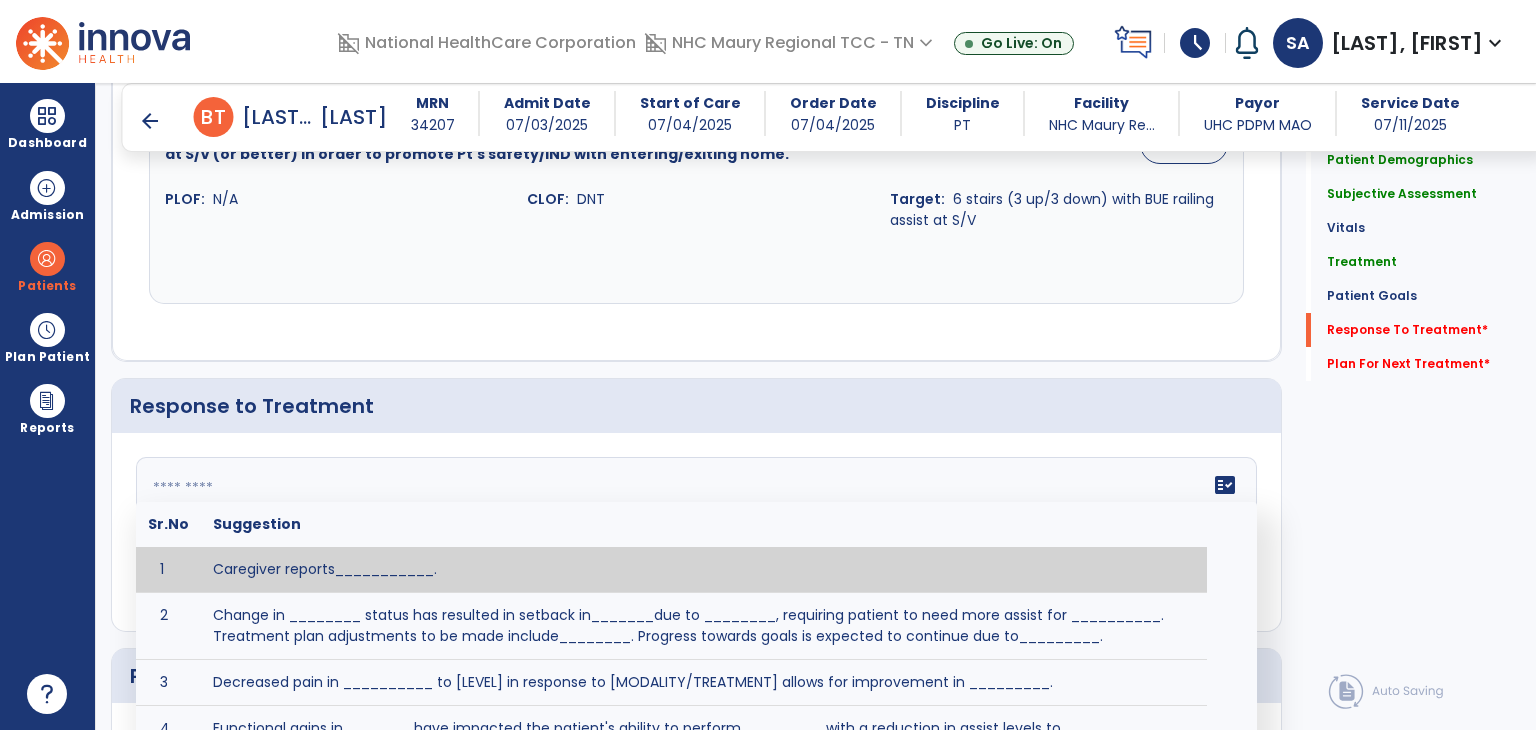 click on "fact_check  Sr.No Suggestion 1 Caregiver reports___________. 2 Change in ________ status has resulted in setback in_______due to ________, requiring patient to need more assist for __________.   Treatment plan adjustments to be made include________.  Progress towards goals is expected to continue due to_________. 3 Decreased pain in __________ to [LEVEL] in response to [MODALITY/TREATMENT] allows for improvement in _________. 4 Functional gains in _______ have impacted the patient's ability to perform_________ with a reduction in assist levels to_________. 5 Functional progress this week has been significant due to__________. 6 Gains in ________ have improved the patient's ability to perform ______with decreased levels of assist to___________. 7 Improvement in ________allows patient to tolerate higher levels of challenges in_________. 8 Pain in [AREA] has decreased to [LEVEL] in response to [TREATMENT/MODALITY], allowing fore ease in completing__________. 9 10 11 12 13 14 15 16 17 18 19 20 21" 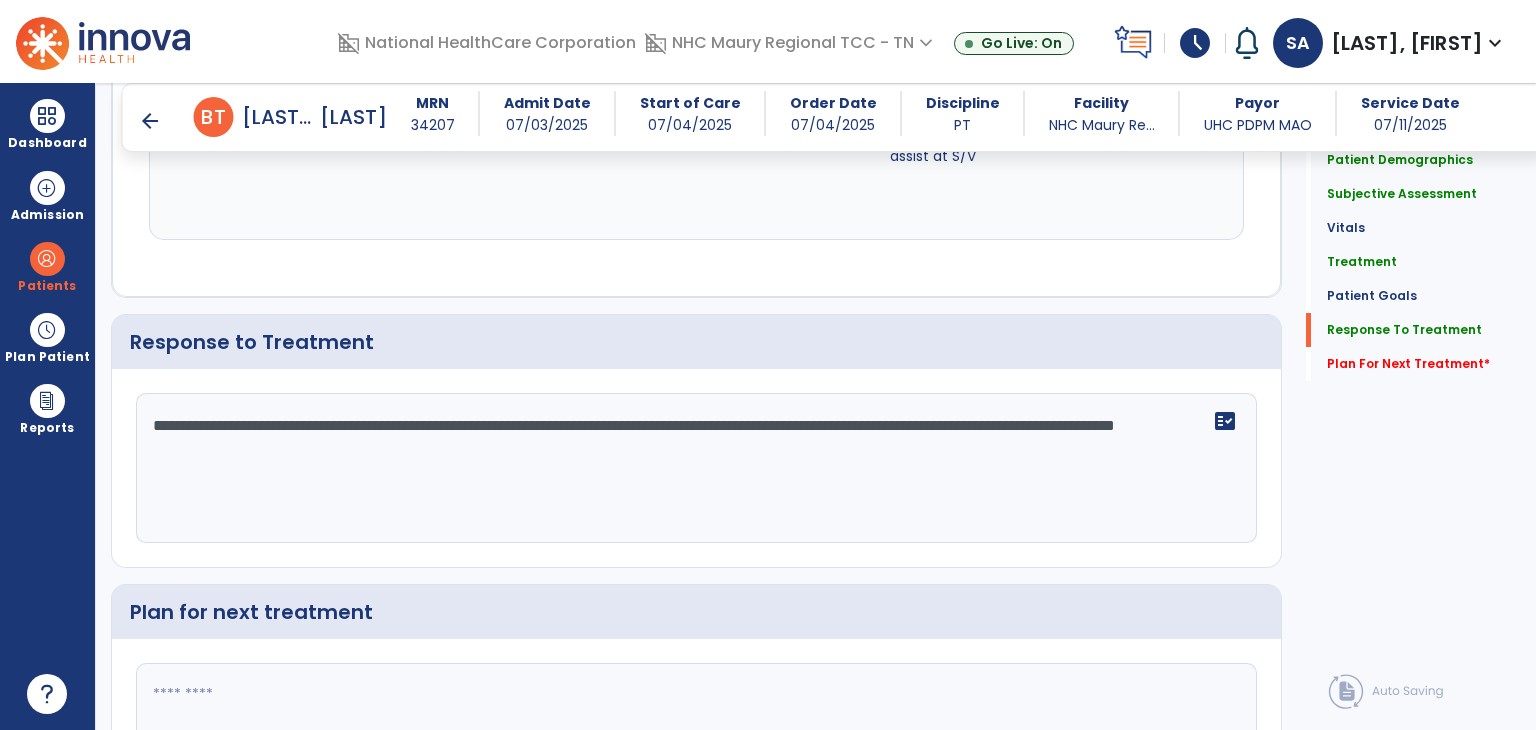 scroll, scrollTop: 3043, scrollLeft: 0, axis: vertical 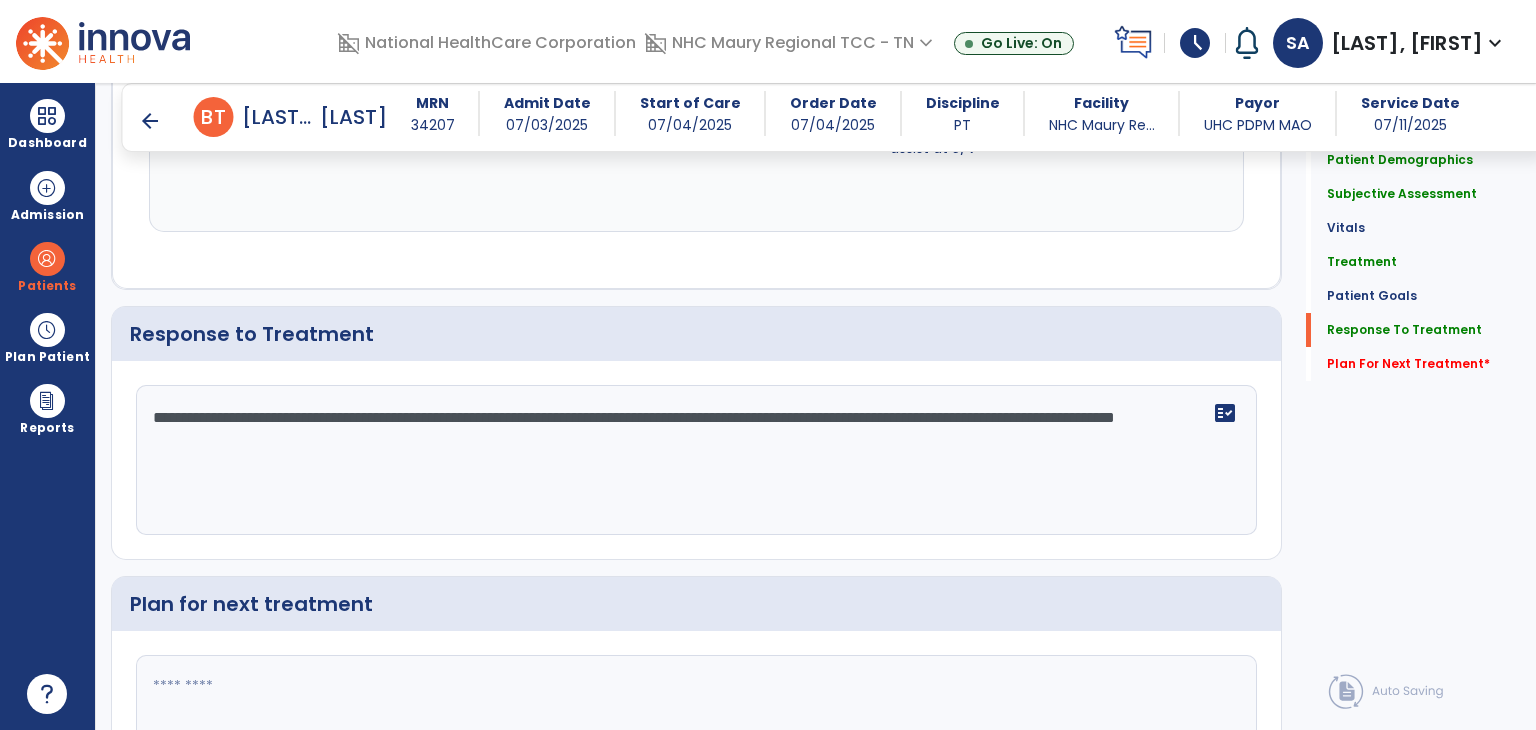 type on "**********" 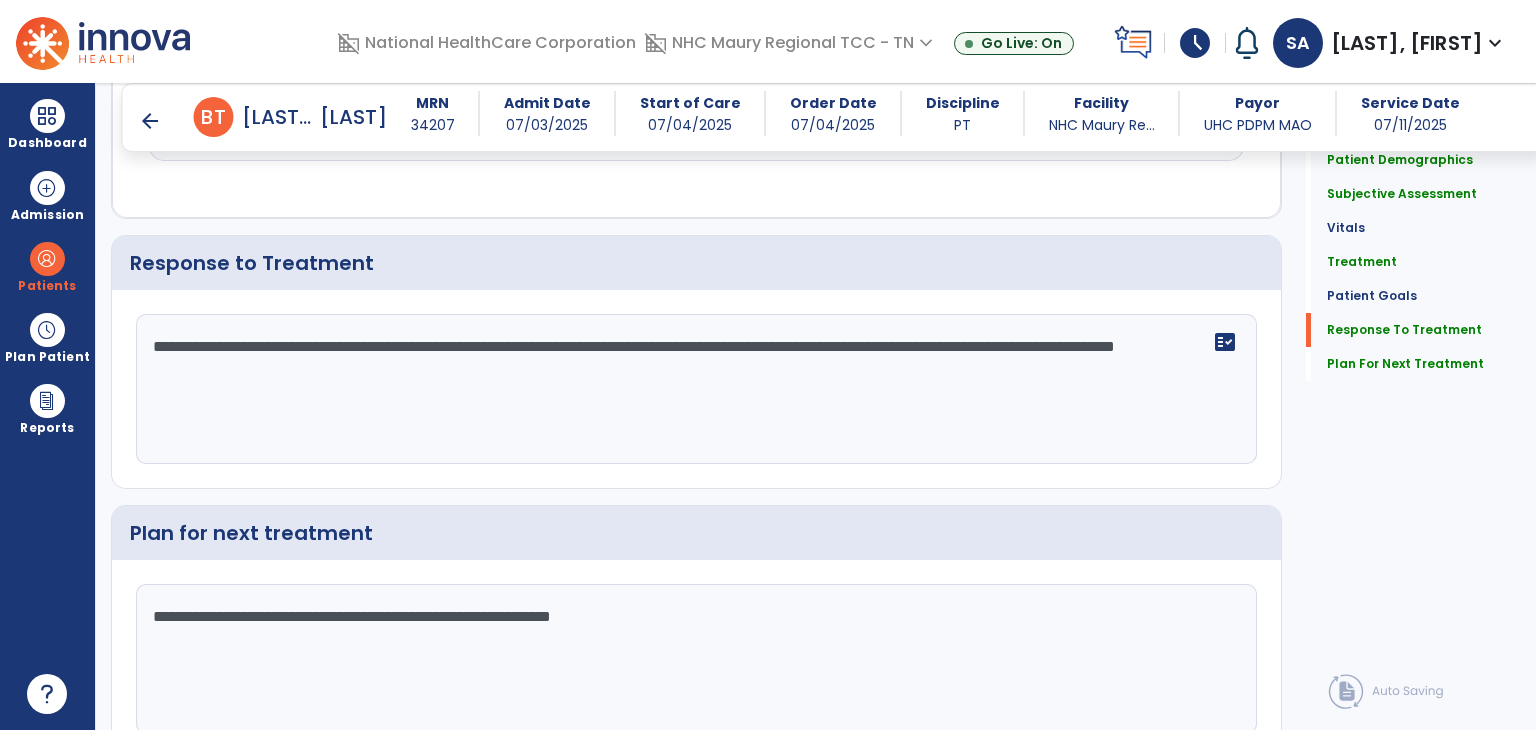 scroll, scrollTop: 3160, scrollLeft: 0, axis: vertical 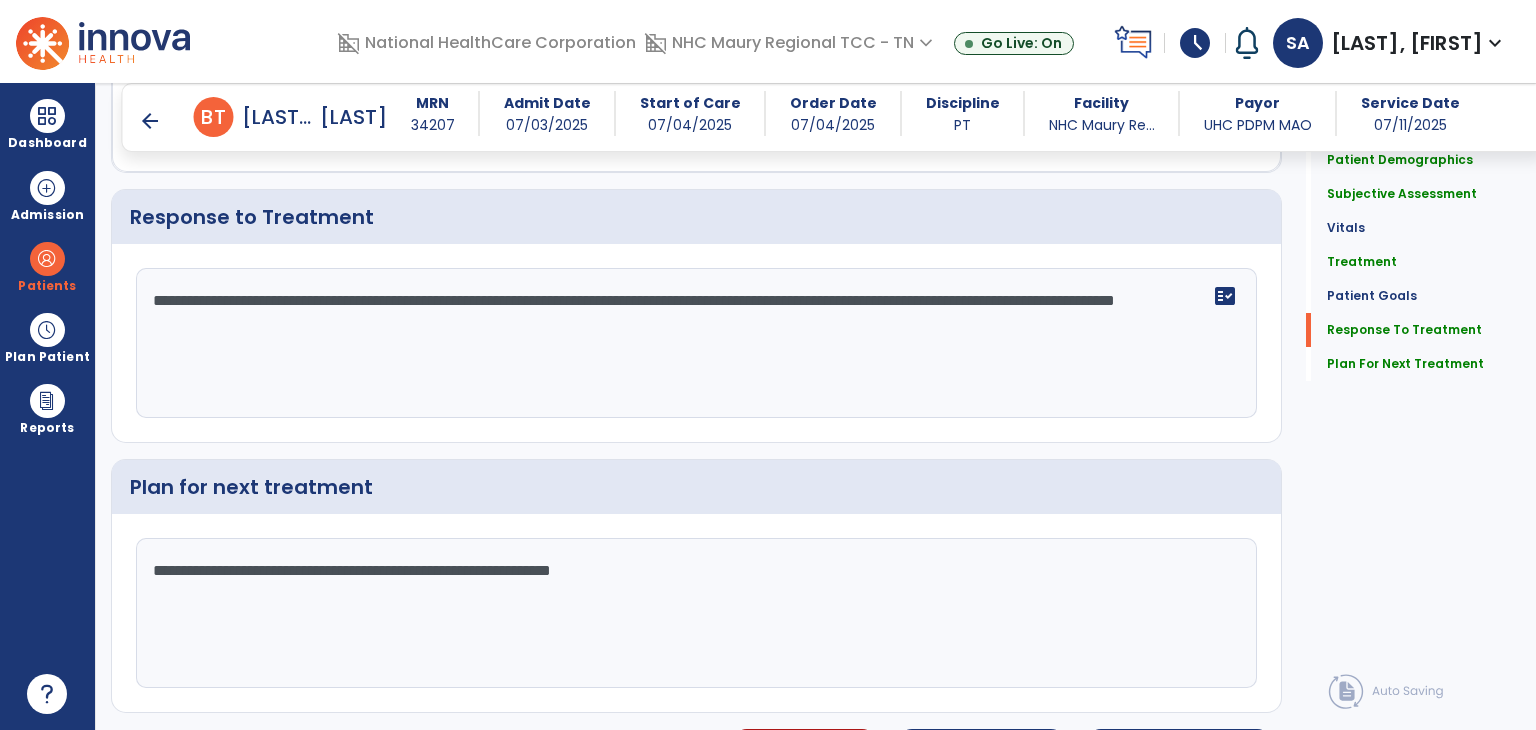type on "**********" 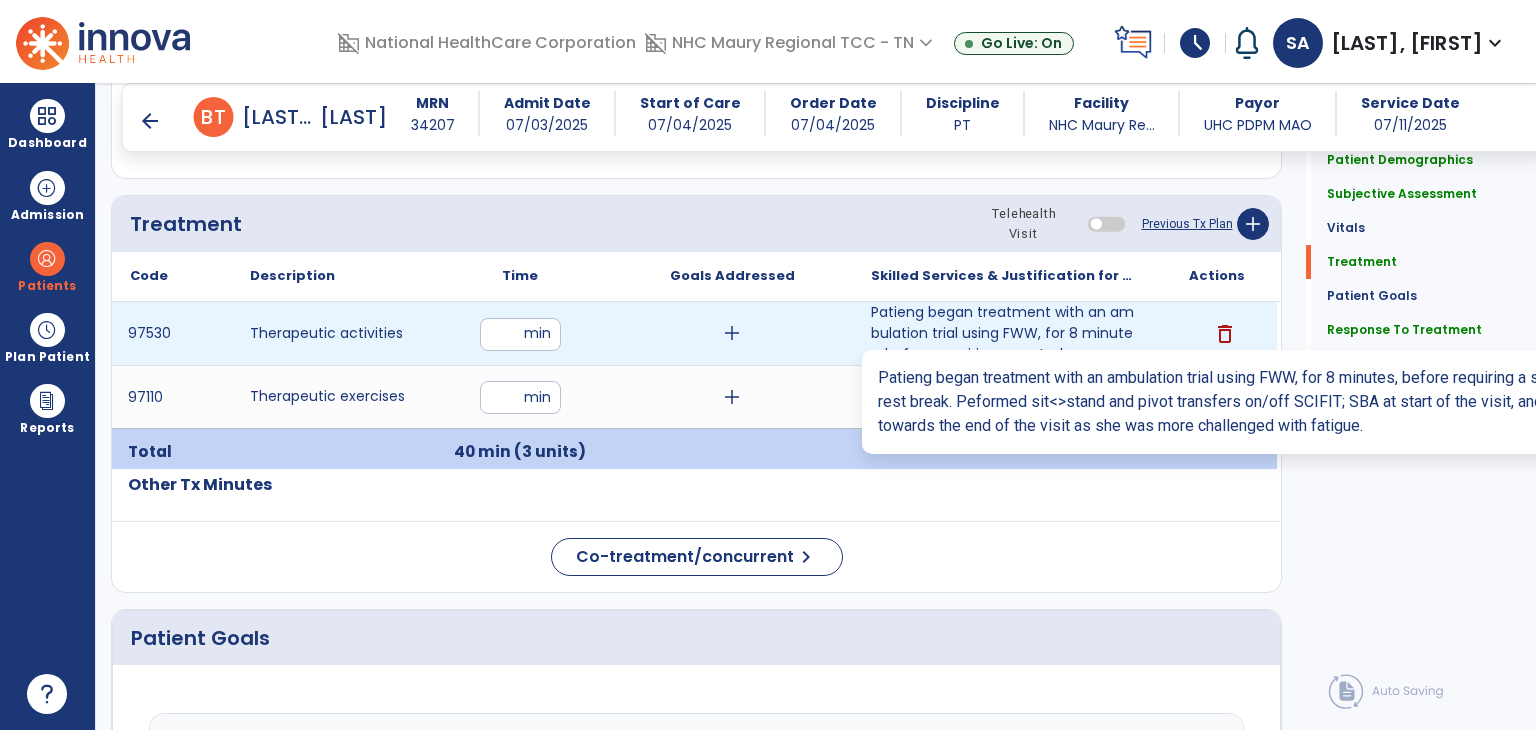 scroll, scrollTop: 1050, scrollLeft: 0, axis: vertical 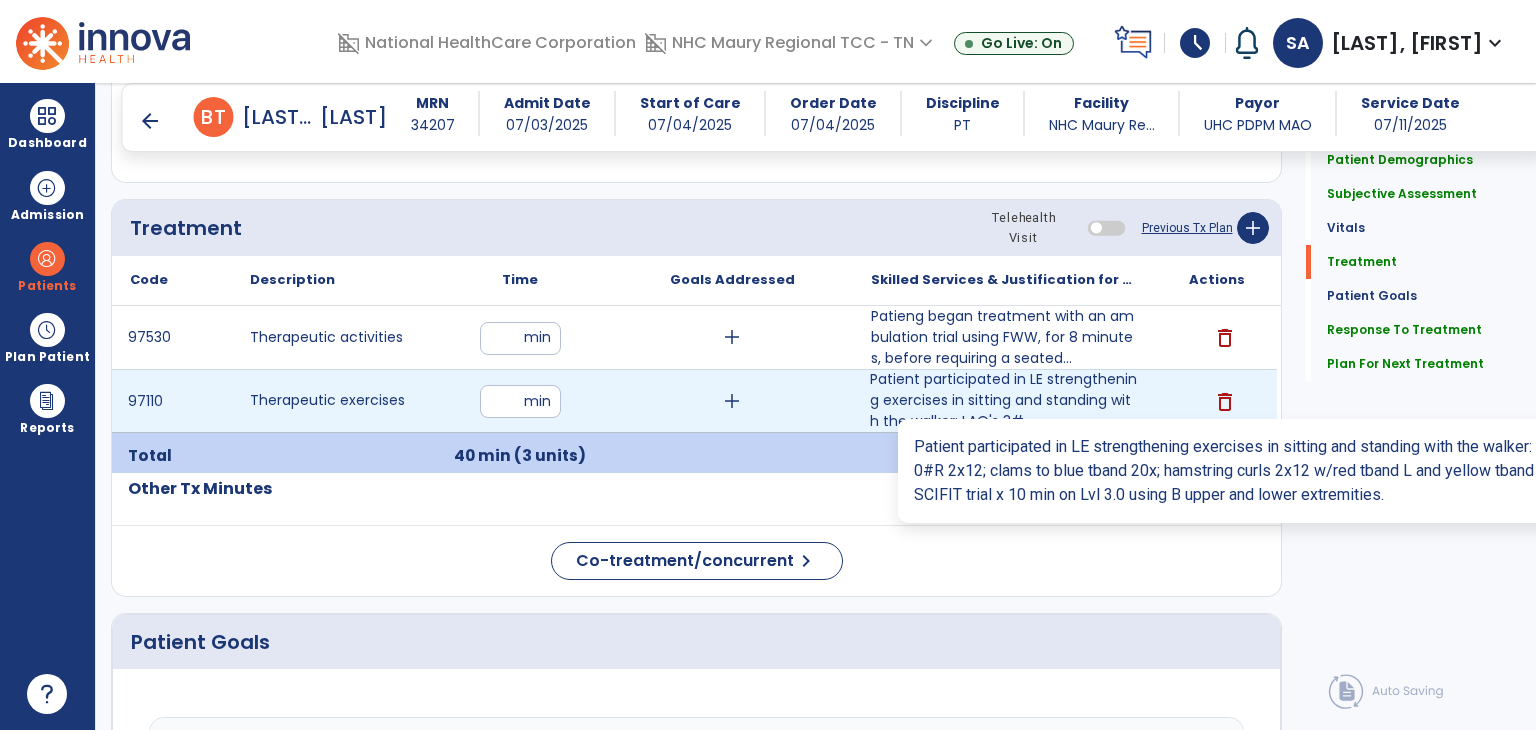 click on "Patient participated in LE strengthening exercises in sitting and standing with the walker: LAQ's 3#..." at bounding box center [1004, 400] 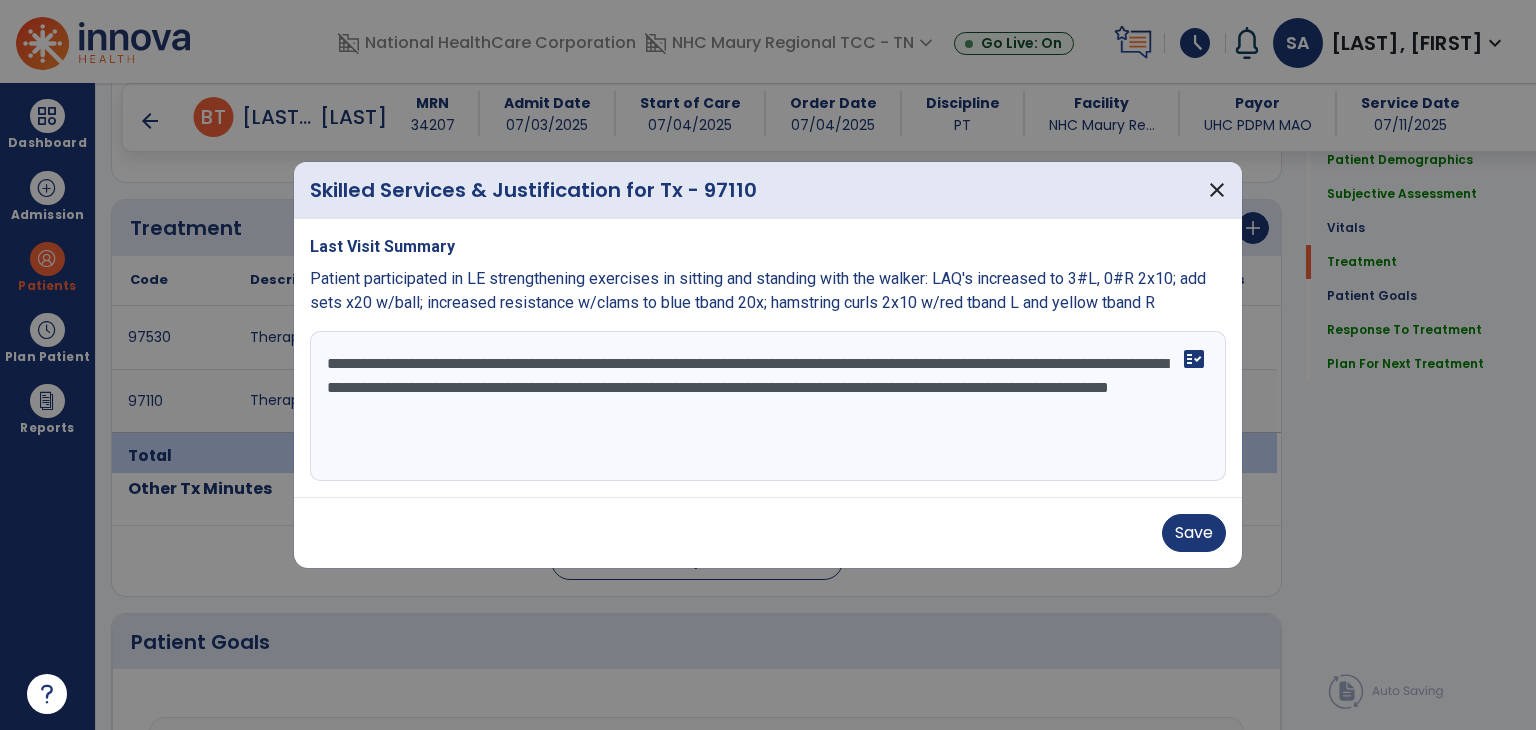 click on "**********" at bounding box center (768, 406) 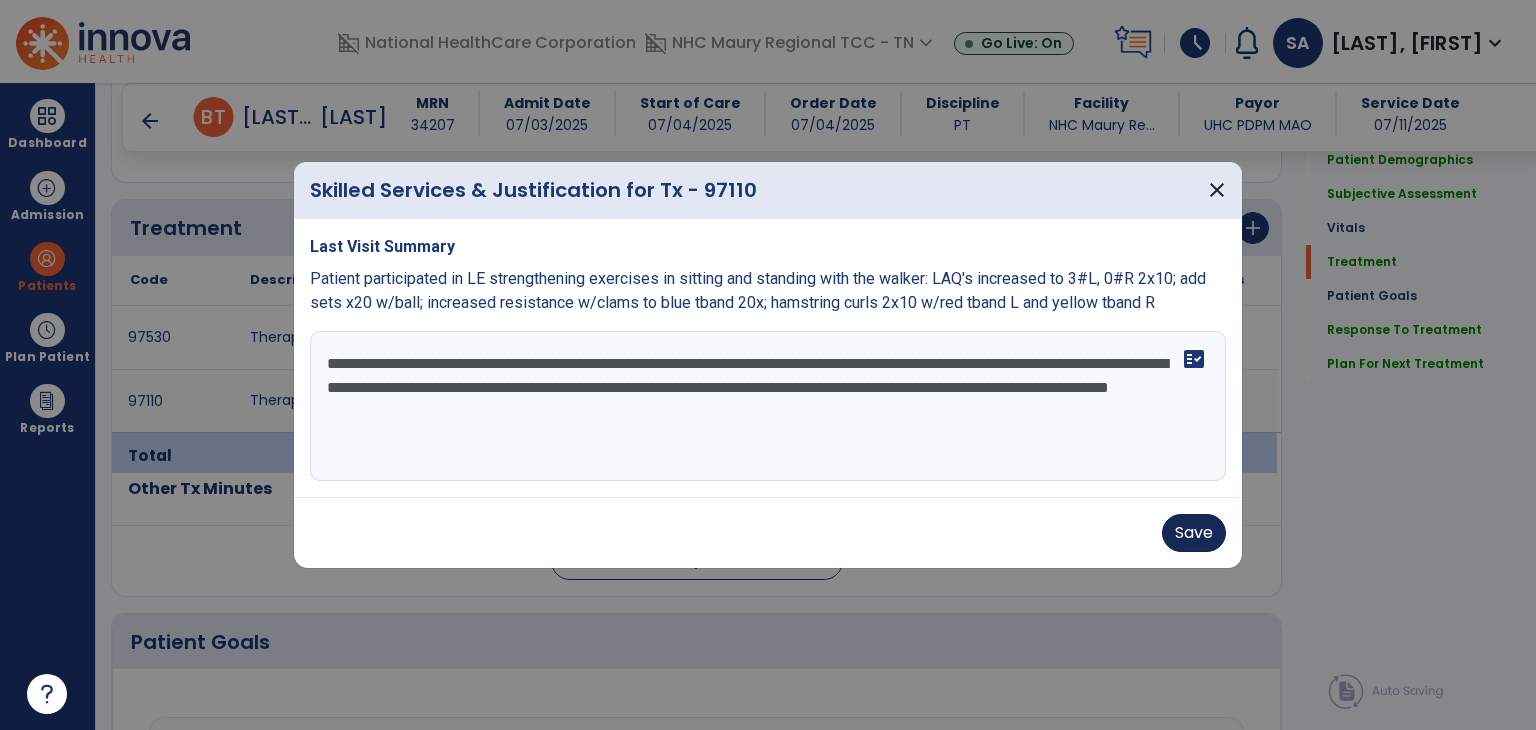 type on "**********" 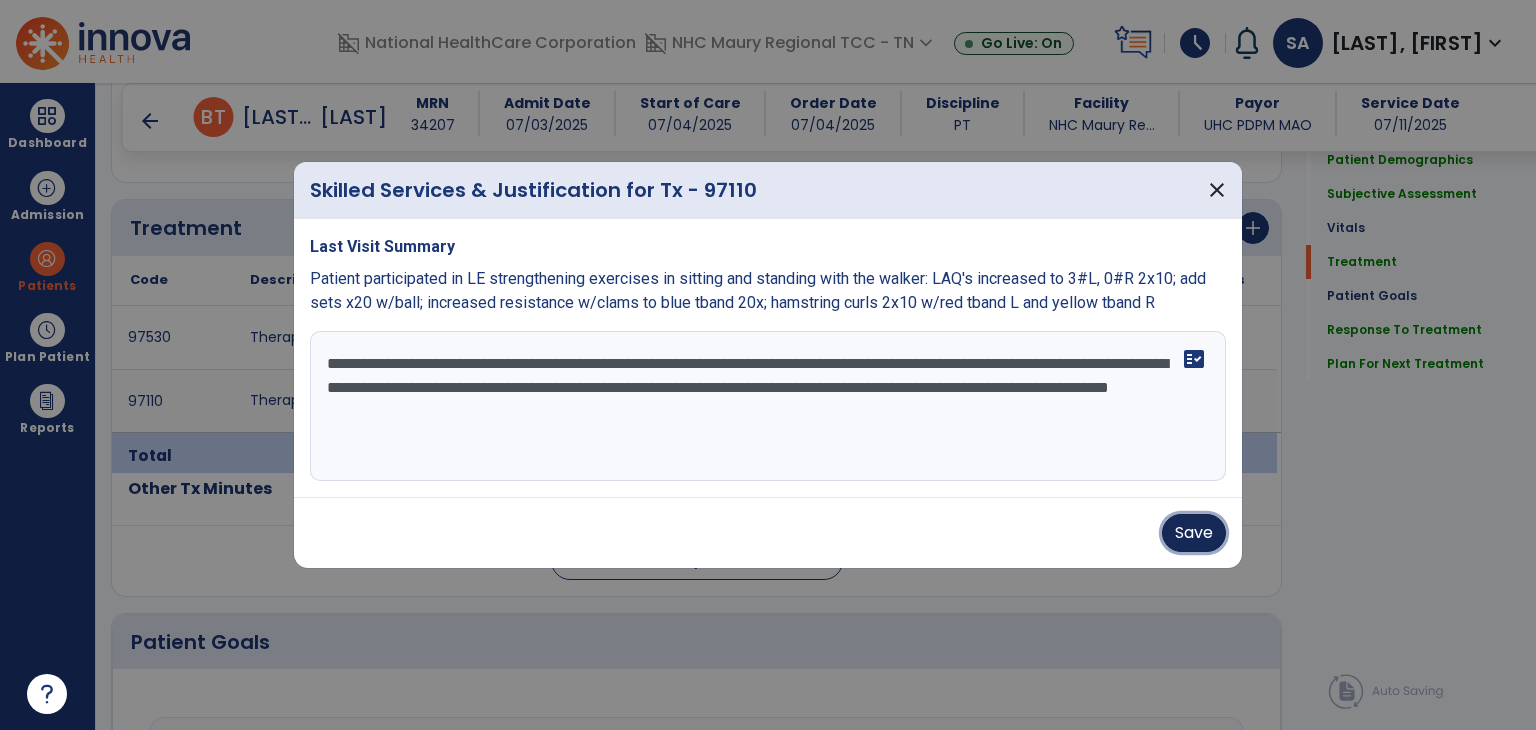 click on "Save" at bounding box center [1194, 533] 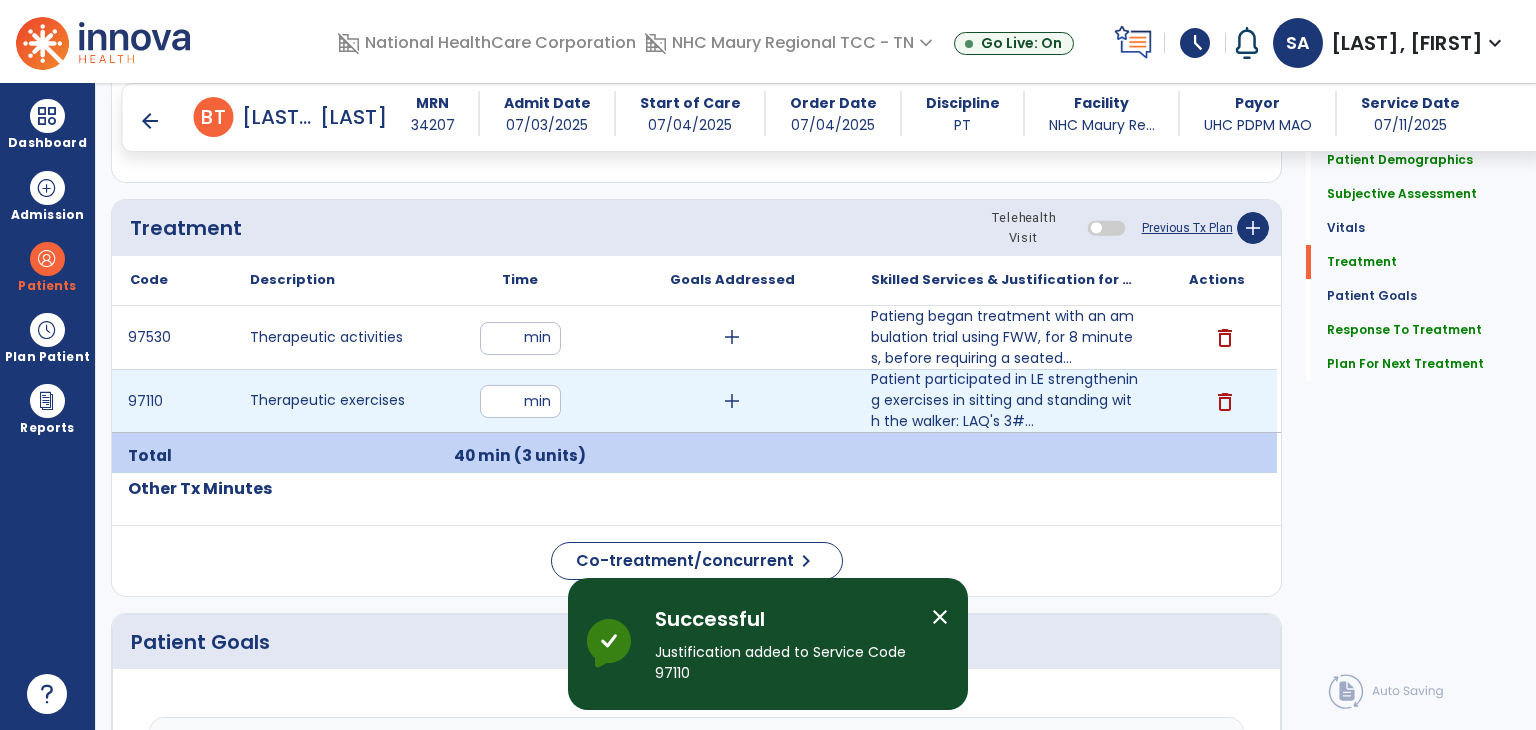 click on "**" at bounding box center (520, 401) 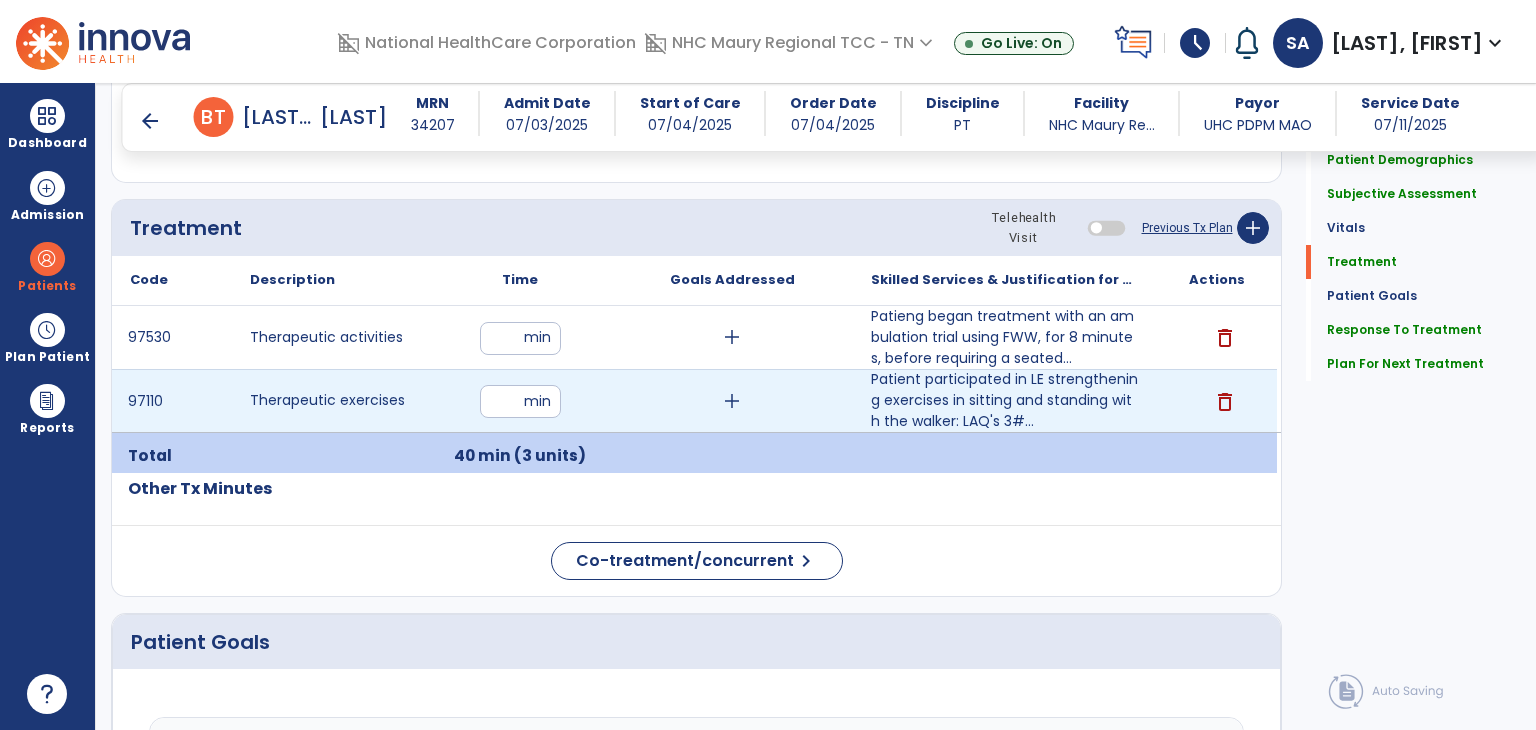 type on "*" 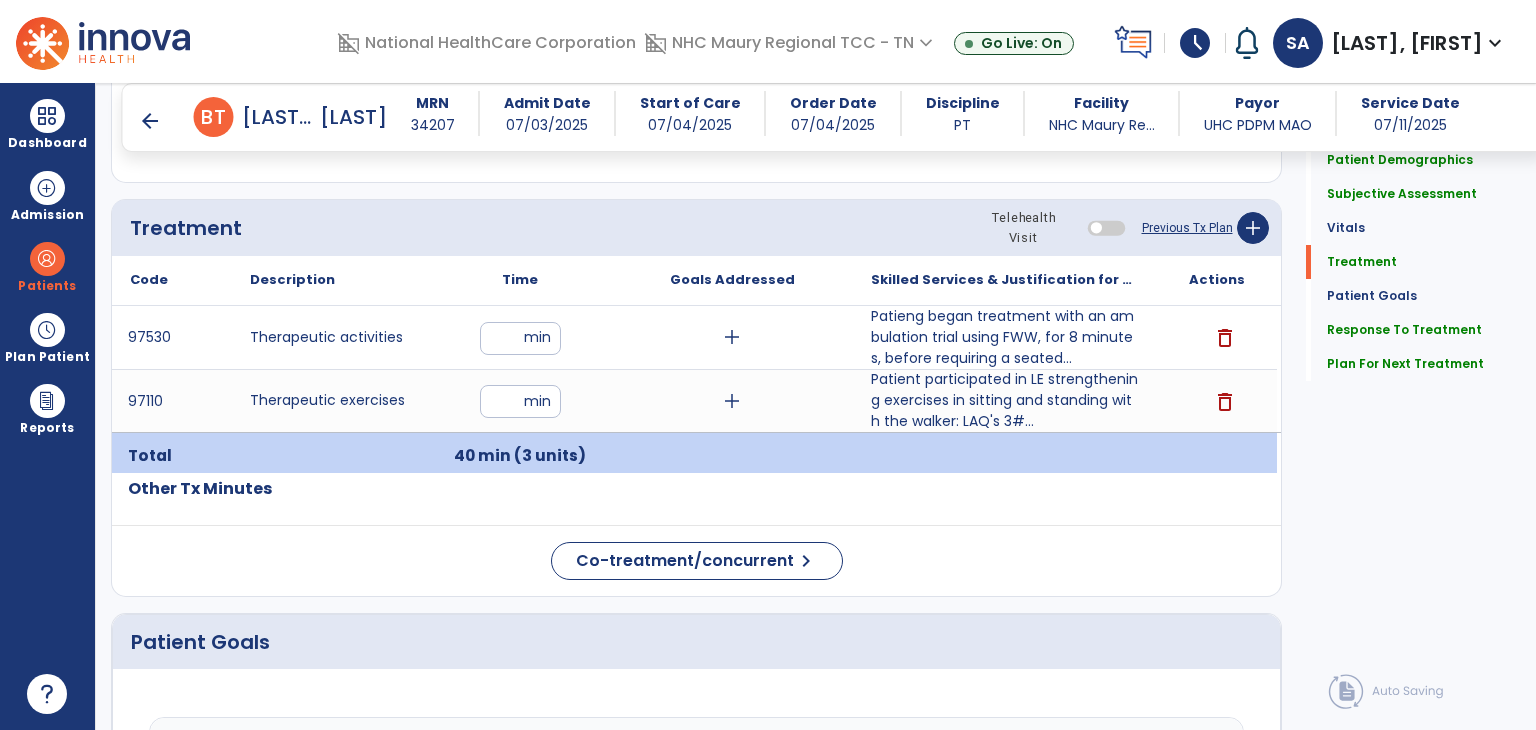 click on "Code
Description
Time" 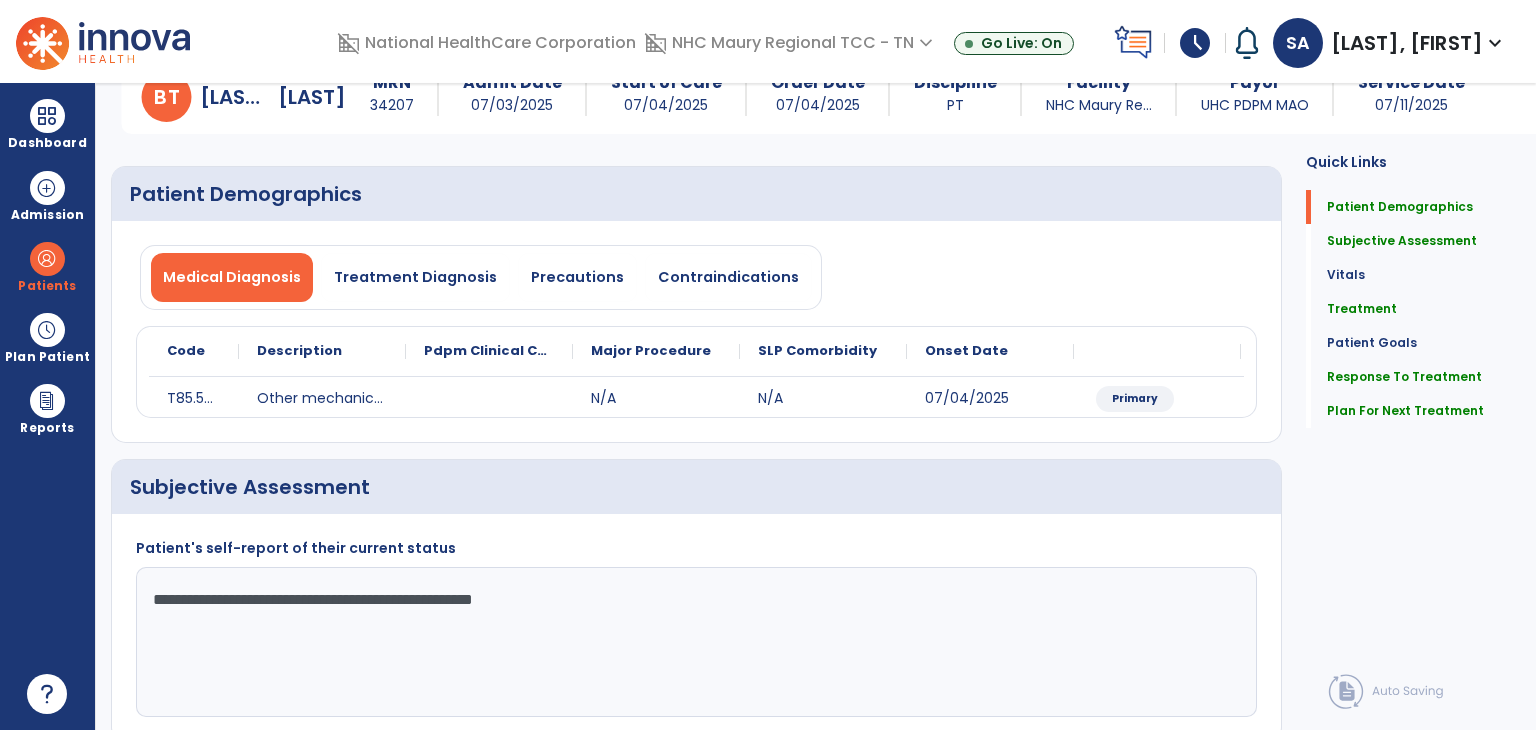 scroll, scrollTop: 0, scrollLeft: 0, axis: both 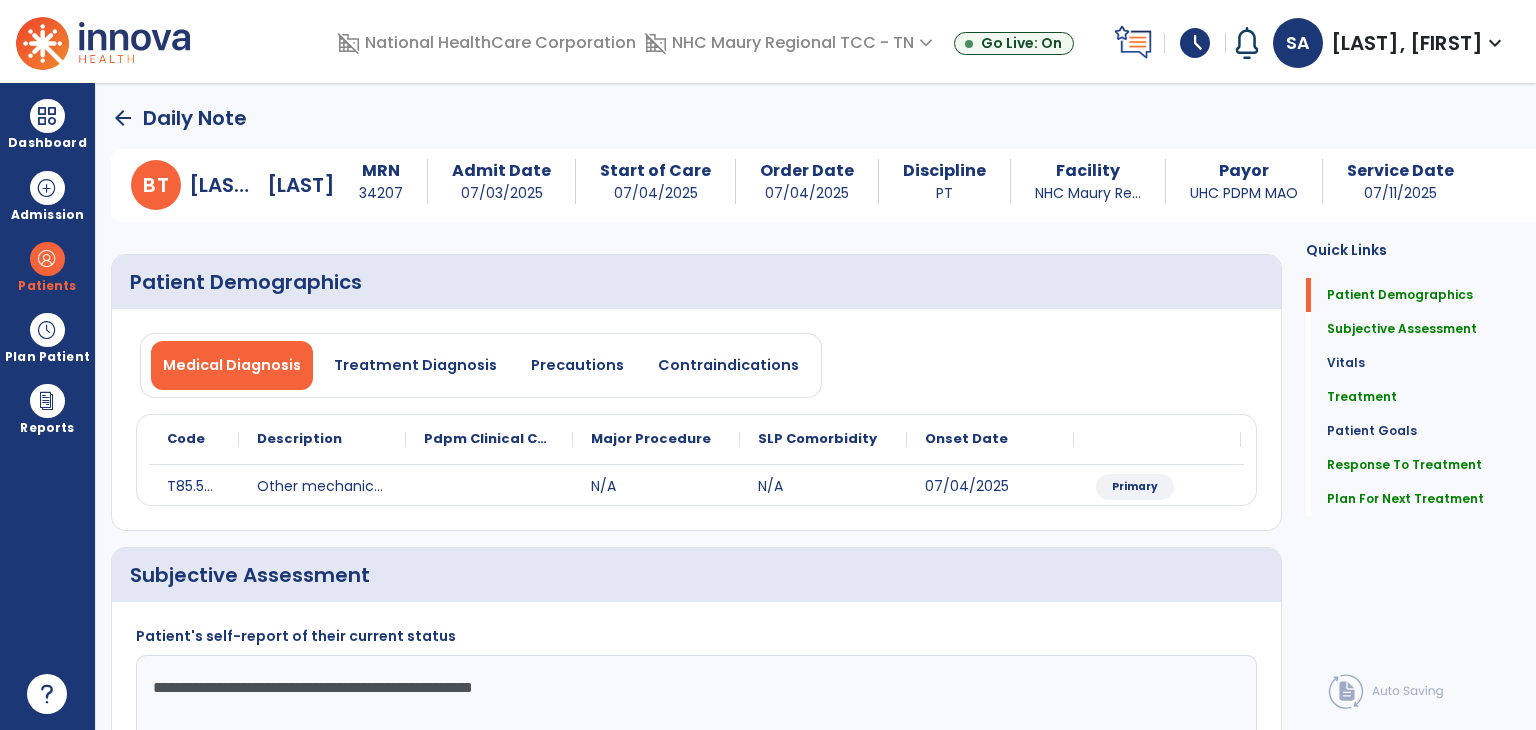 click on "arrow_back" 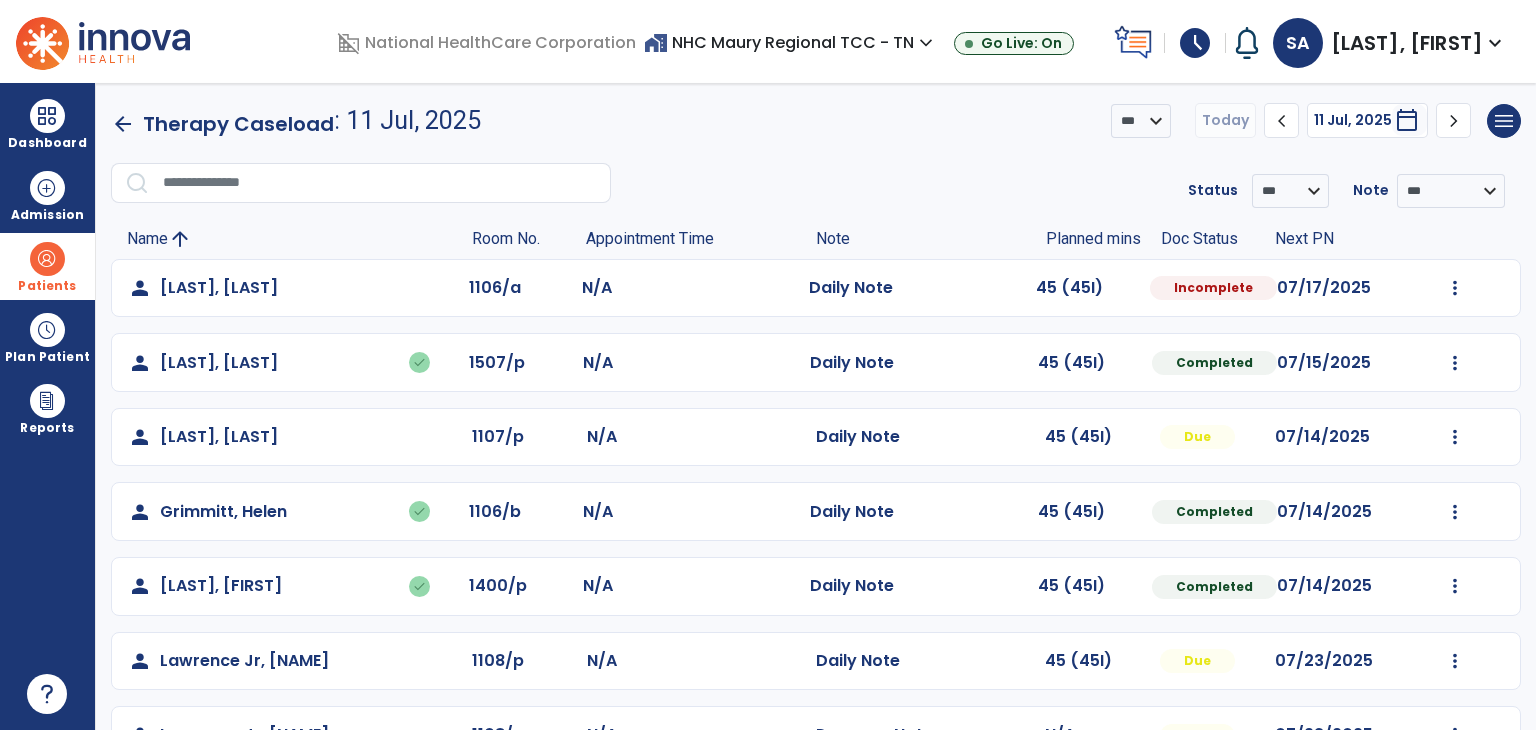 click on "Patients" at bounding box center (47, 286) 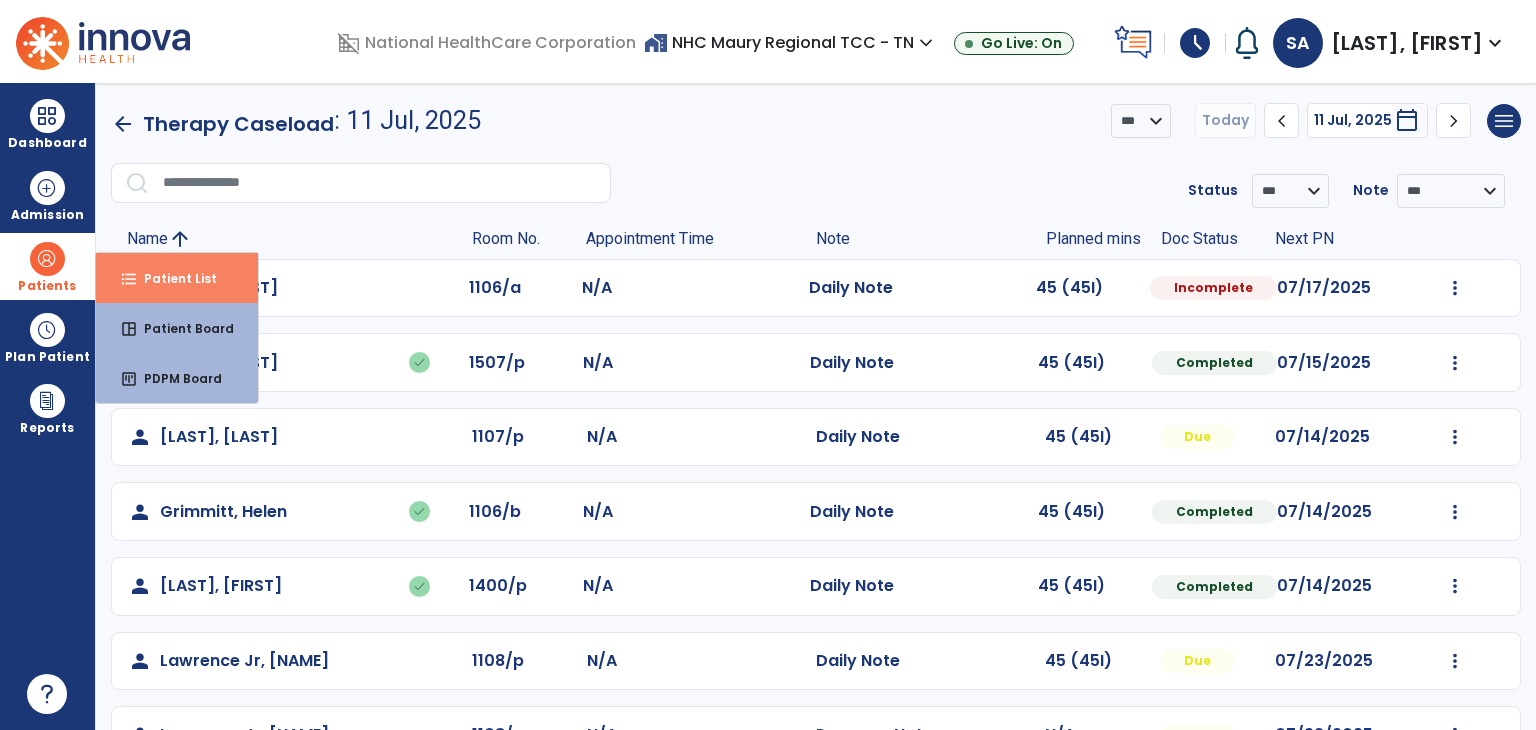 click on "Patient List" at bounding box center (172, 278) 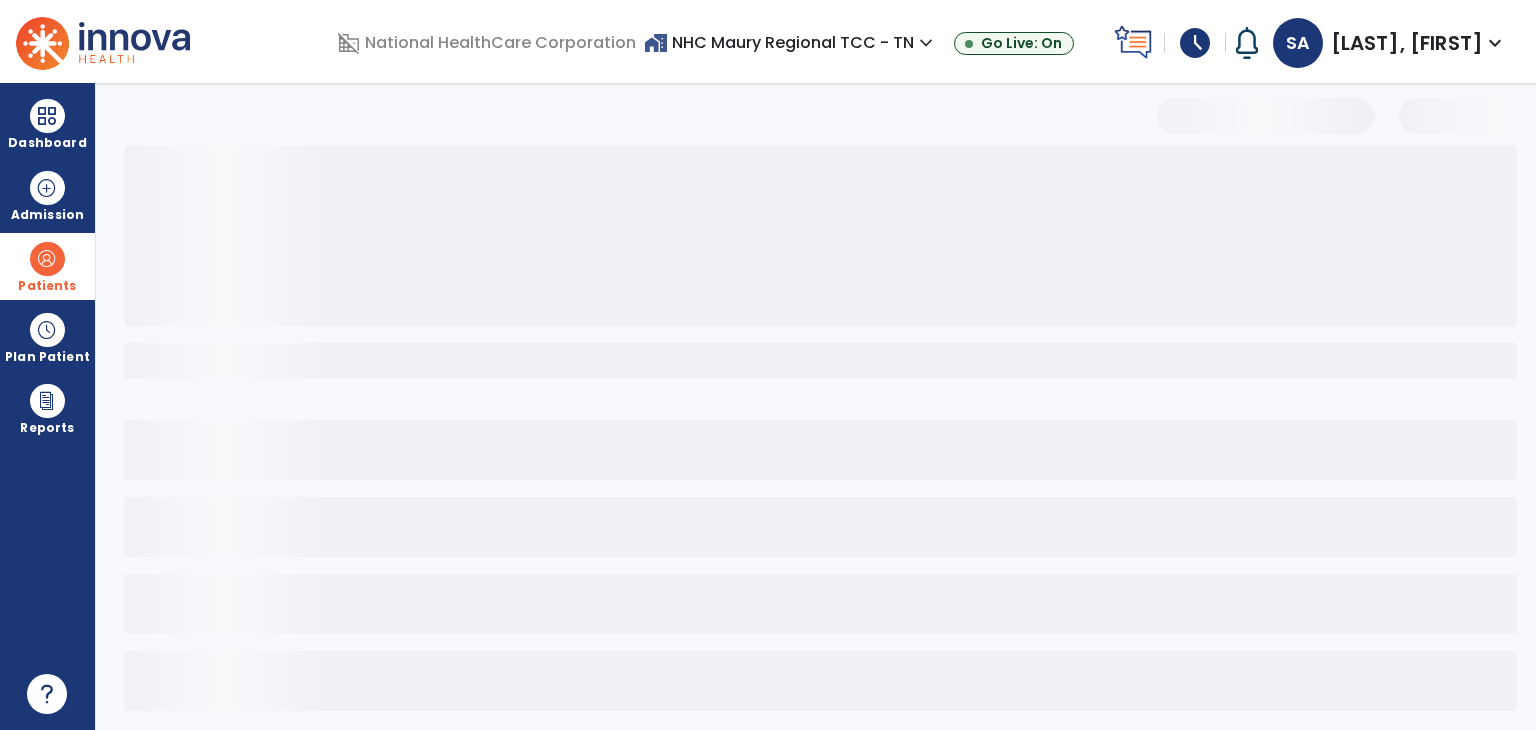 select on "***" 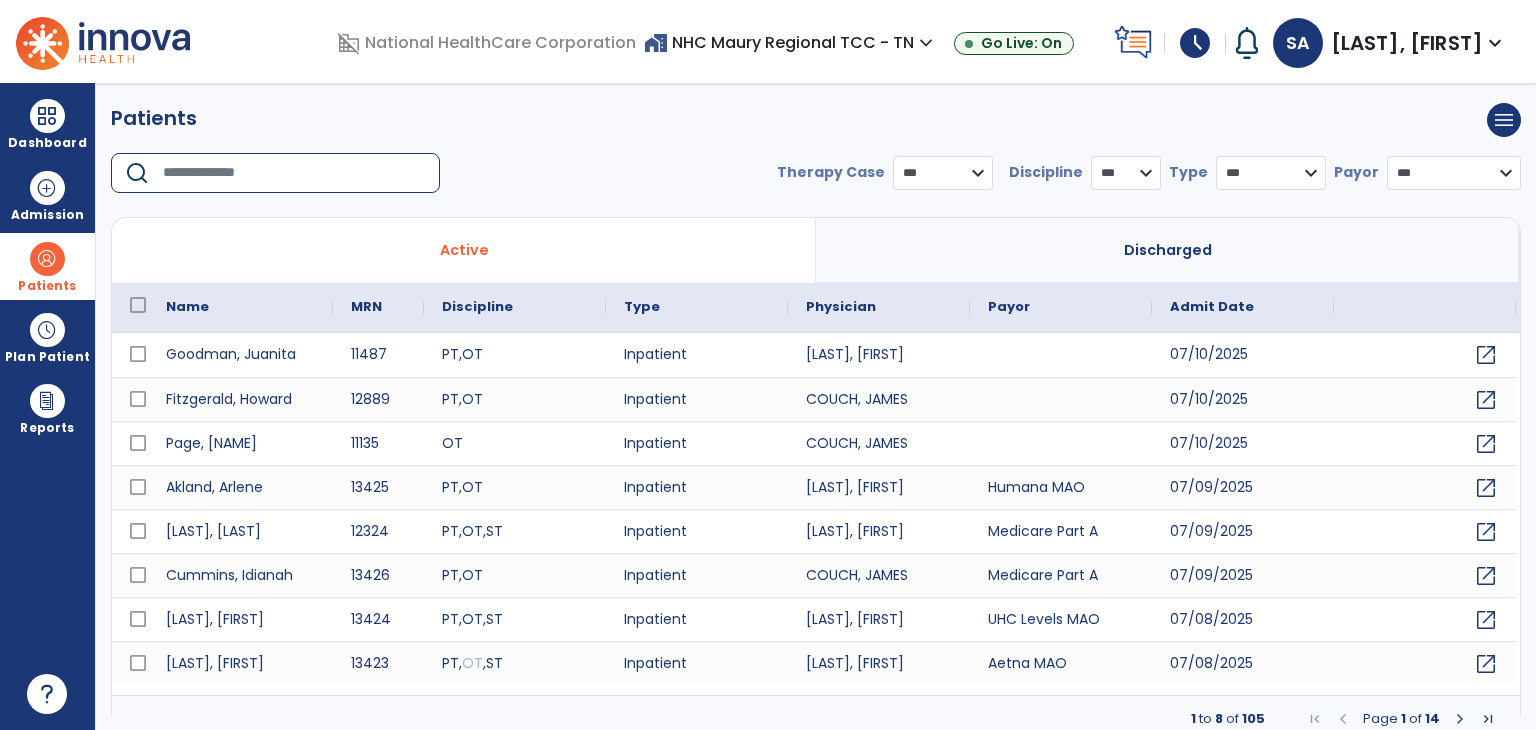 click at bounding box center (294, 173) 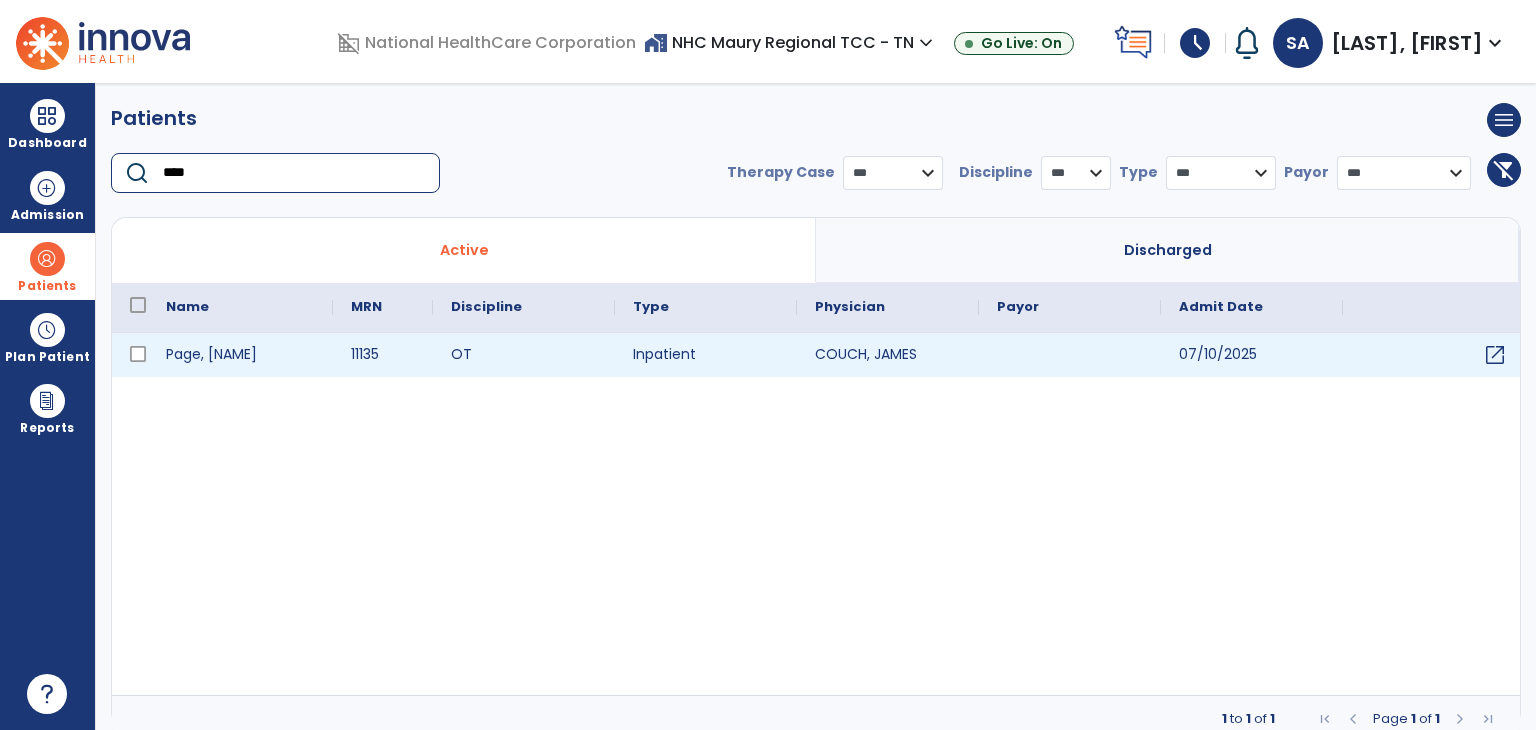 type on "****" 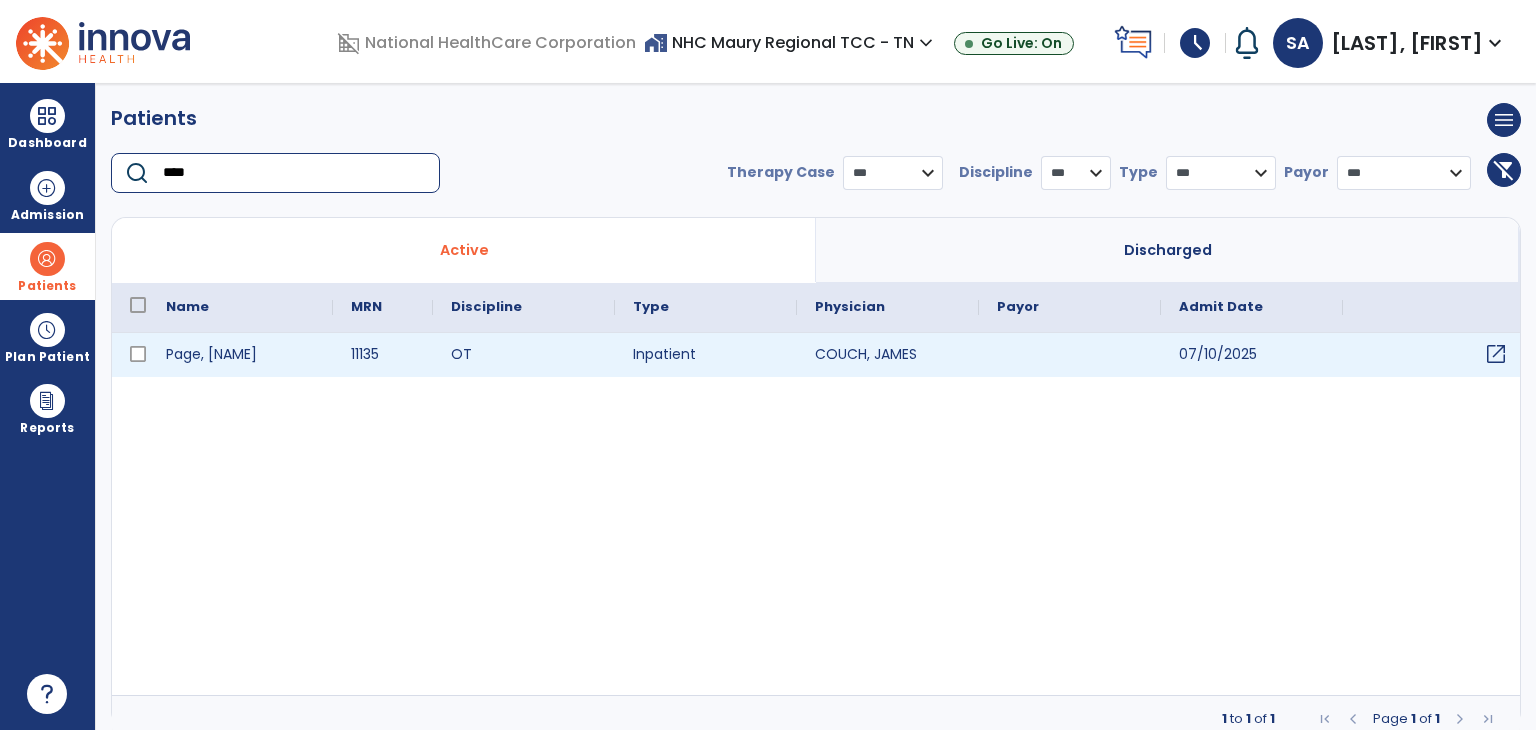 click on "open_in_new" at bounding box center (1496, 354) 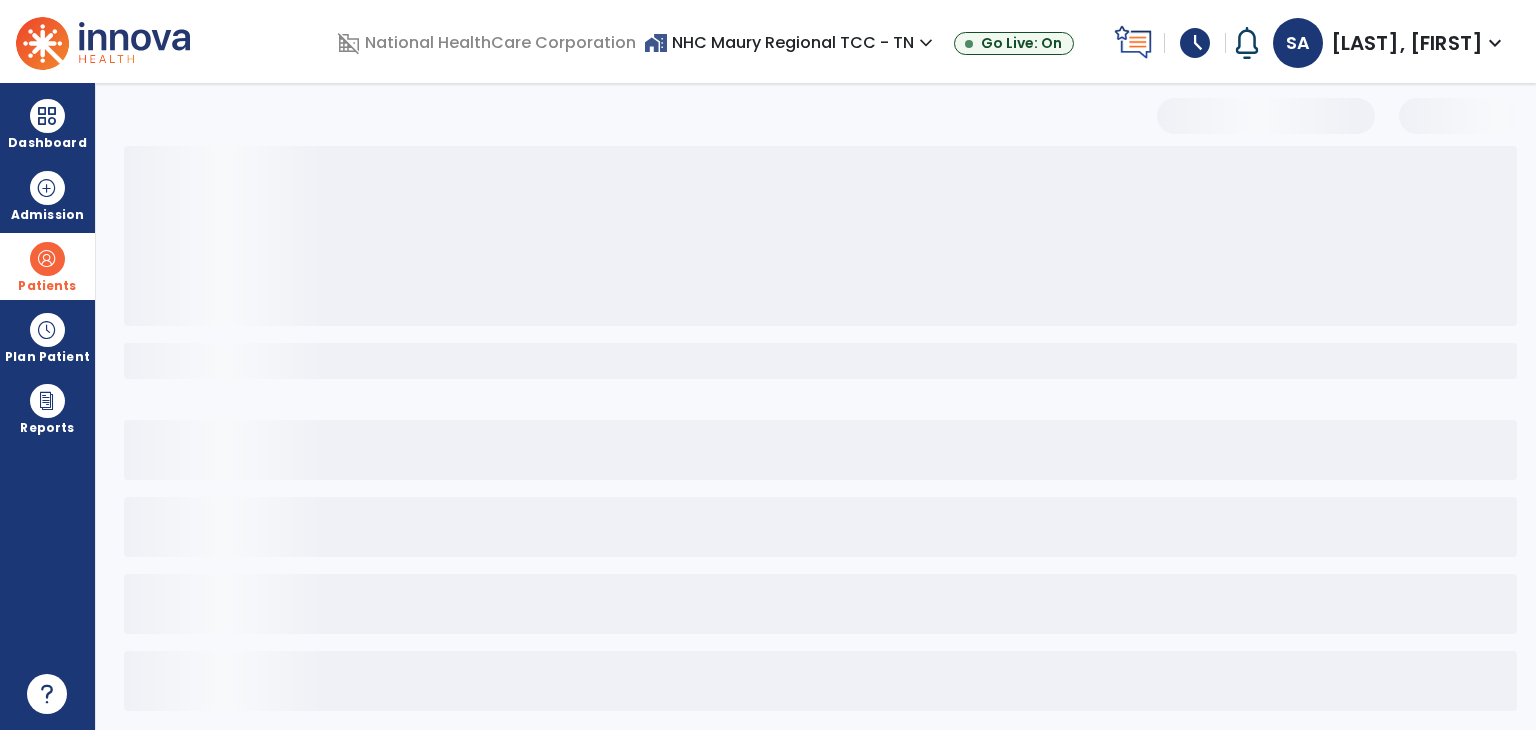 click at bounding box center (820, 361) 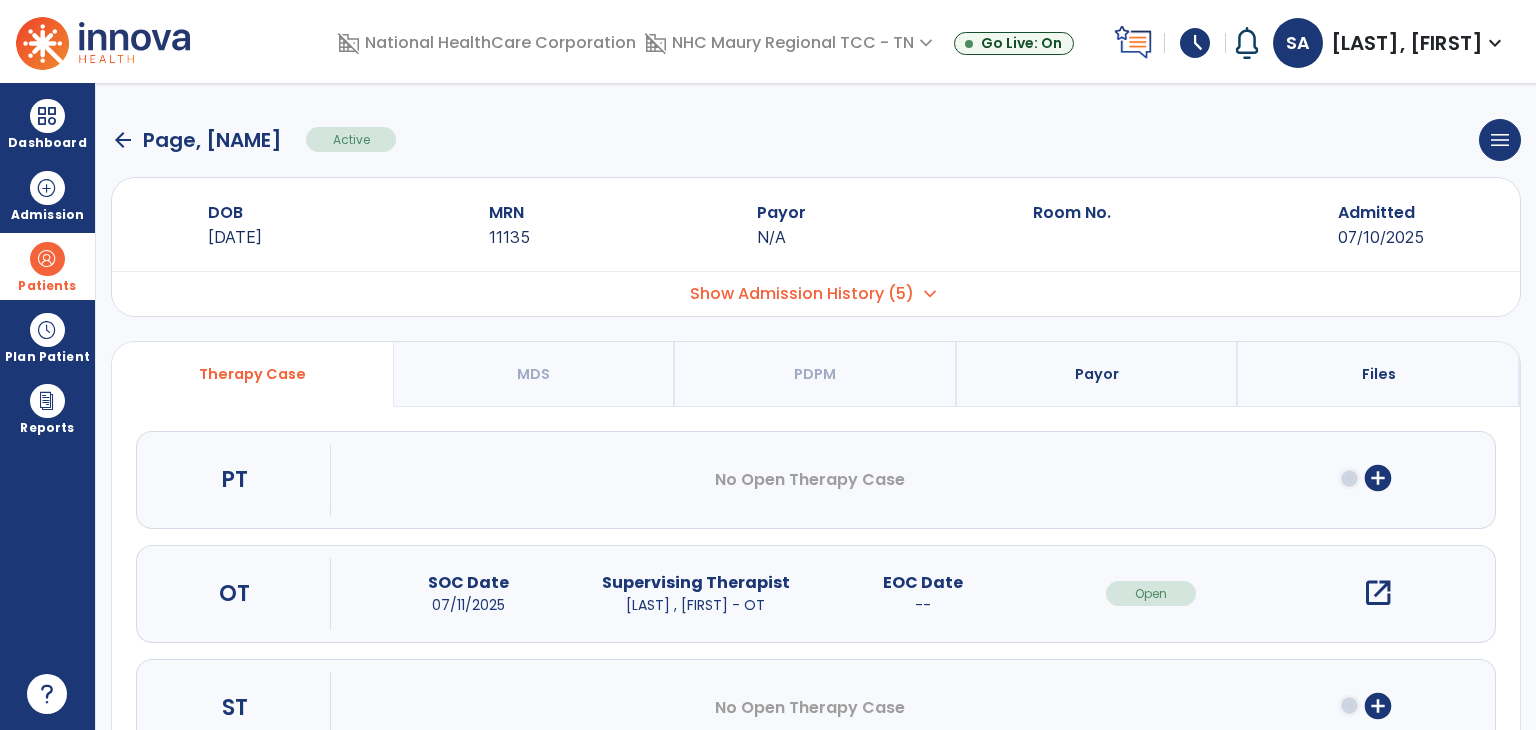click on "arrow_back" 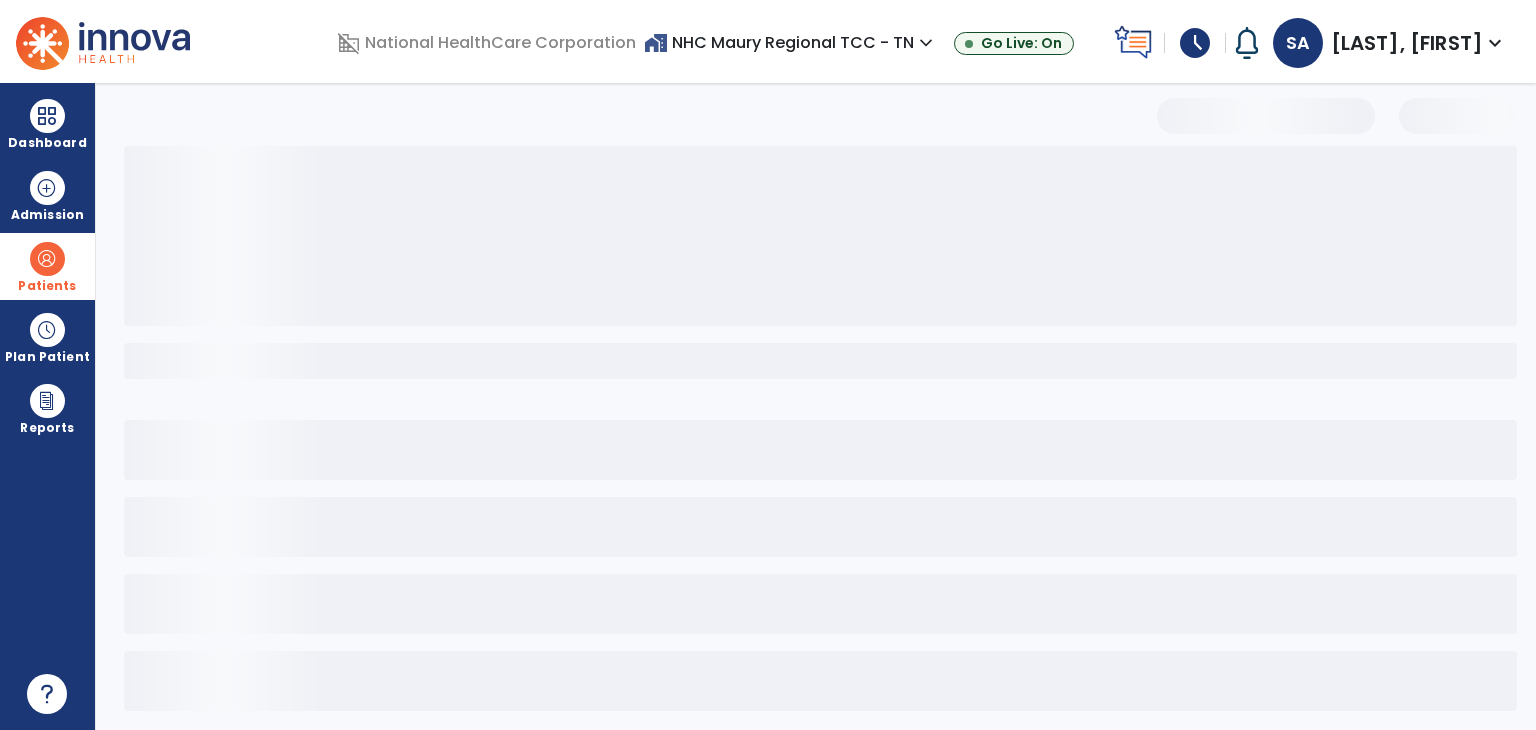 select on "***" 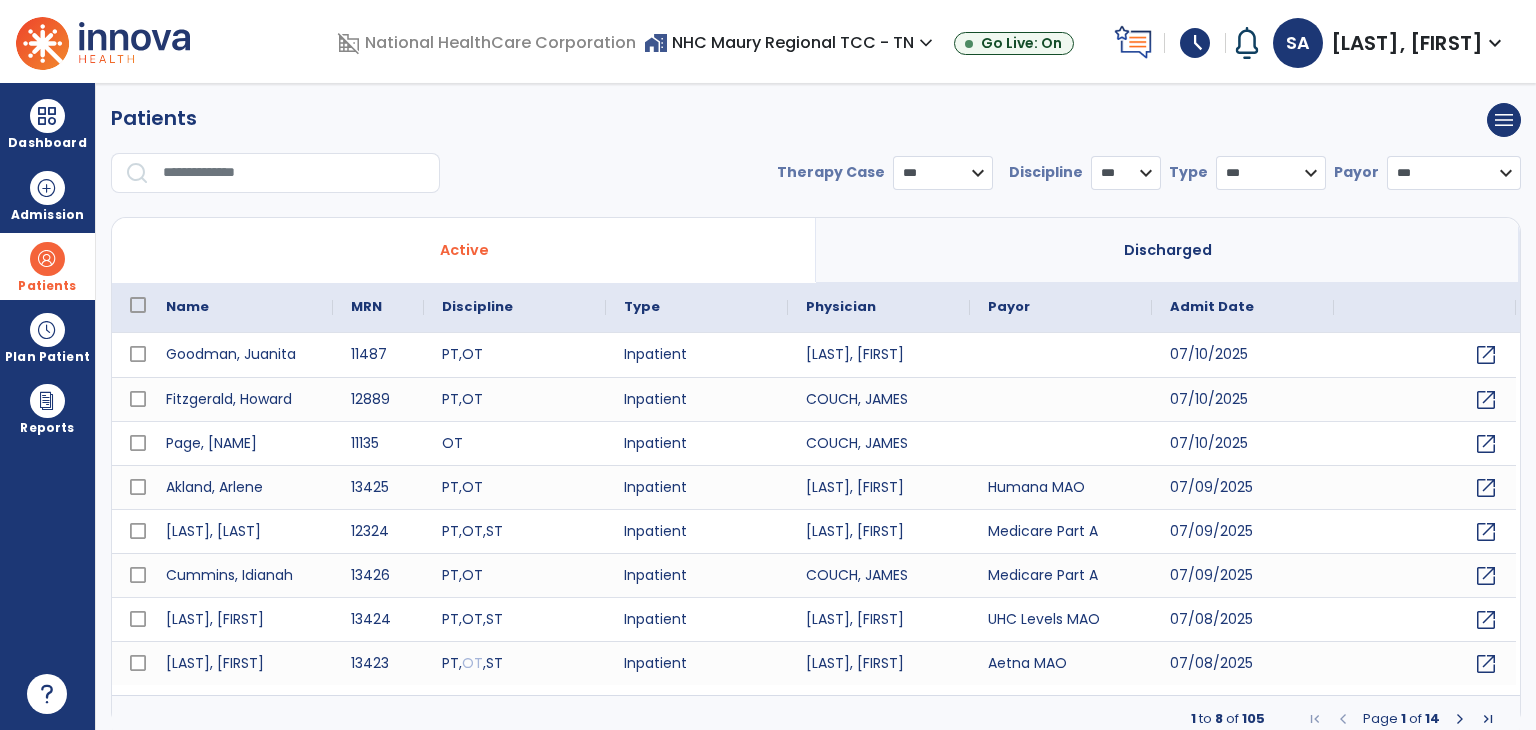 click on "Discharged" at bounding box center [1168, 250] 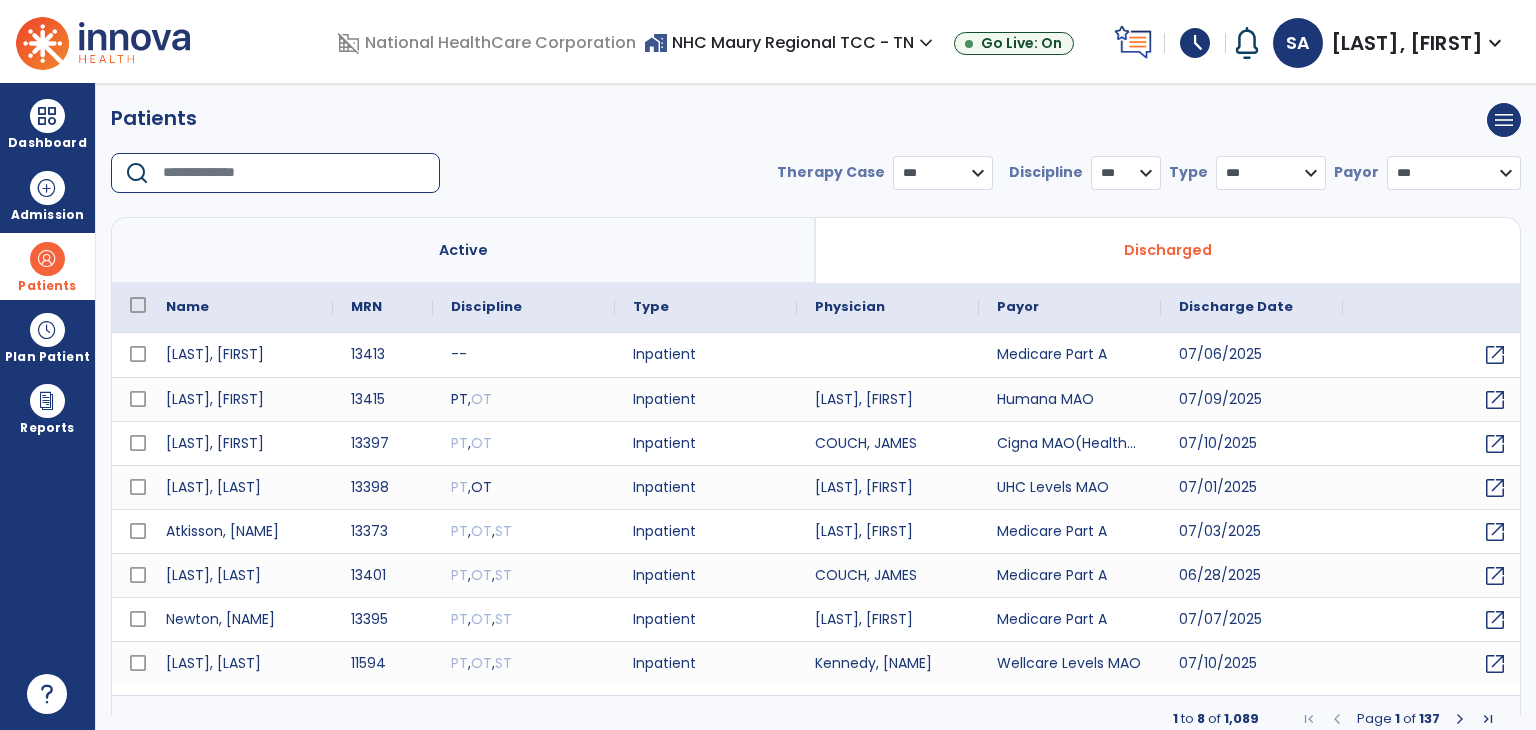 click at bounding box center [294, 173] 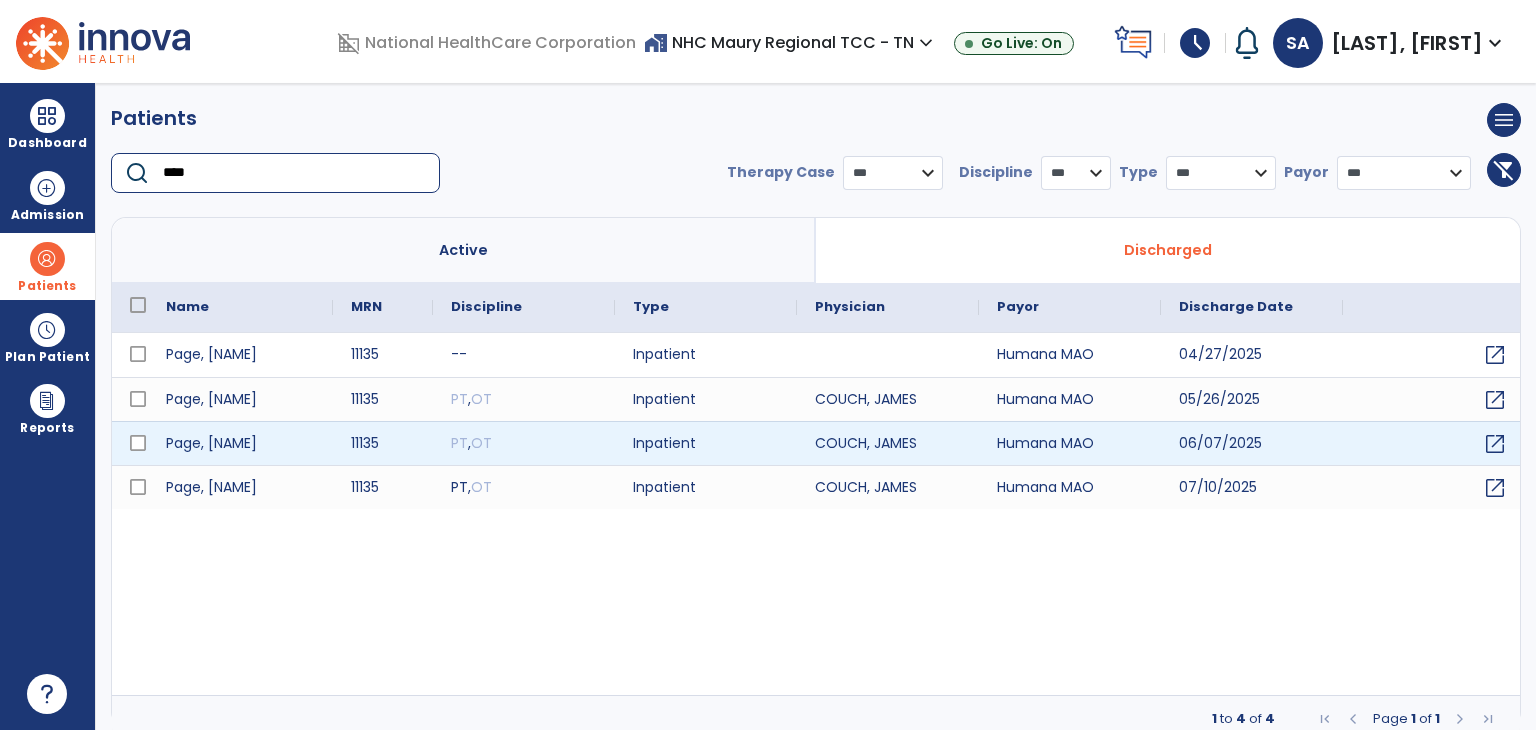 type on "****" 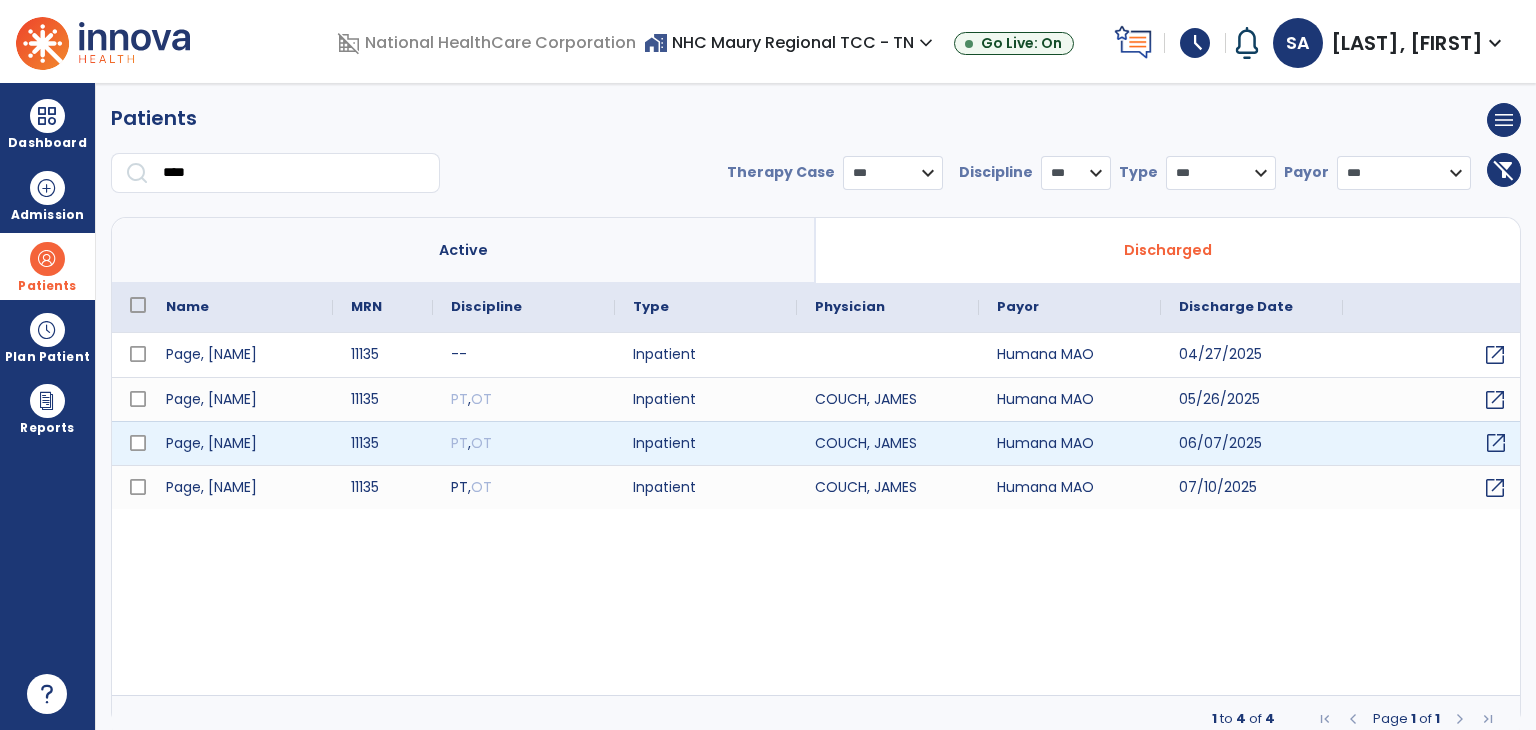 click on "open_in_new" at bounding box center [1496, 443] 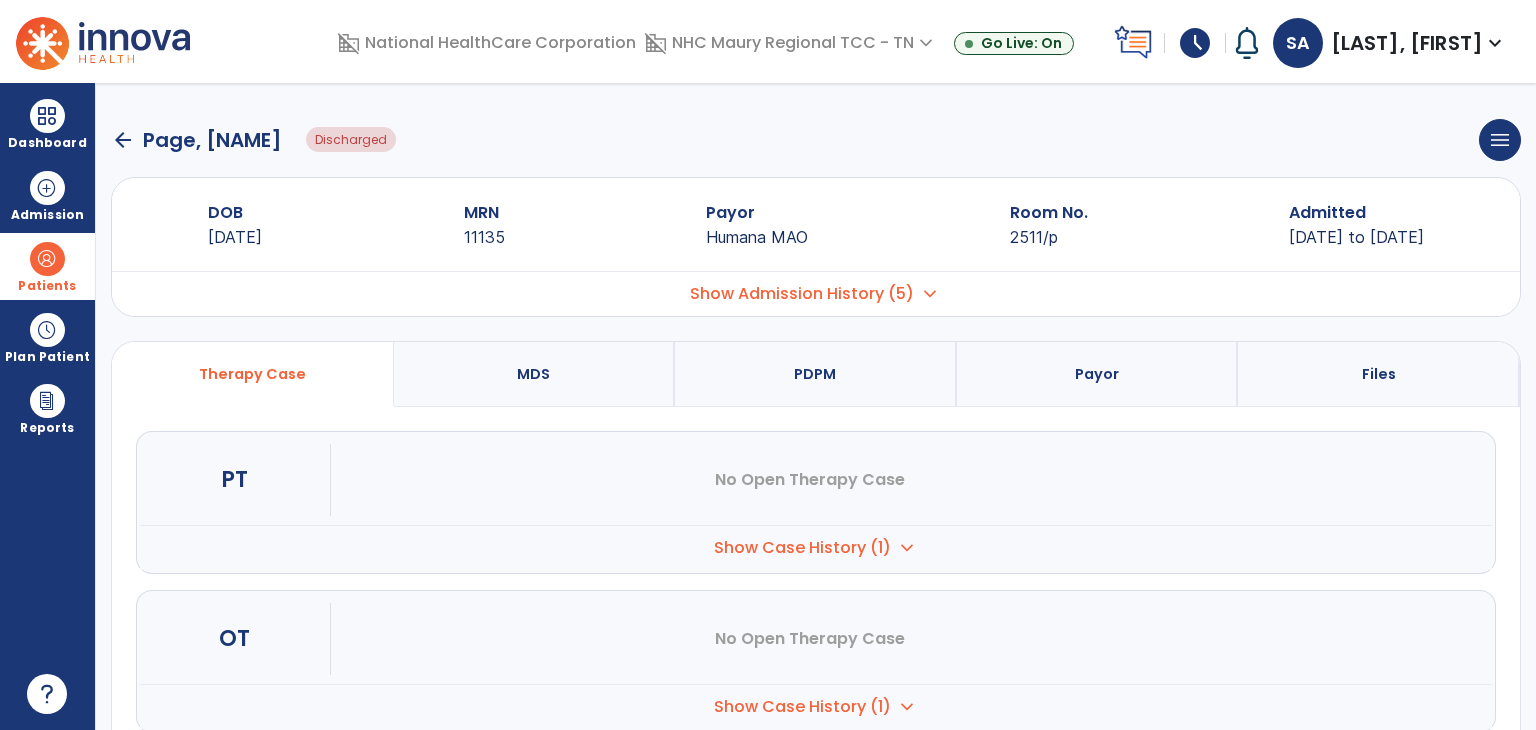 click on "expand_more" at bounding box center [907, 548] 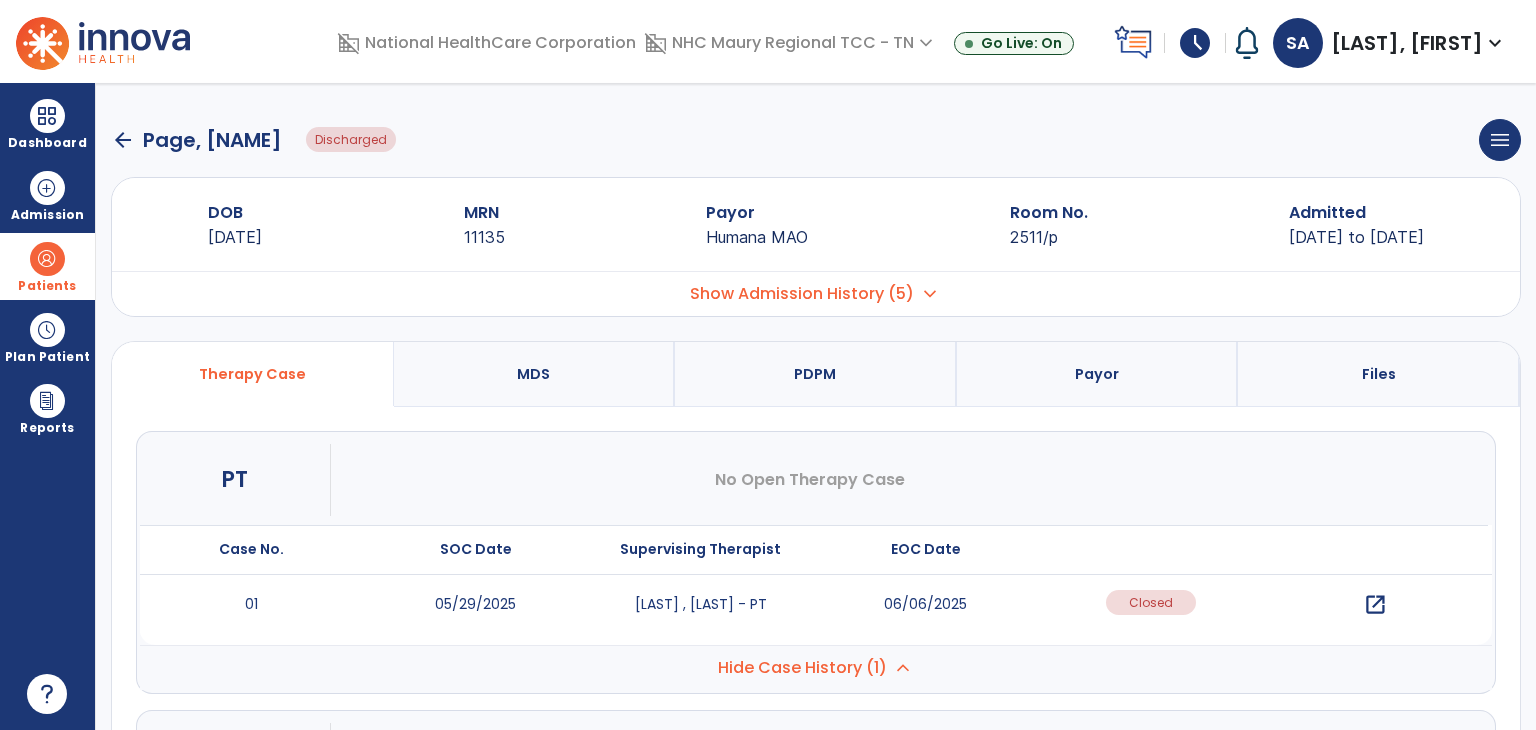 click on "arrow_back" 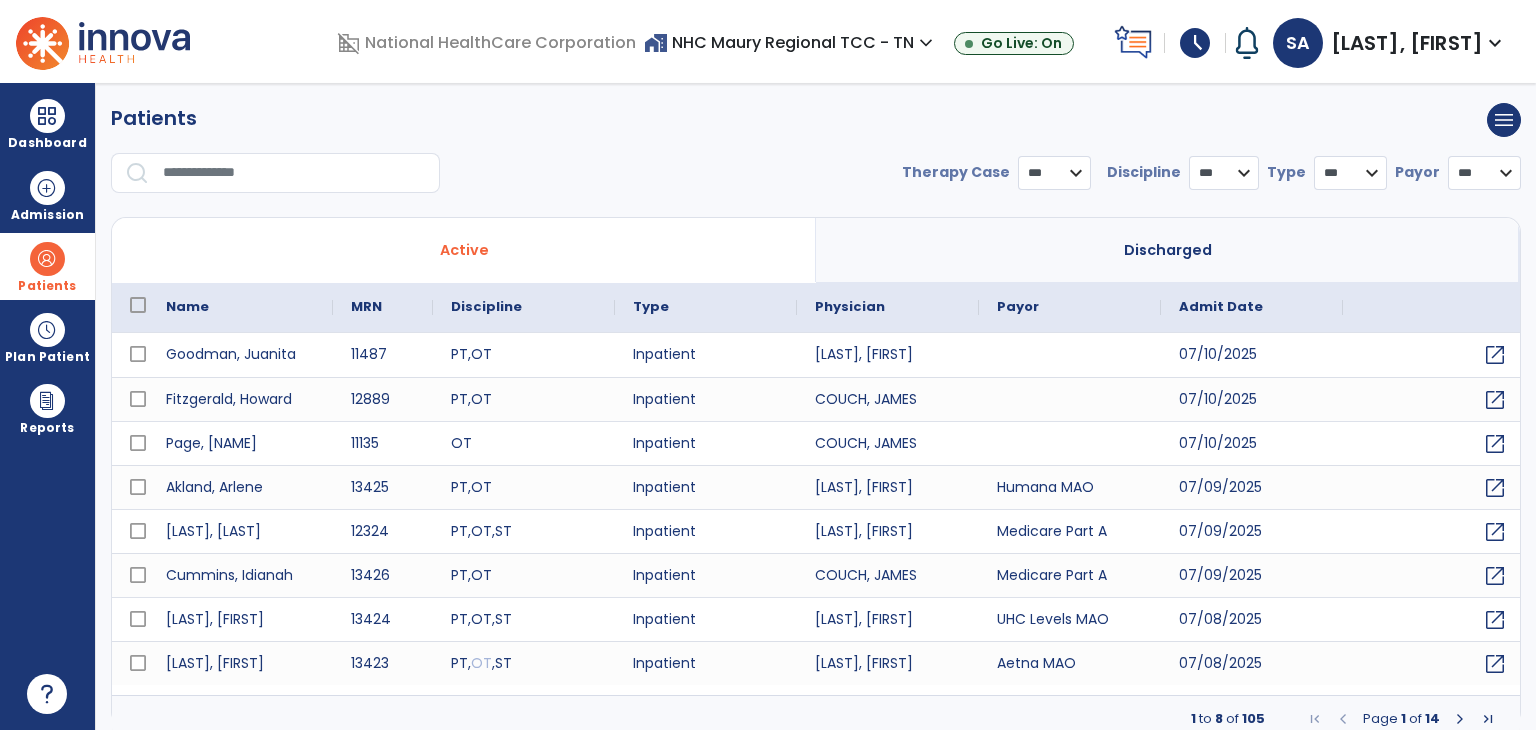 select on "***" 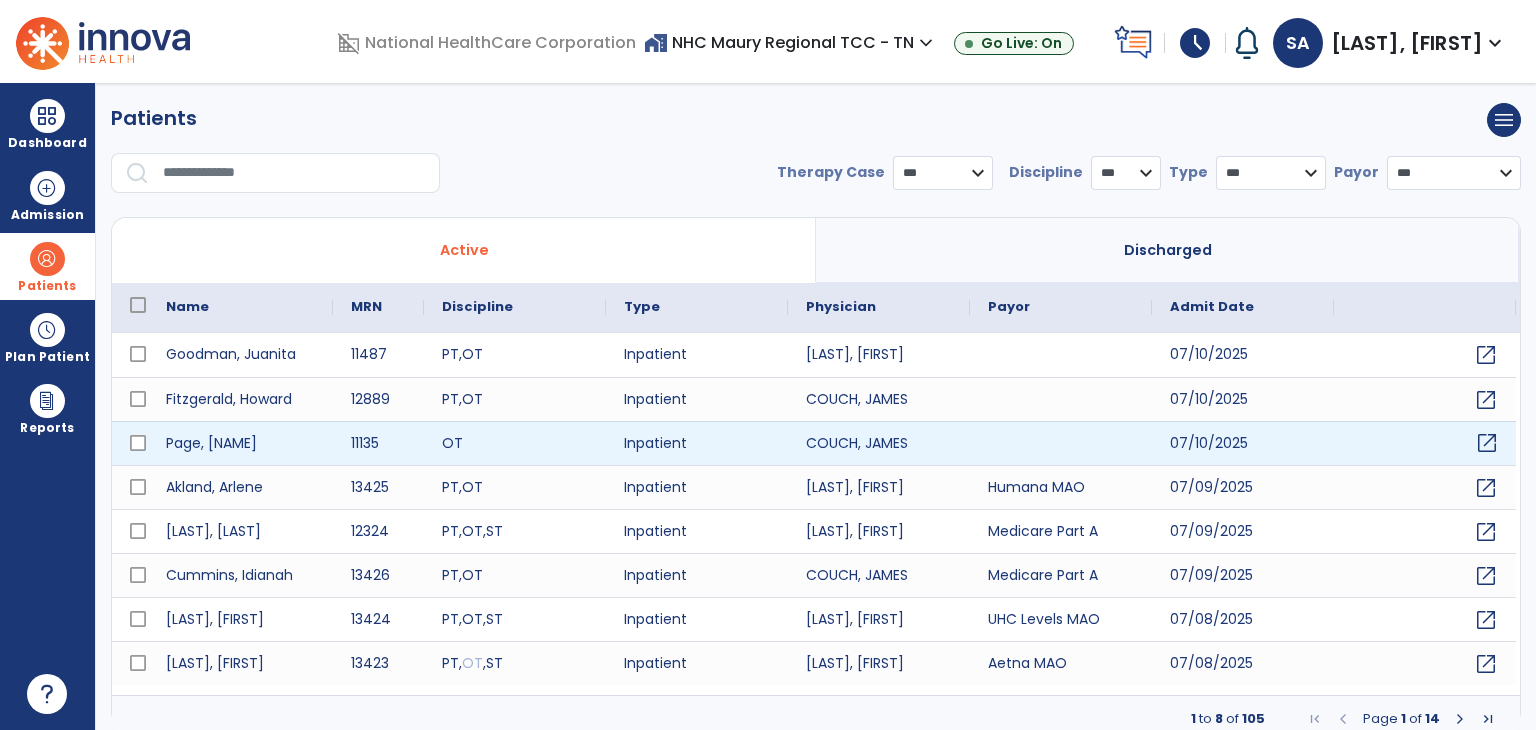 click on "open_in_new" at bounding box center (1487, 443) 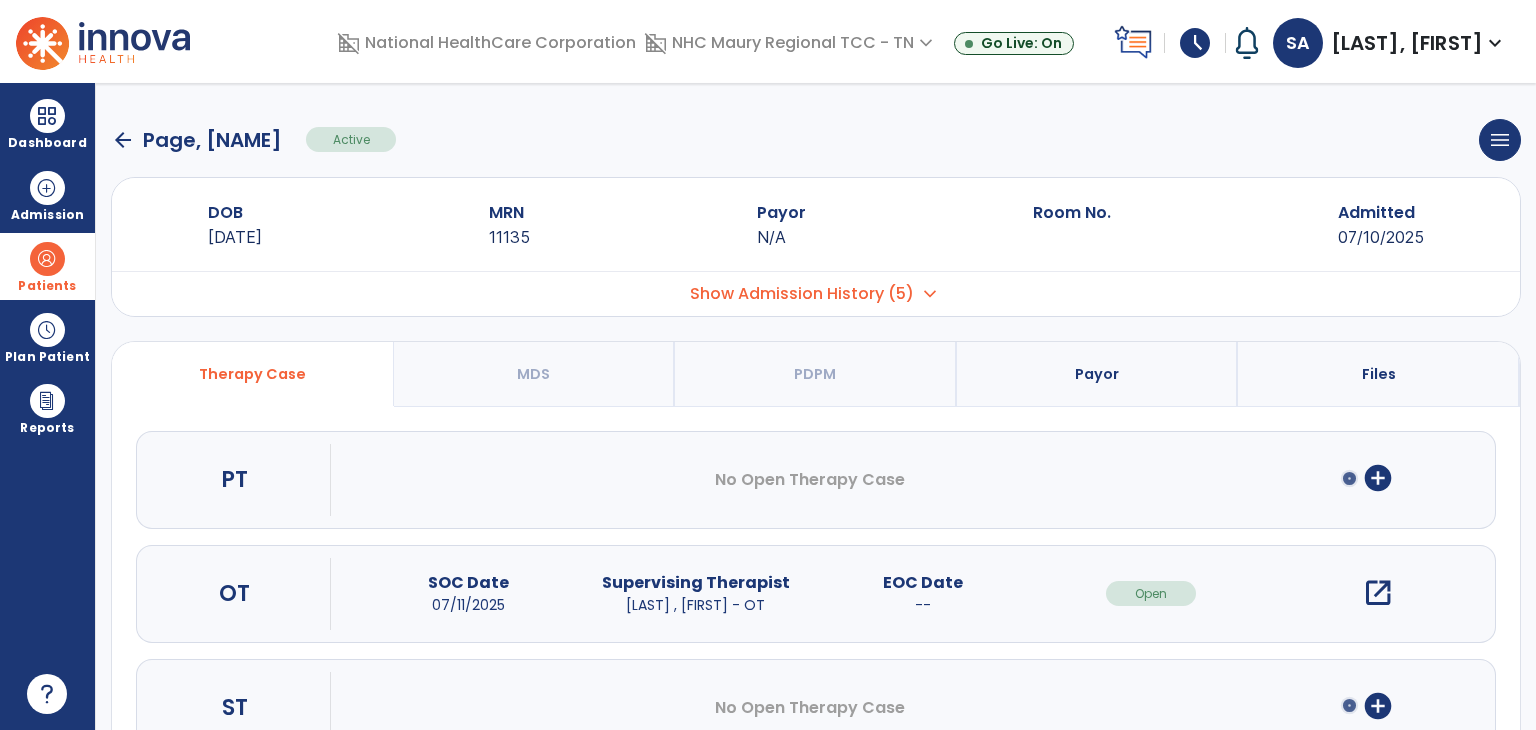 click on "expand_more" at bounding box center [930, 294] 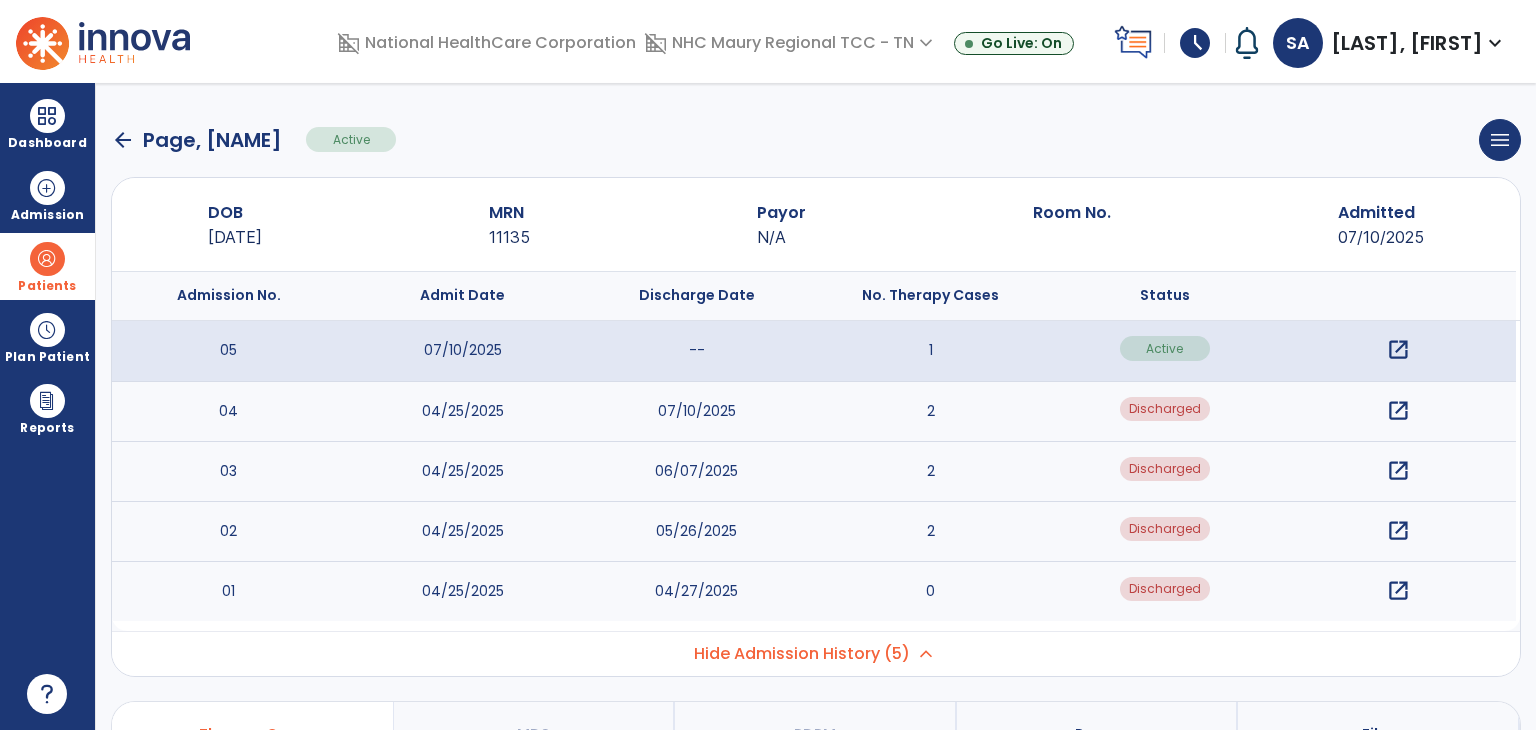 click on "open_in_new" at bounding box center [1398, 411] 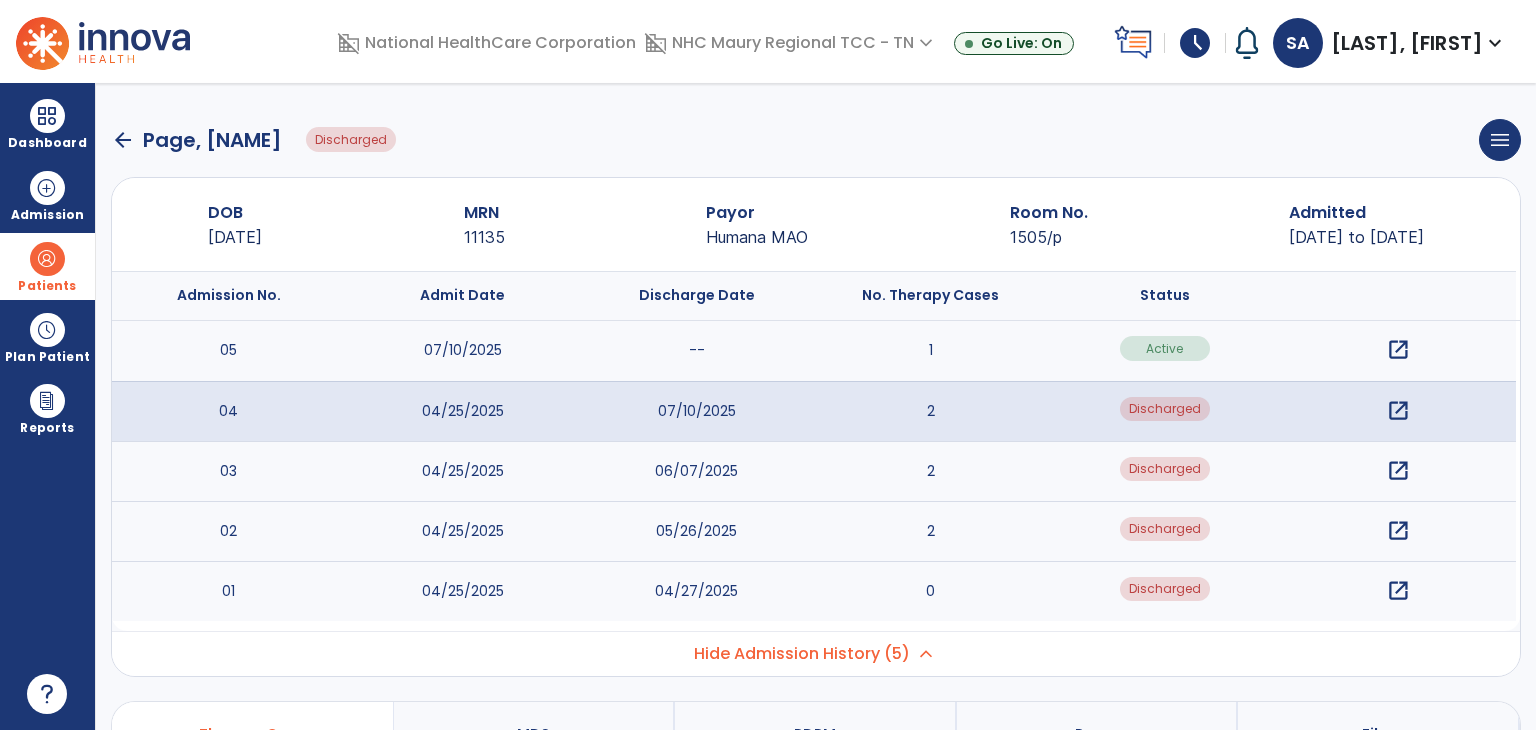 click on "open_in_new" at bounding box center [1398, 411] 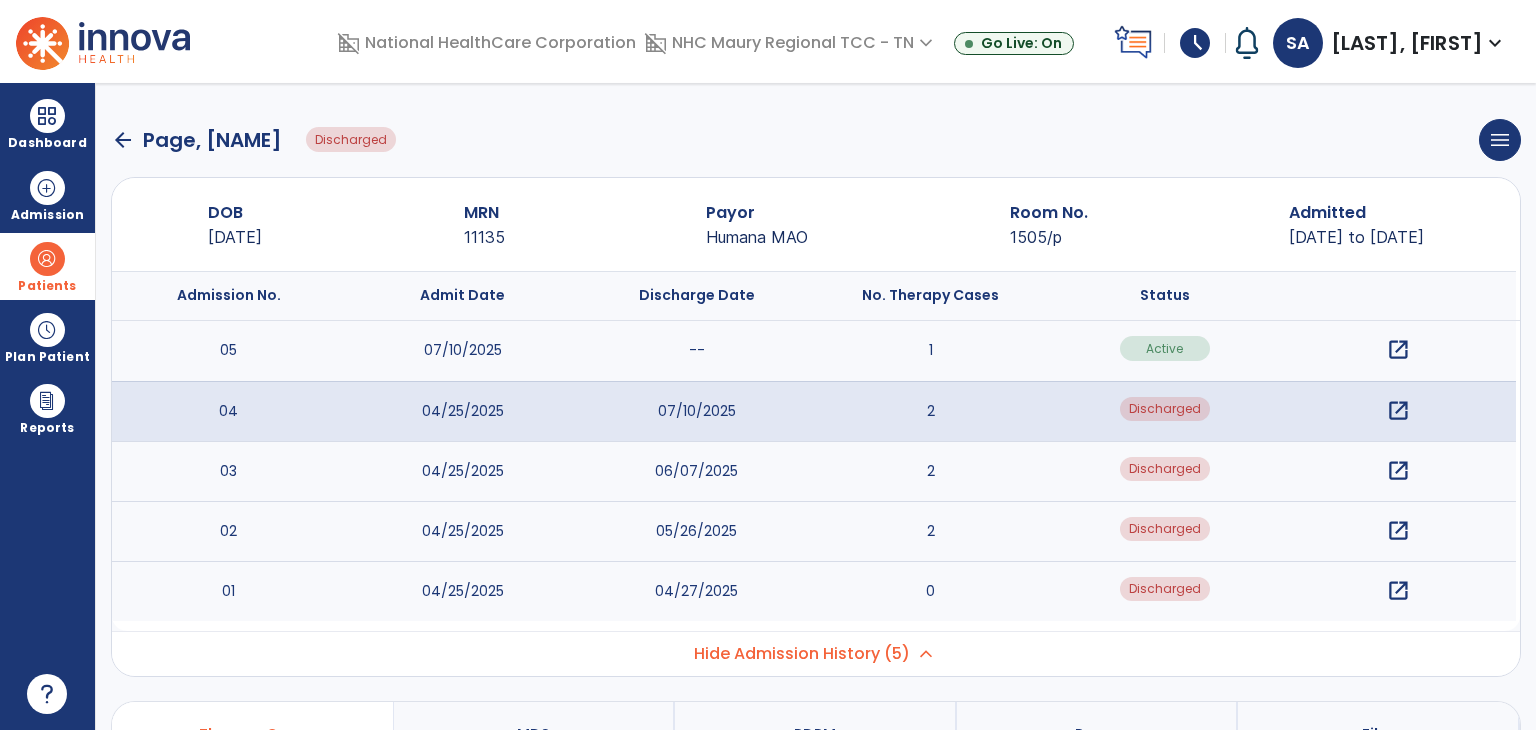 click on "open_in_new" at bounding box center [1398, 411] 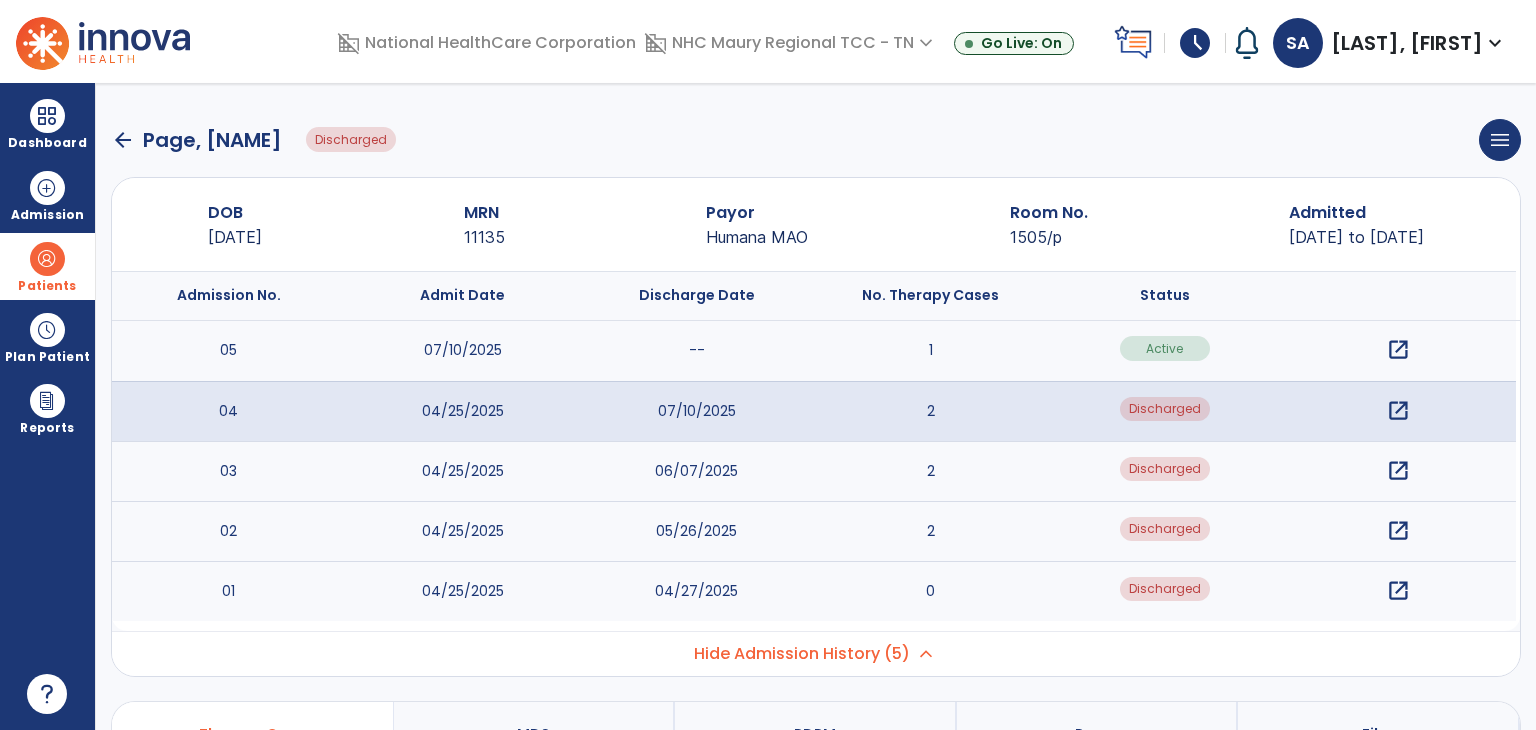 click on "open_in_new" at bounding box center [1398, 411] 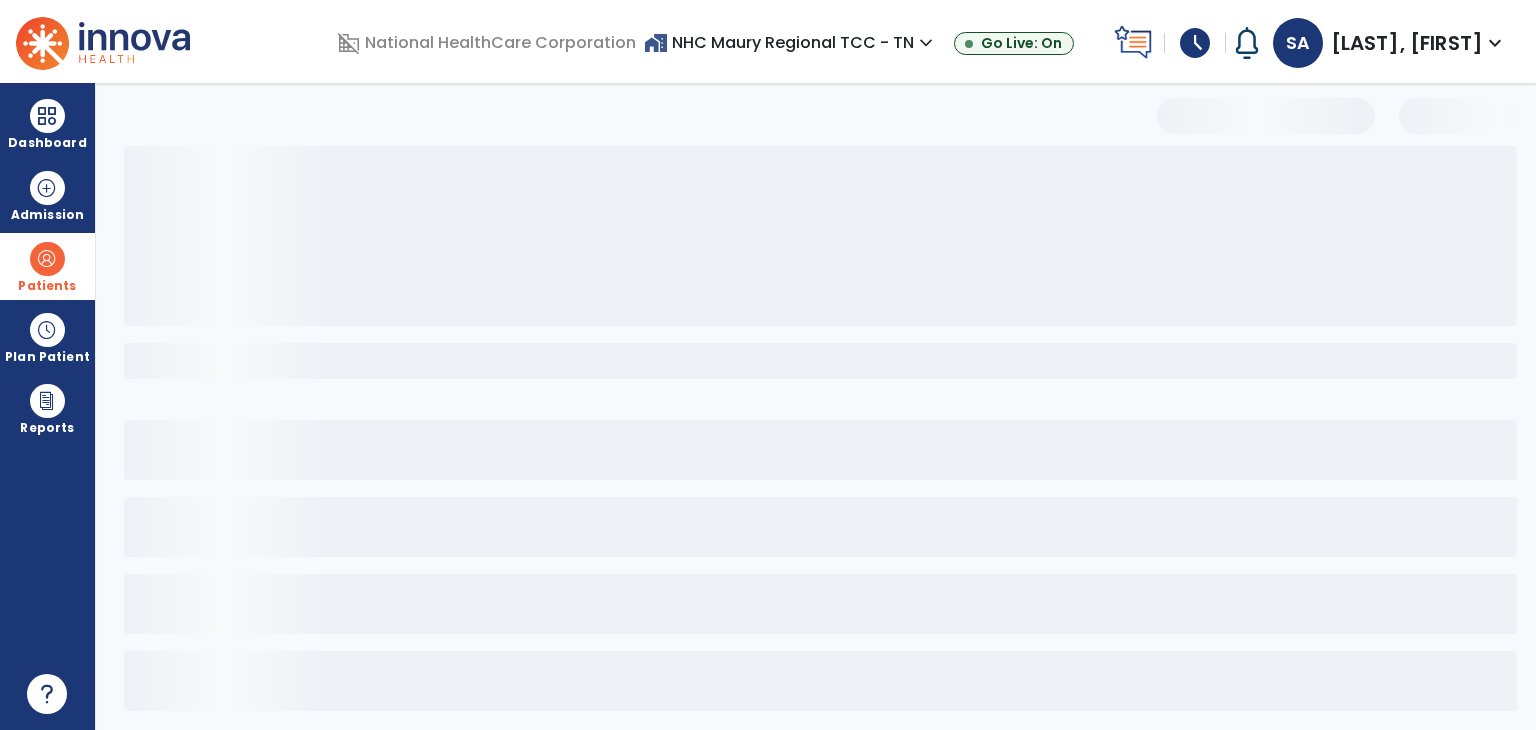 select on "***" 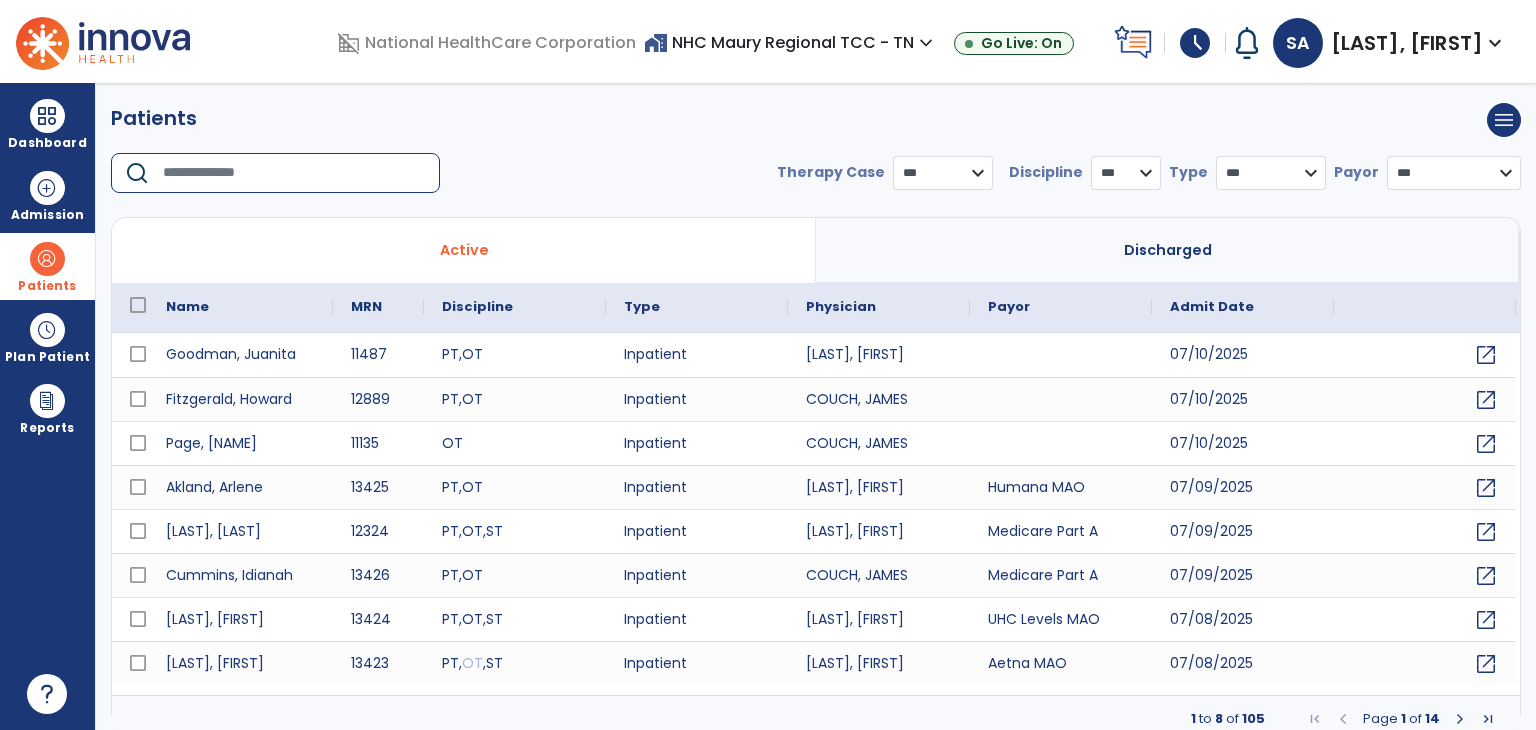 click at bounding box center [294, 173] 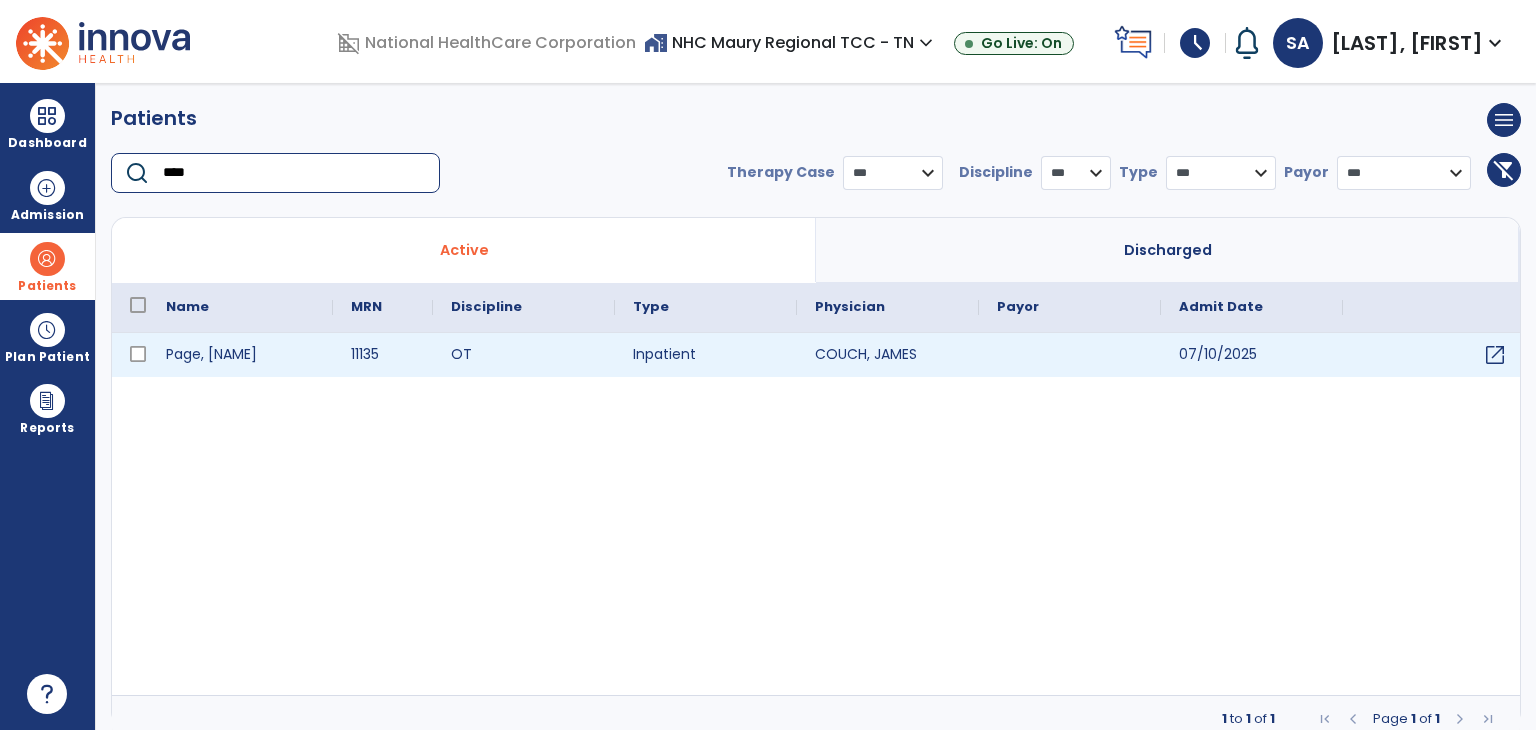 type on "****" 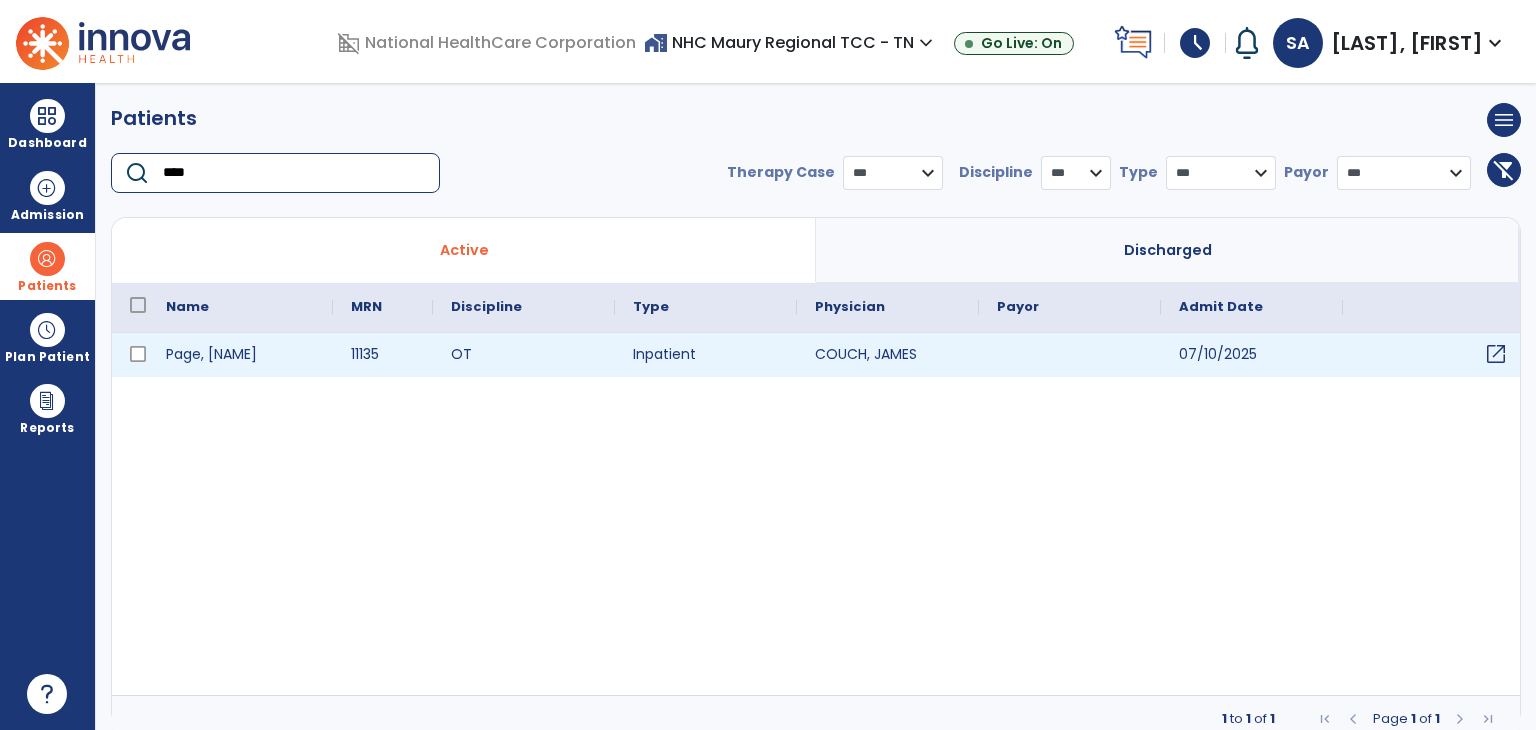 click on "open_in_new" at bounding box center (1496, 354) 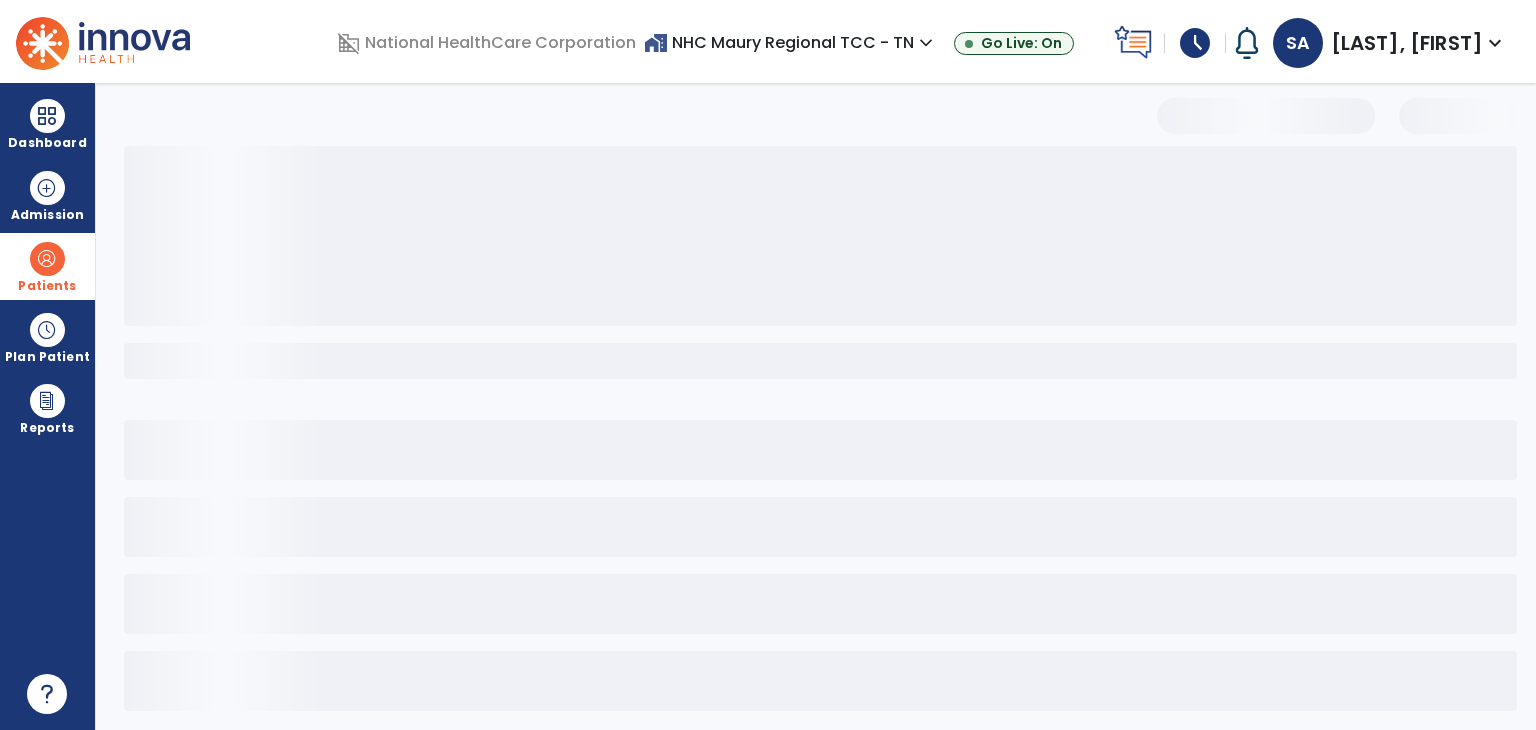 click at bounding box center [820, 361] 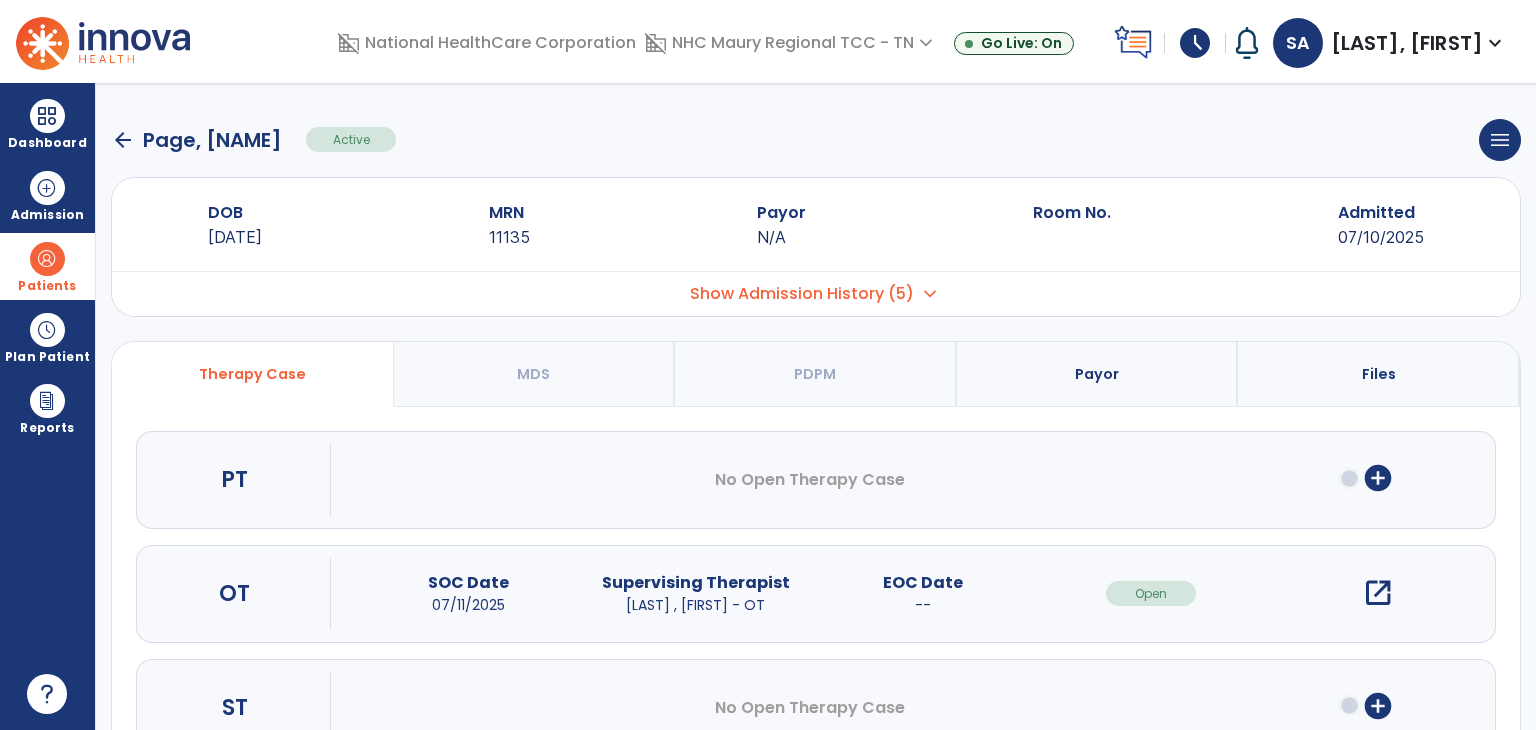 click on "expand_more" at bounding box center (930, 294) 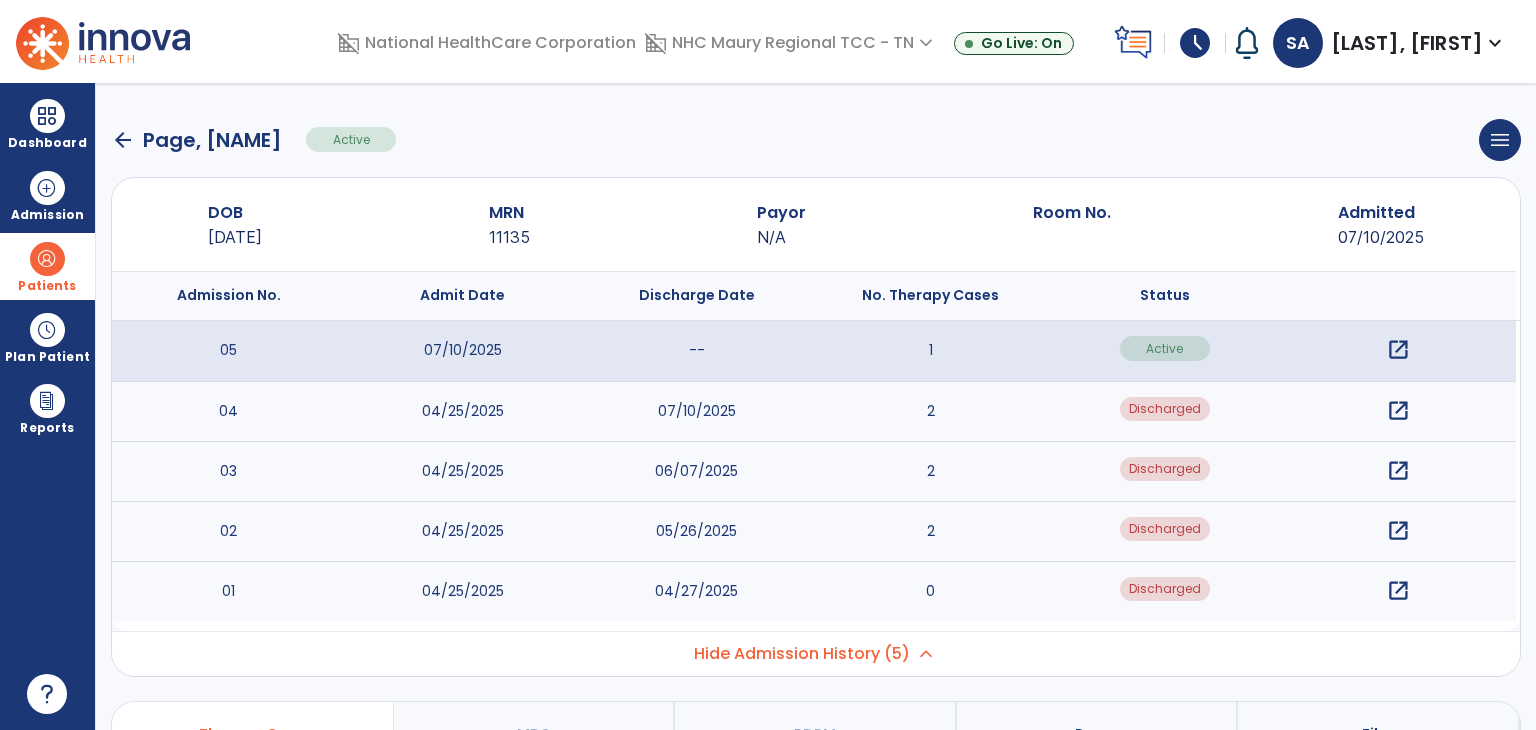 click on "arrow_back" 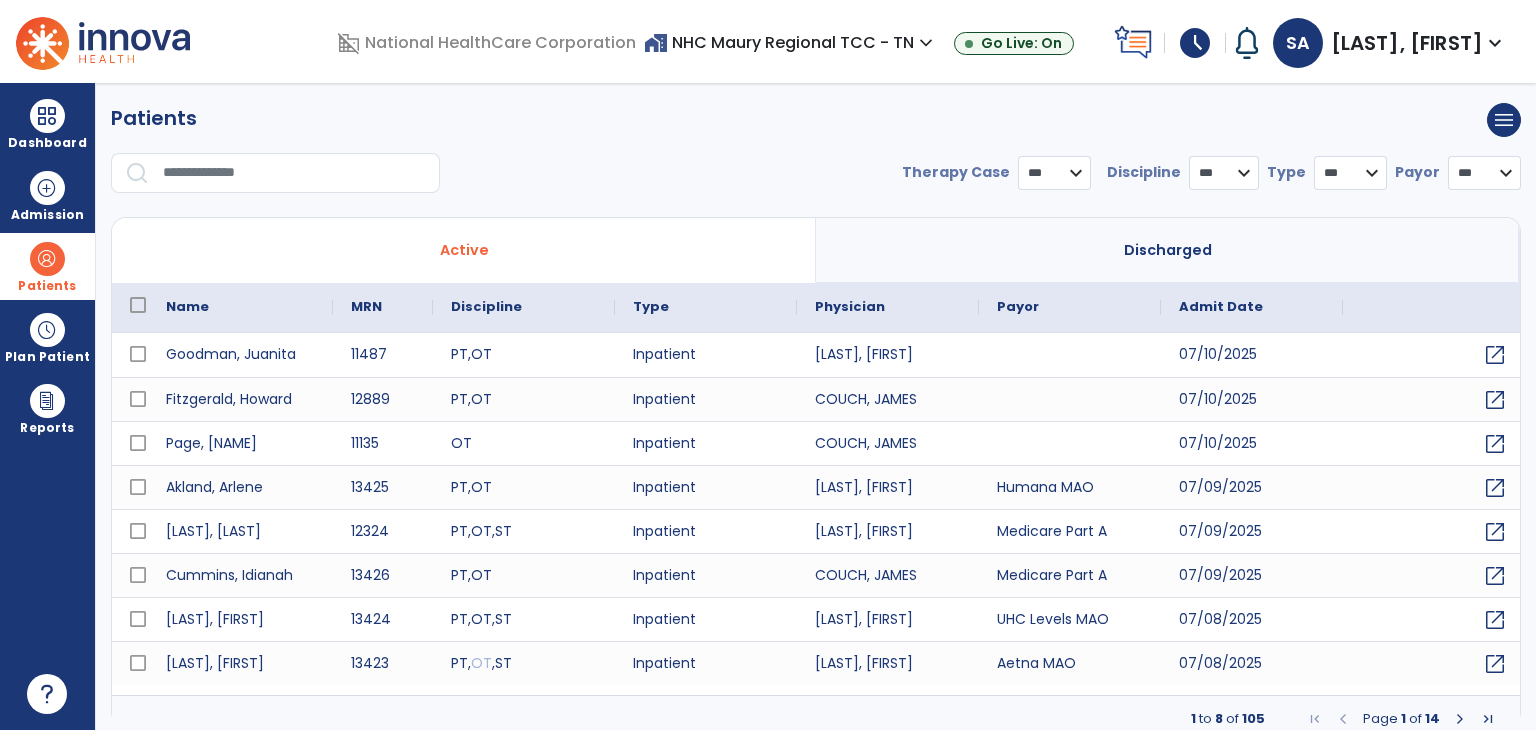 select on "***" 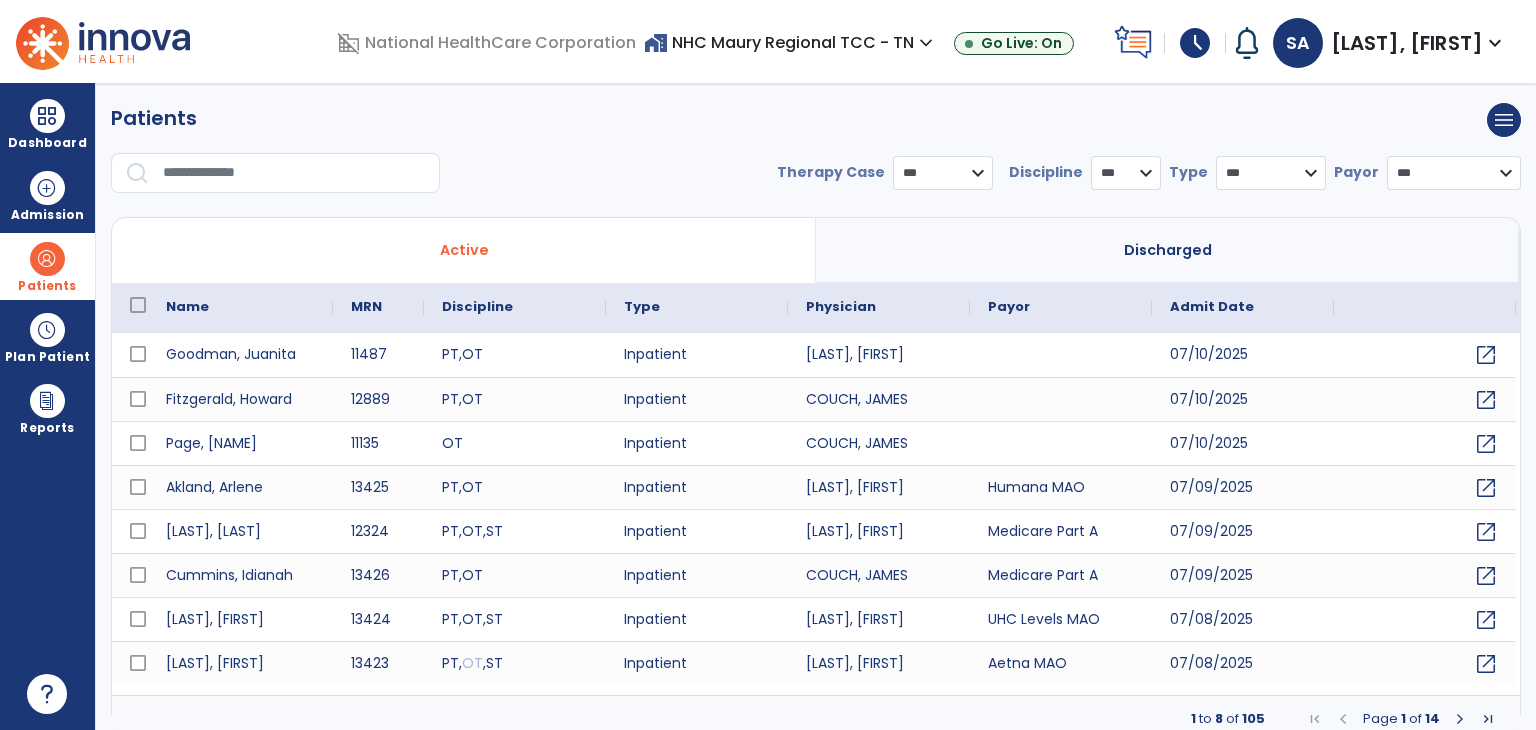 click on "Discharged" at bounding box center (1168, 250) 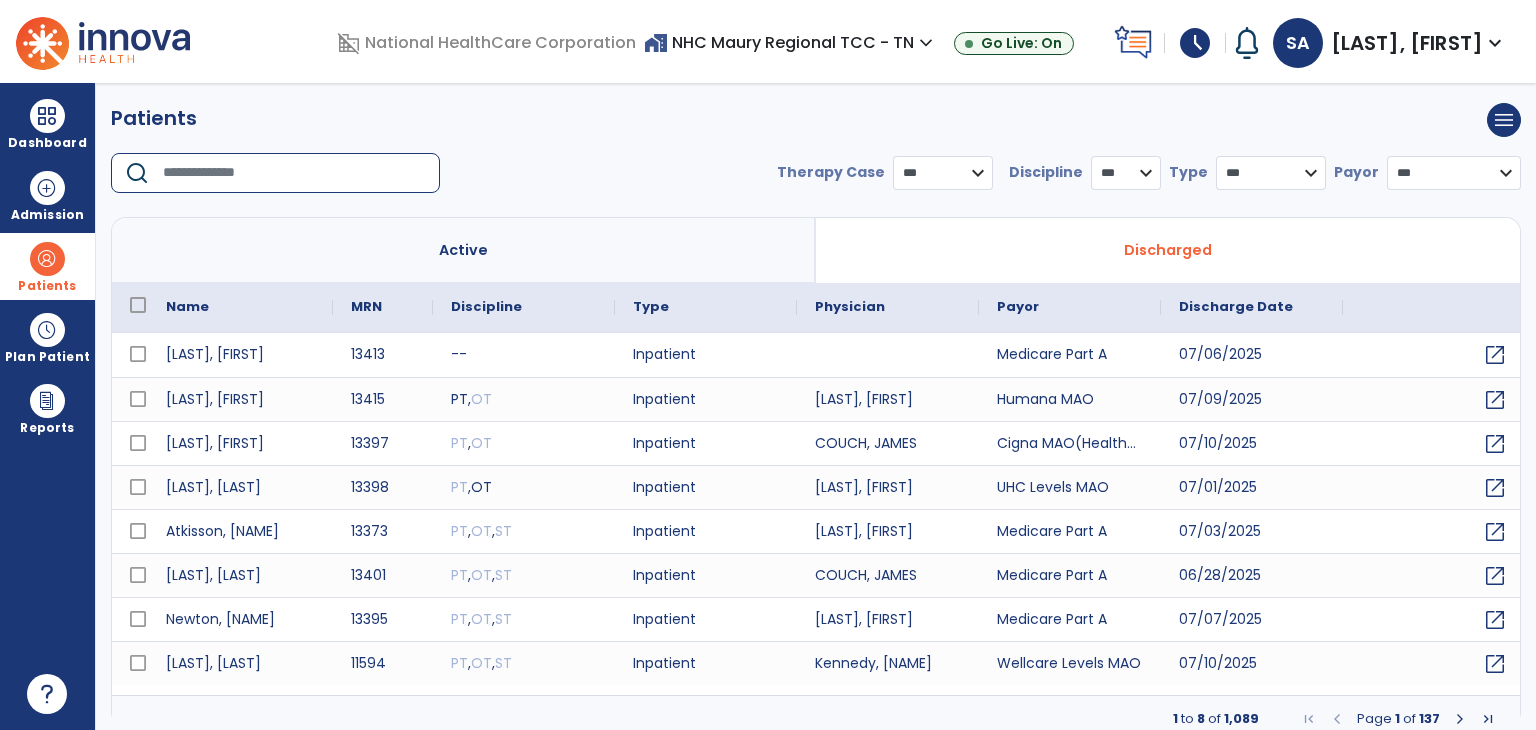 click at bounding box center (294, 173) 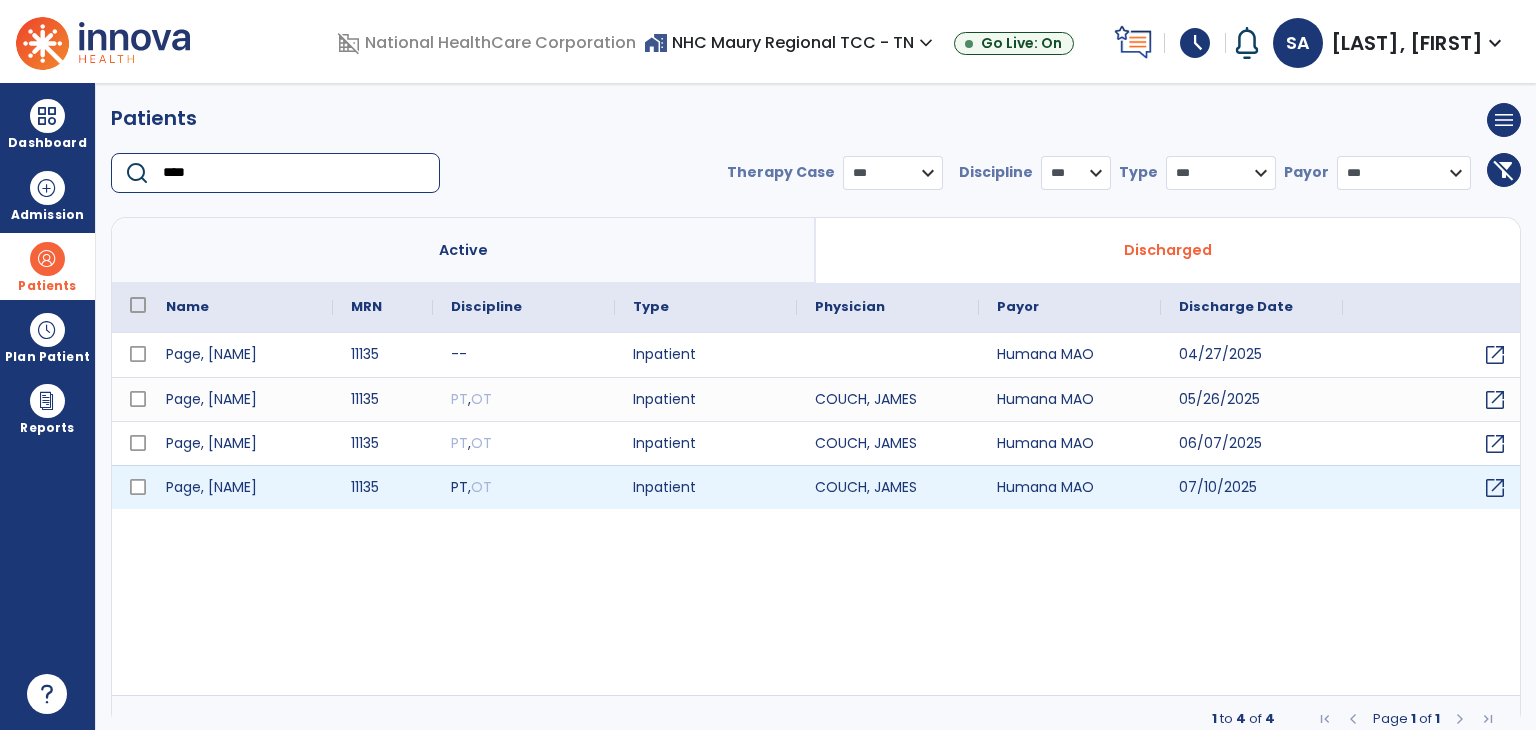 type on "****" 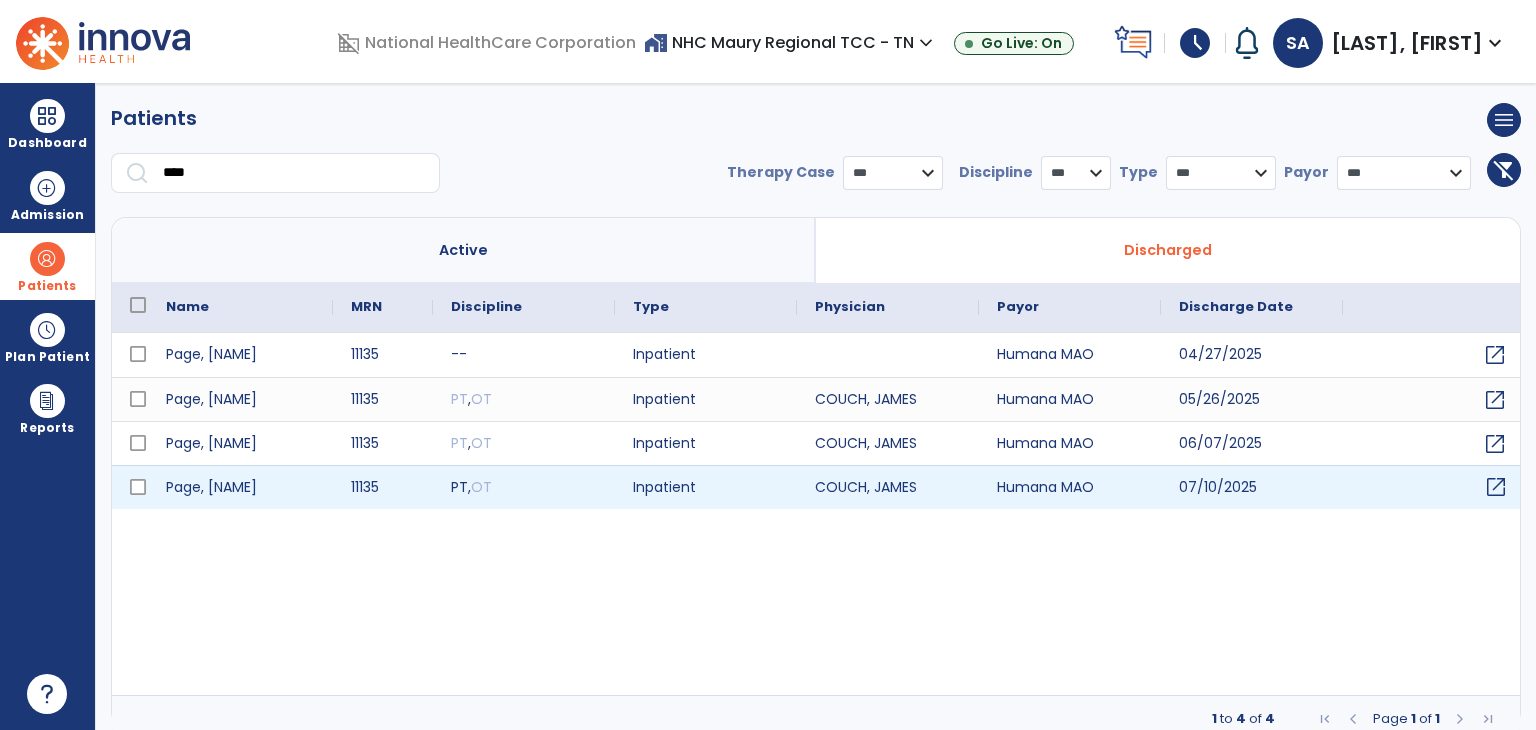 click on "open_in_new" at bounding box center (1496, 487) 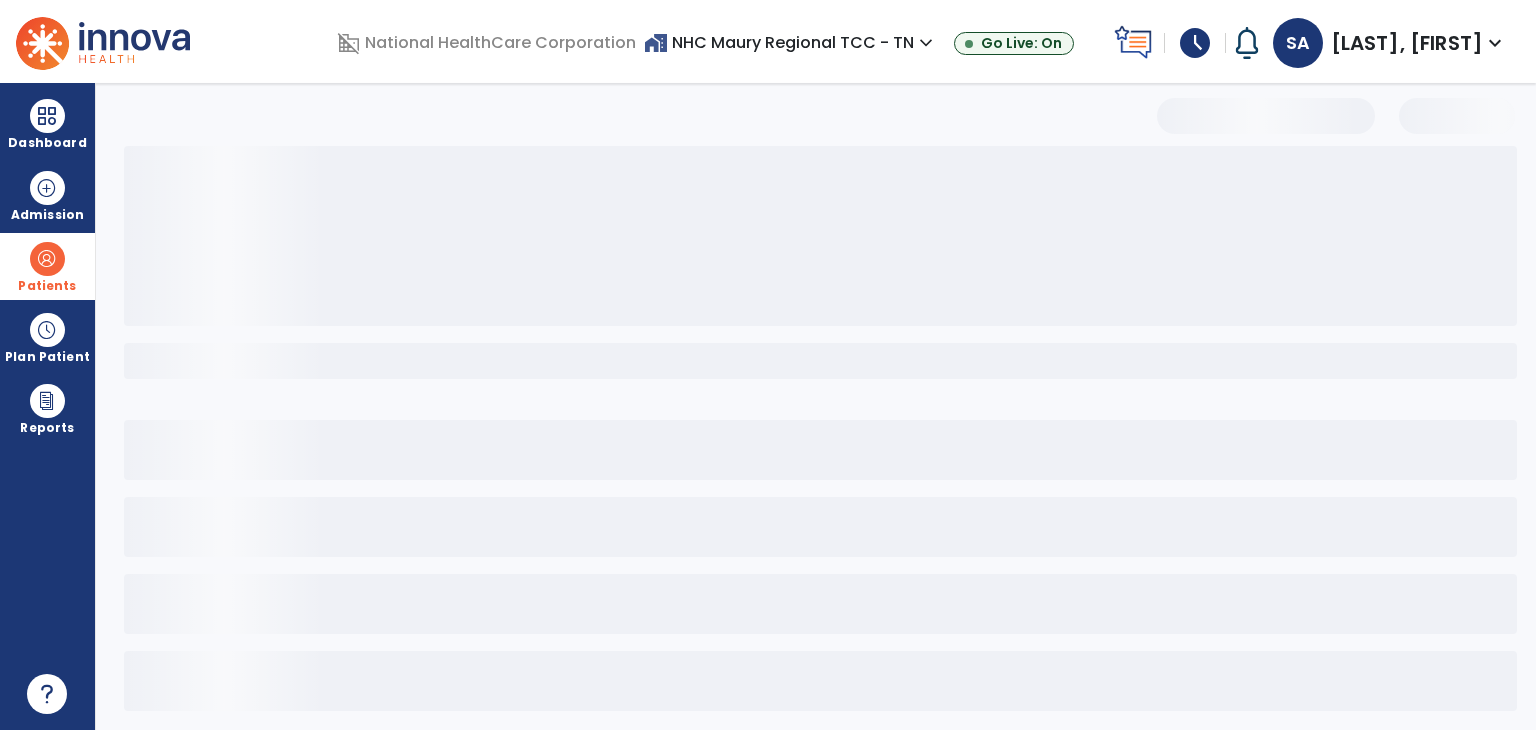 click at bounding box center (808, 484) 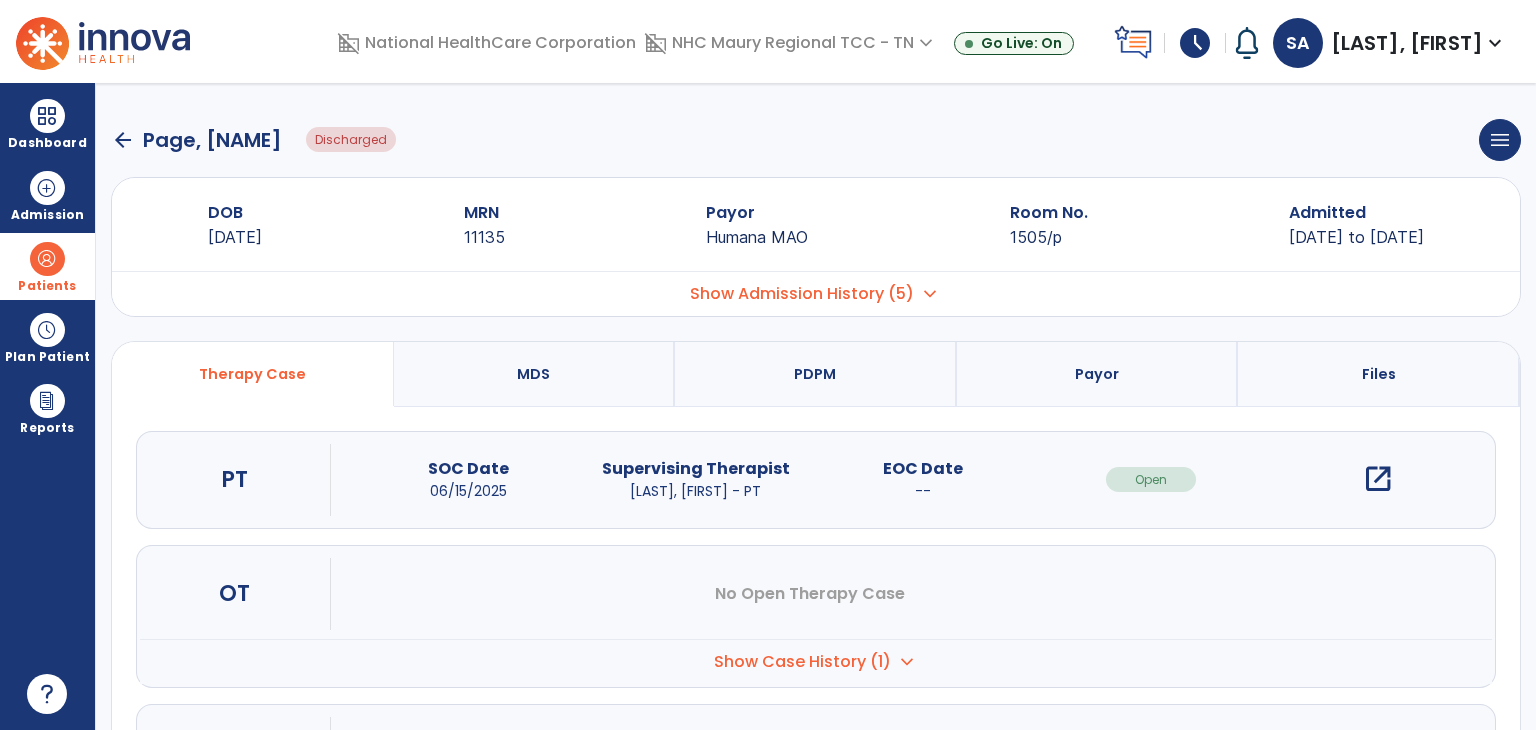 click on "open_in_new" at bounding box center [1378, 479] 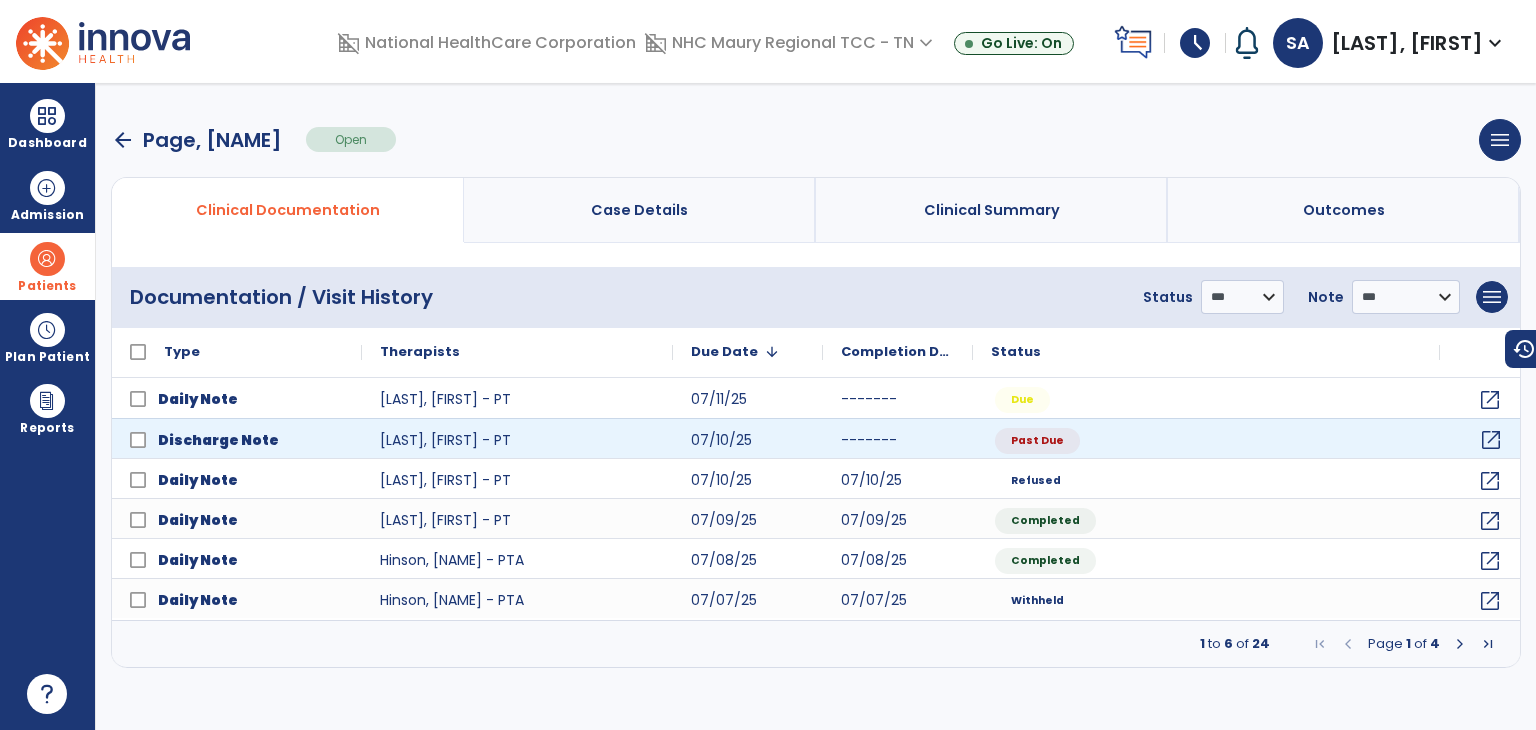 click on "open_in_new" 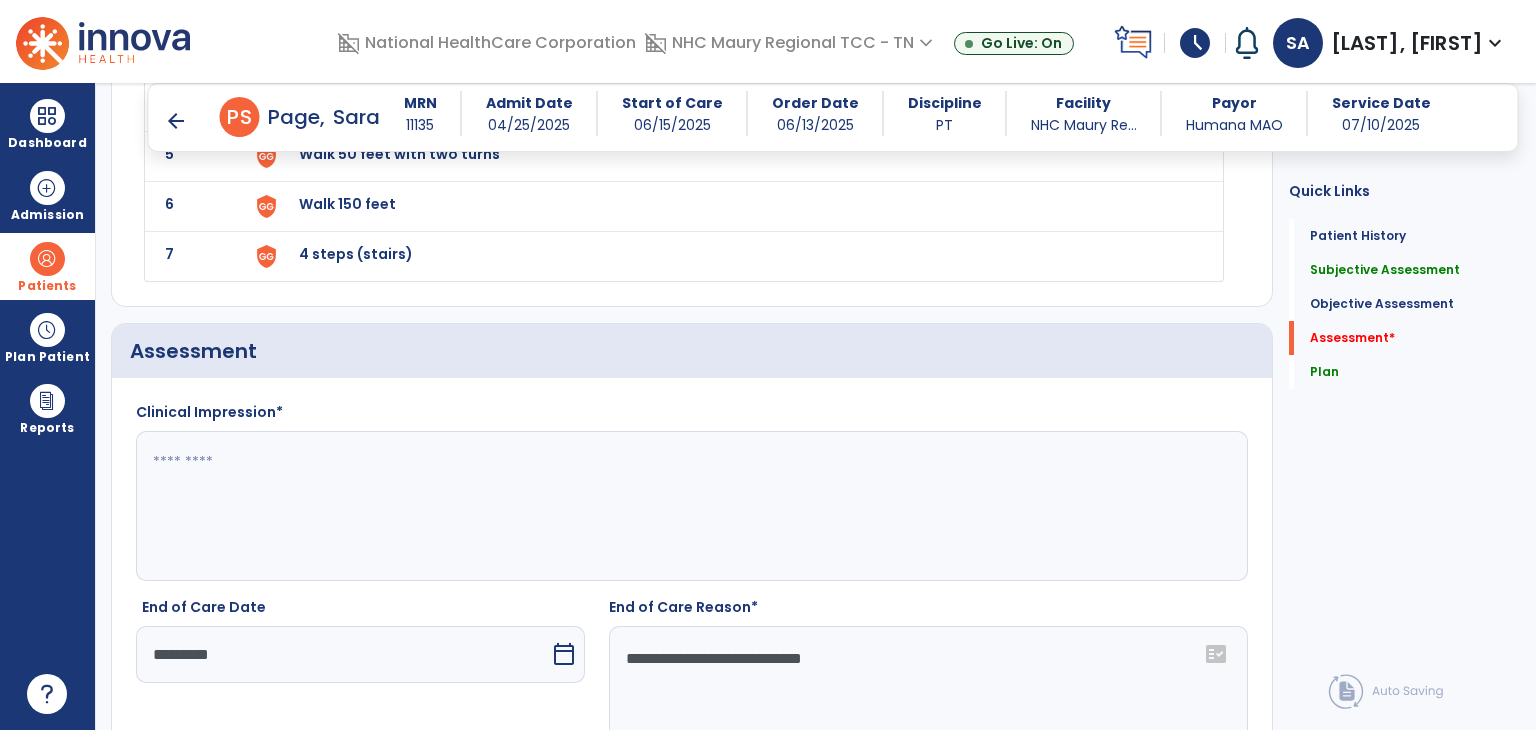 scroll, scrollTop: 2126, scrollLeft: 0, axis: vertical 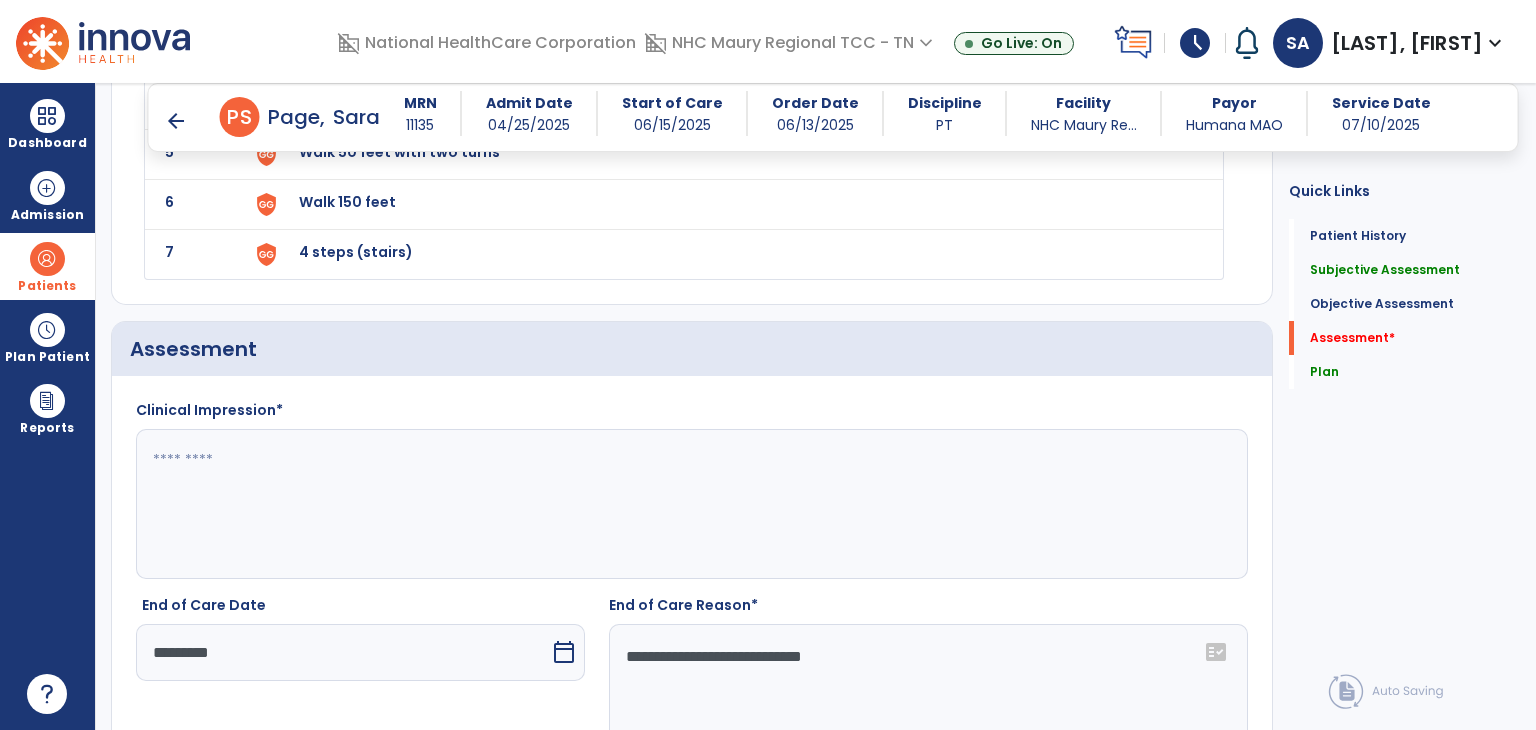 click on "arrow_back" at bounding box center (176, 121) 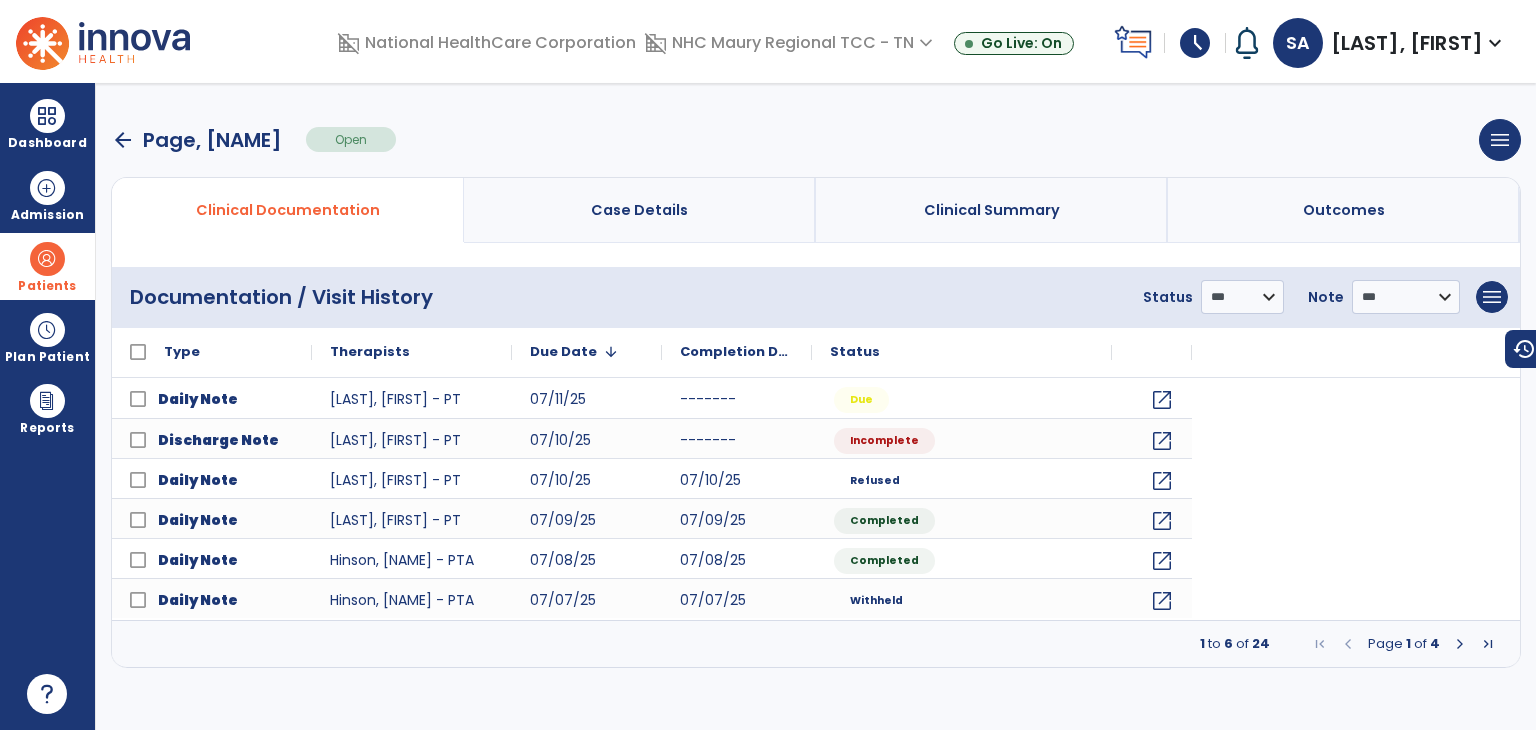 scroll, scrollTop: 0, scrollLeft: 0, axis: both 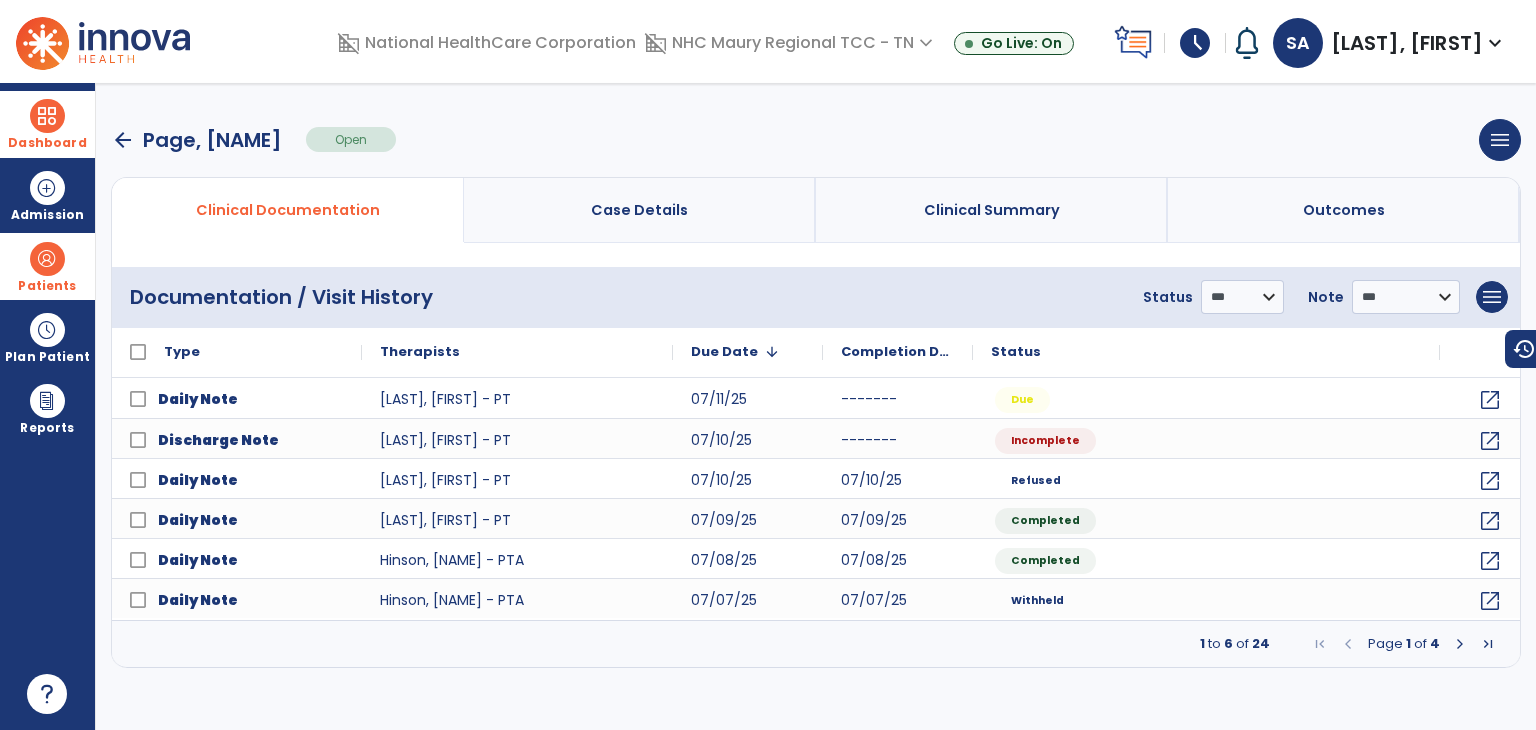click on "Dashboard" at bounding box center [47, 124] 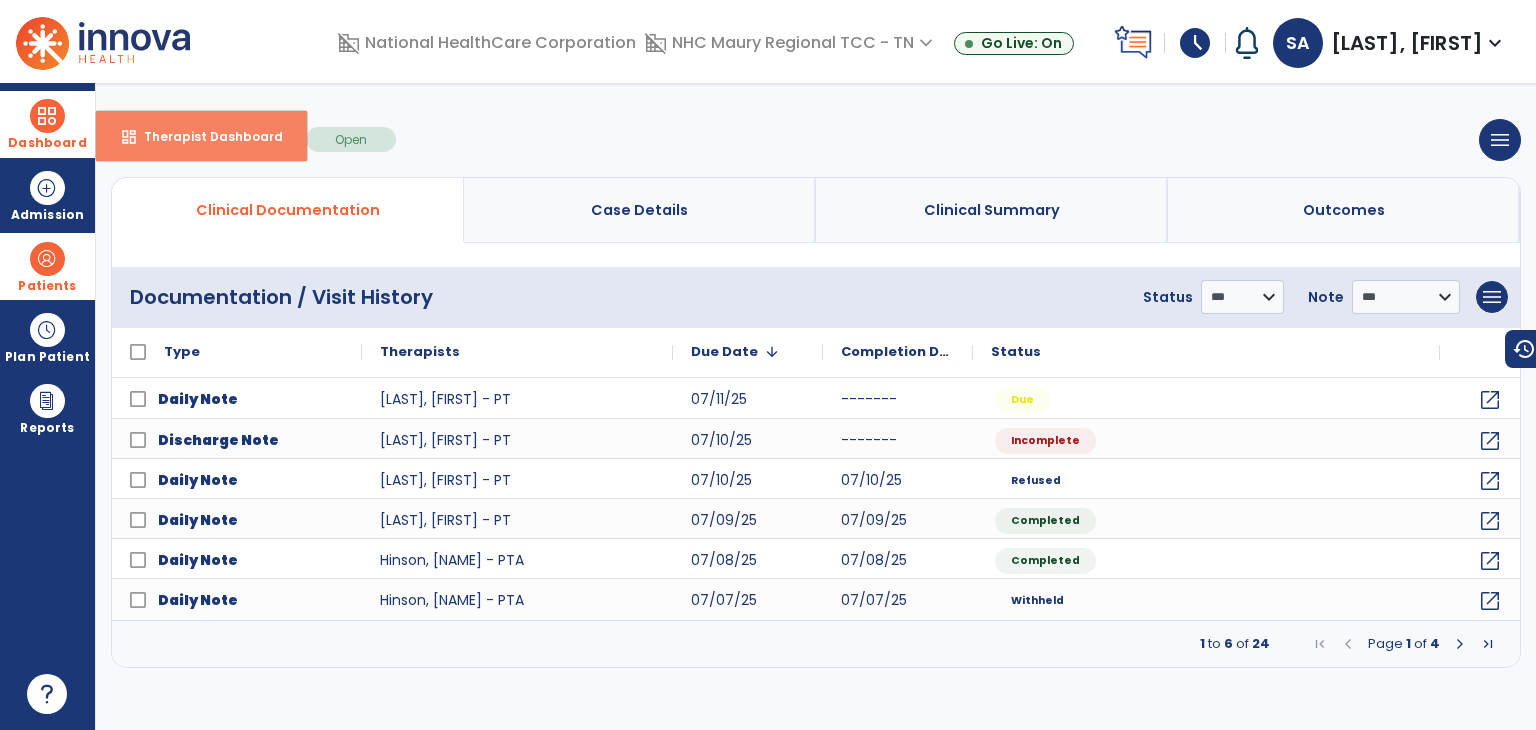 click on "Therapist Dashboard" at bounding box center (205, 136) 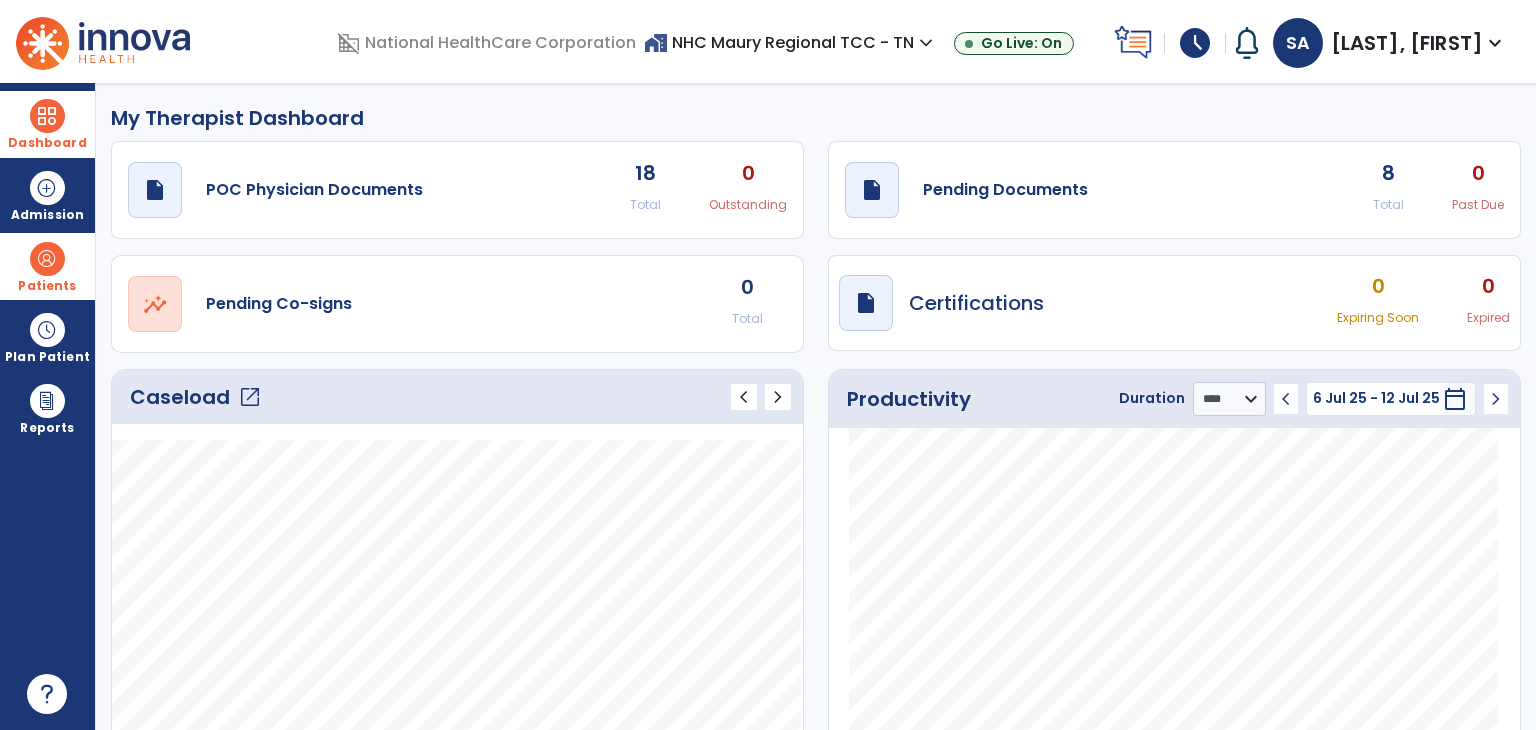 click on "open_in_new" 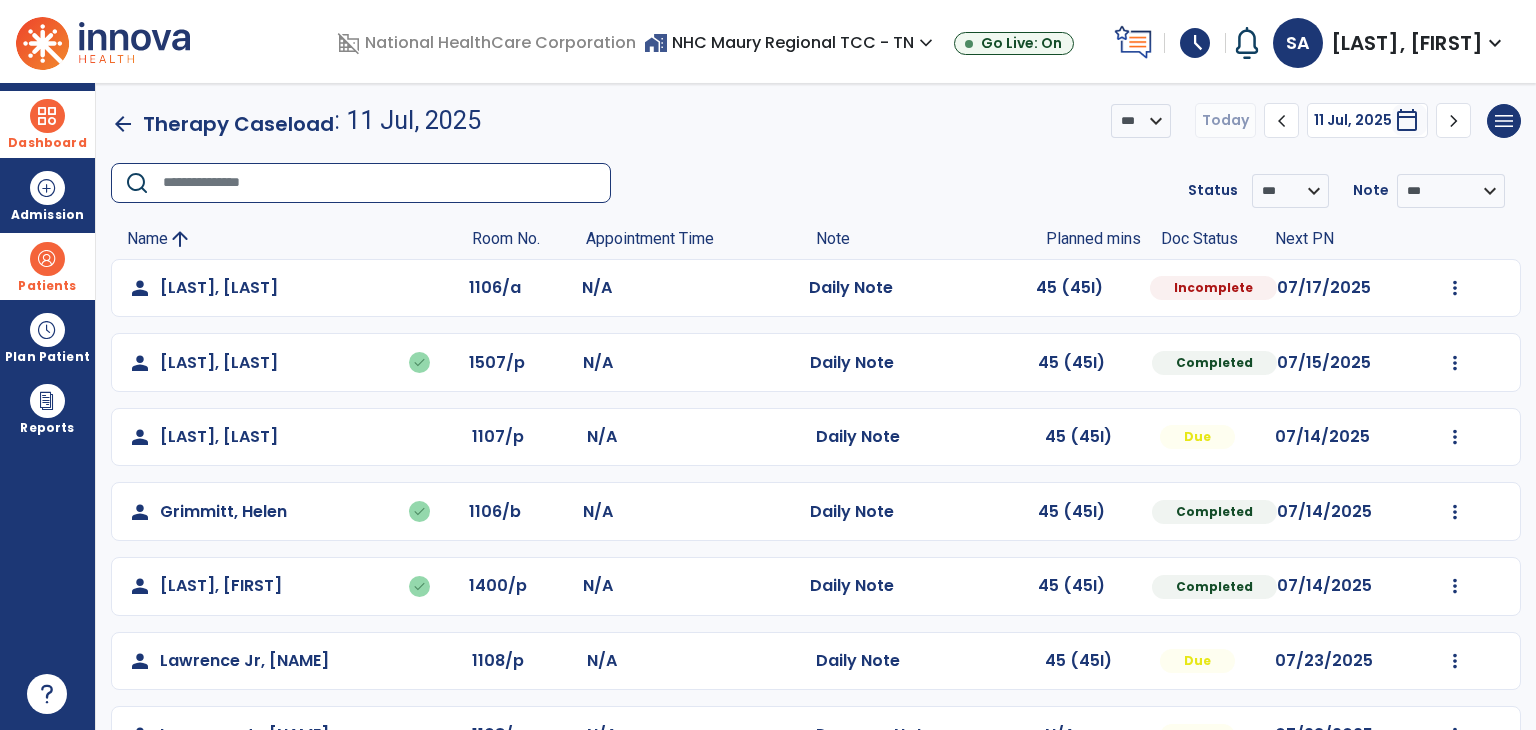 click 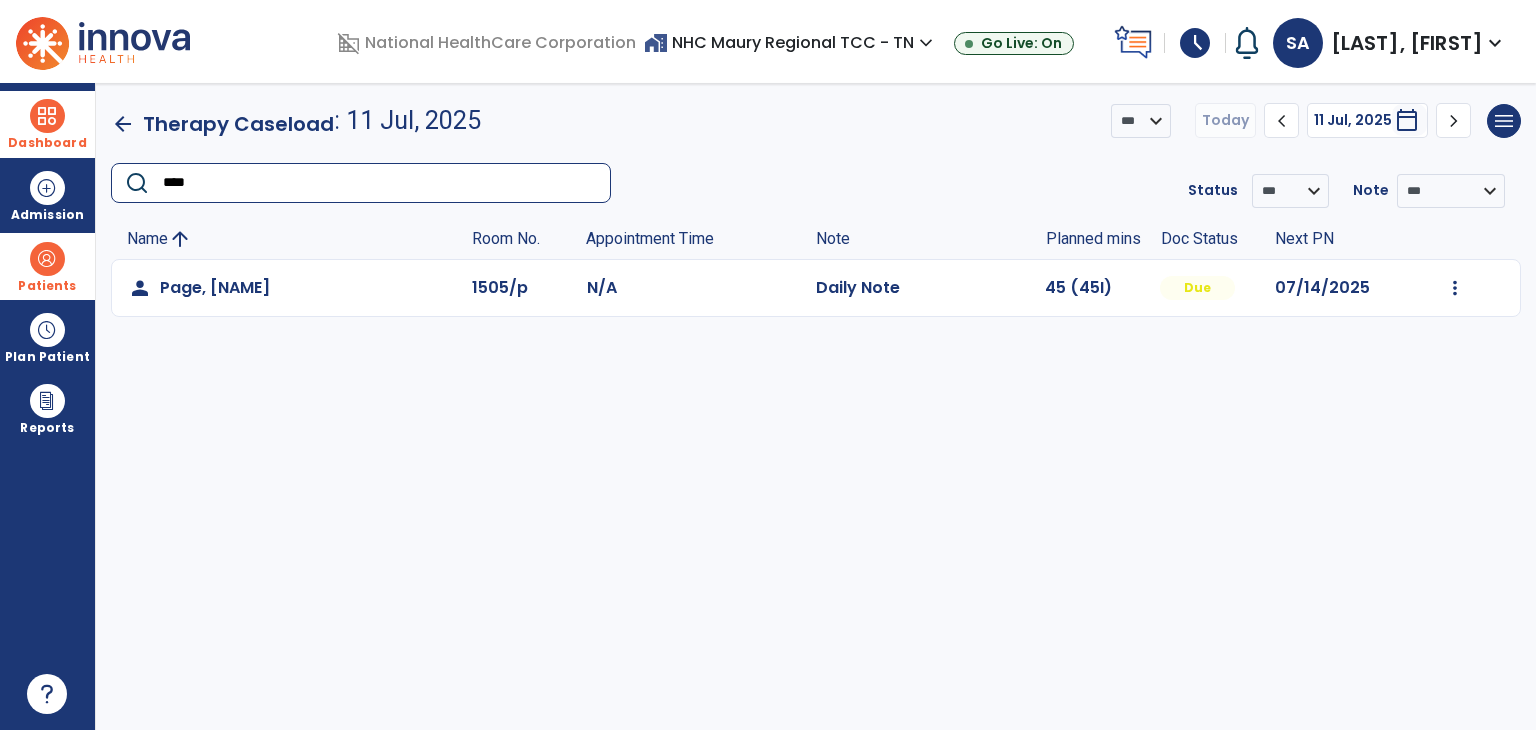 type on "****" 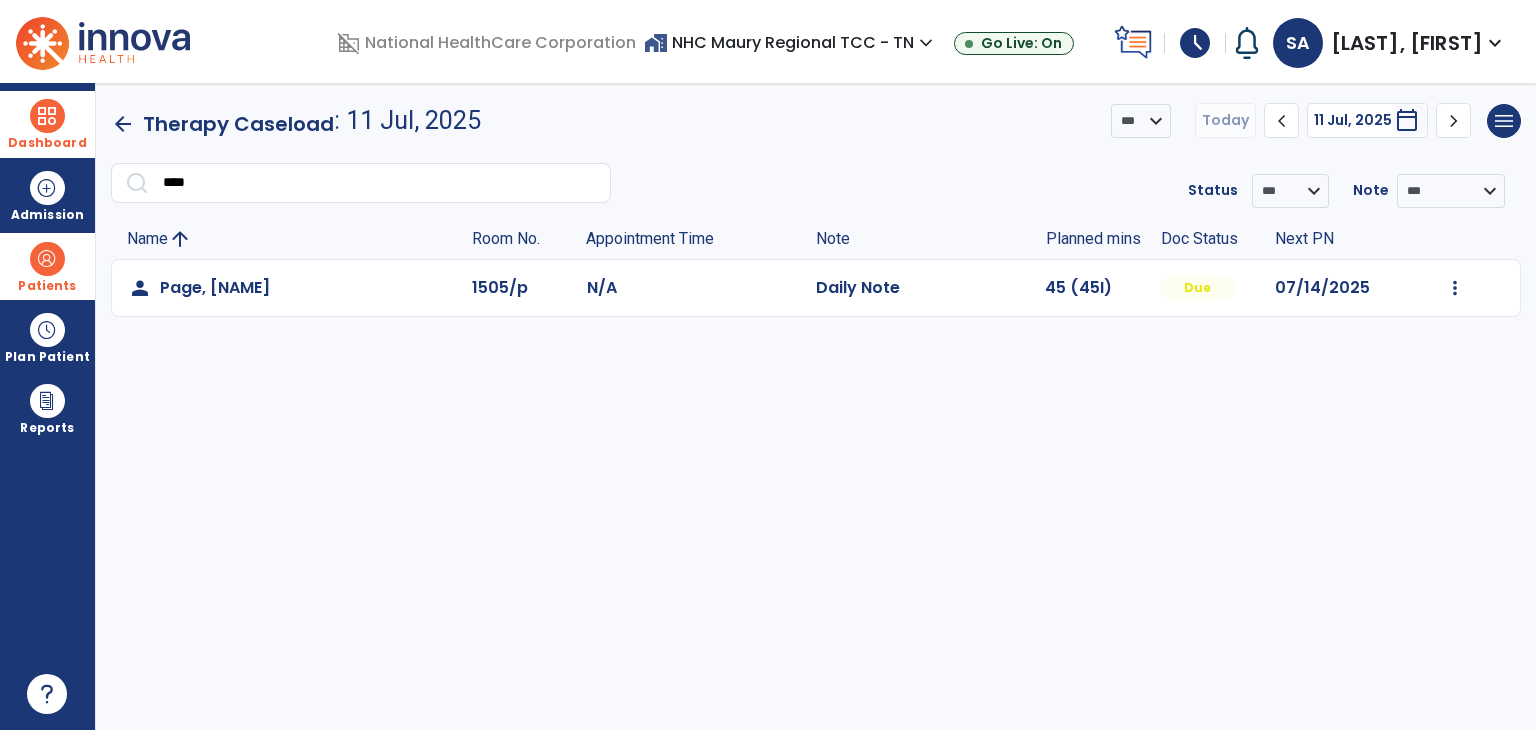 click on "arrow_back" 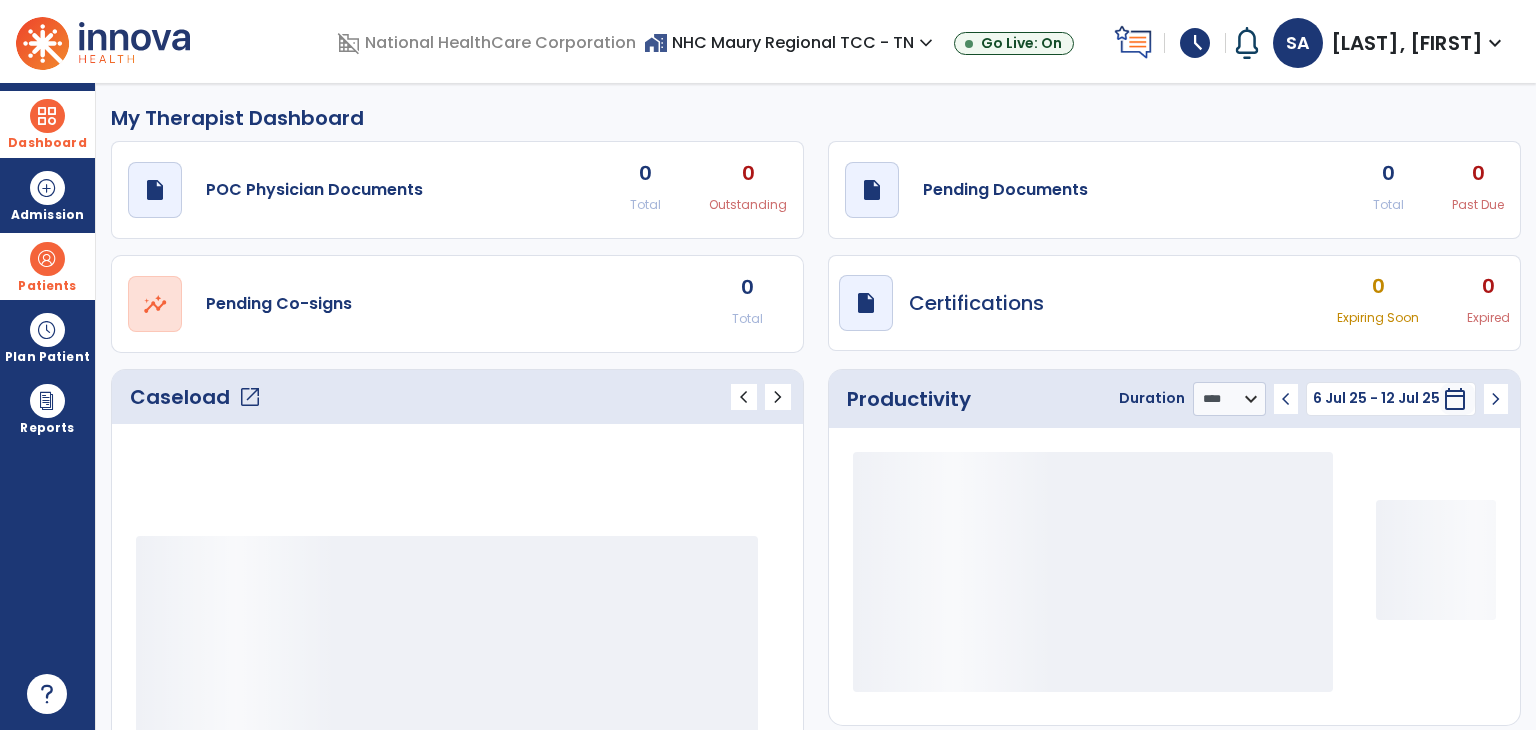 click at bounding box center (47, 116) 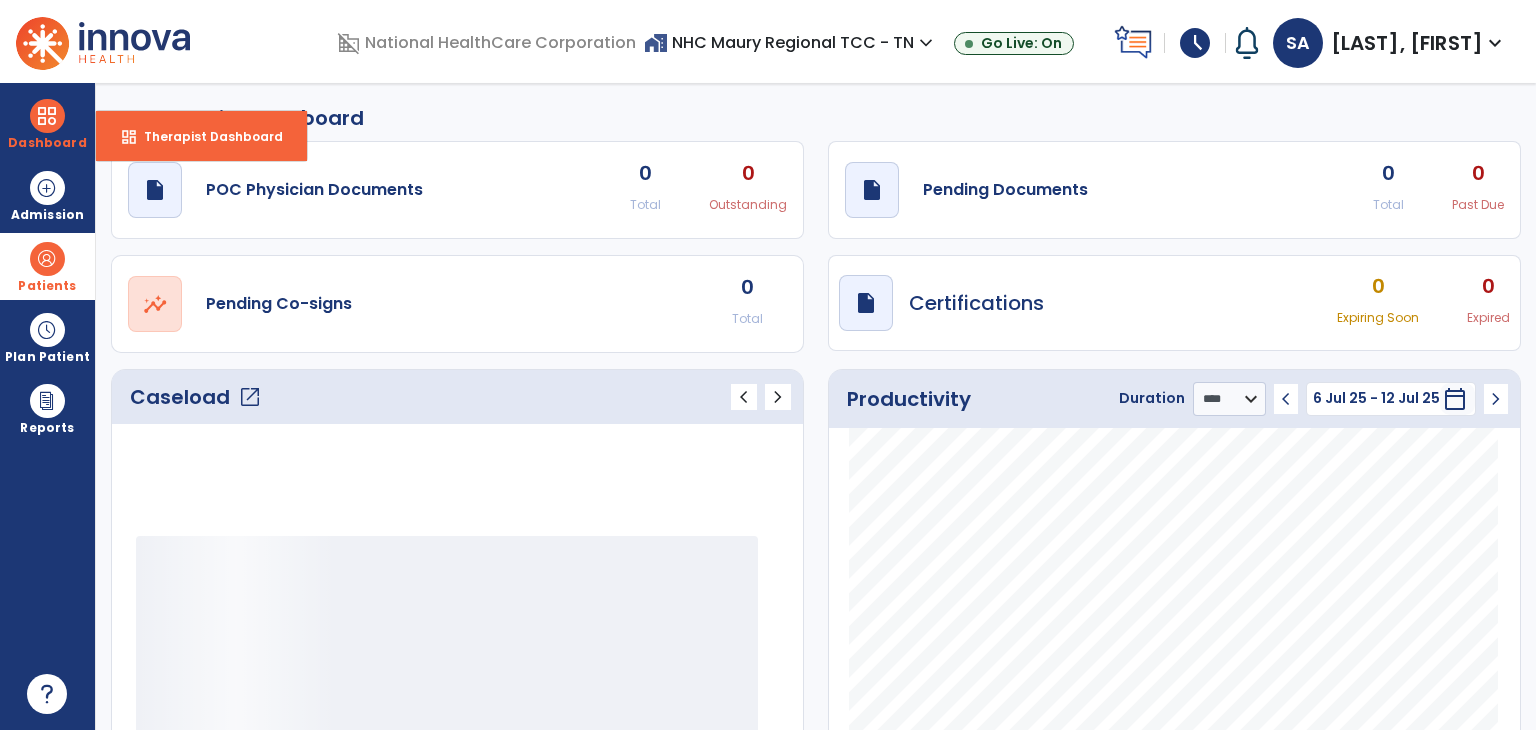 click at bounding box center [47, 259] 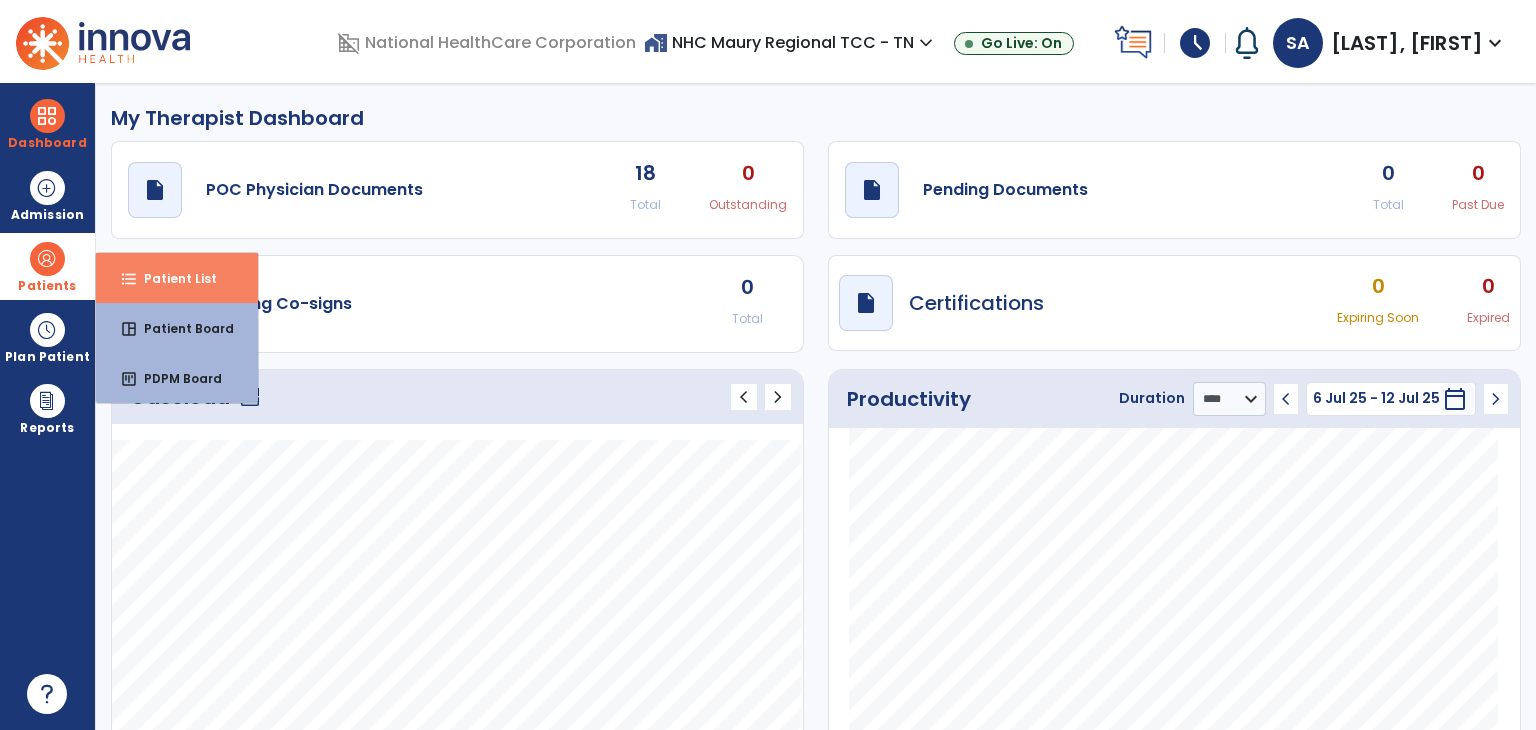click on "Patient List" at bounding box center [172, 278] 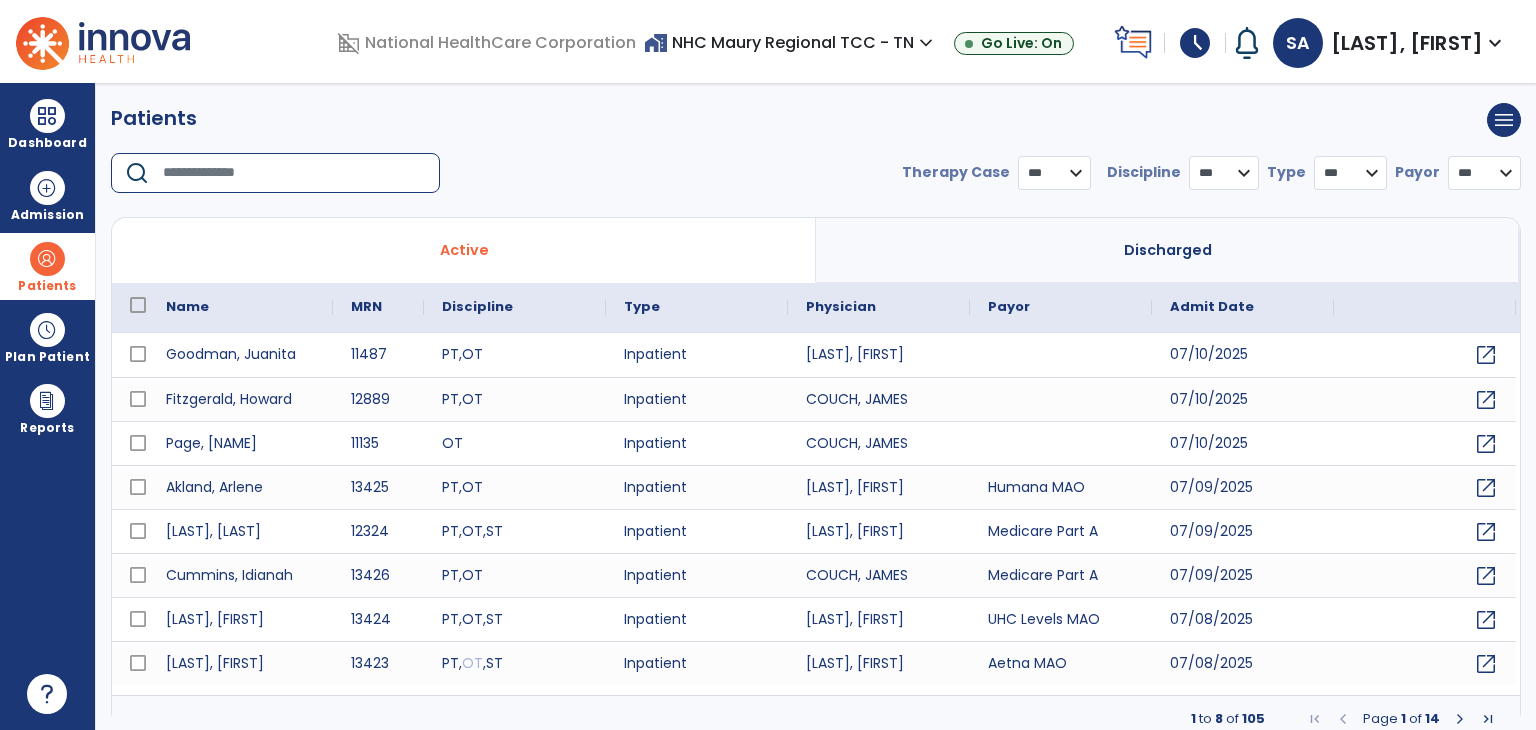click at bounding box center (294, 173) 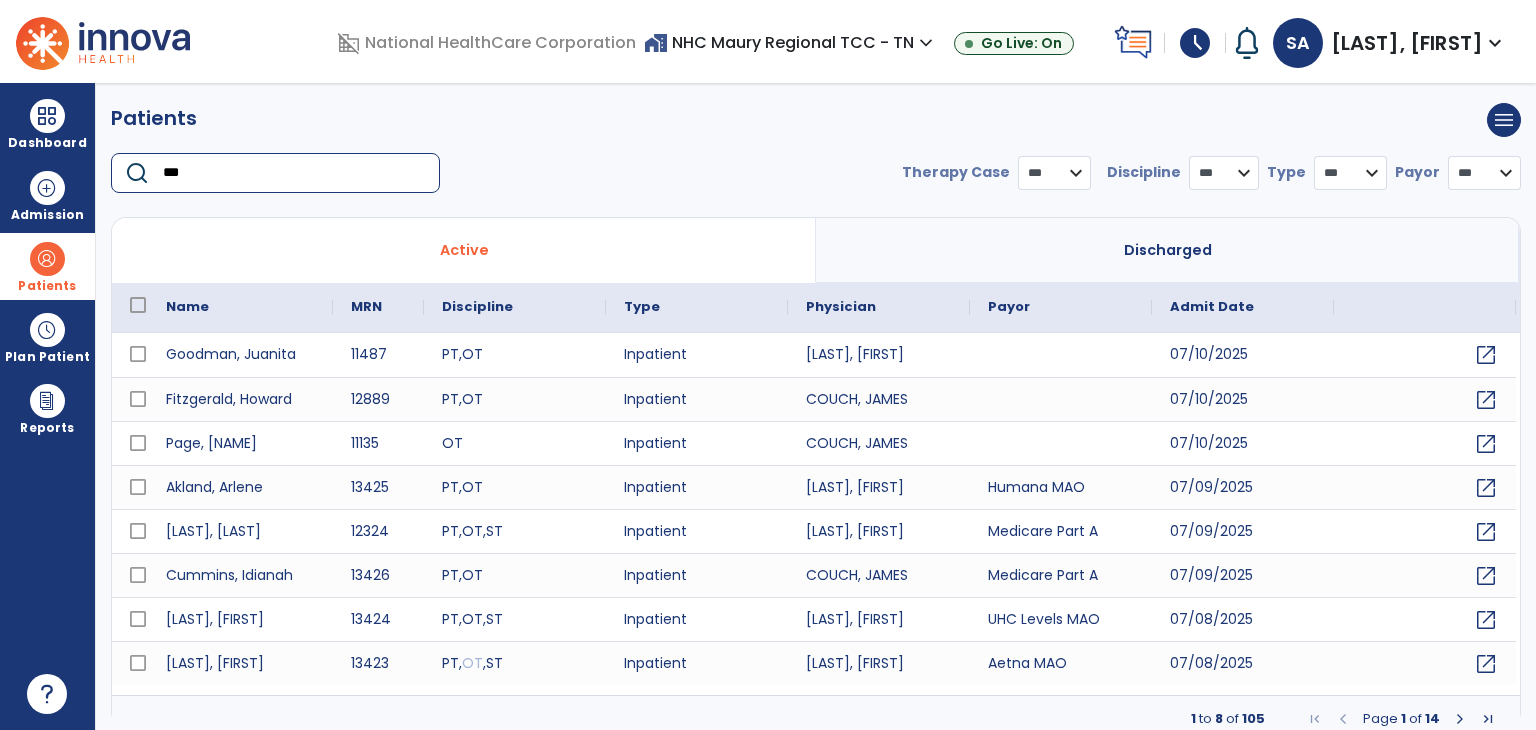 type on "****" 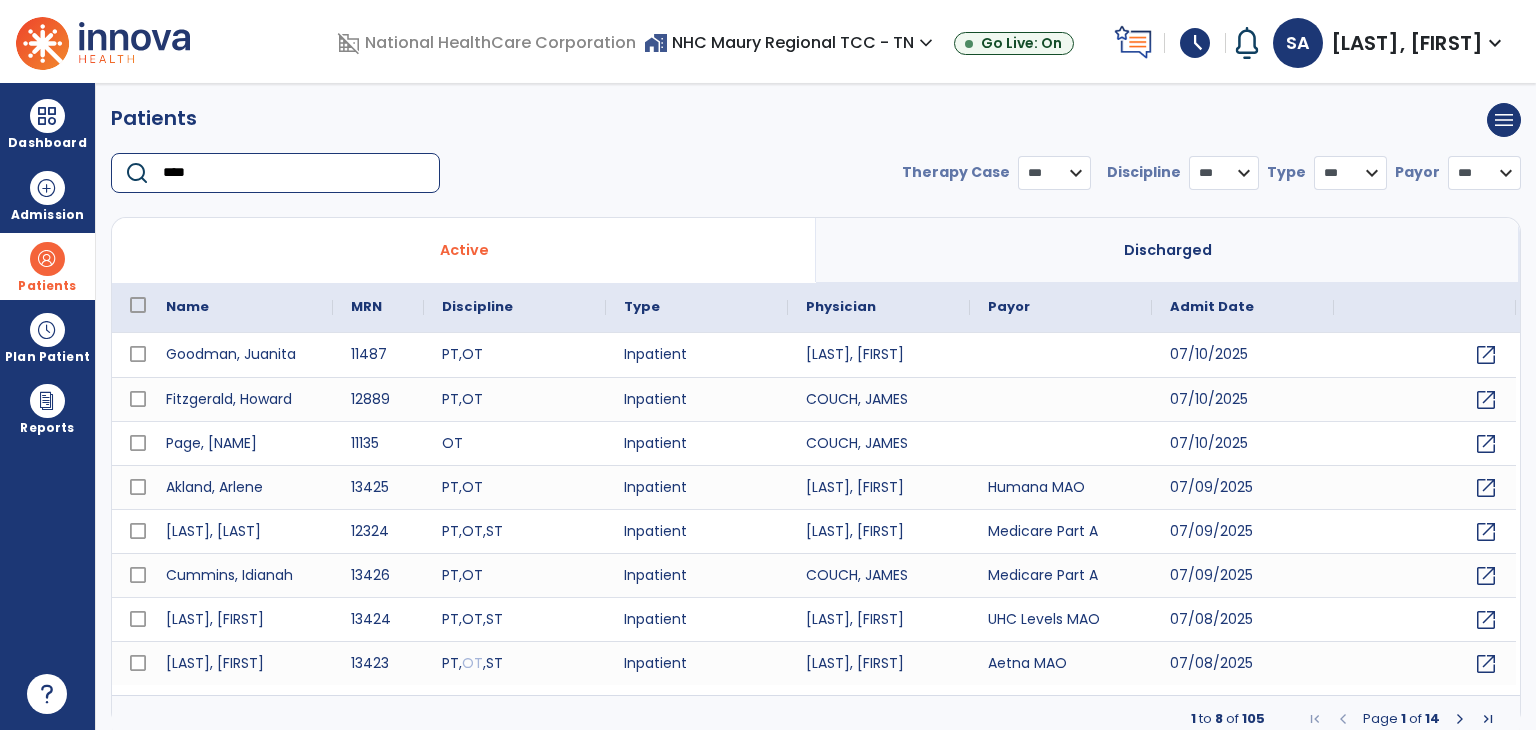select on "***" 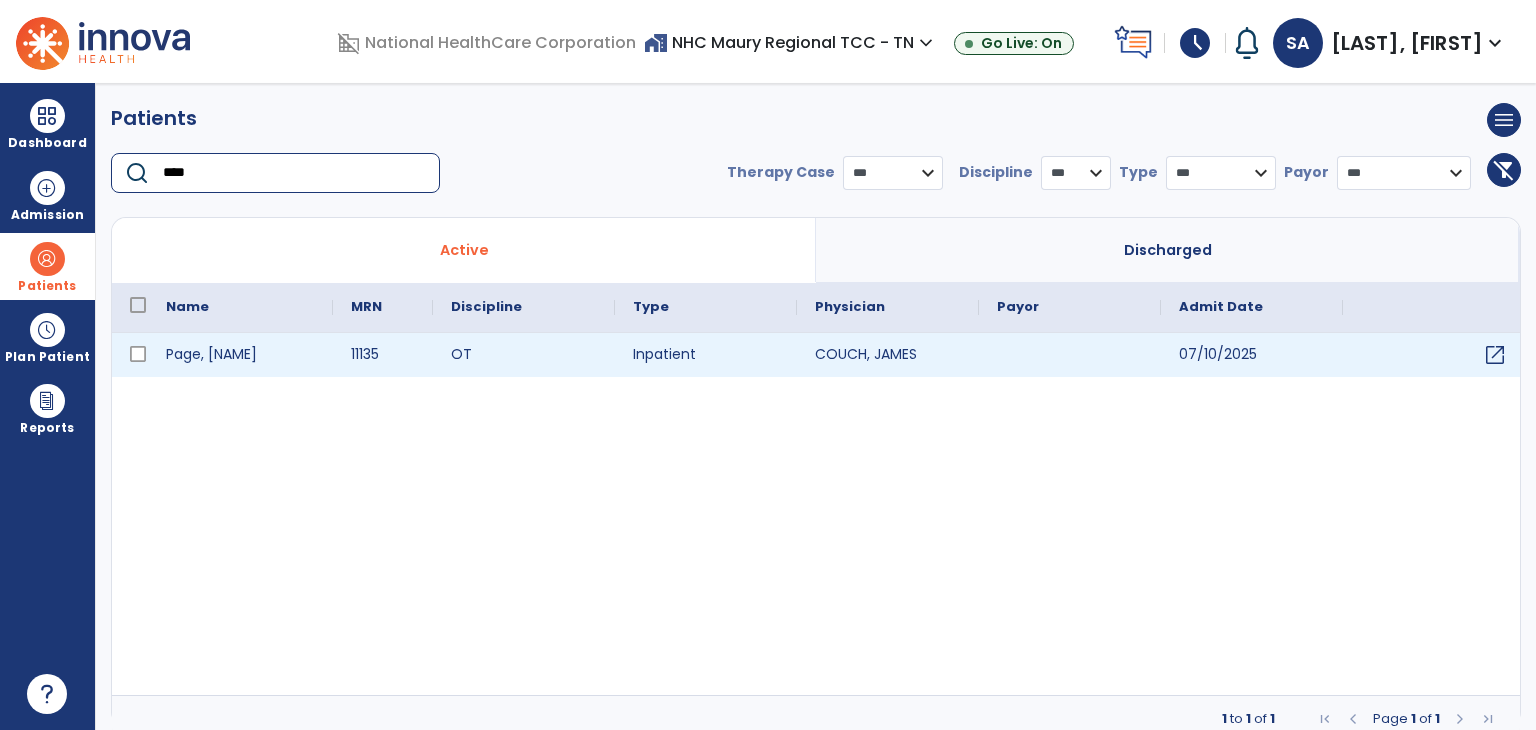 type on "****" 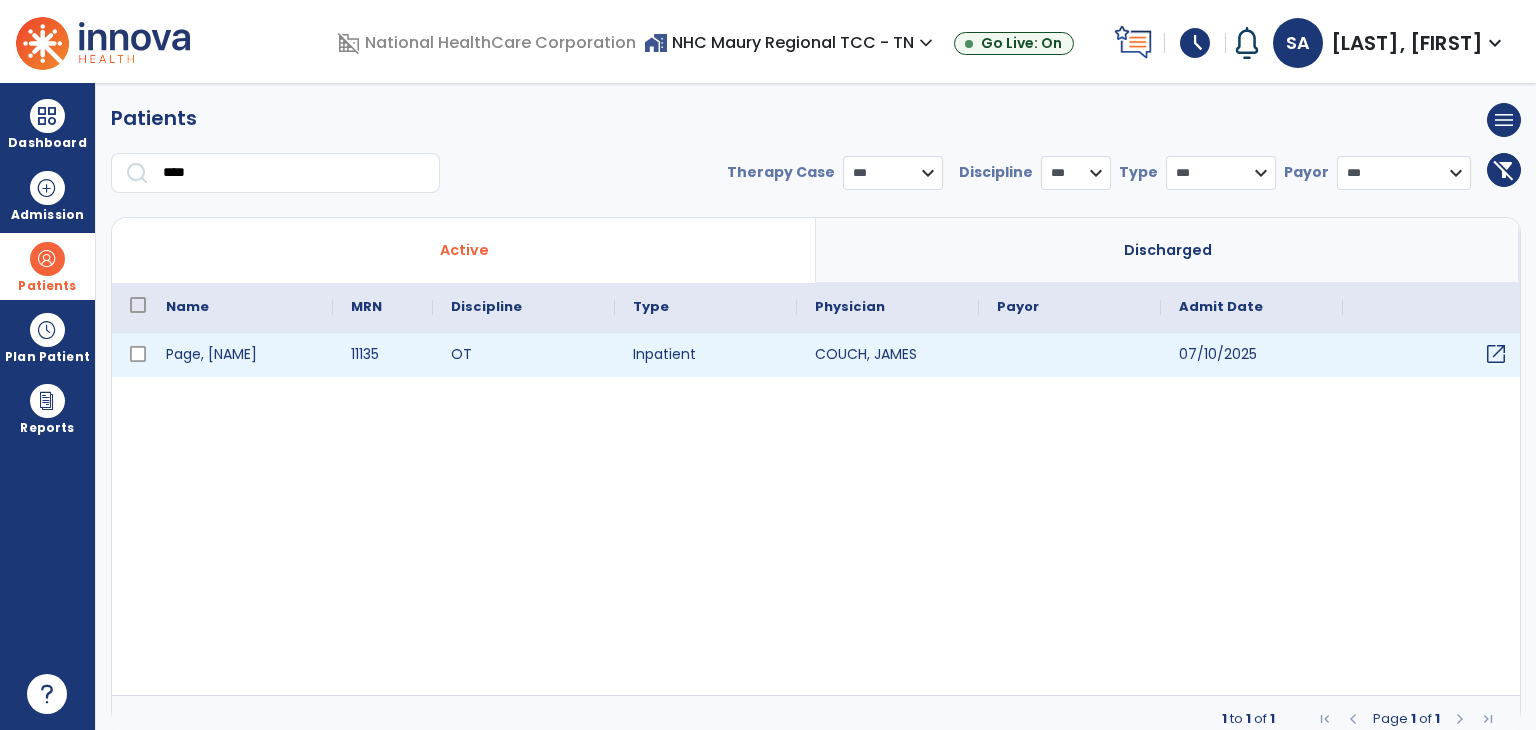 click on "open_in_new" at bounding box center (1496, 354) 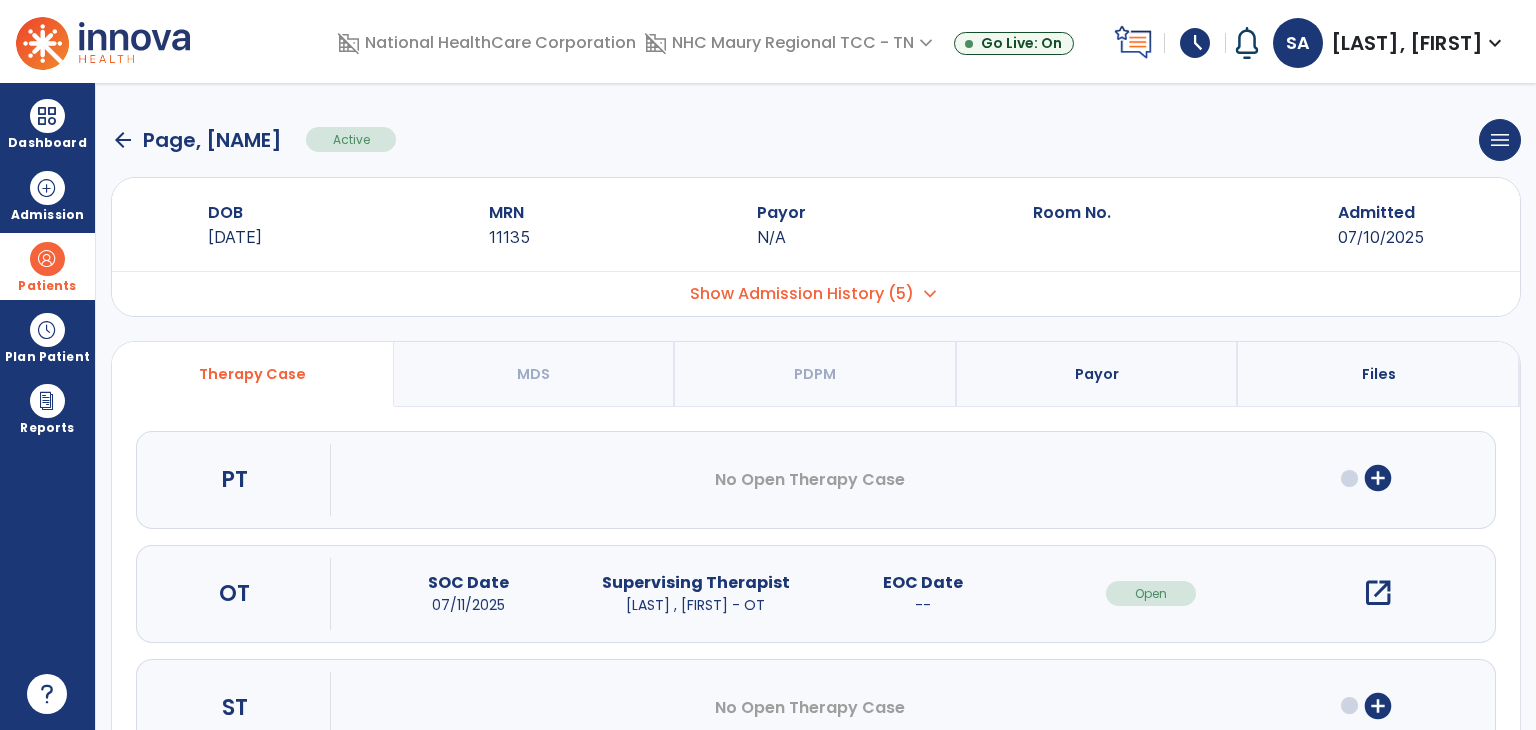 click on "add_circle" at bounding box center (1378, 478) 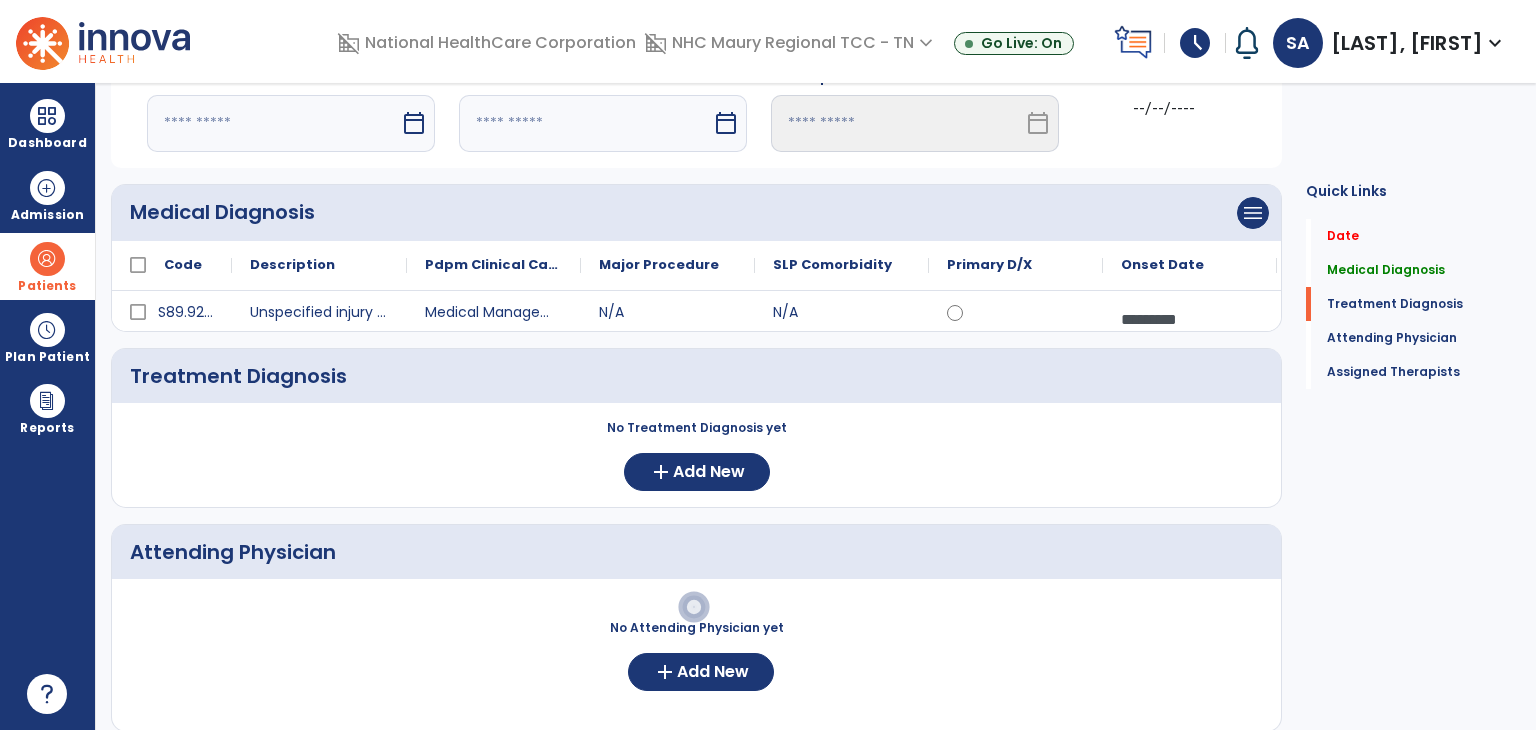 scroll, scrollTop: 90, scrollLeft: 0, axis: vertical 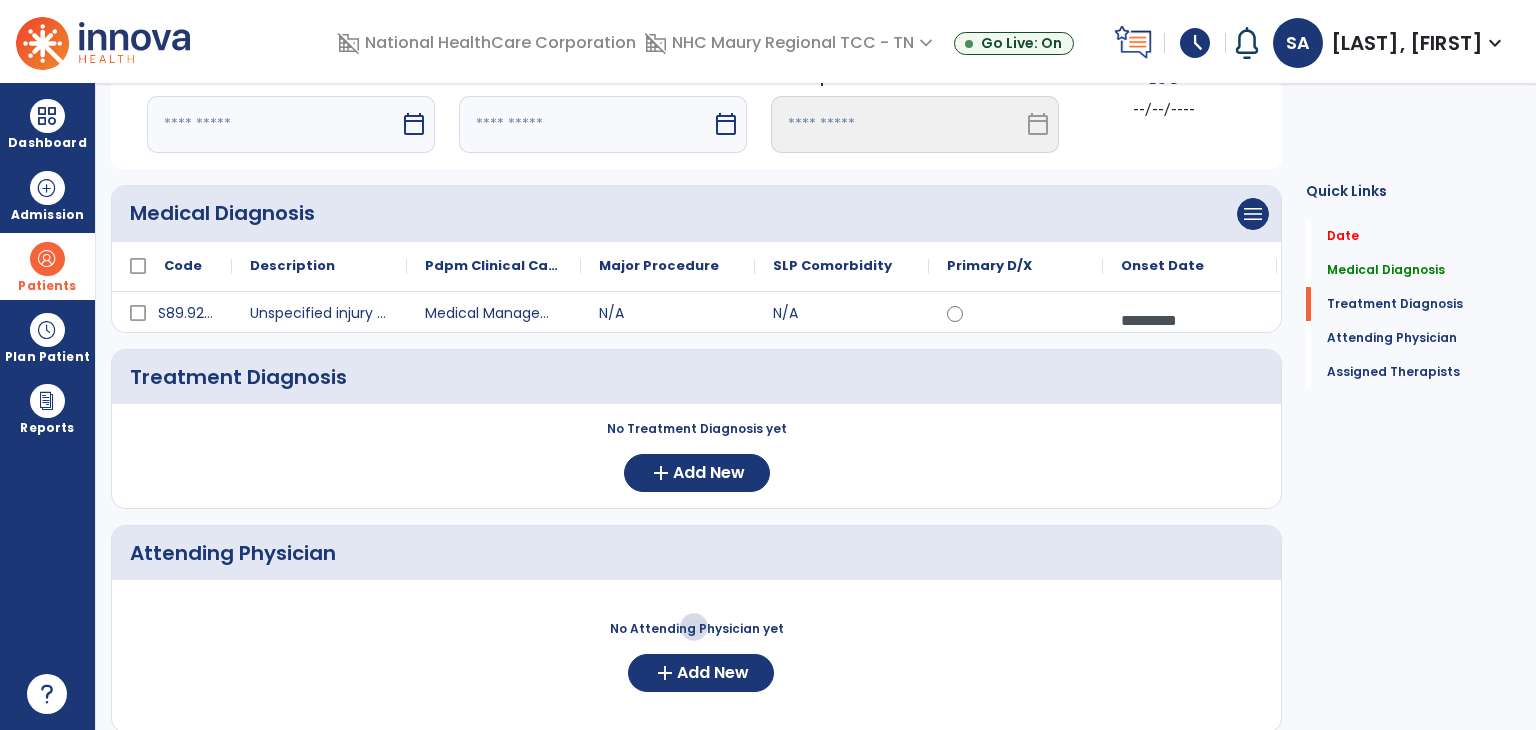 click on "calendar_today" at bounding box center (414, 124) 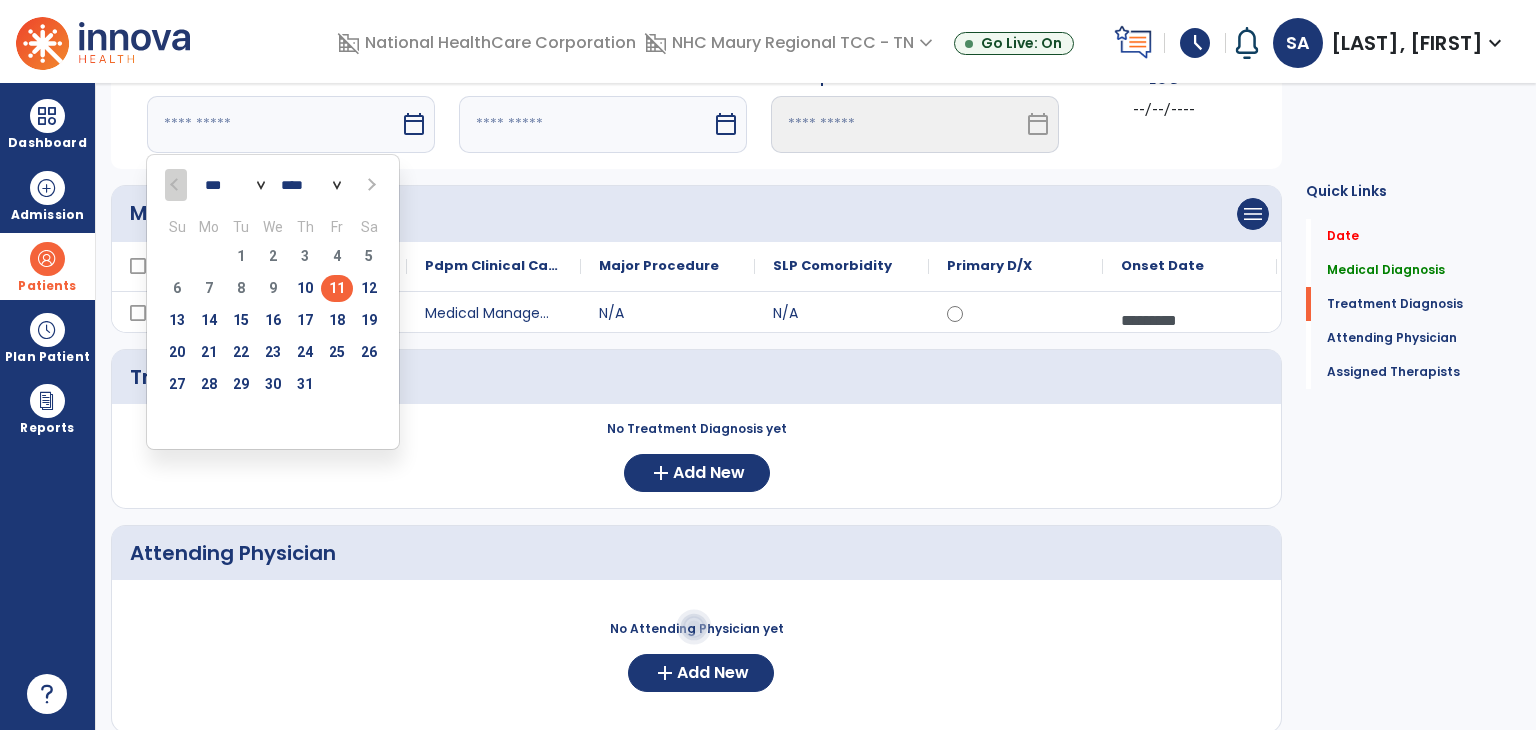 click on "11" at bounding box center (337, 288) 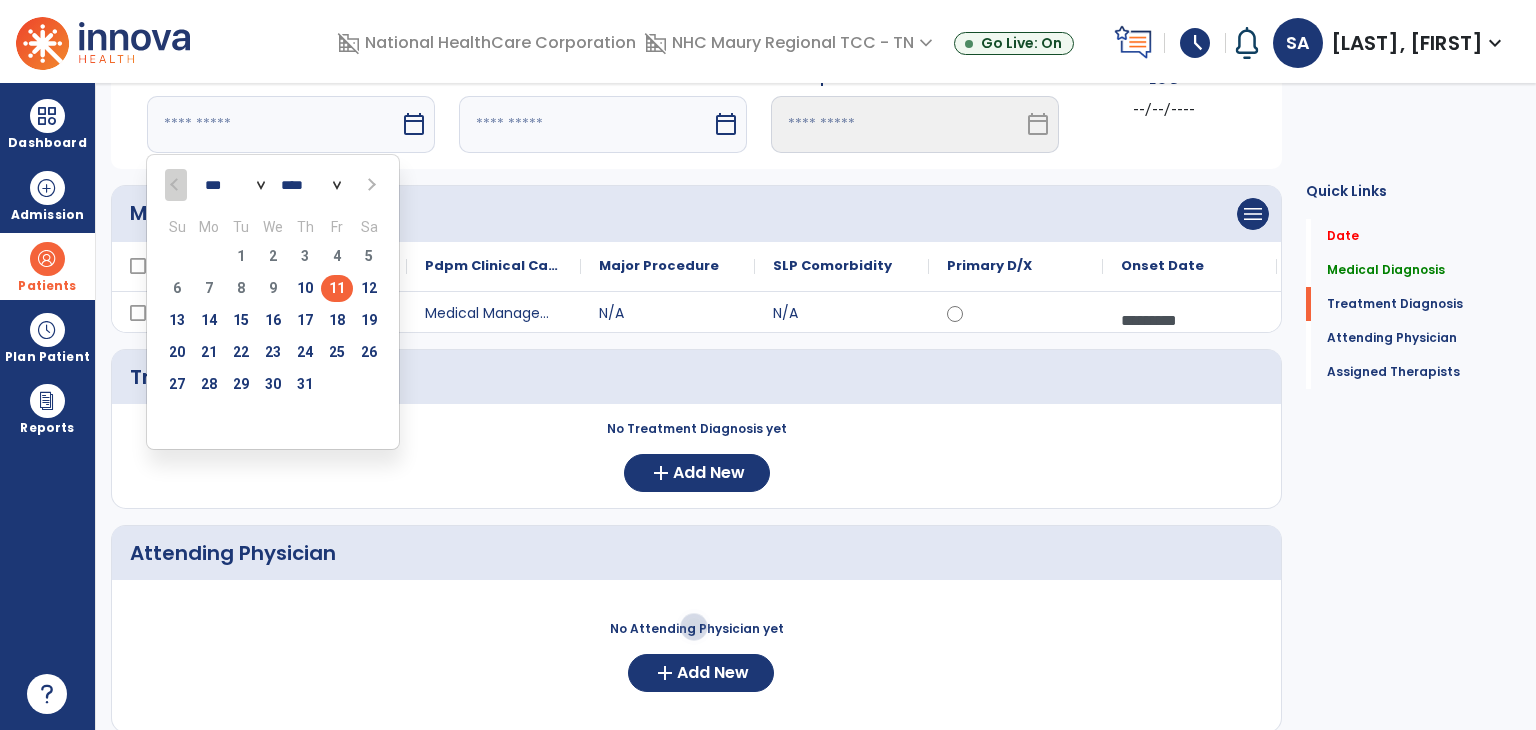 type on "*********" 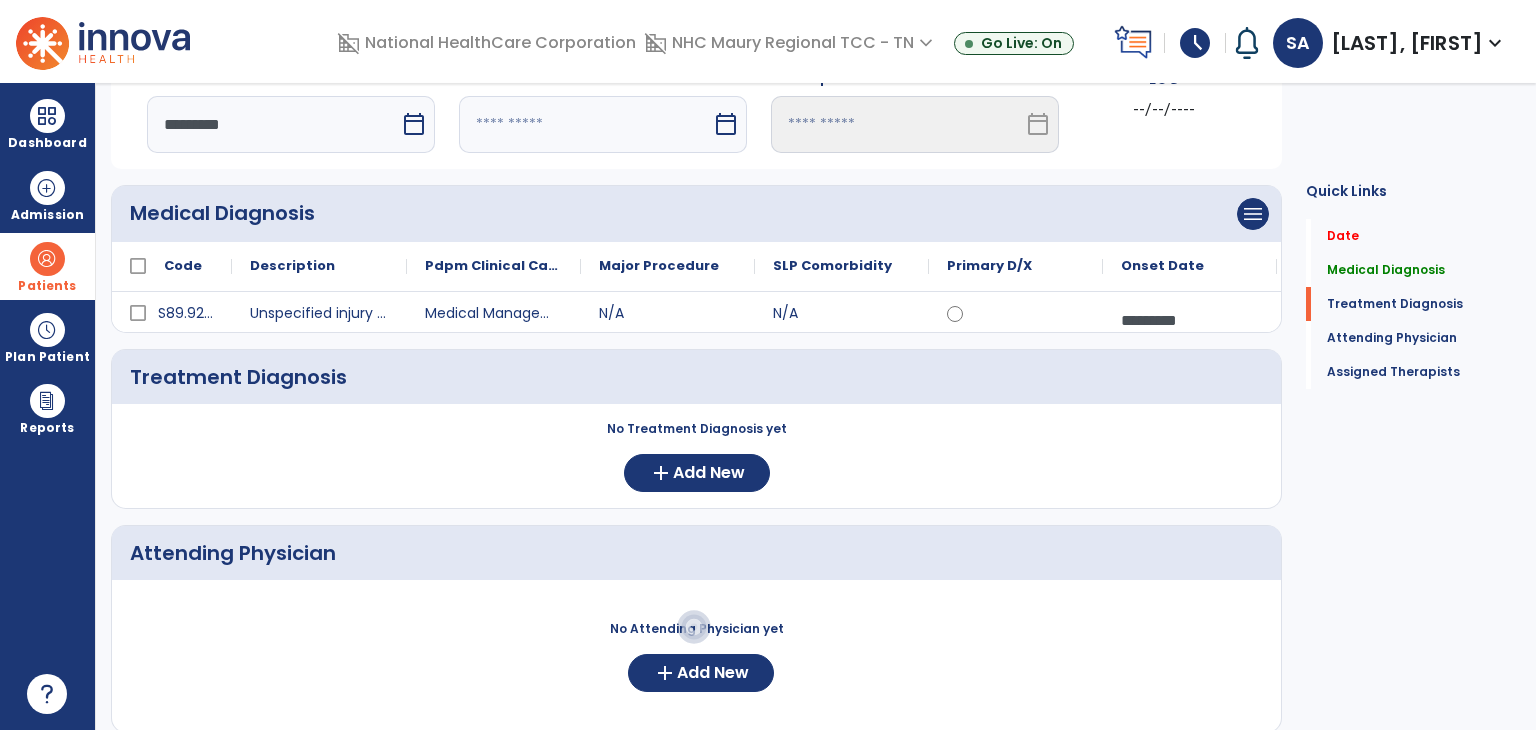 click on "calendar_today" at bounding box center [726, 124] 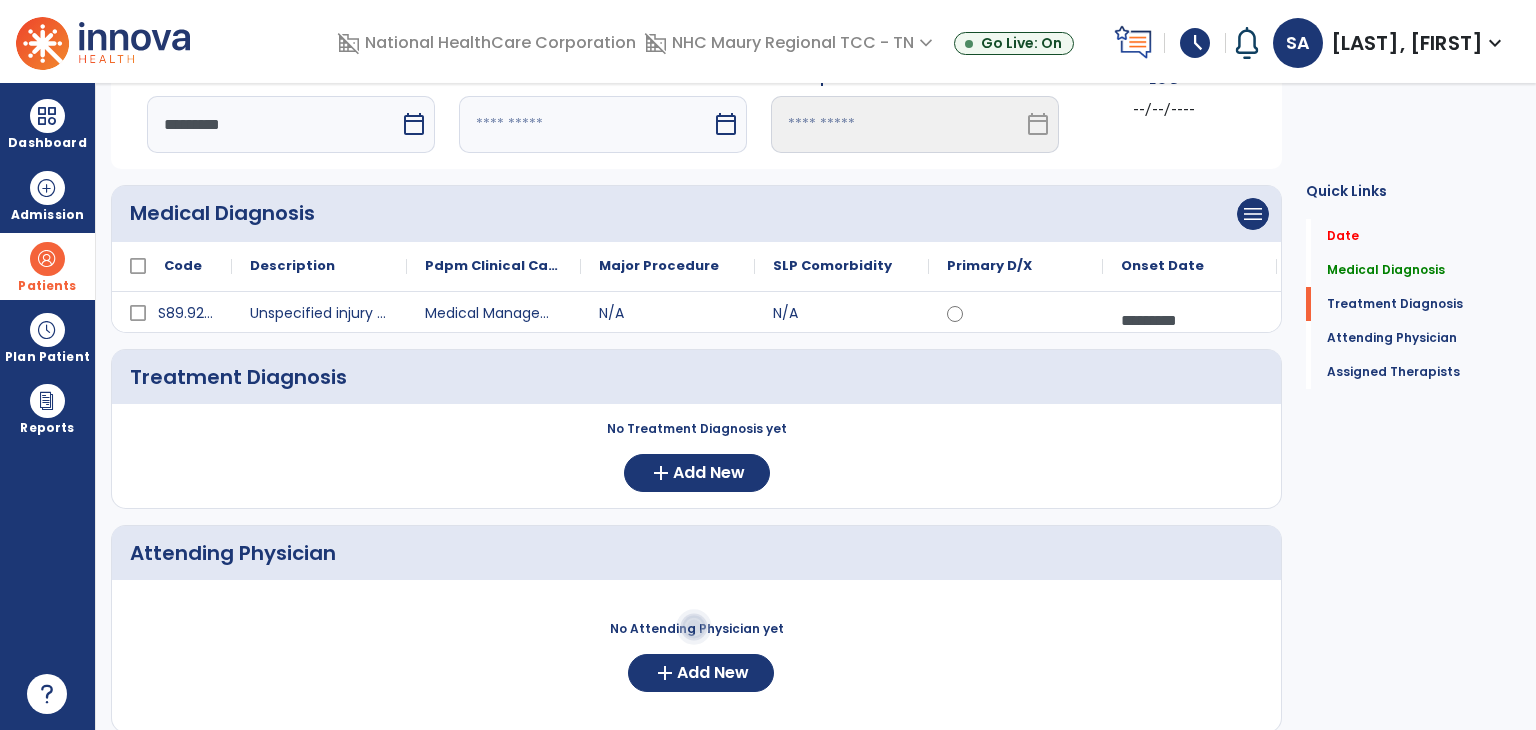 select on "*" 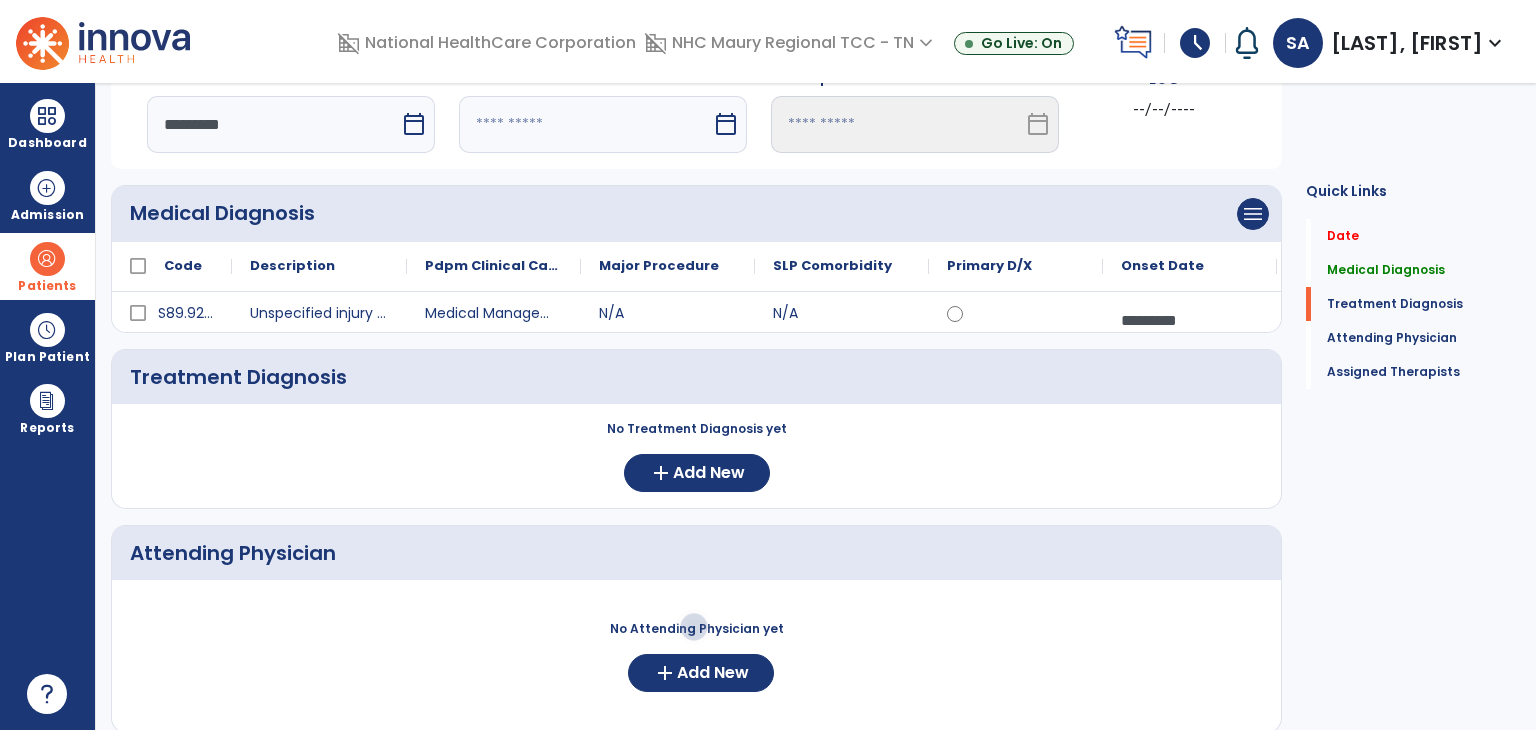select on "****" 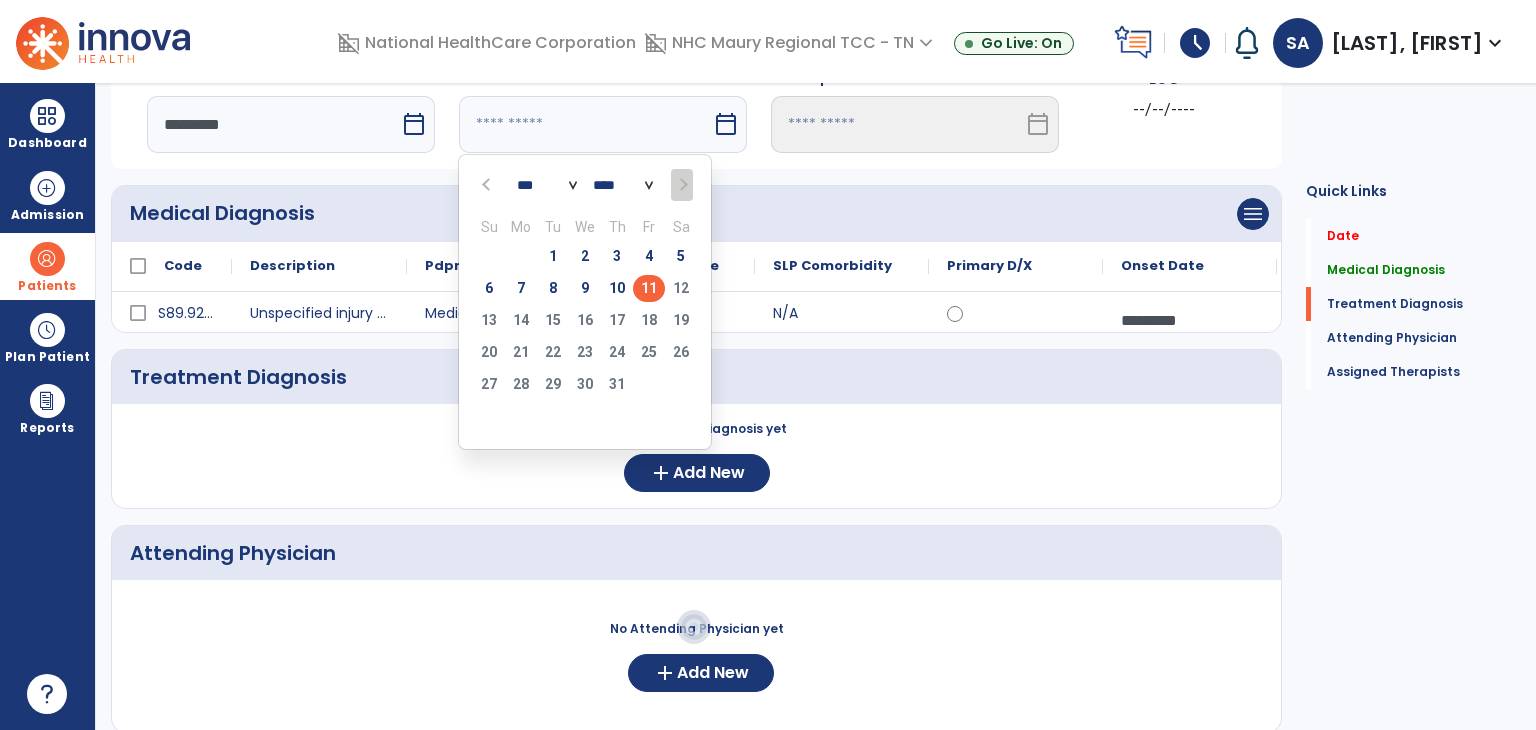 click on "11" at bounding box center [649, 288] 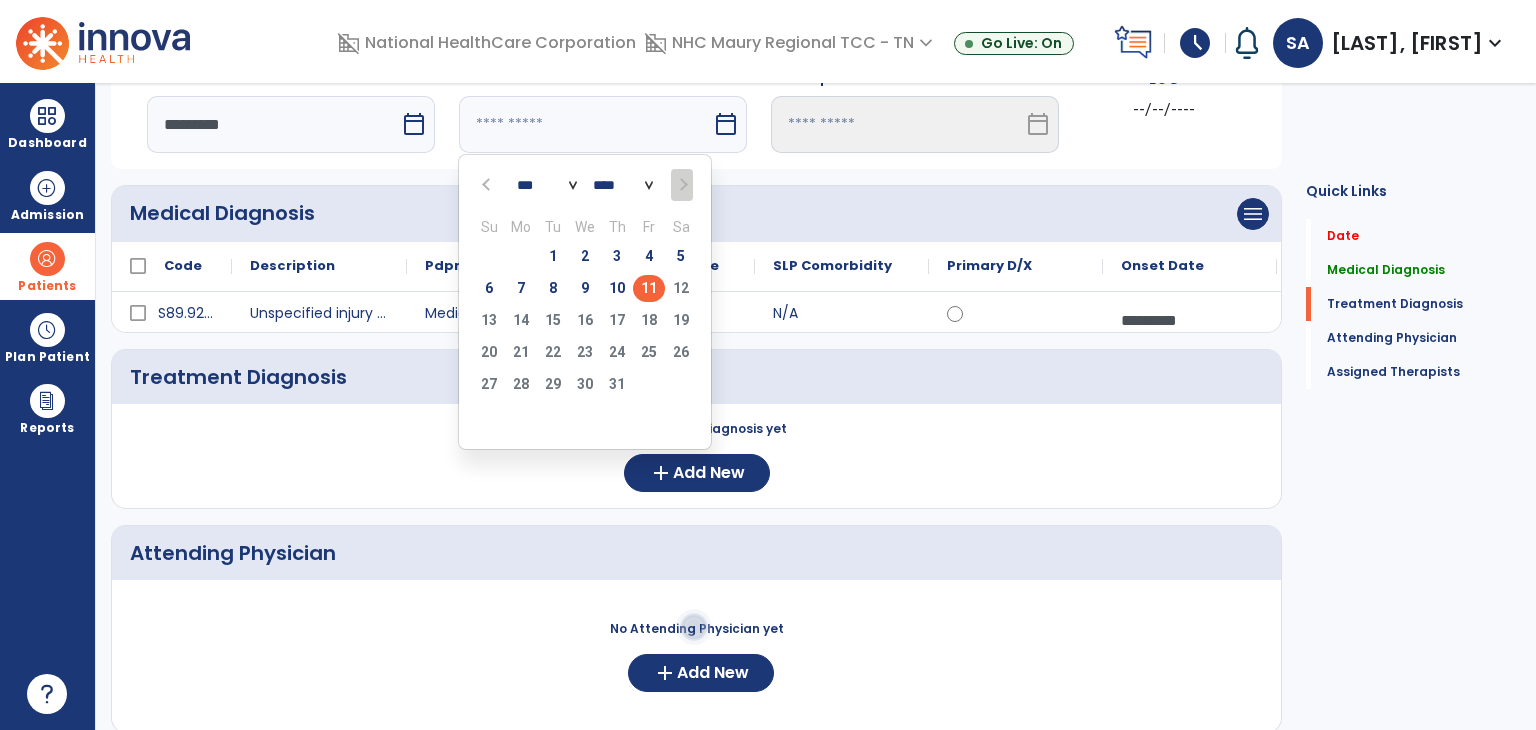 type on "*********" 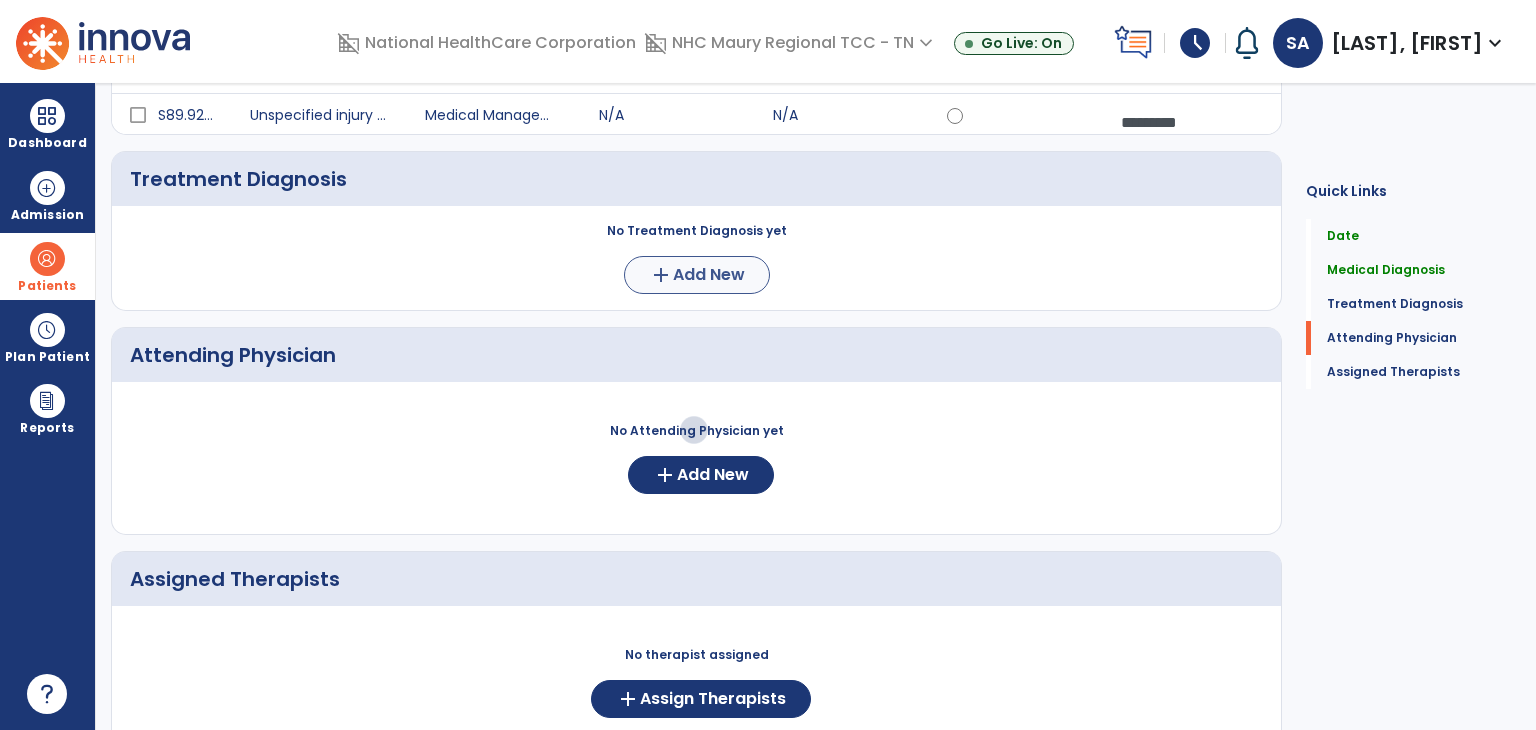 scroll, scrollTop: 290, scrollLeft: 0, axis: vertical 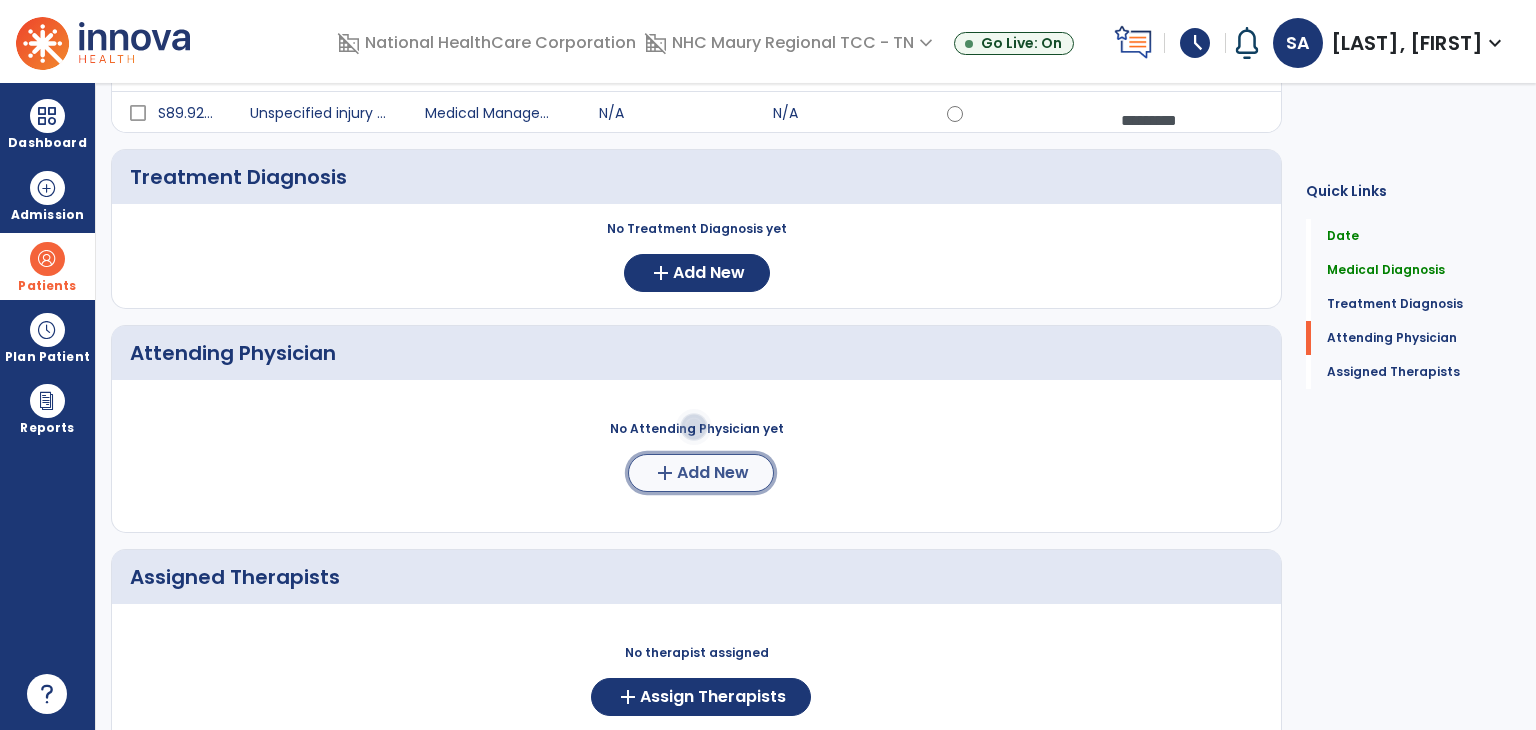 click on "Add New" 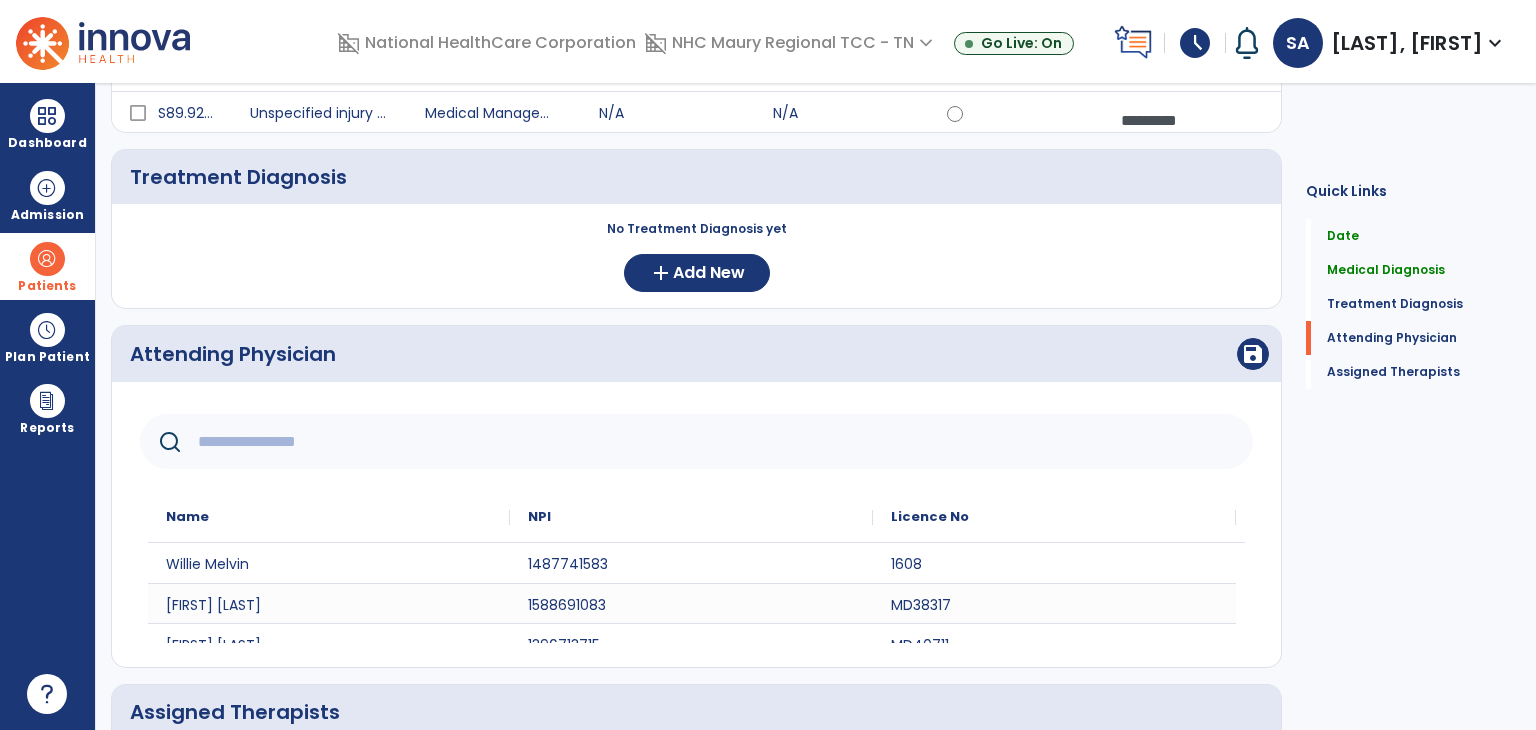 click 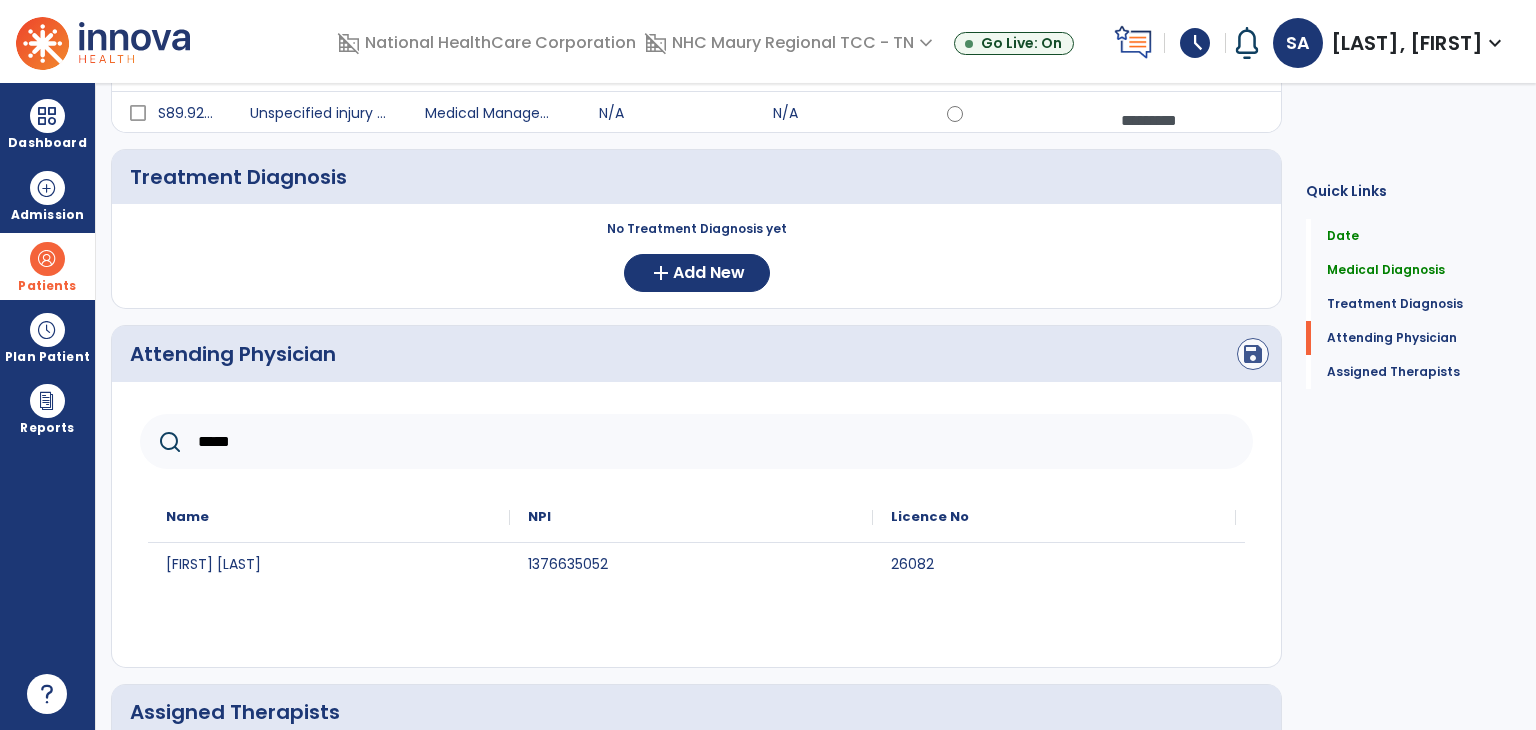 type on "*****" 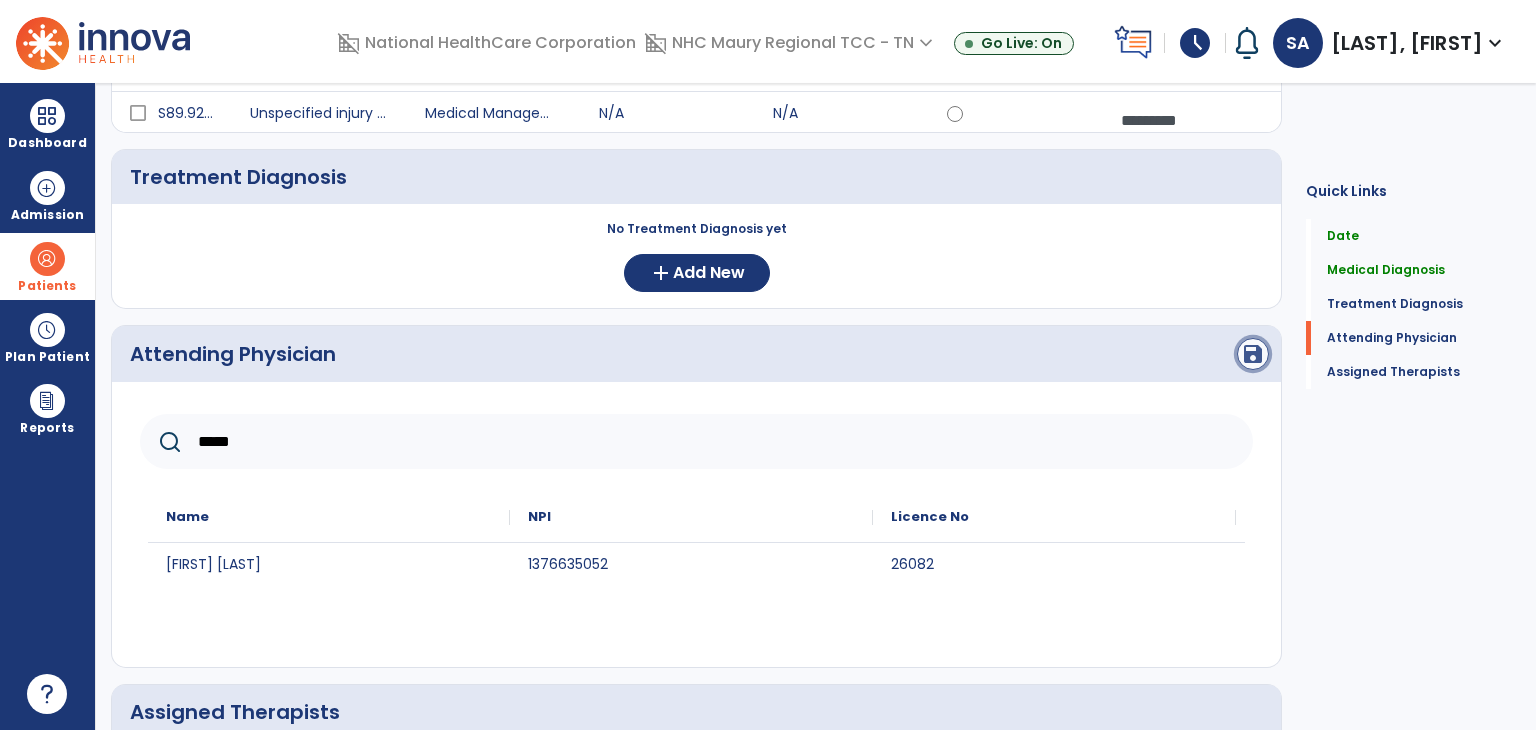 click on "save" 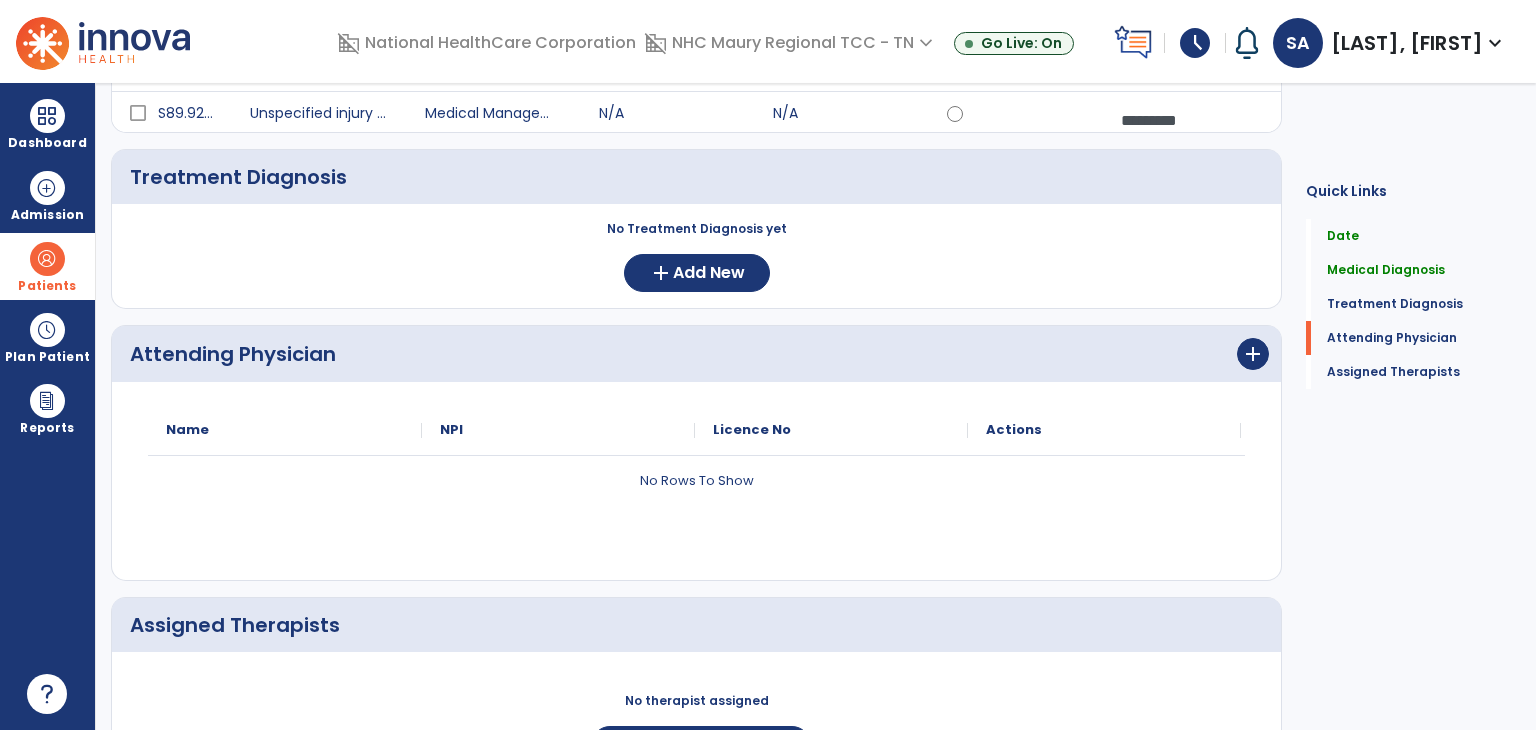 scroll, scrollTop: 455, scrollLeft: 0, axis: vertical 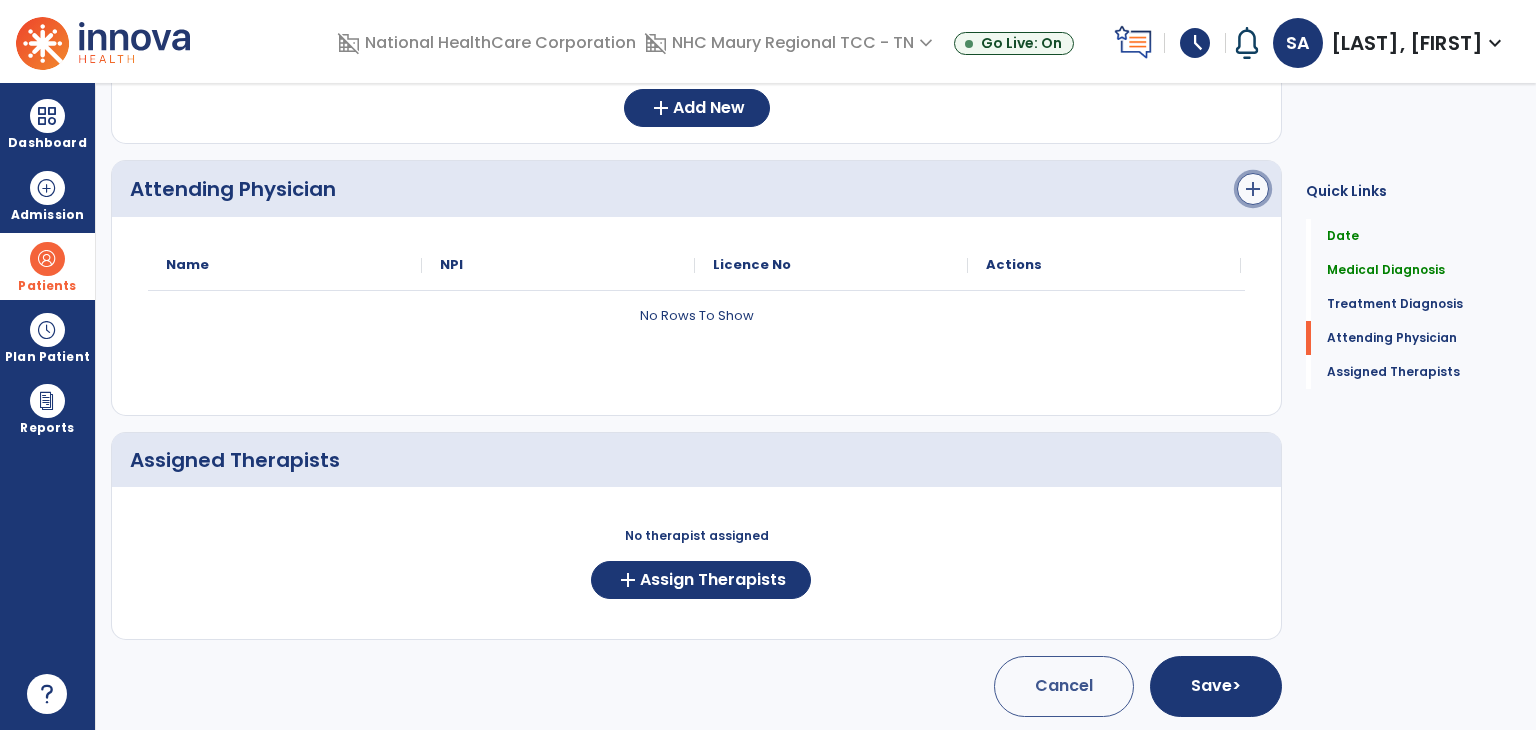 click on "add" 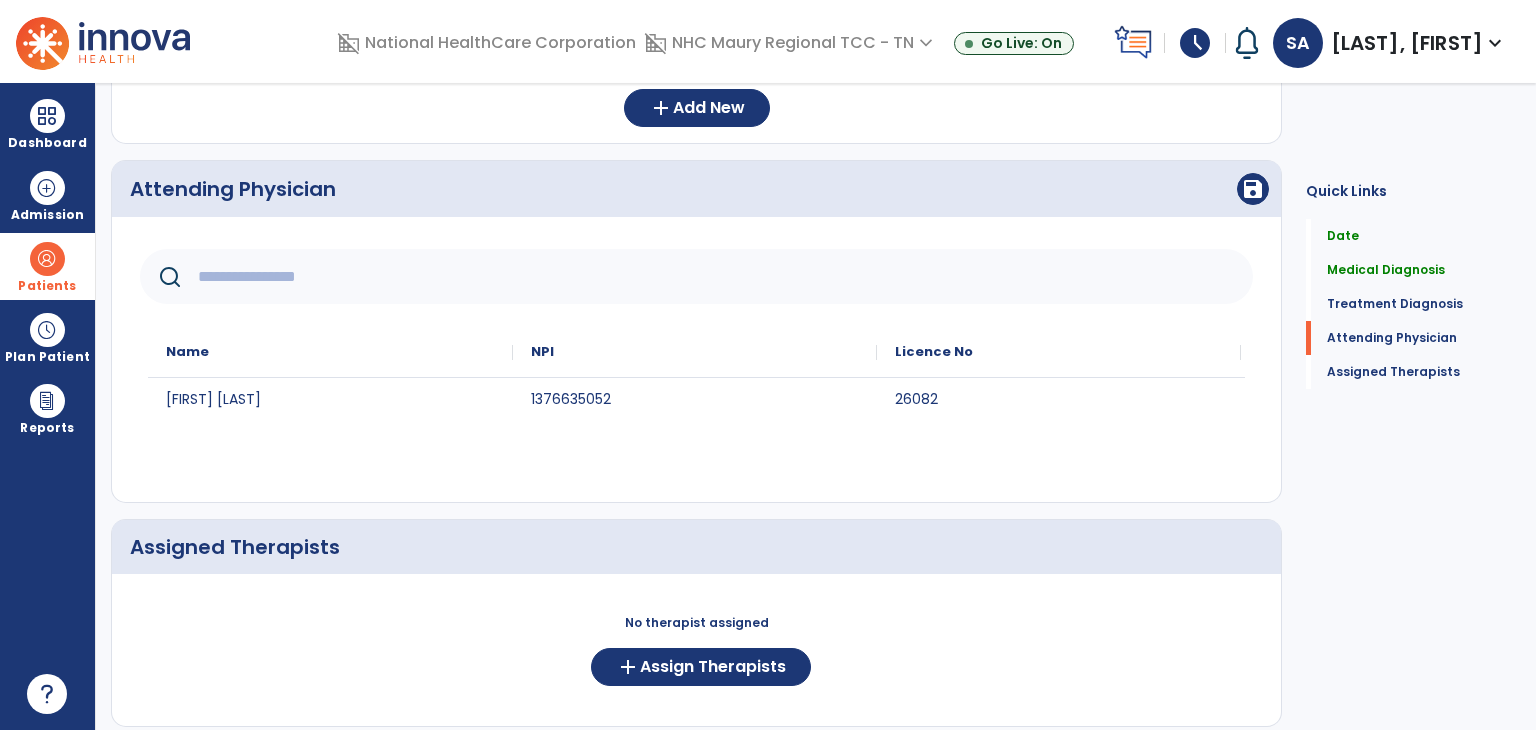click 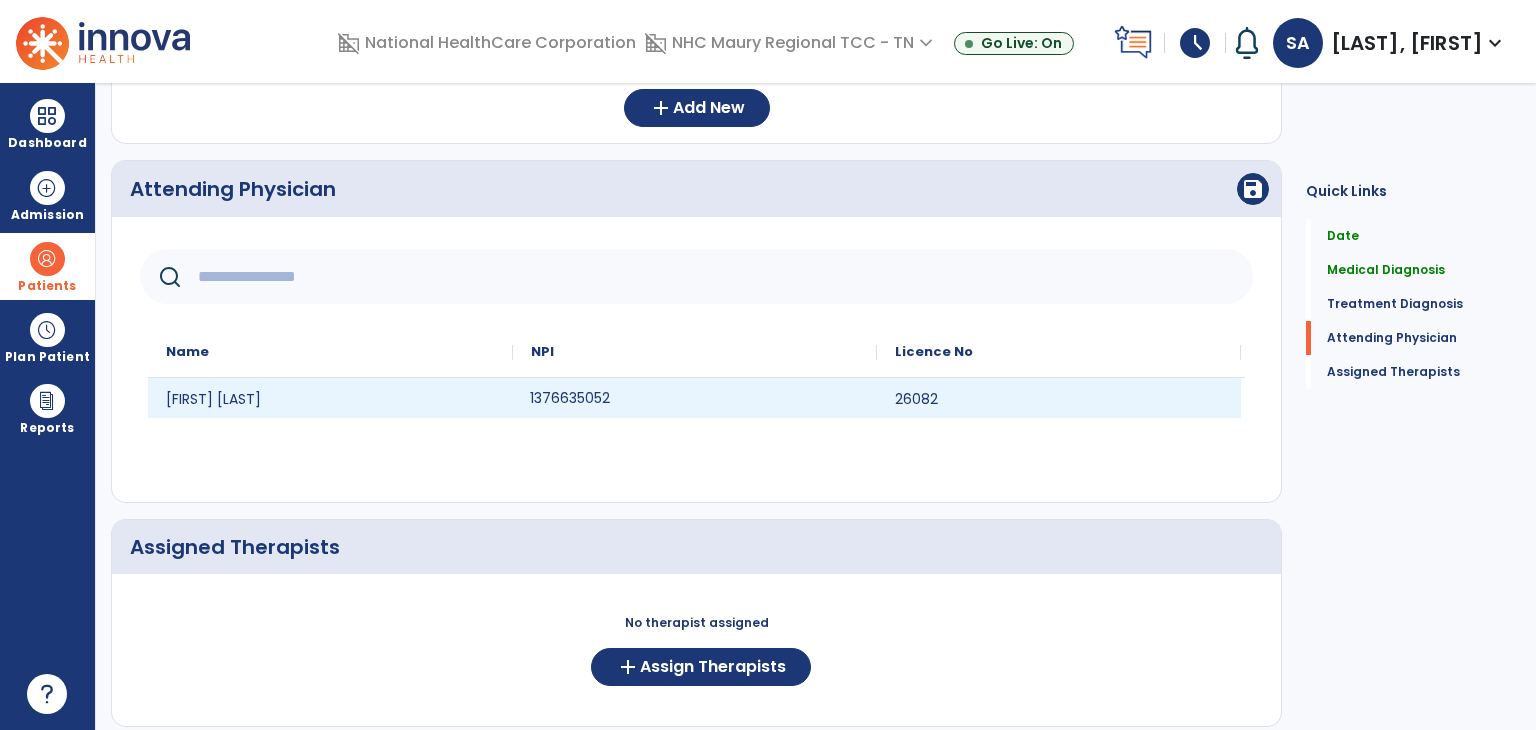 click on "1376635052" 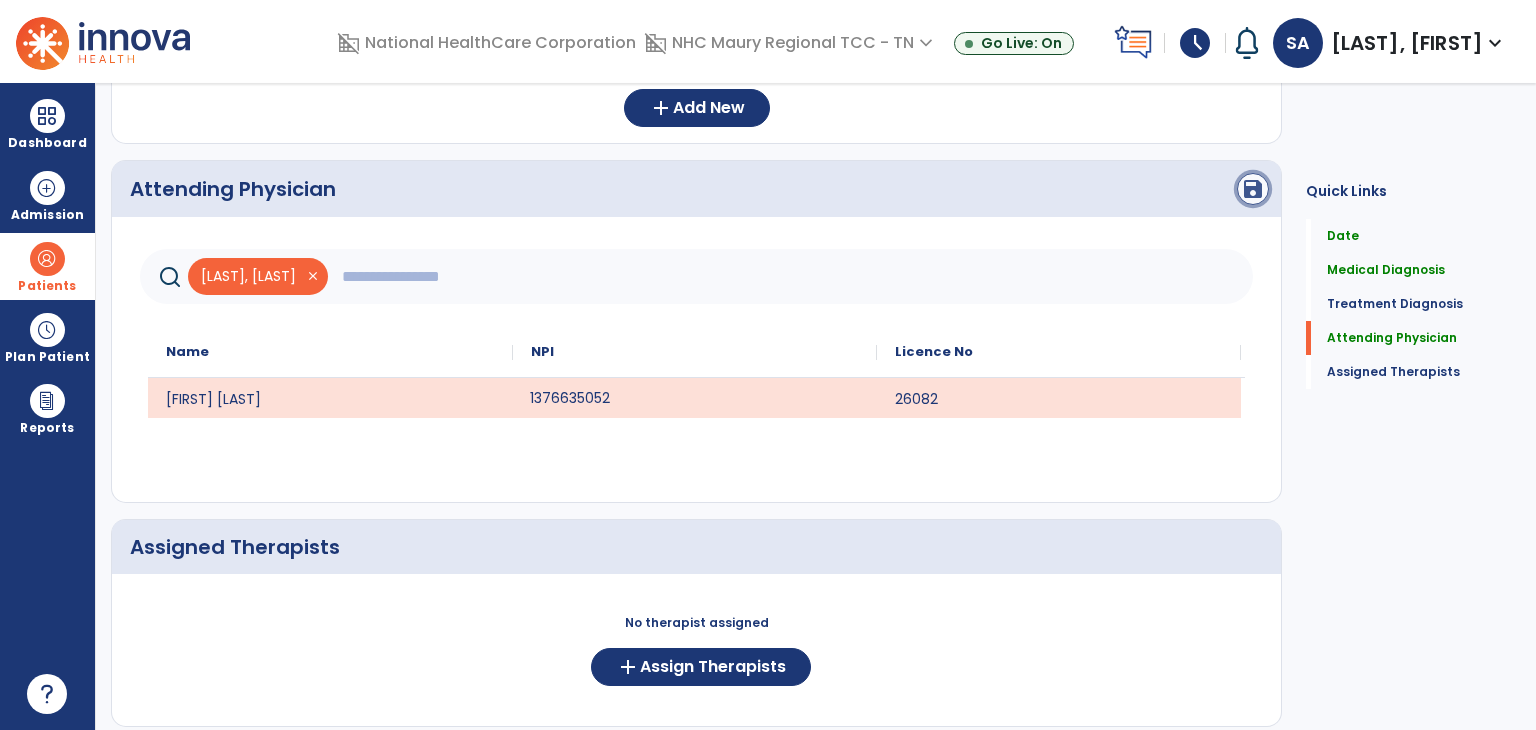 click on "save" 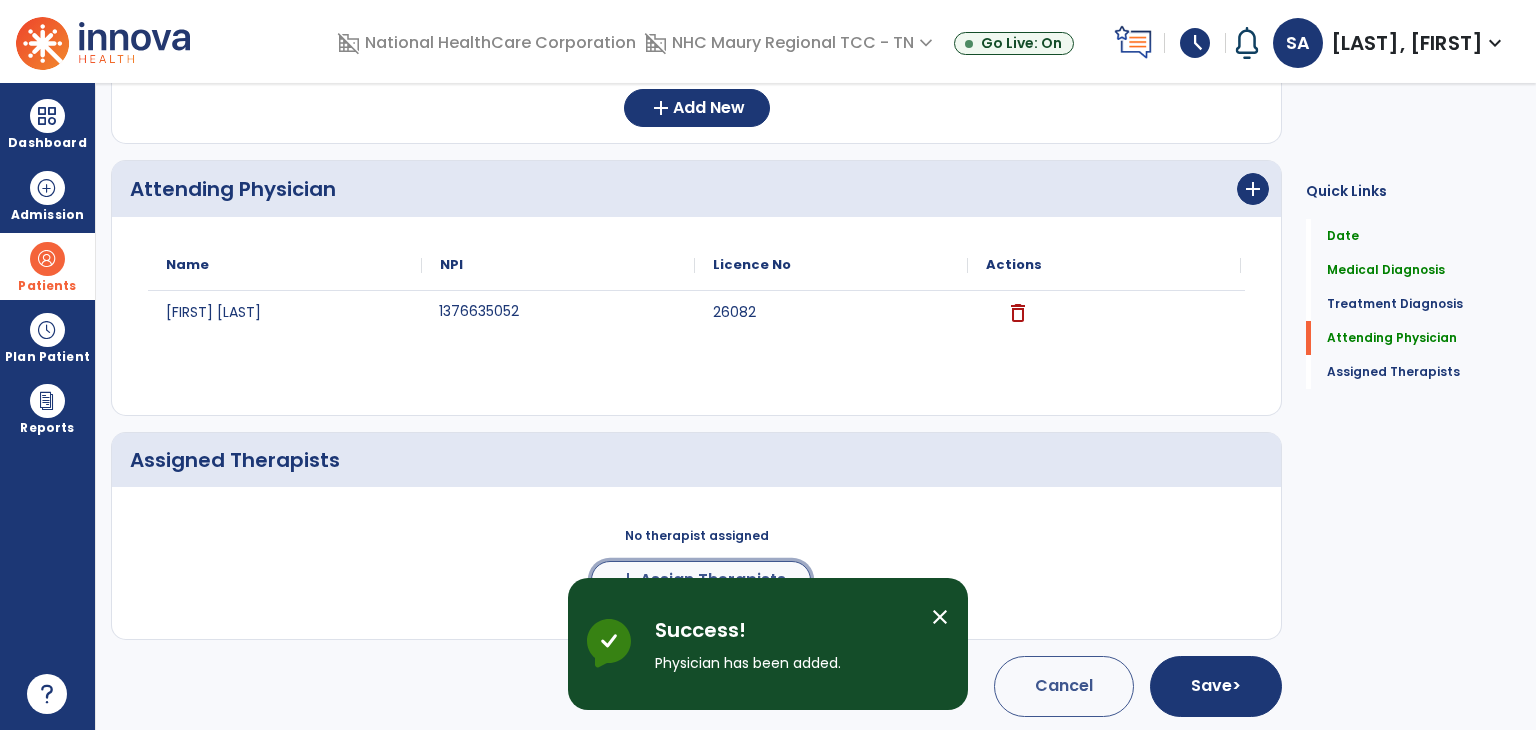 click on "Assign Therapists" 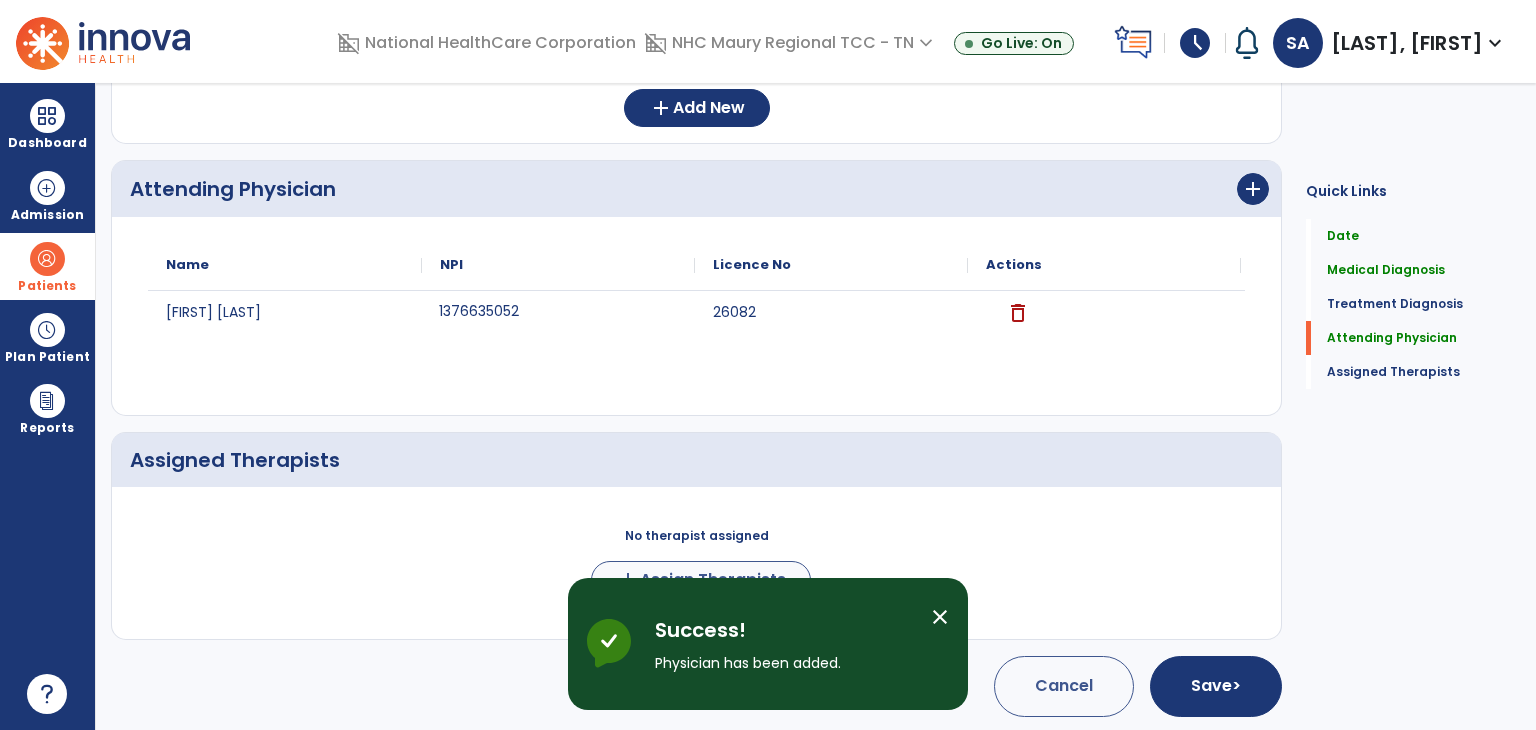 scroll, scrollTop: 451, scrollLeft: 0, axis: vertical 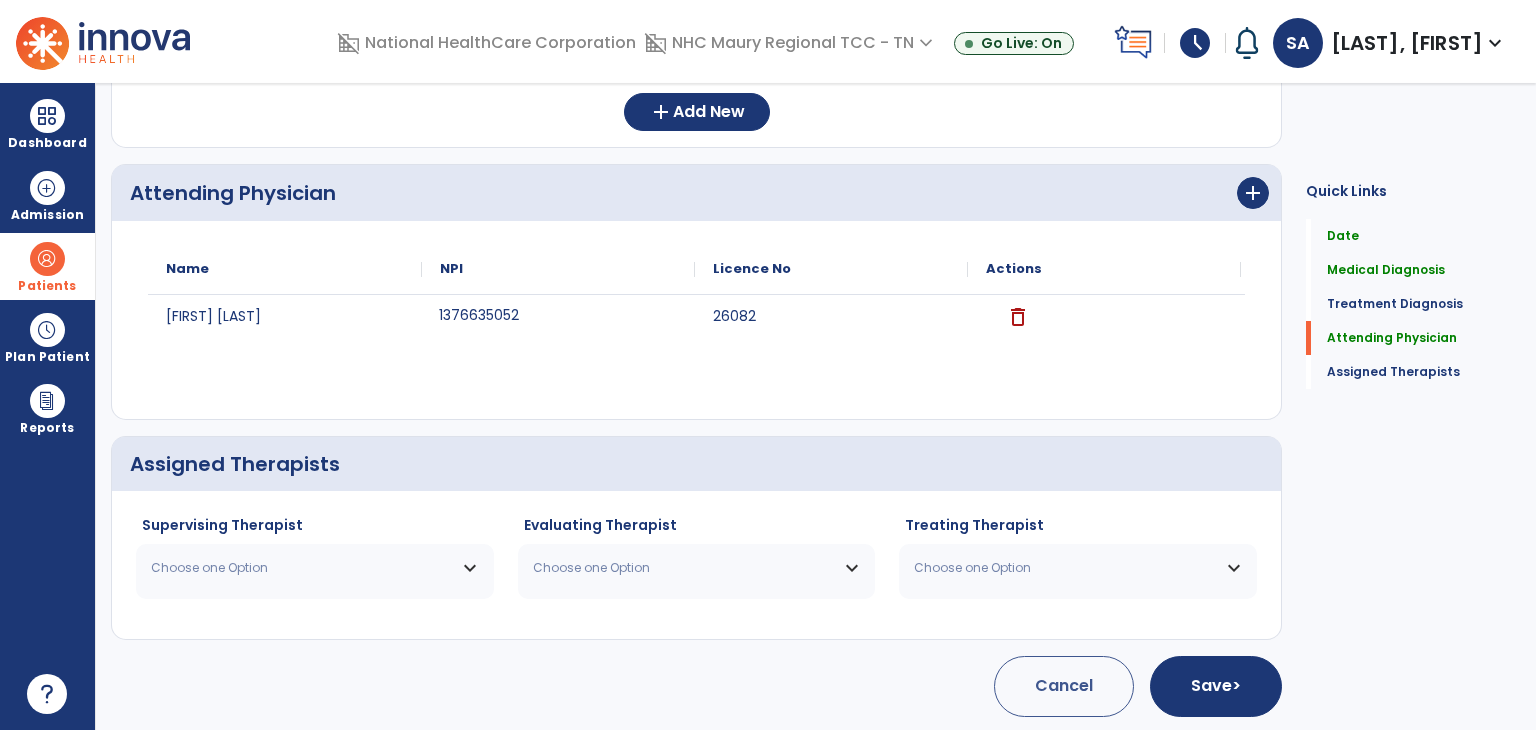 click on "Choose one Option" at bounding box center (302, 568) 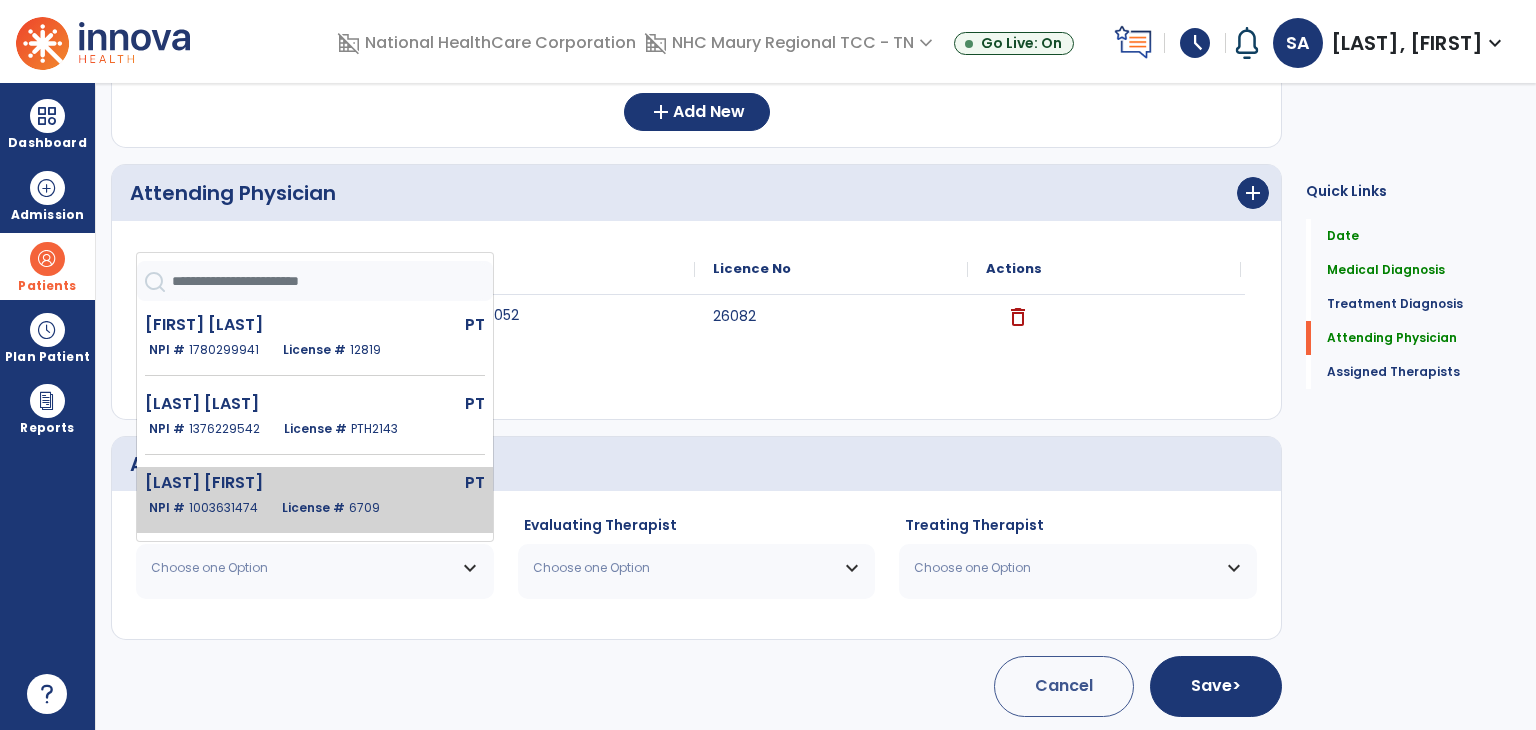 click on "[LAST] [FIRST]" 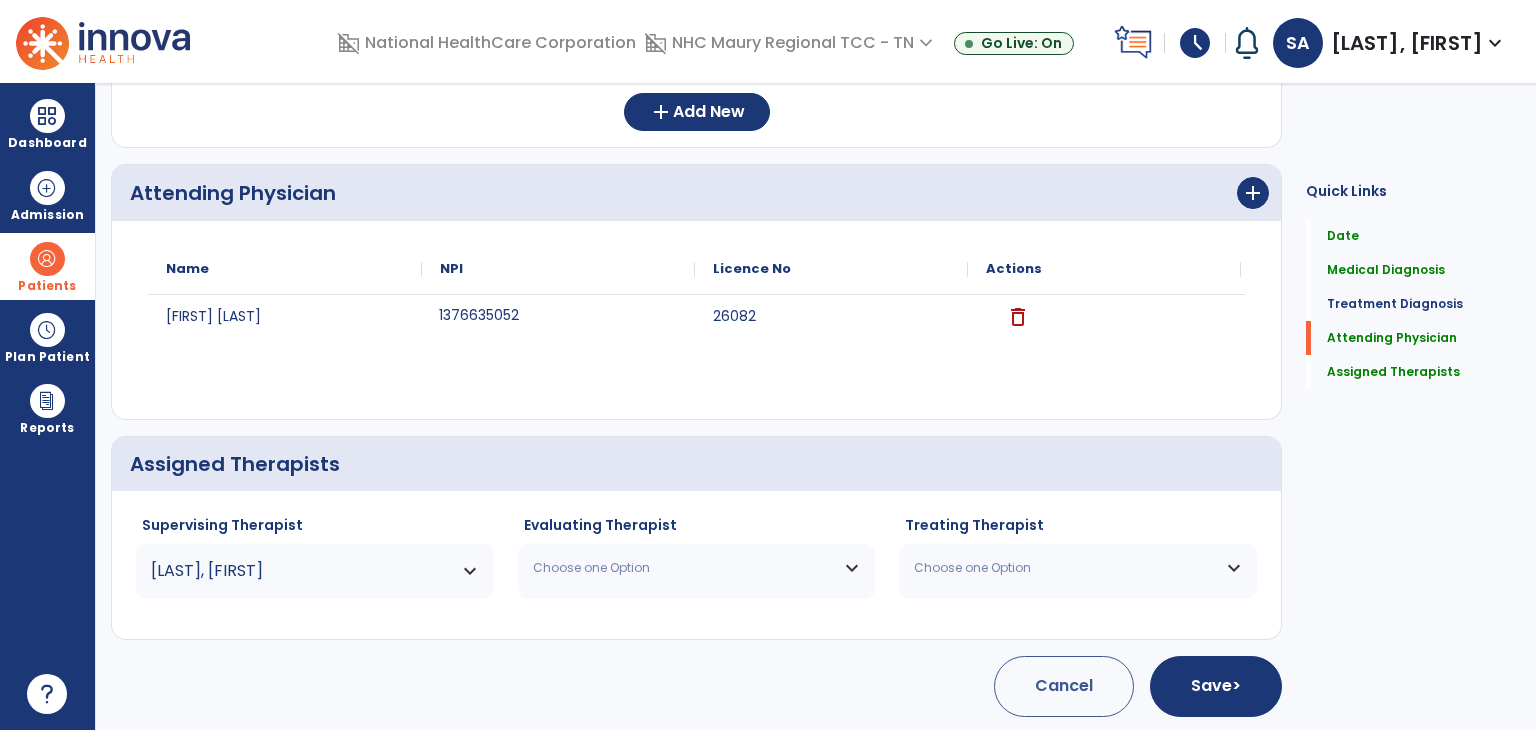 click on "Choose one Option" at bounding box center (684, 568) 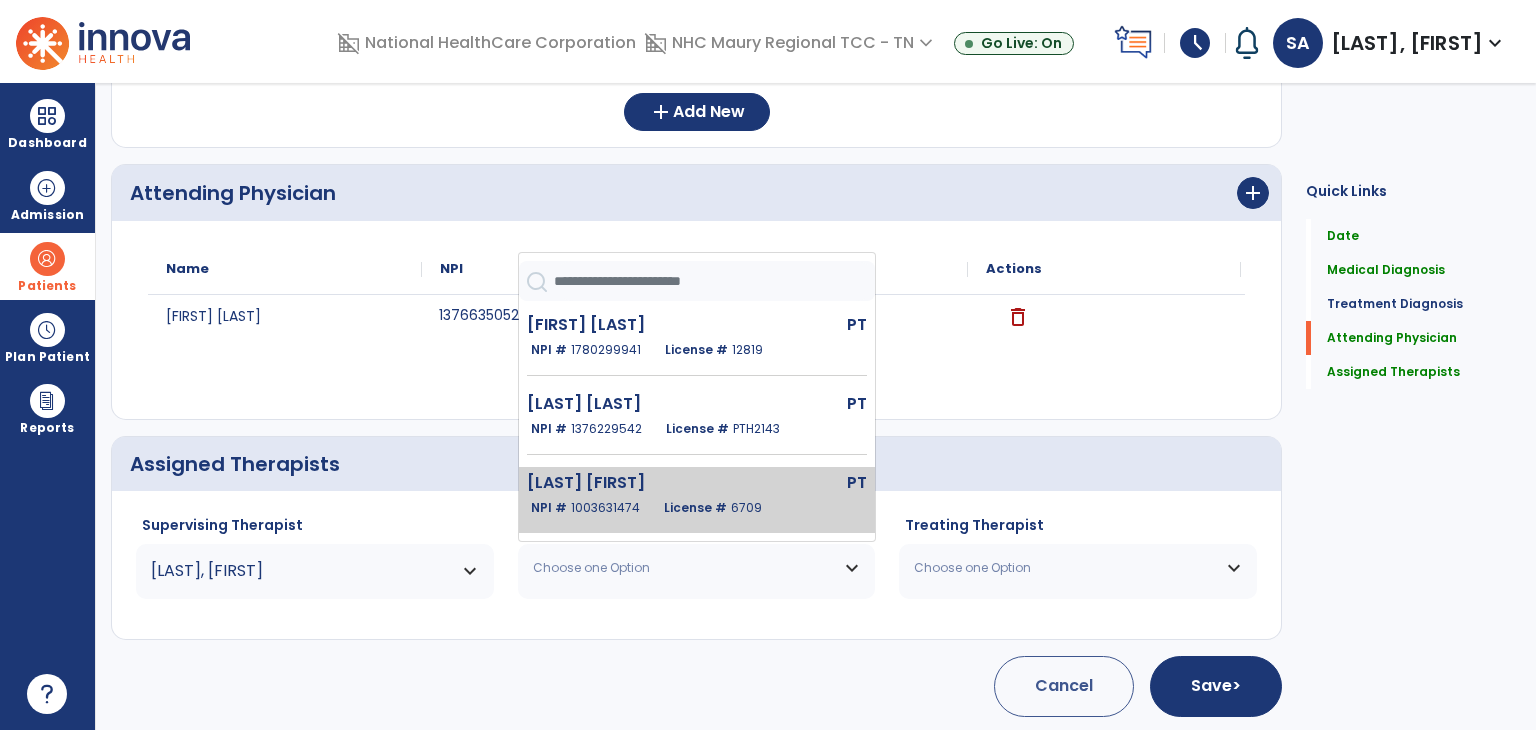 click on "[LAST] [FIRST]" 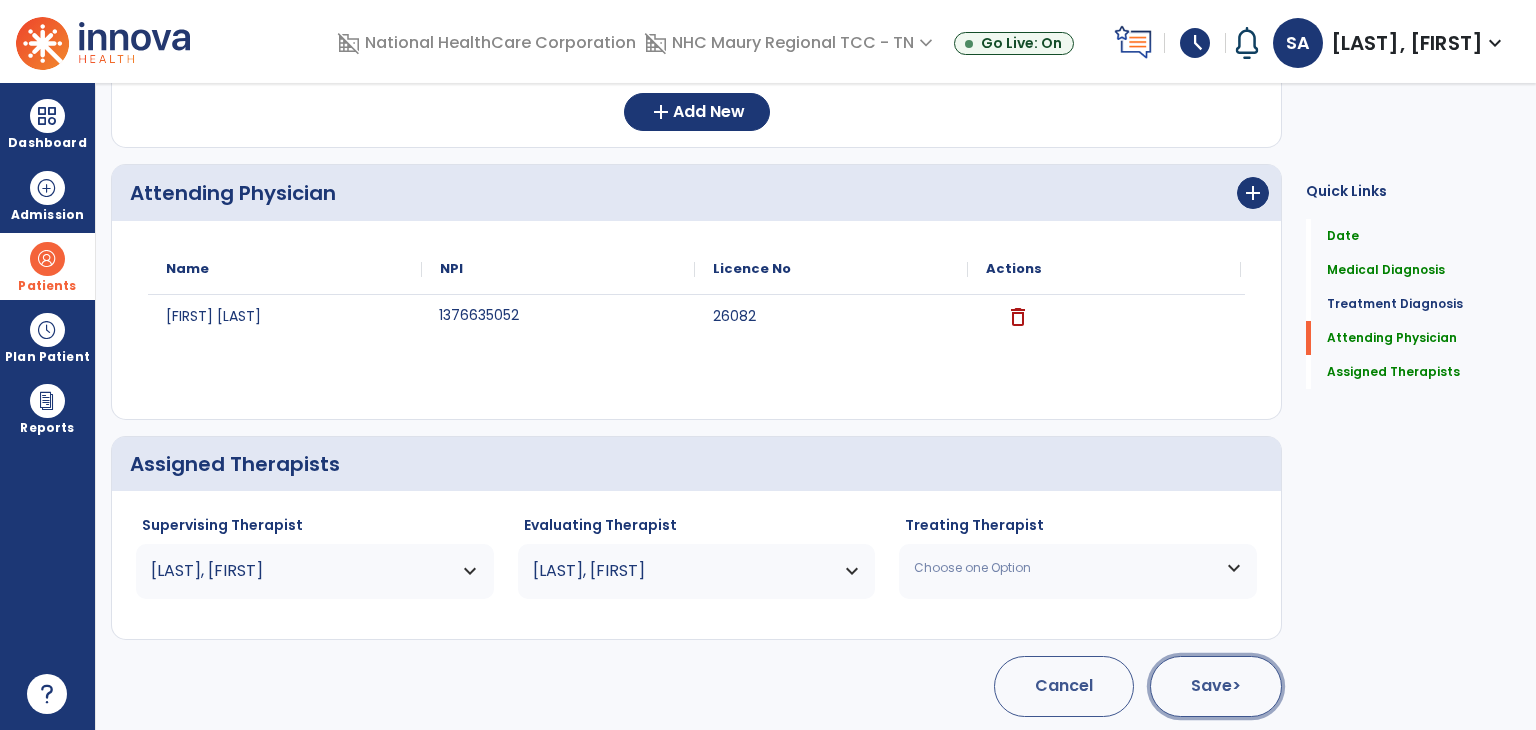 click on "Save  >" 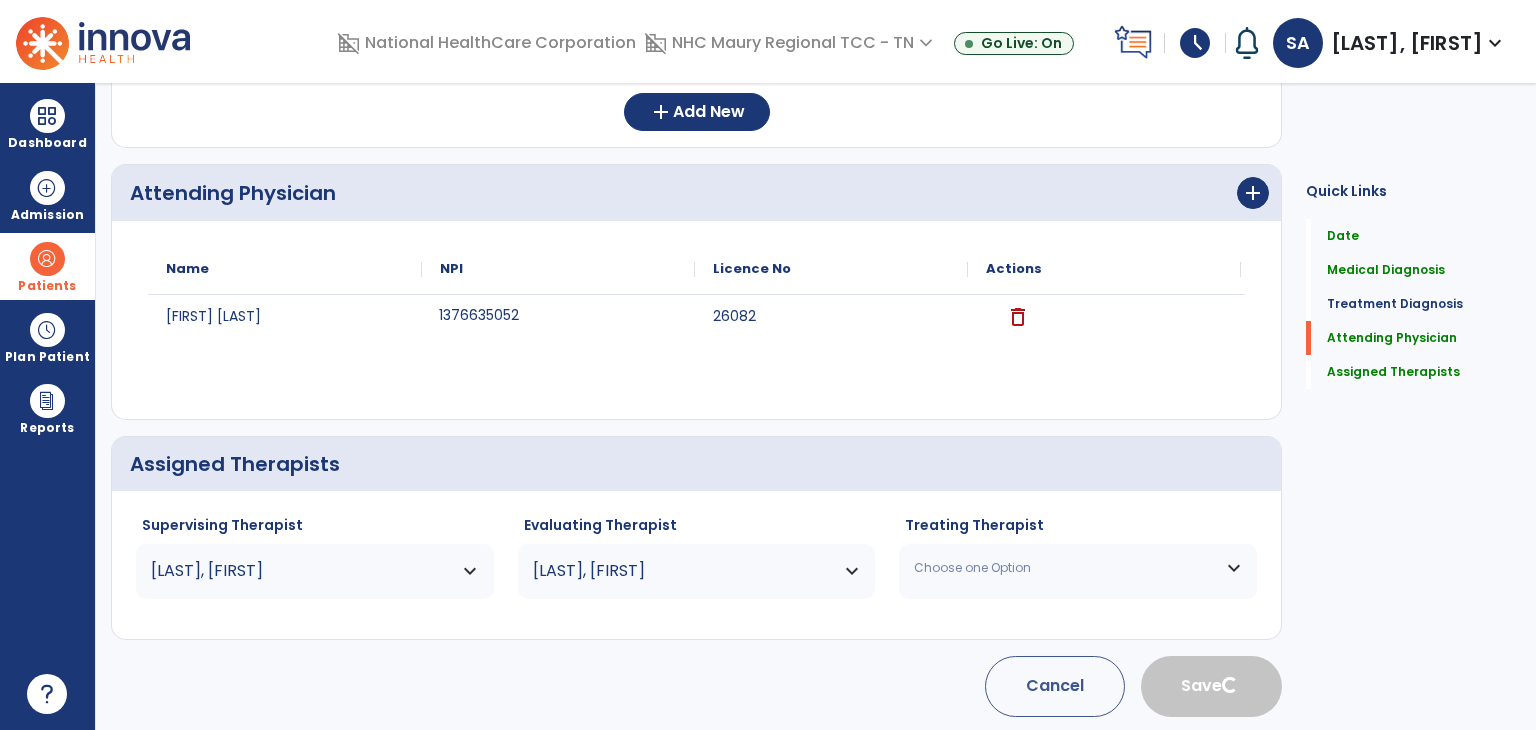 type 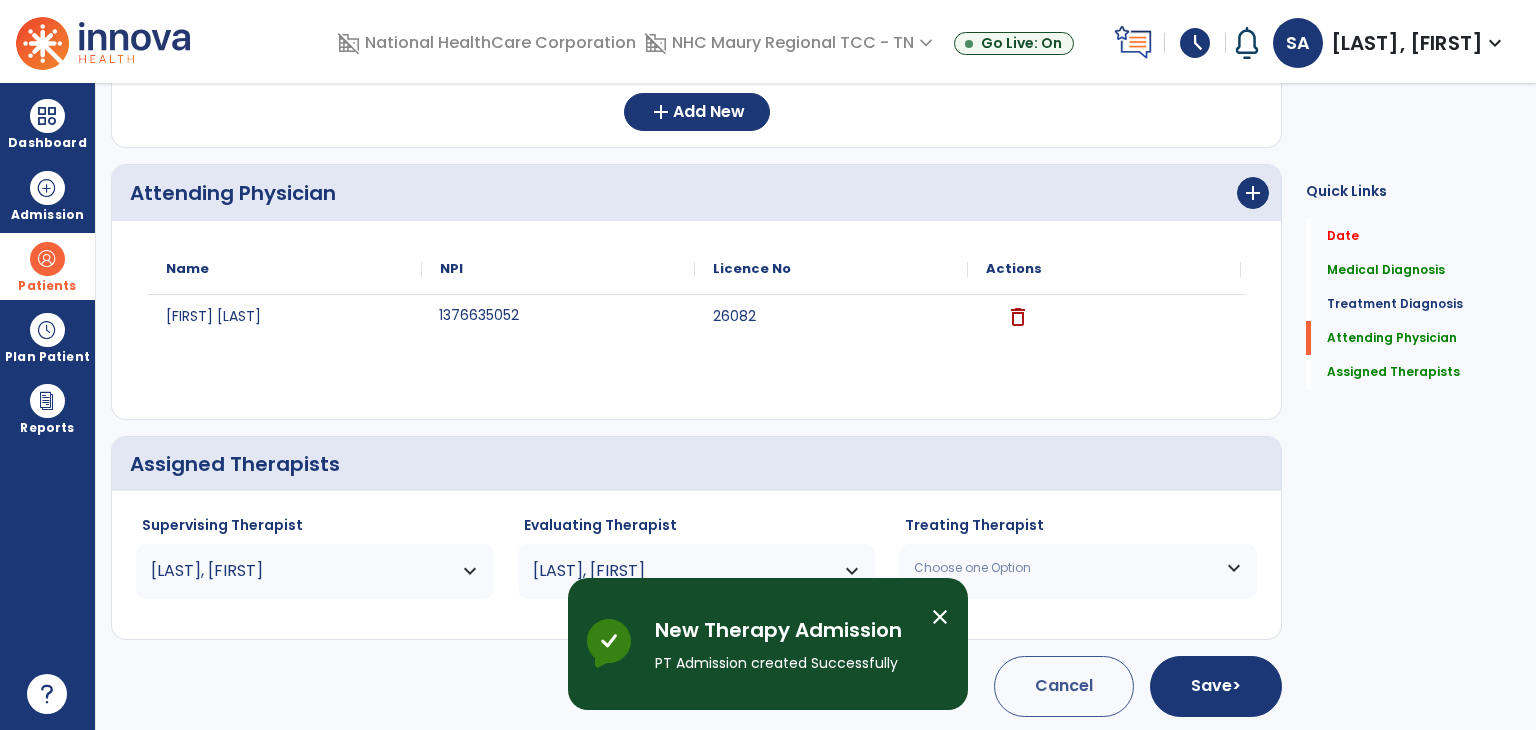 scroll, scrollTop: 72, scrollLeft: 0, axis: vertical 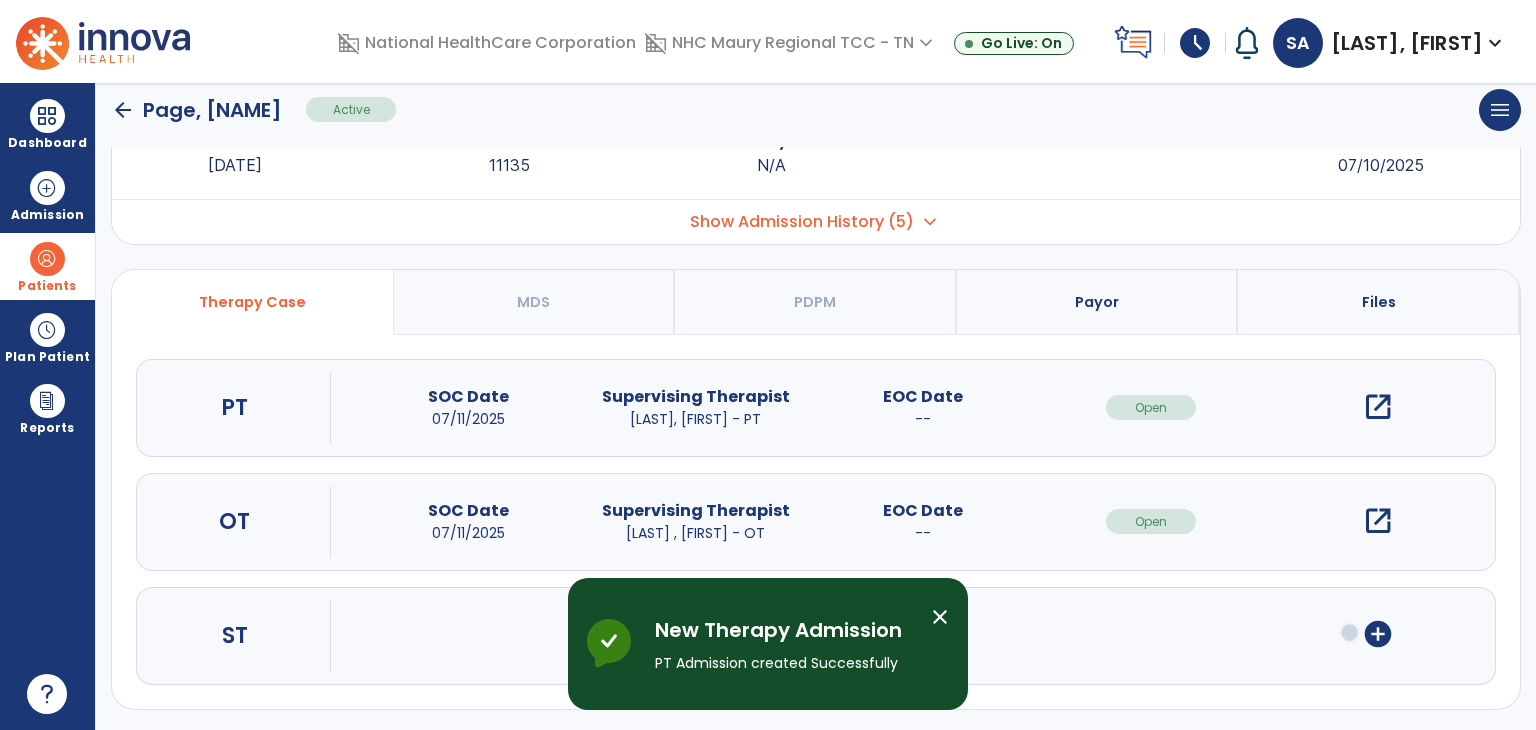click on "open_in_new" at bounding box center [1378, 407] 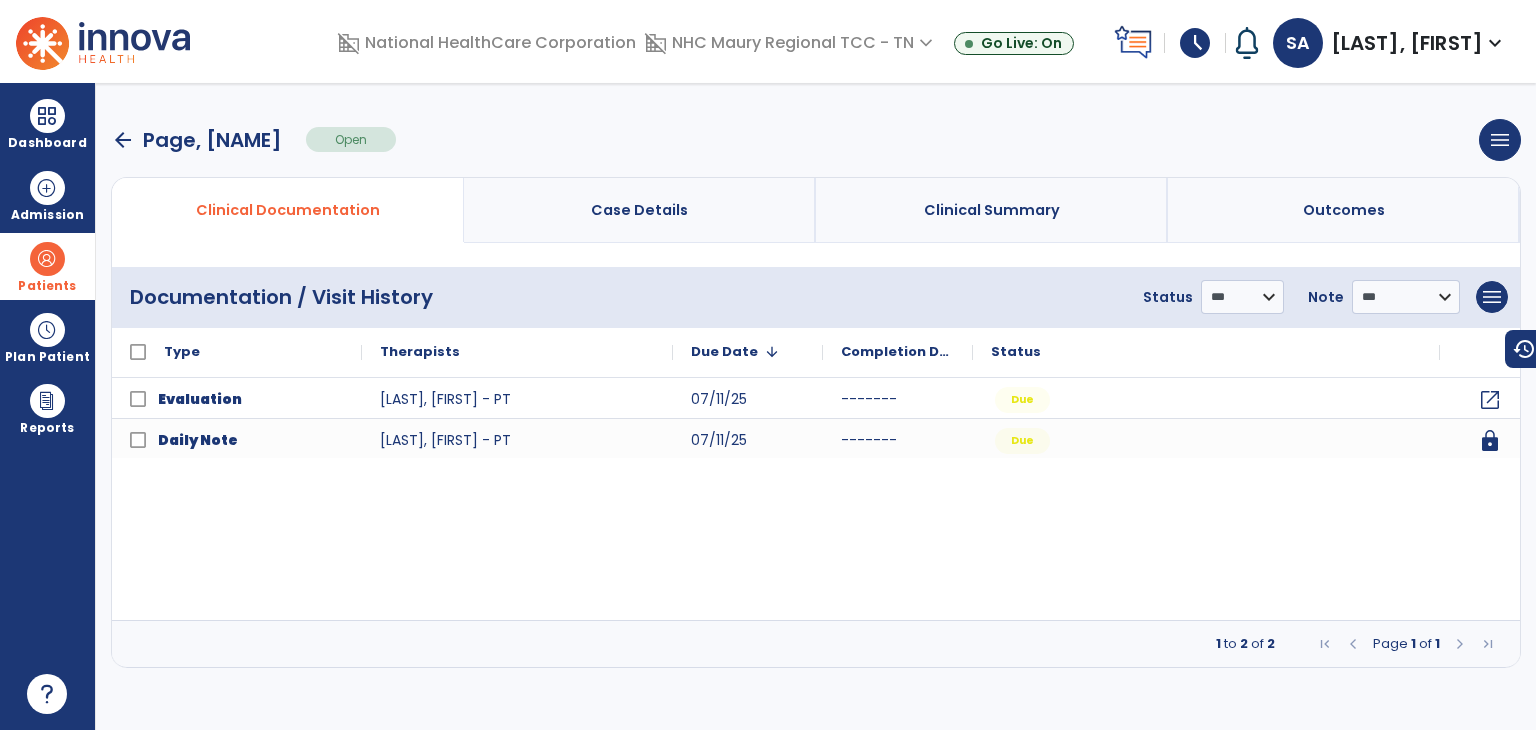 scroll, scrollTop: 0, scrollLeft: 0, axis: both 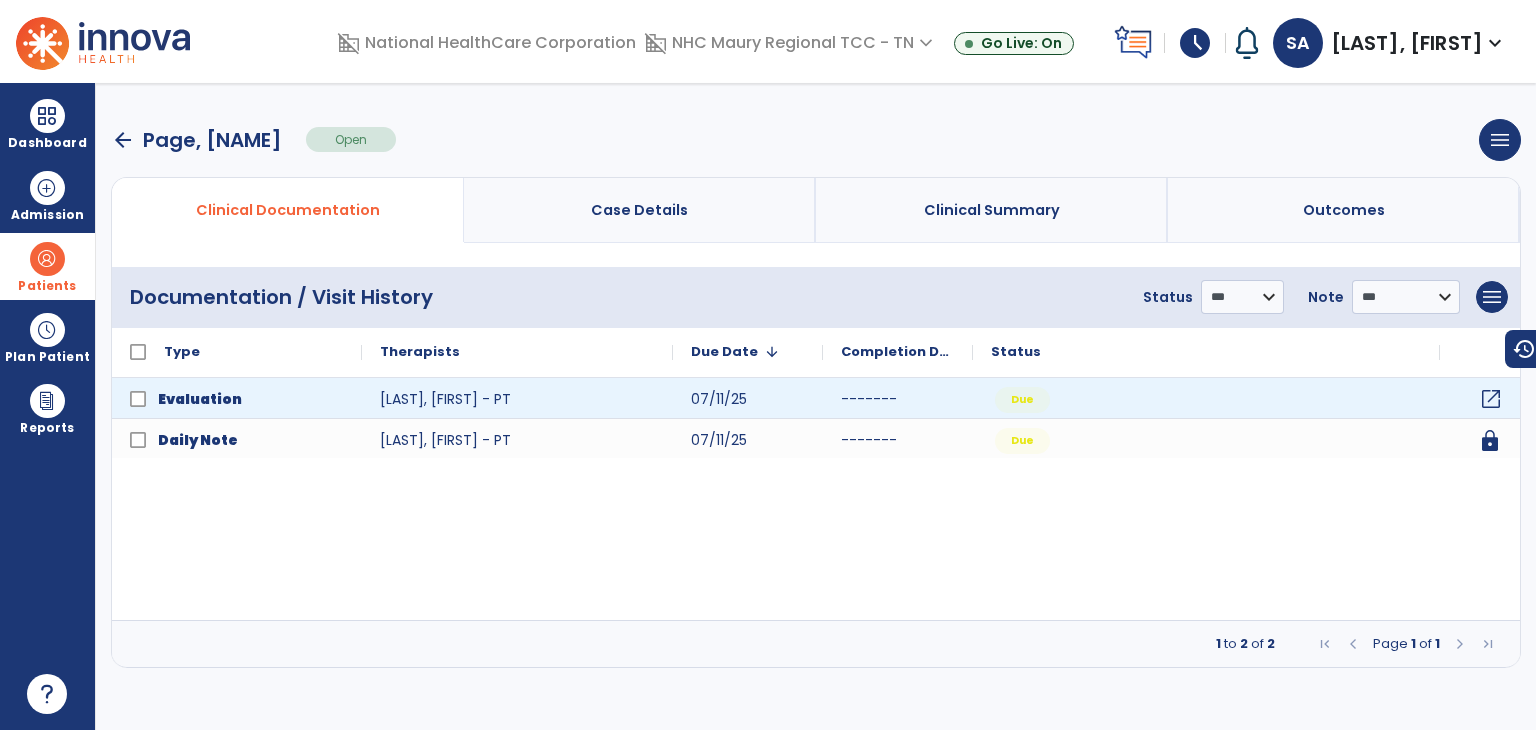 click on "open_in_new" 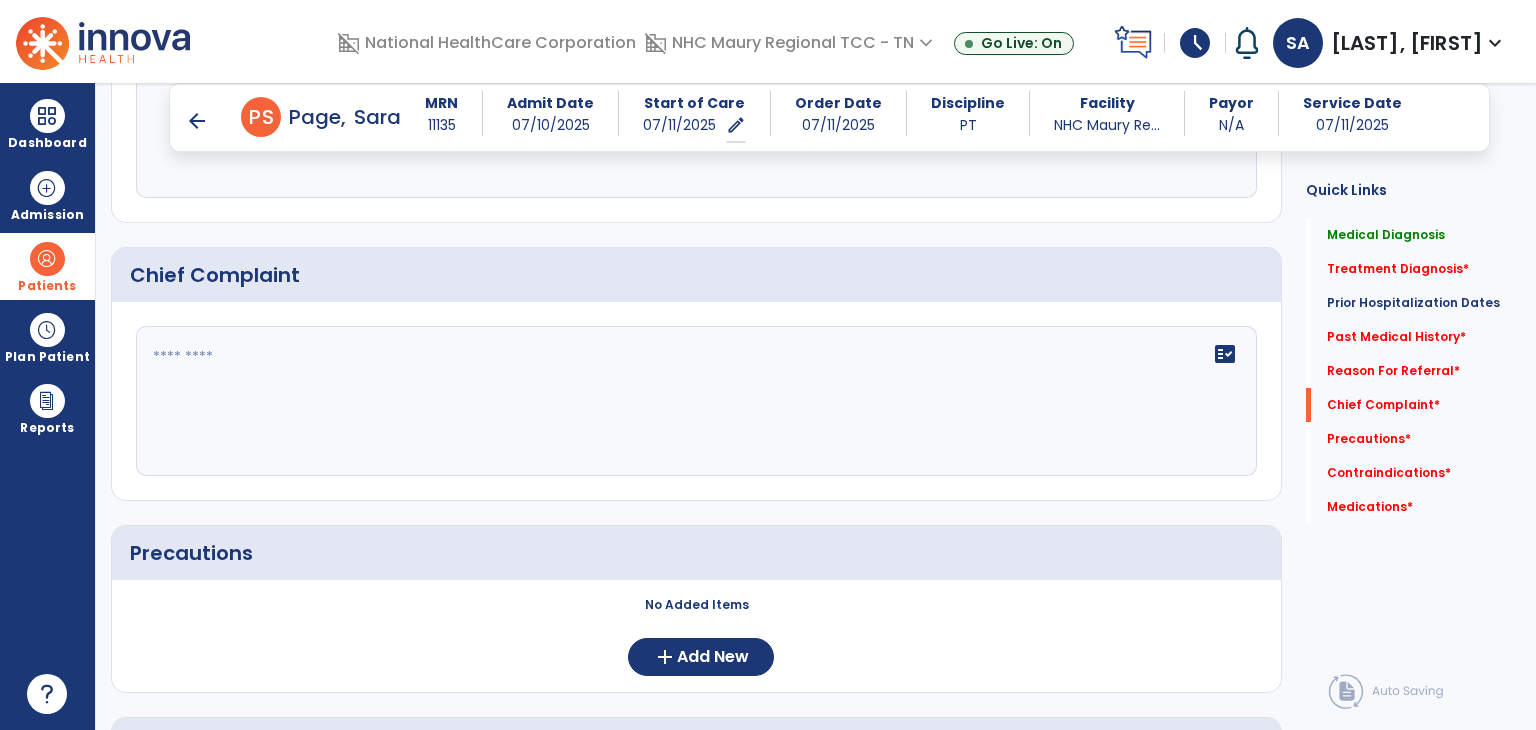 scroll, scrollTop: 1140, scrollLeft: 0, axis: vertical 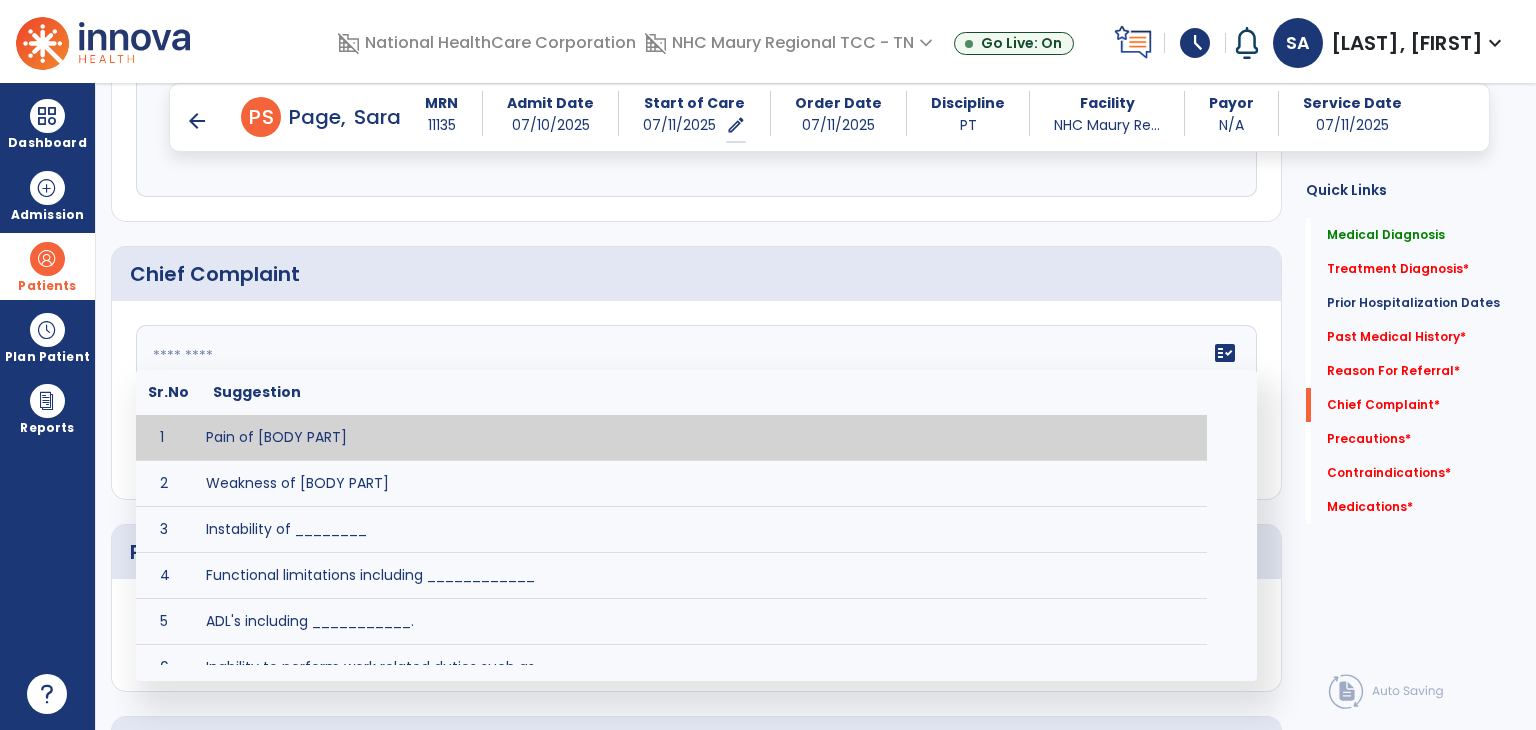 click on "fact_check  Sr.No Suggestion 1 Pain of [BODY PART] 2 Weakness of [BODY PART] 3 Instability of ________ 4 Functional limitations including ____________ 5 ADL's including ___________. 6 Inability to perform work related duties such as _________ 7 Inability to perform house hold duties such as __________. 8 Loss of balance. 9 Problems with gait including _________." 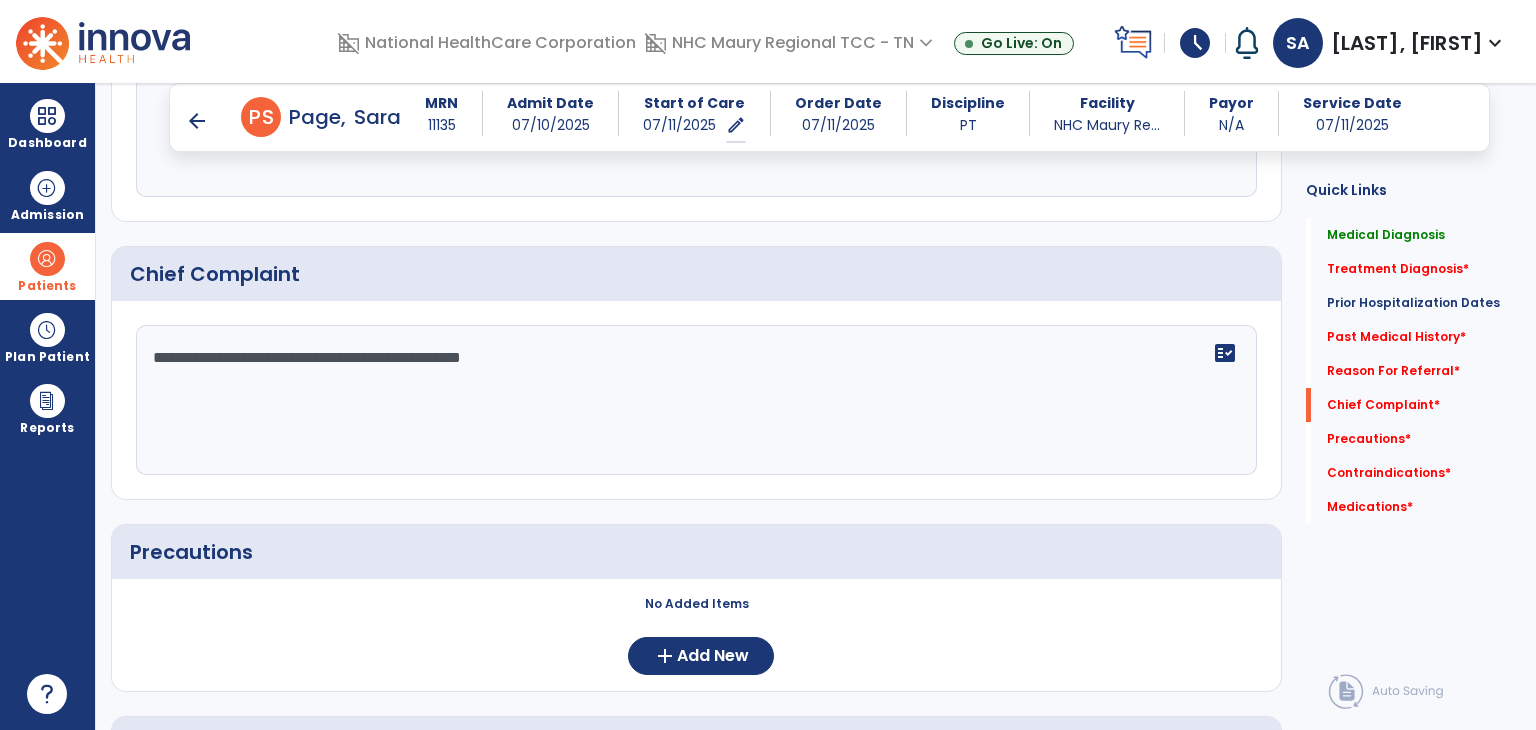 type on "**********" 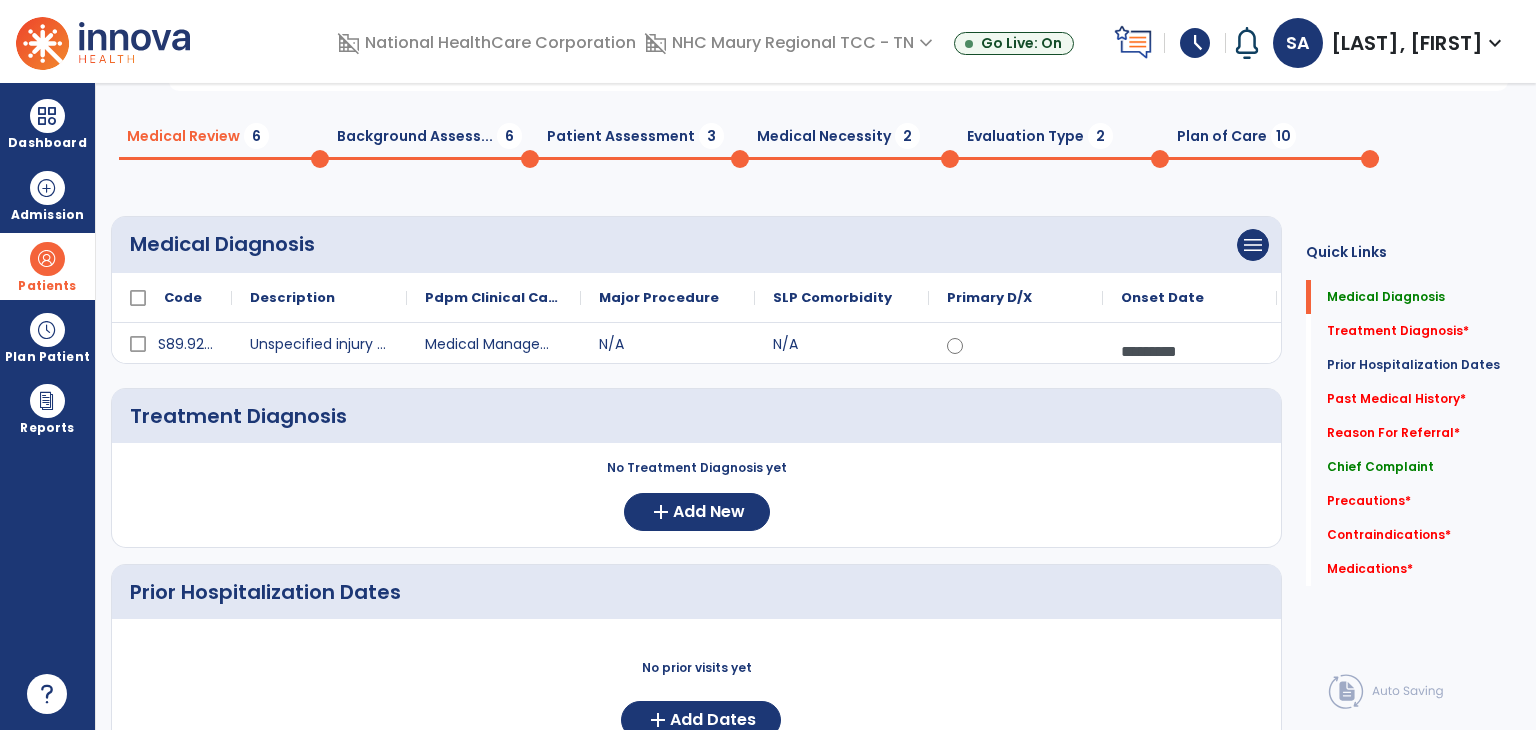 scroll, scrollTop: 0, scrollLeft: 0, axis: both 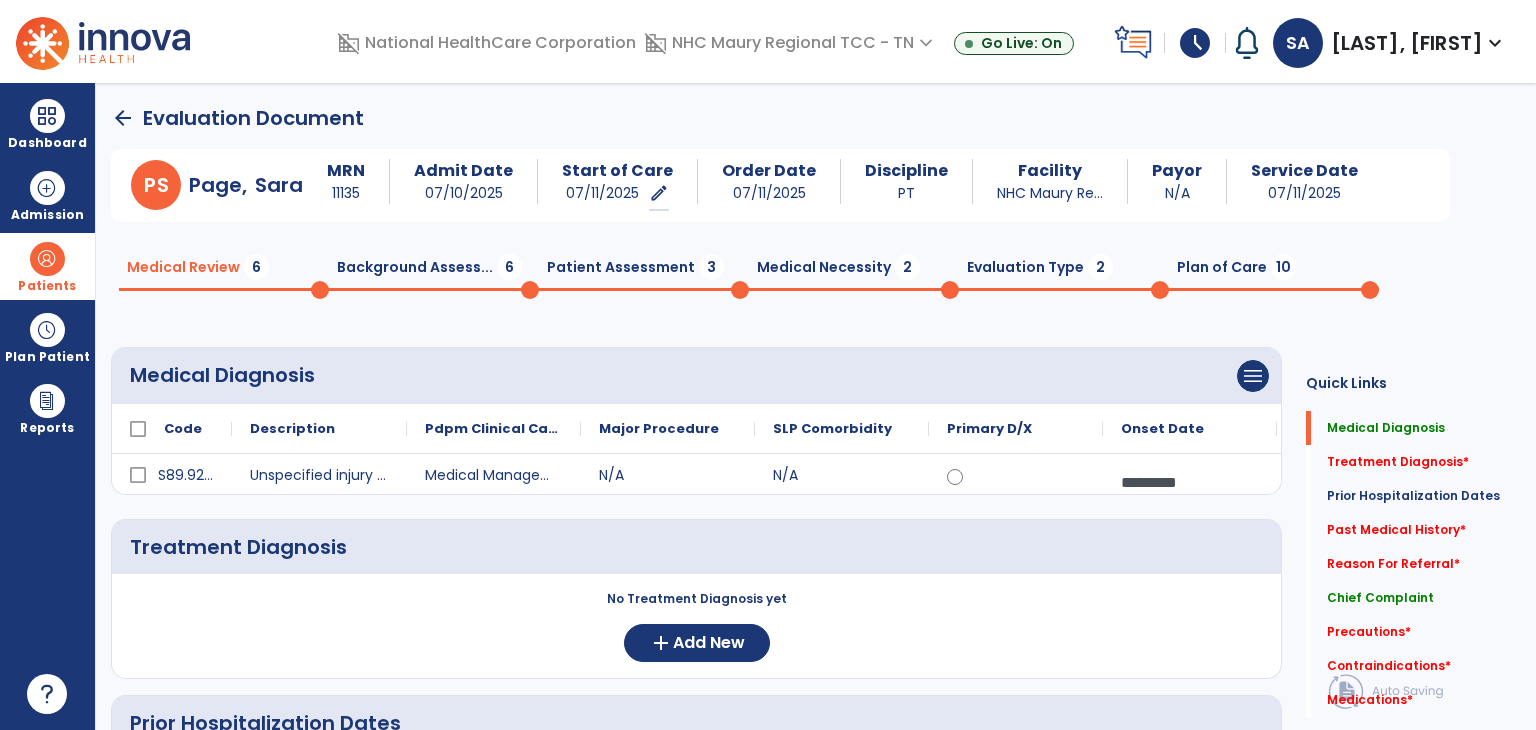 click on "Background Assess...  6" 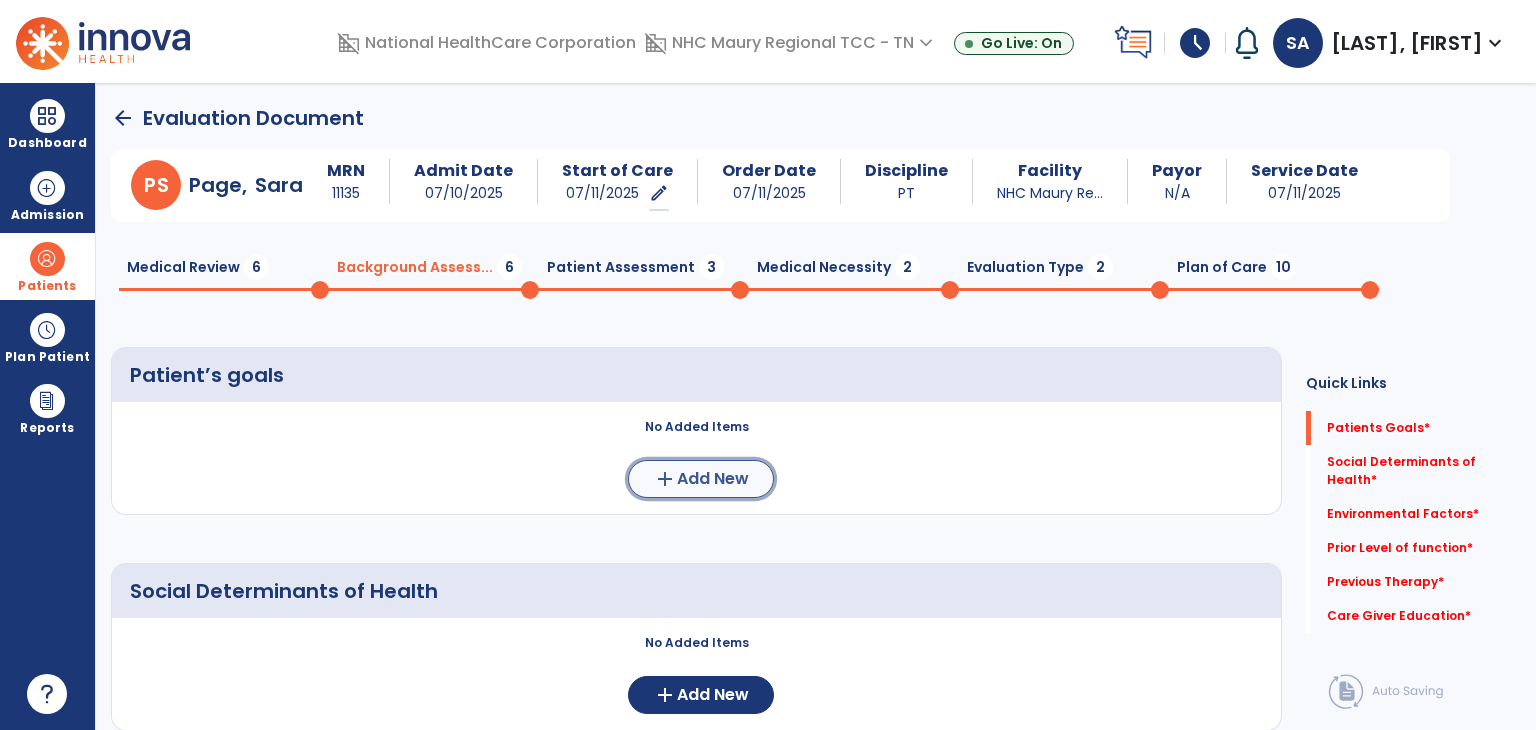 click on "add  Add New" 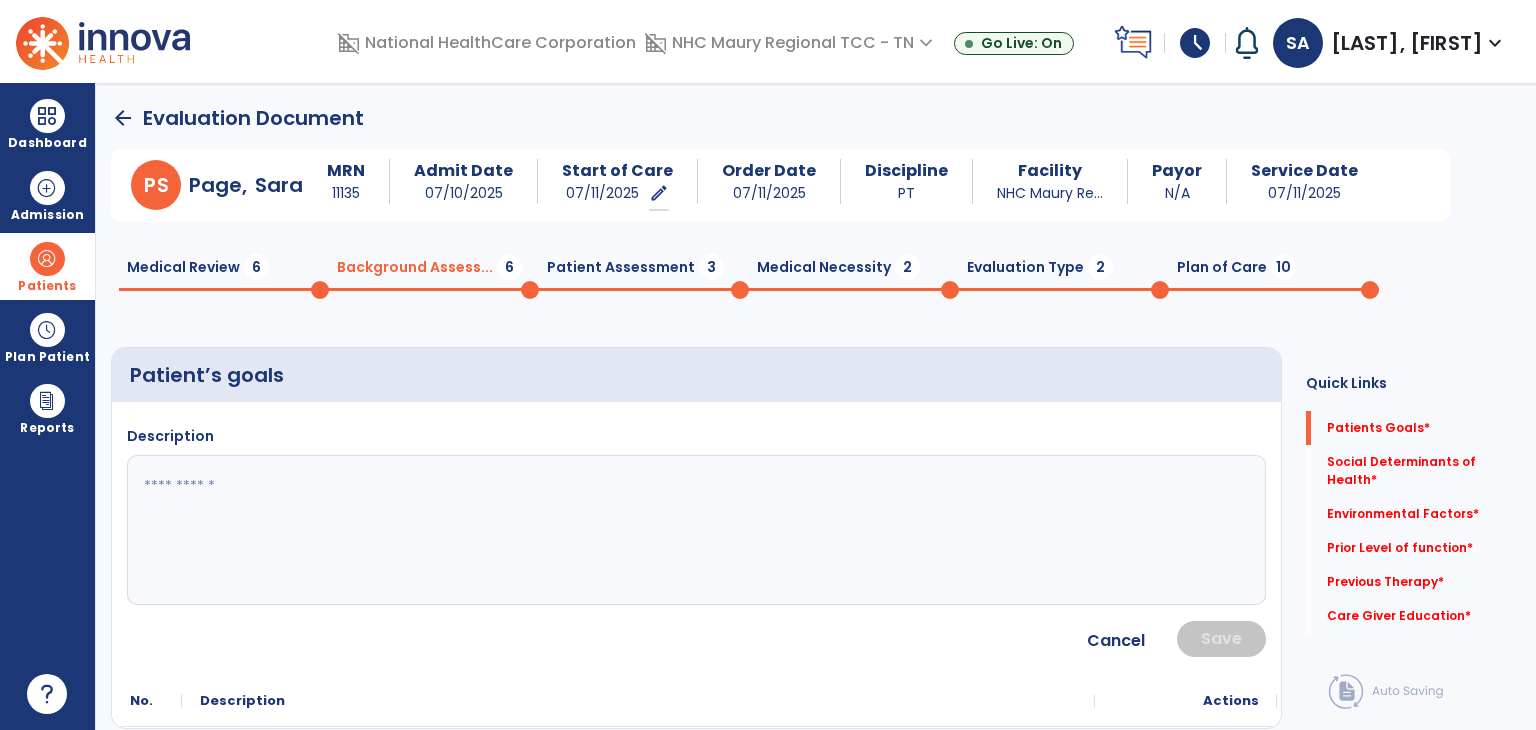 click 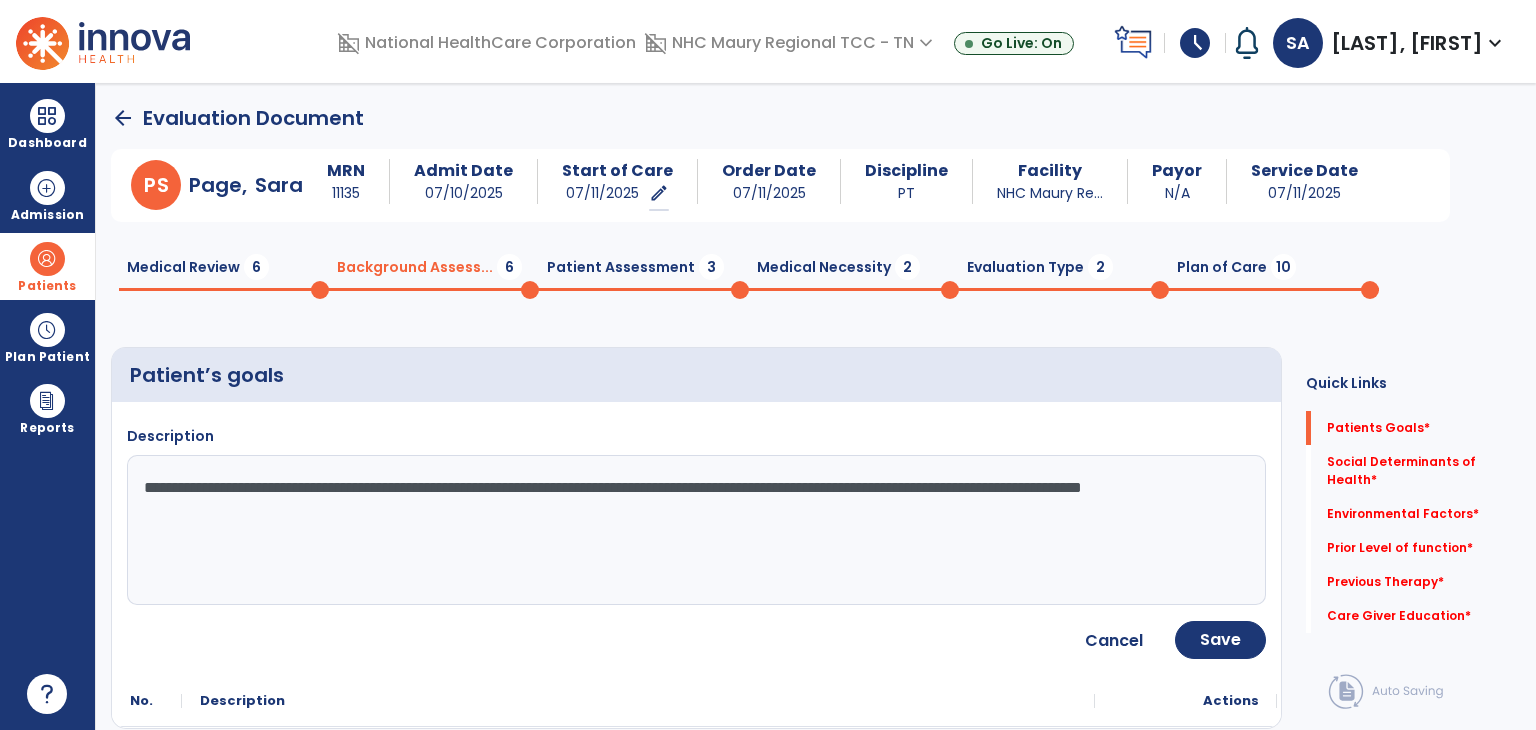 type on "**********" 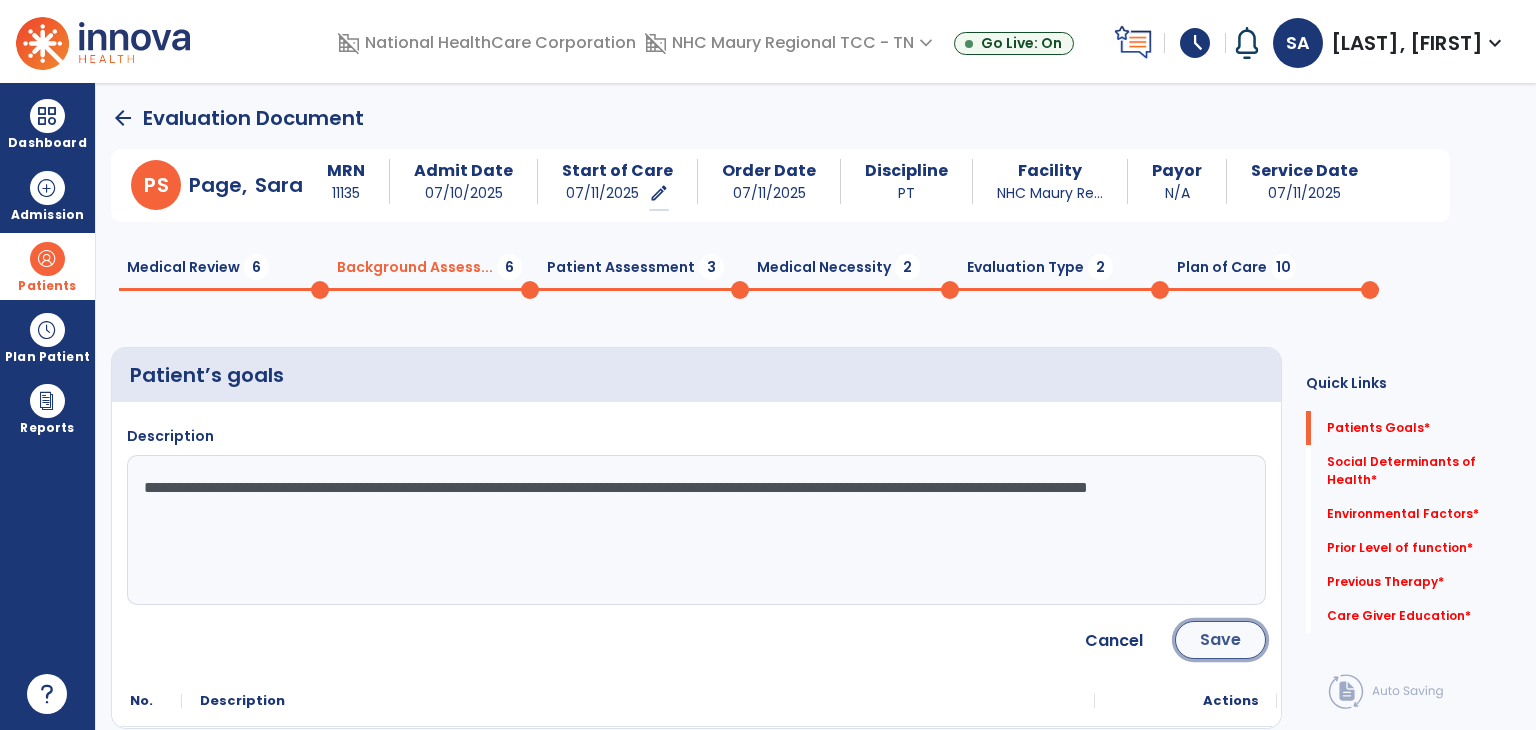 click on "Save" 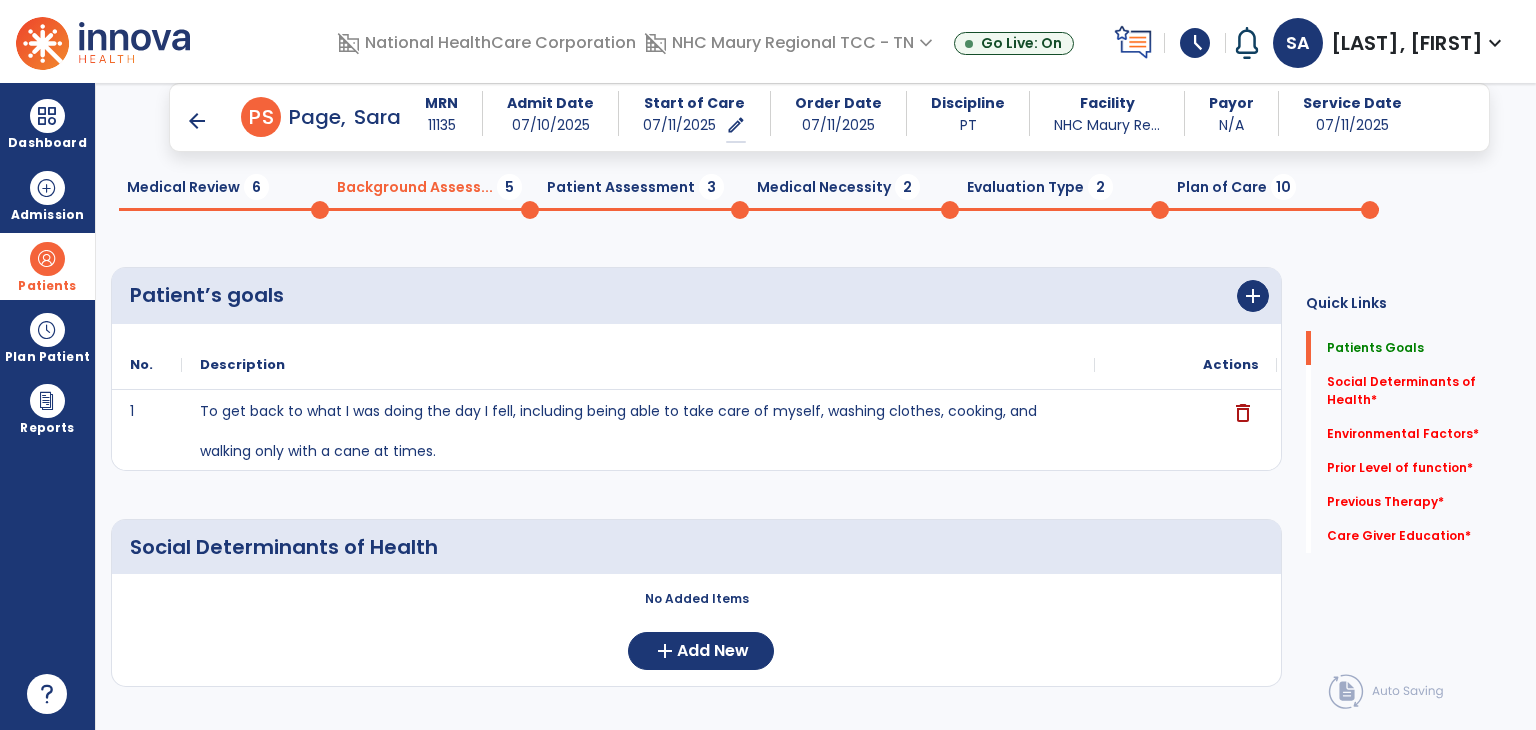 scroll, scrollTop: 0, scrollLeft: 0, axis: both 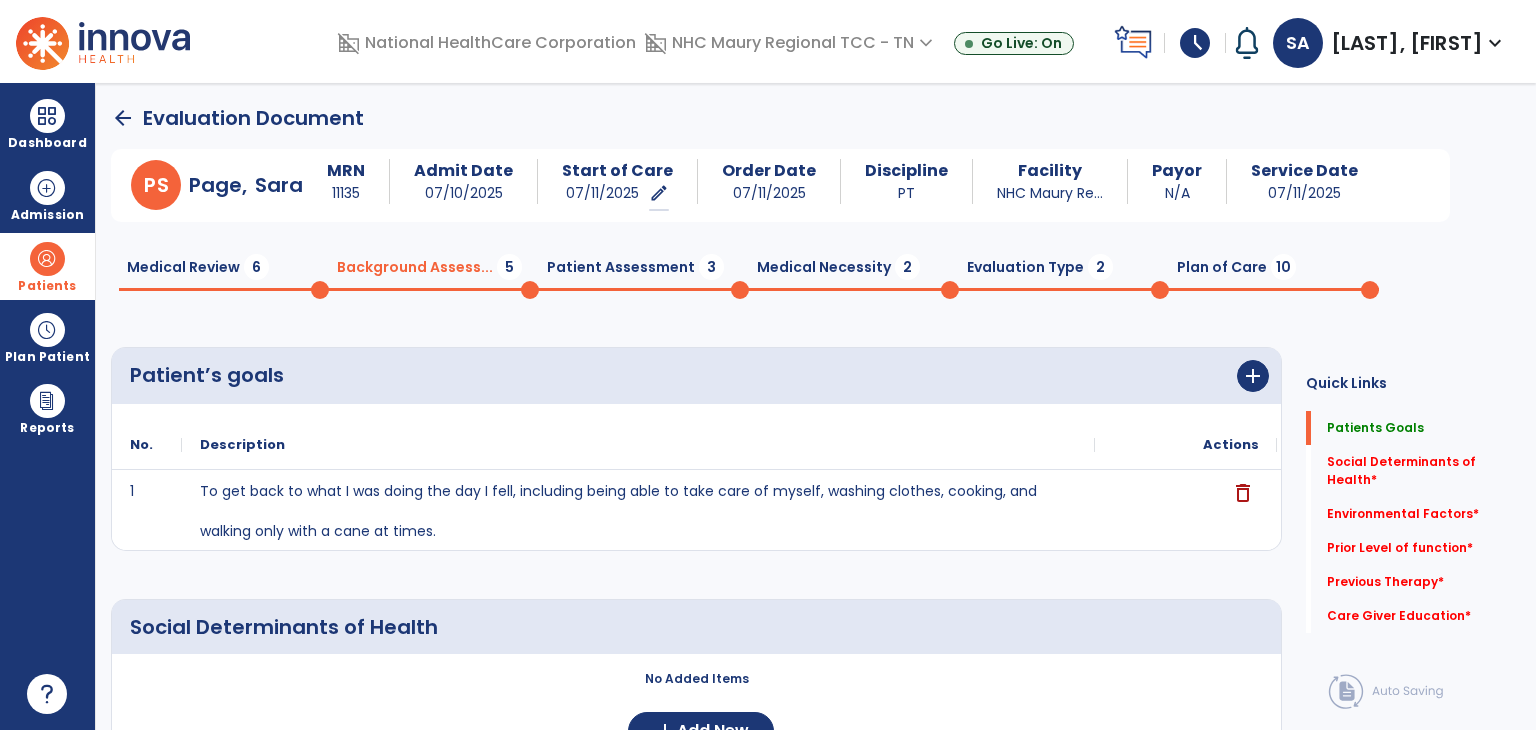 click on "Patient Assessment  3" 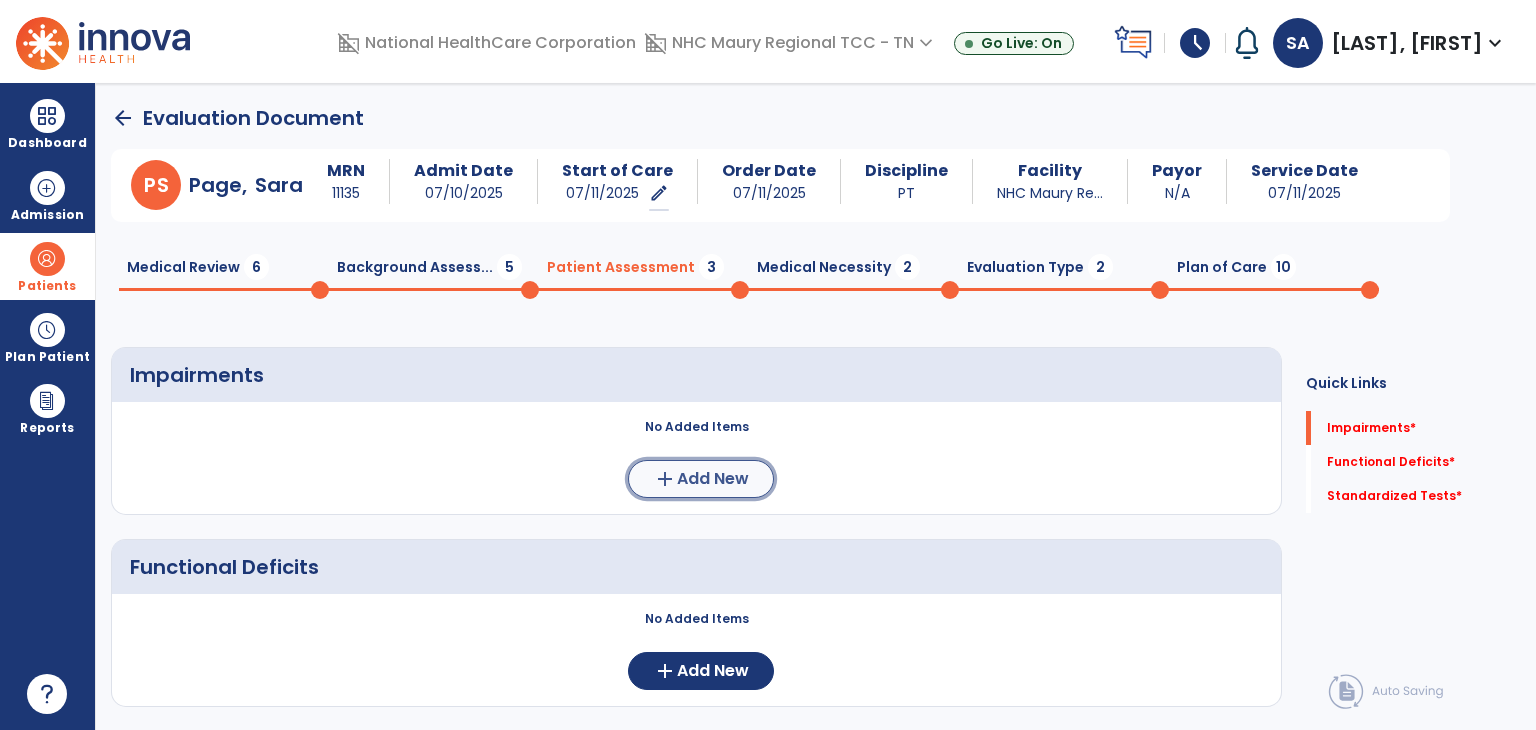 click on "add  Add New" 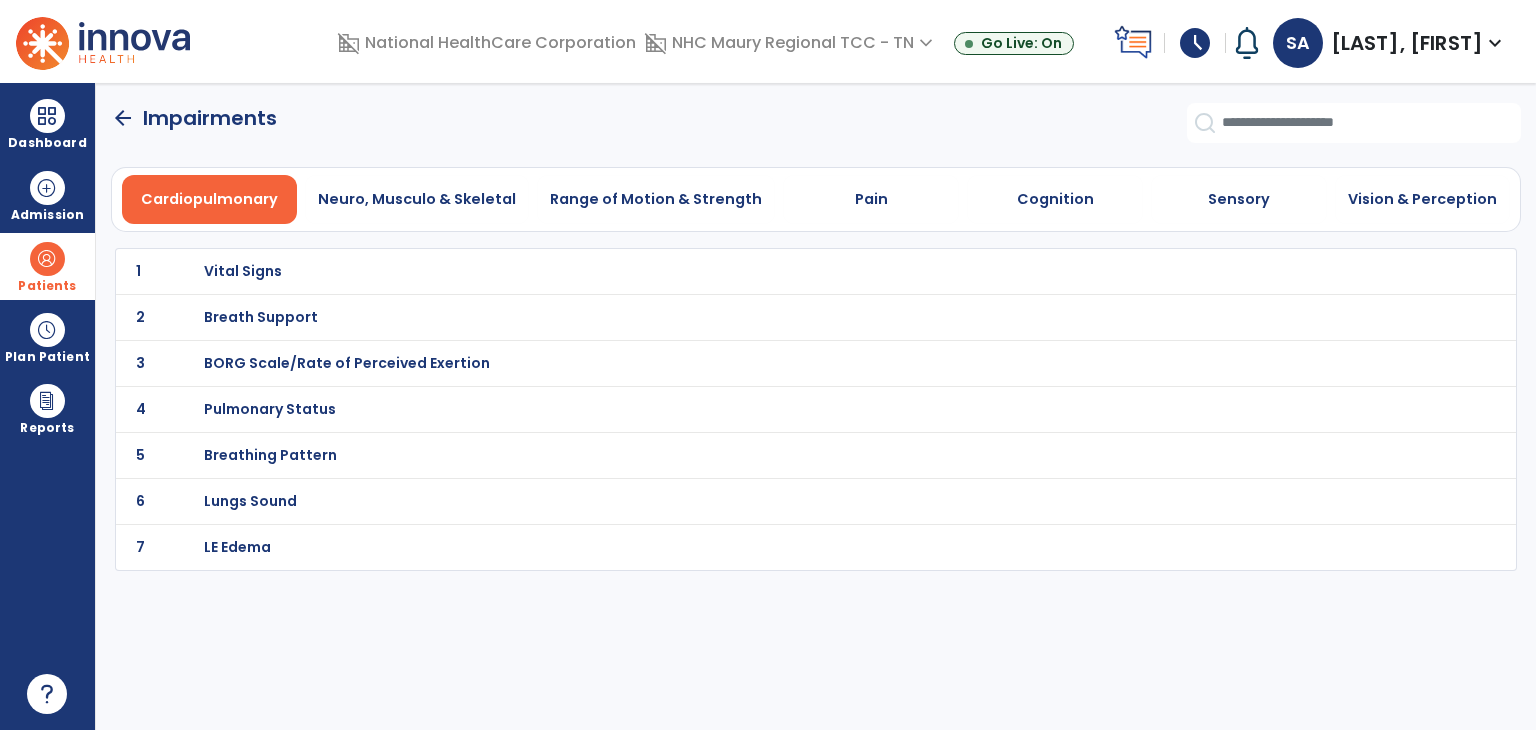 click on "LE Edema" at bounding box center (772, 271) 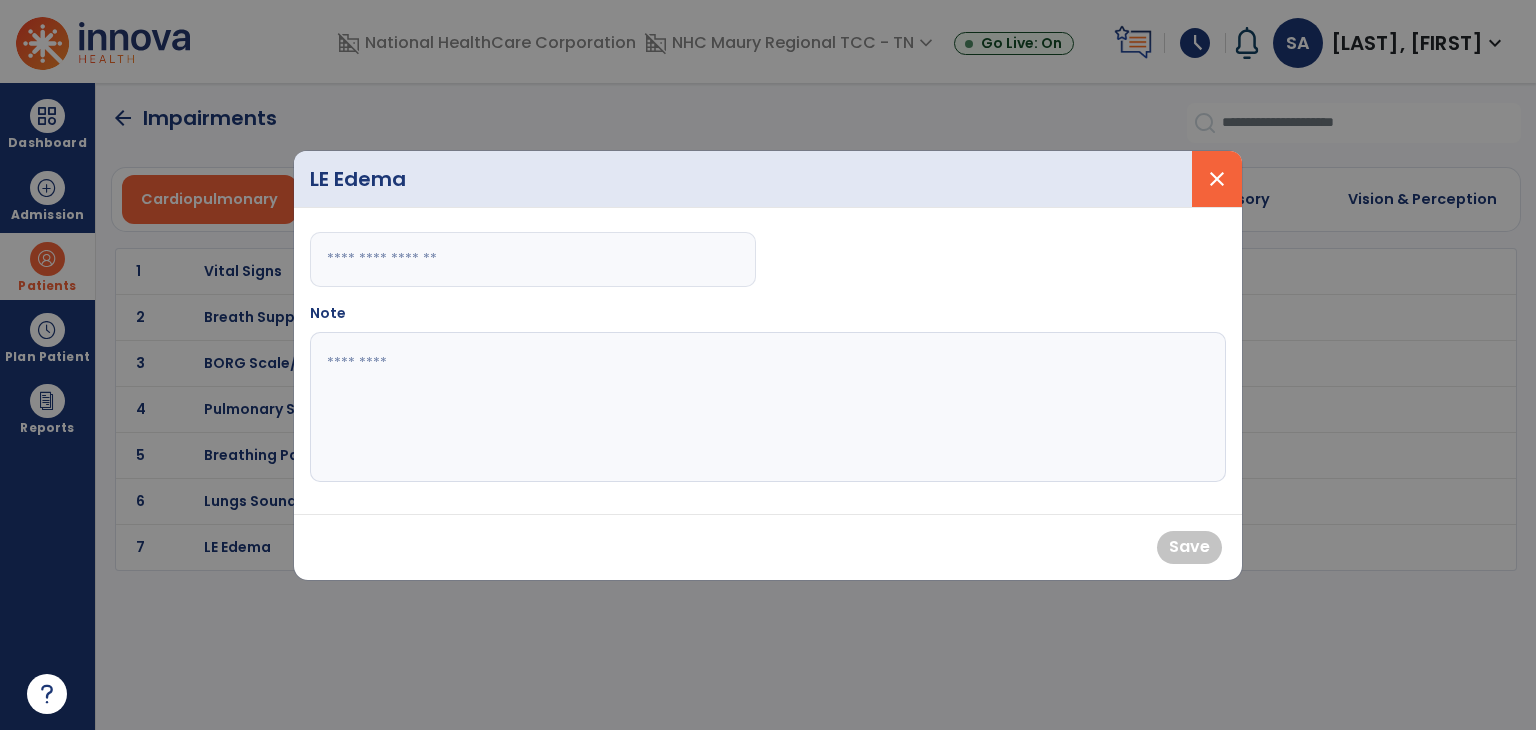 click on "close" at bounding box center (1217, 179) 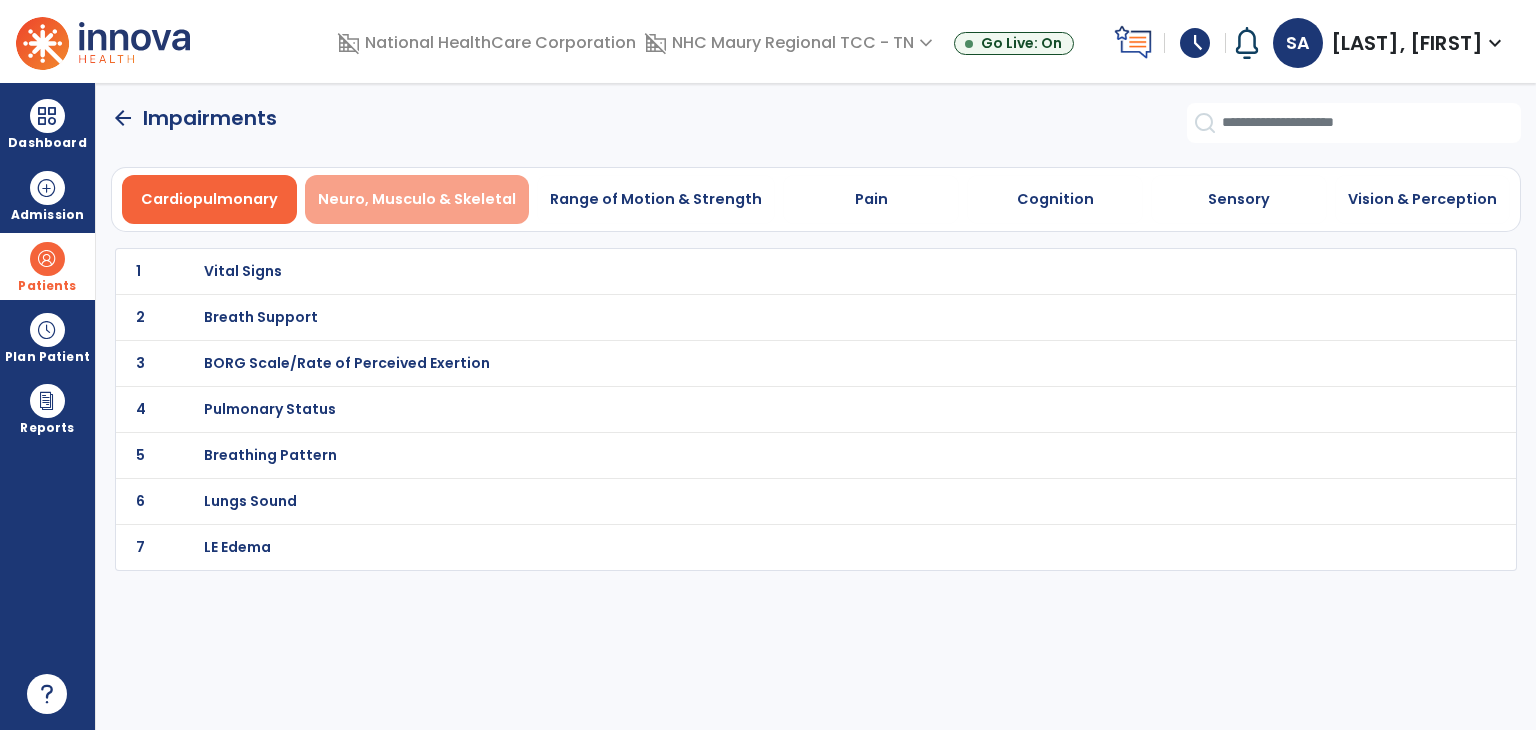 click on "Neuro, Musculo & Skeletal" at bounding box center [417, 199] 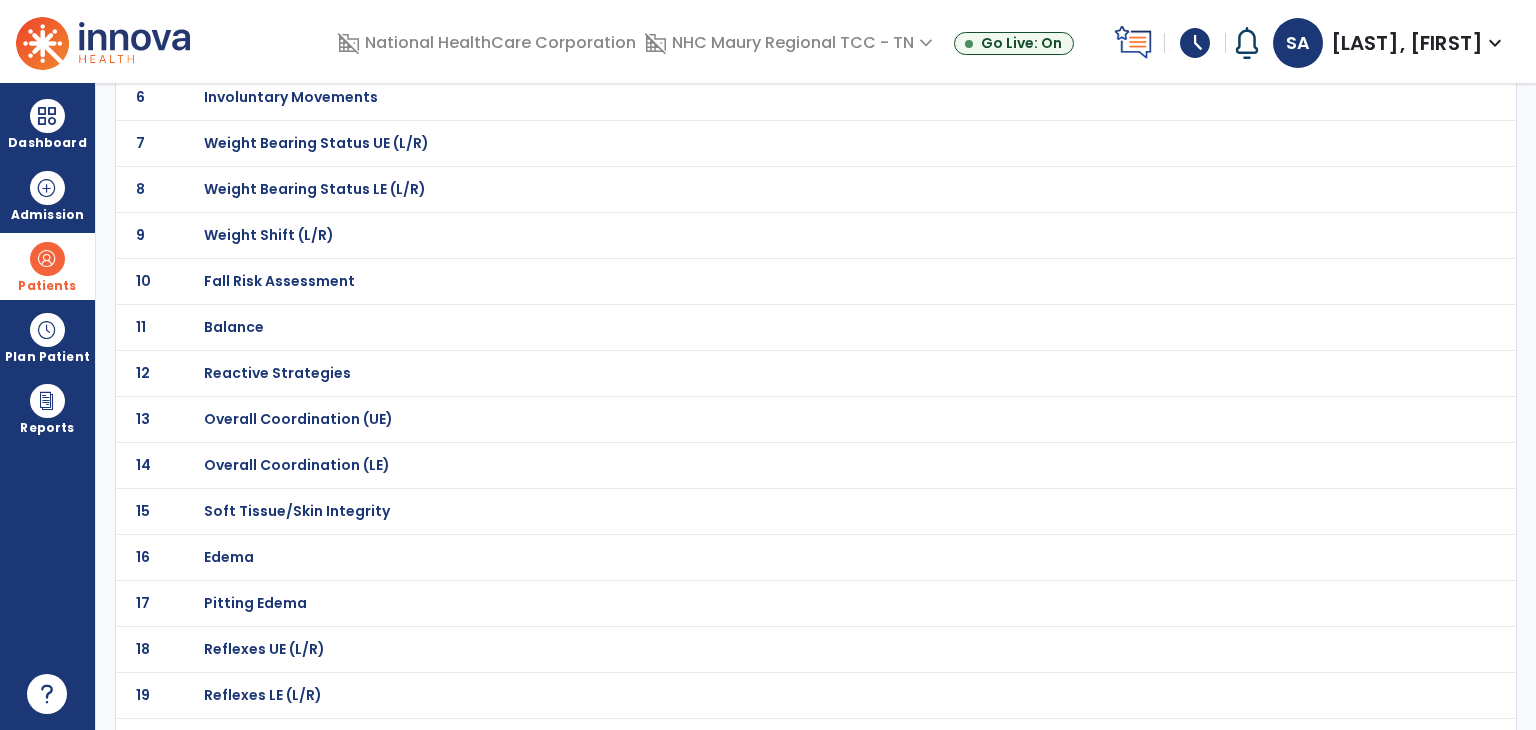scroll, scrollTop: 414, scrollLeft: 0, axis: vertical 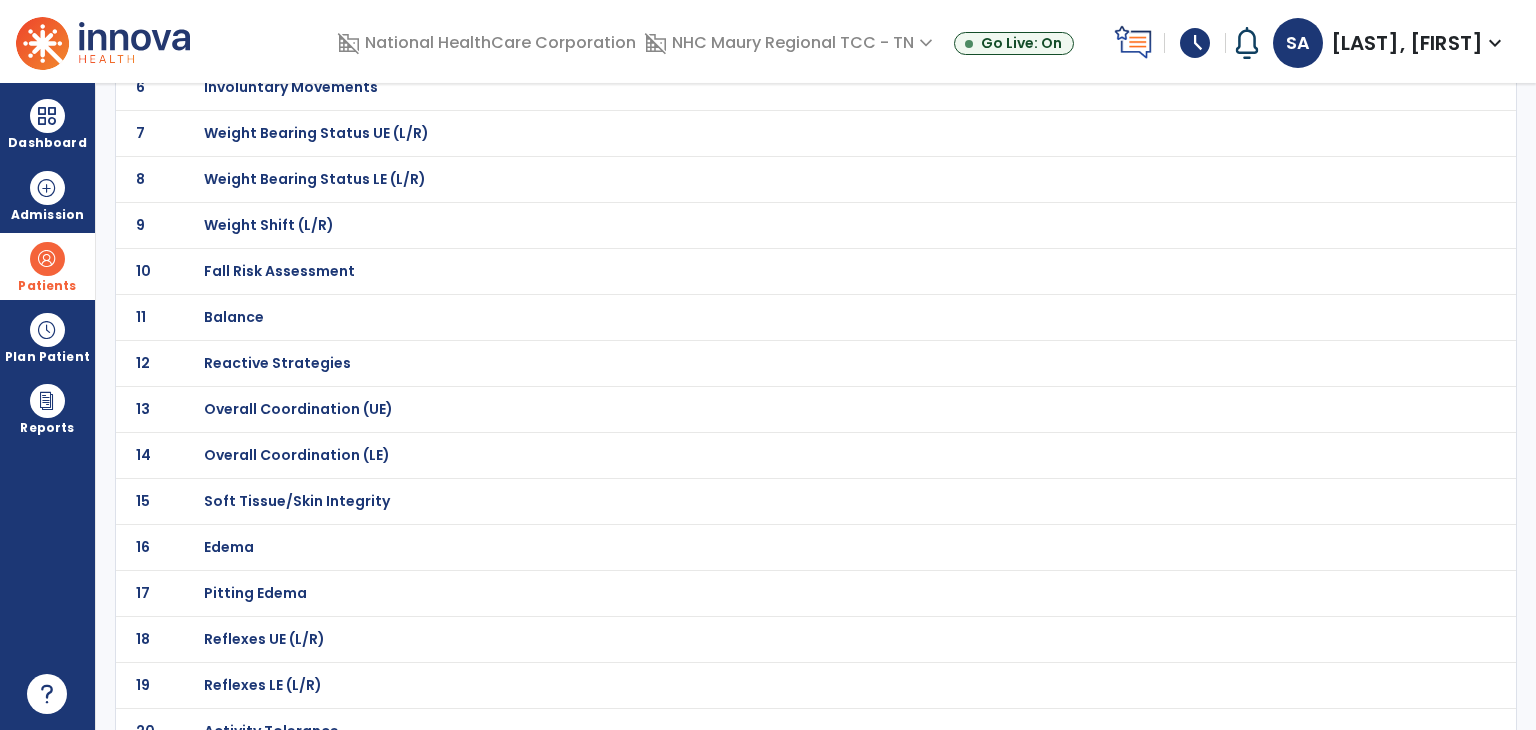 click on "Edema" at bounding box center (772, -143) 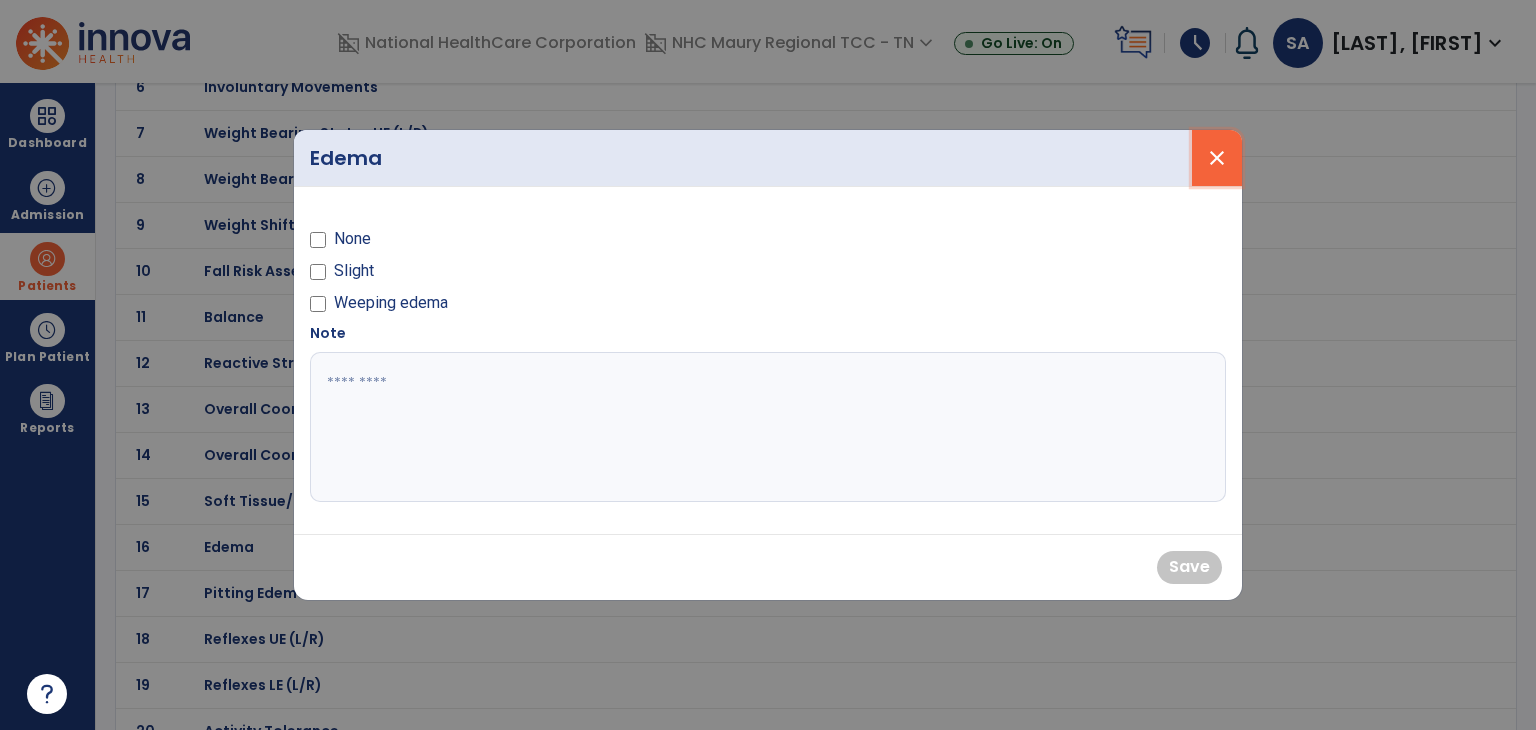 click on "close" at bounding box center [1217, 158] 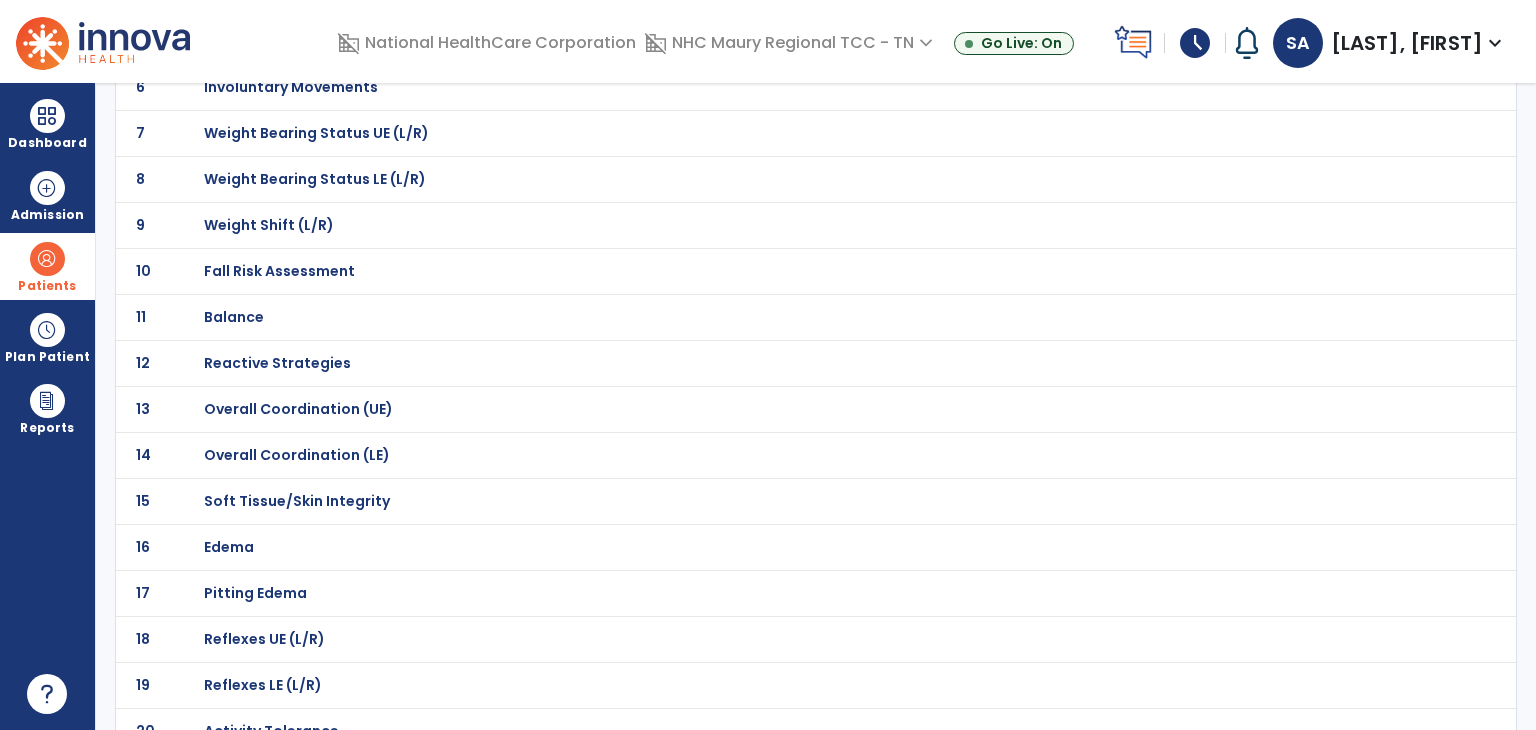 click on "Pitting Edema" at bounding box center [772, -143] 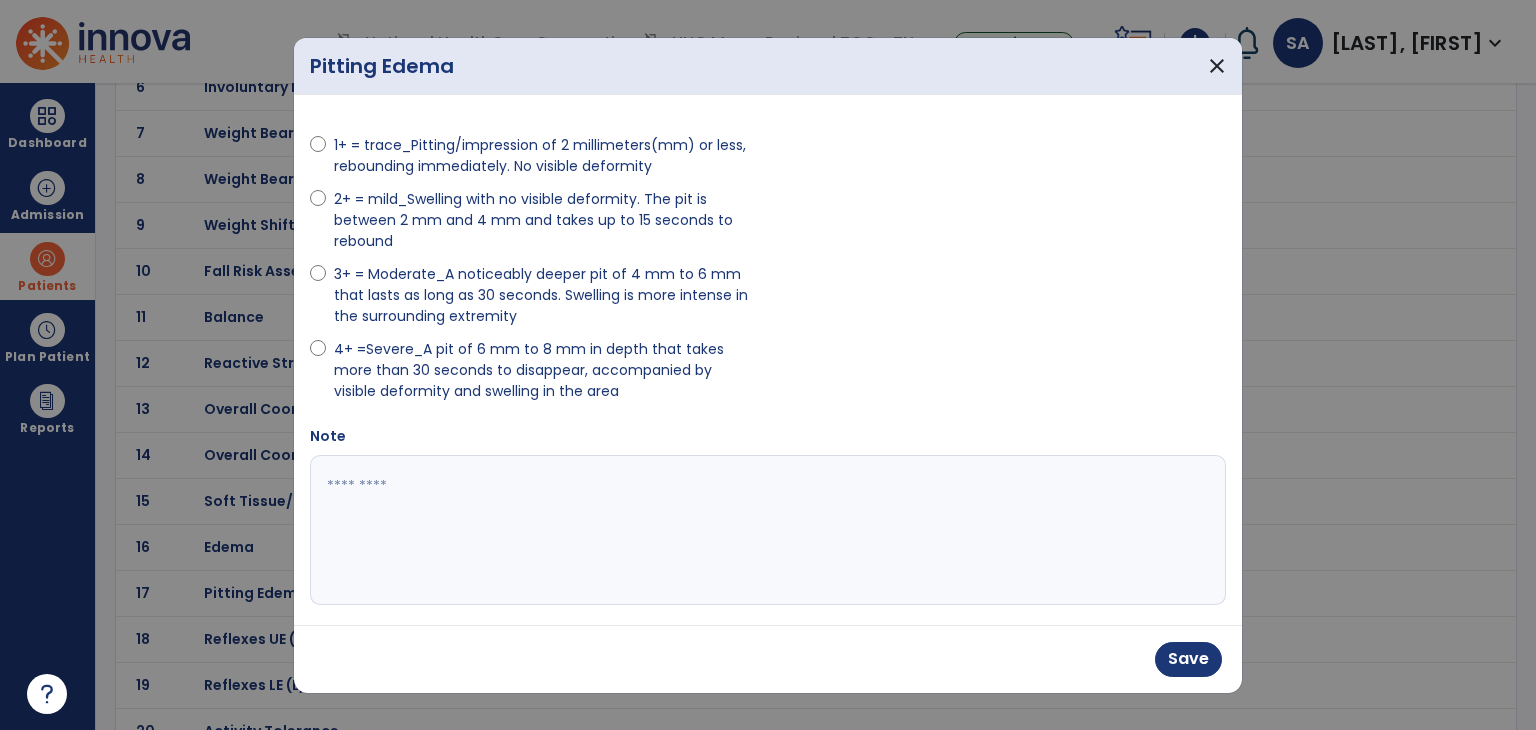 click at bounding box center (766, 530) 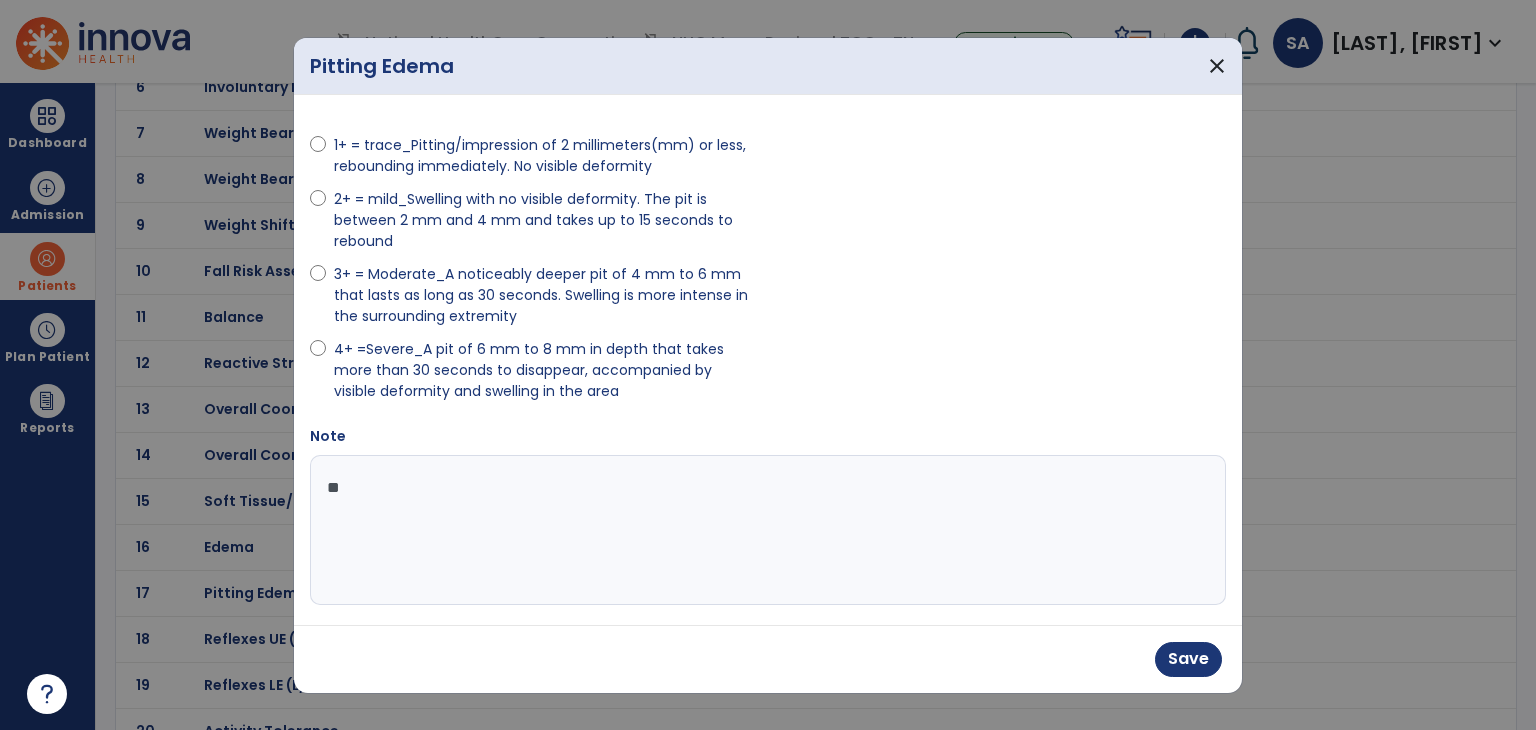 type on "*" 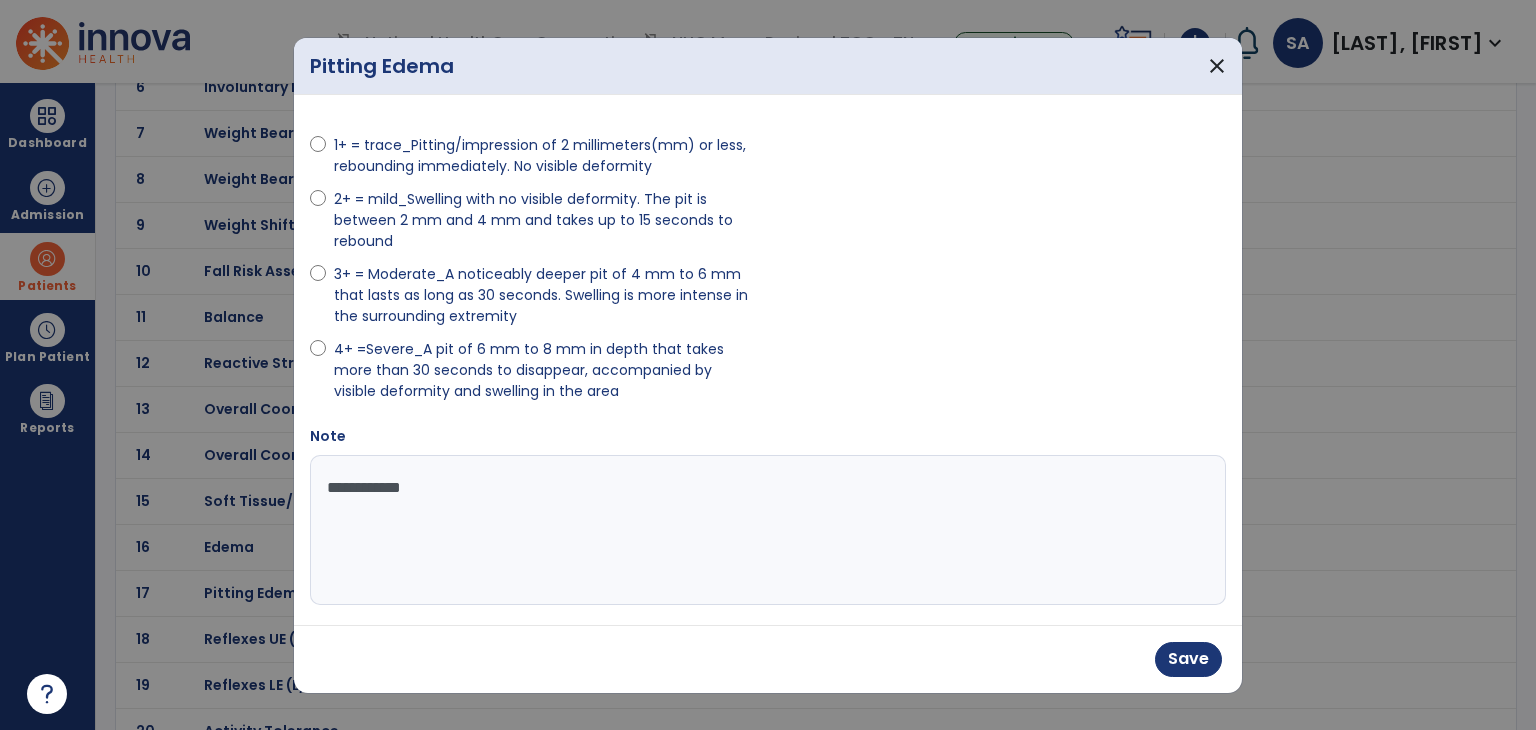 type on "**********" 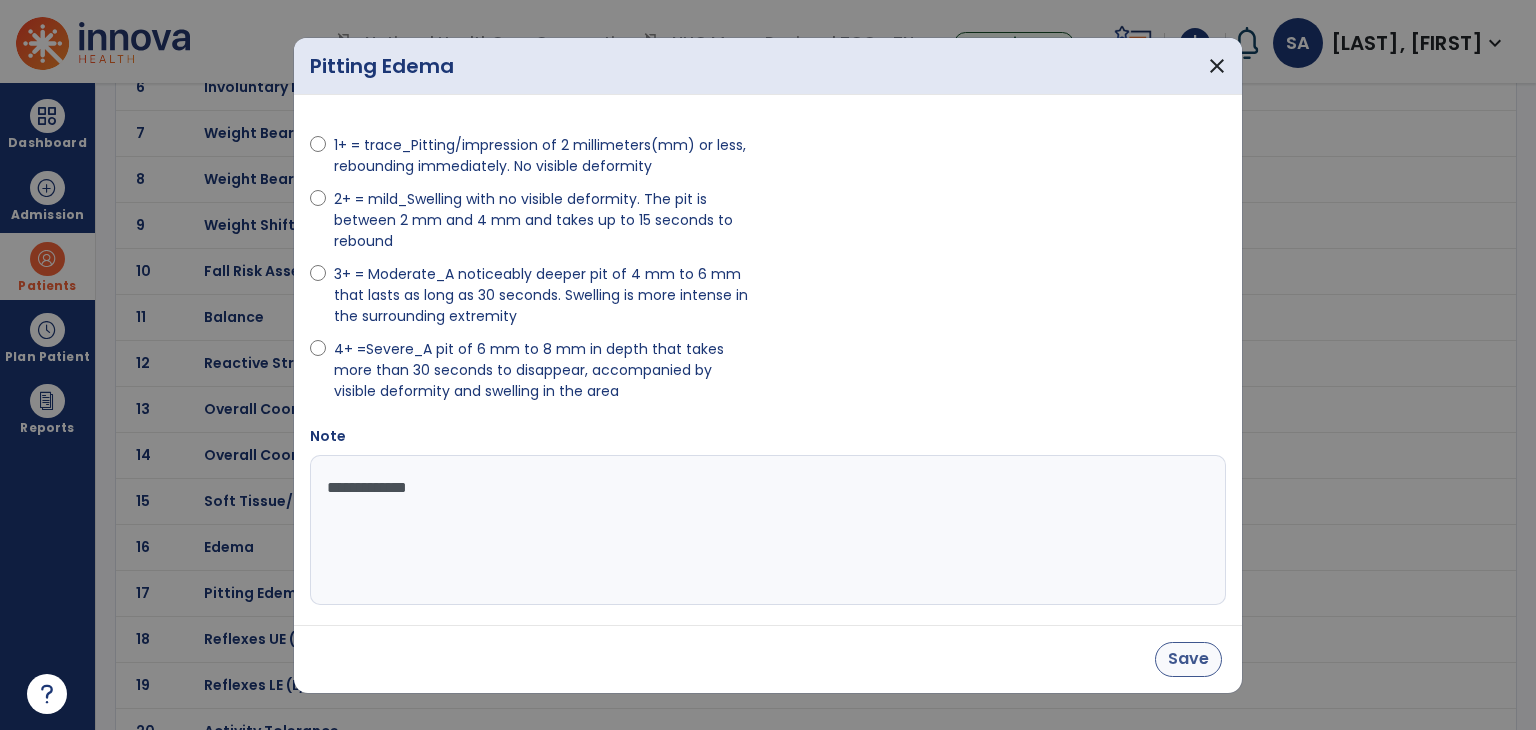 click on "Save" at bounding box center [1188, 659] 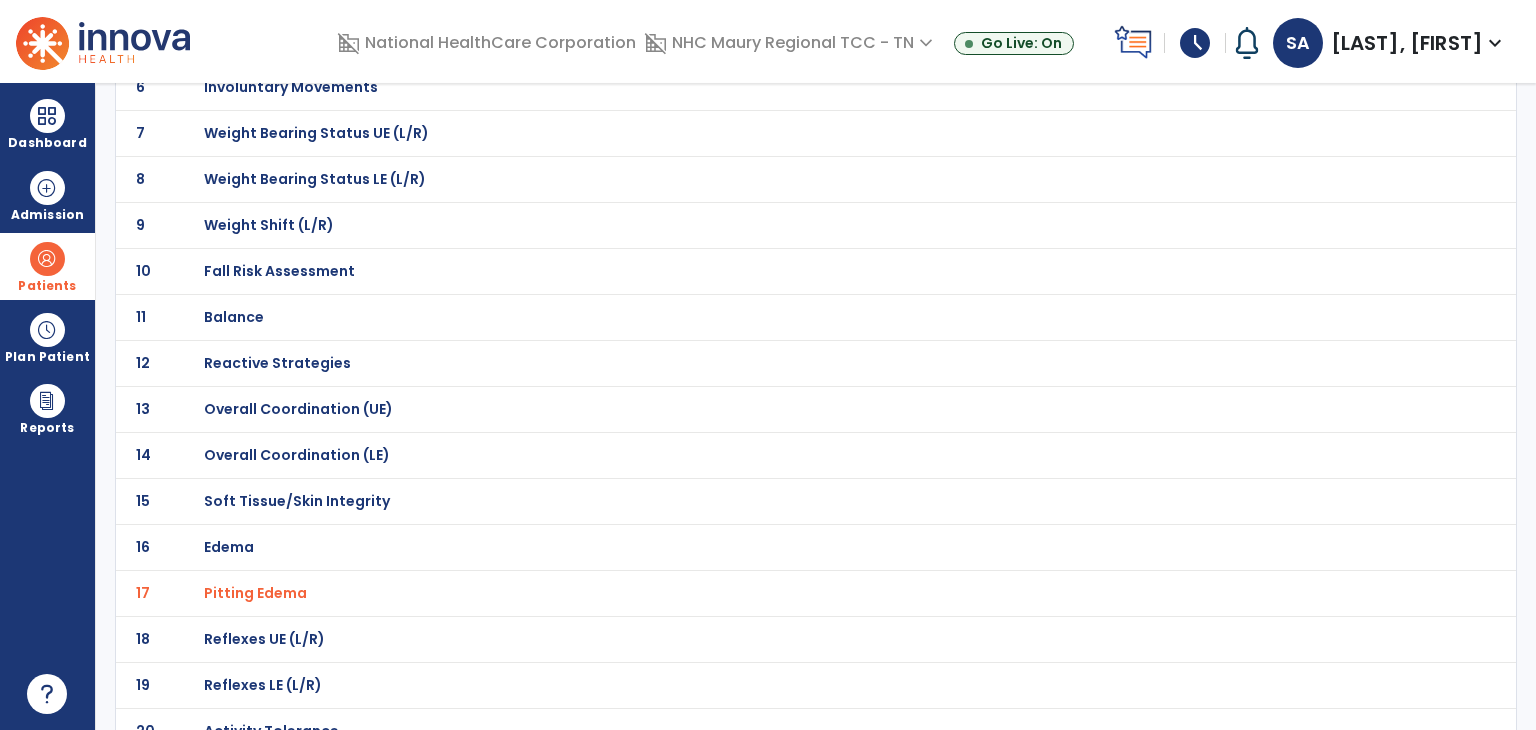 click on "Fall Risk Assessment" at bounding box center (772, -143) 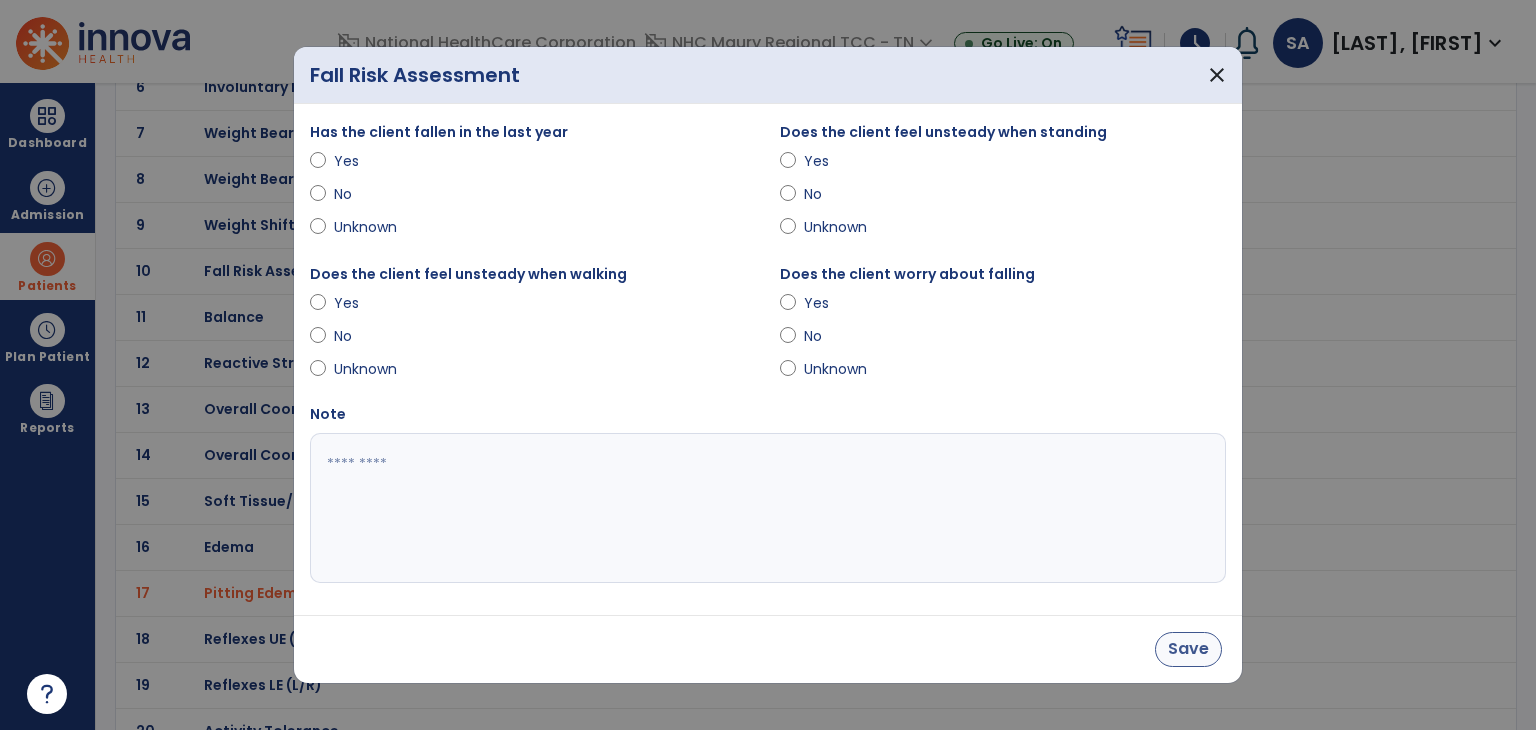 click on "Save" at bounding box center (1188, 649) 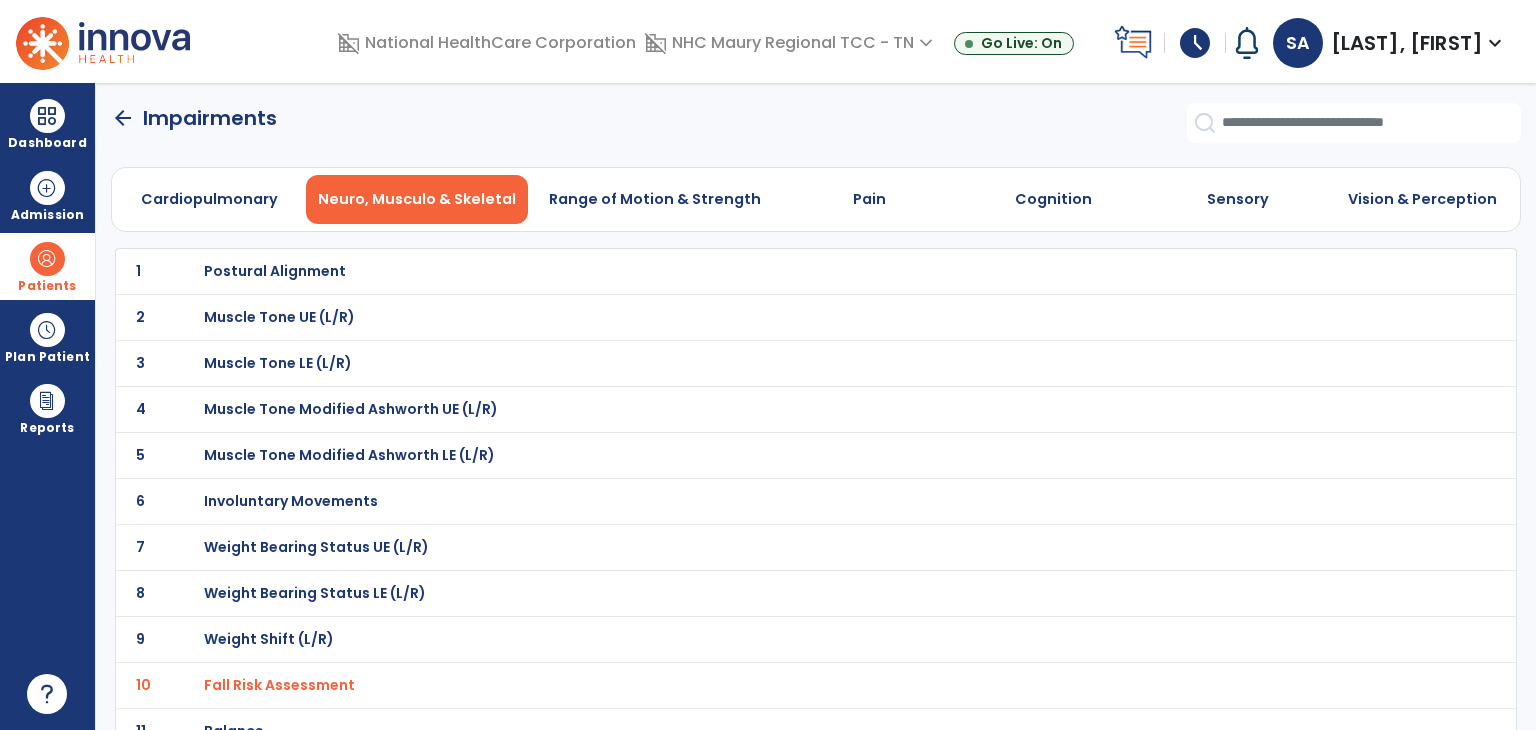 scroll, scrollTop: 0, scrollLeft: 0, axis: both 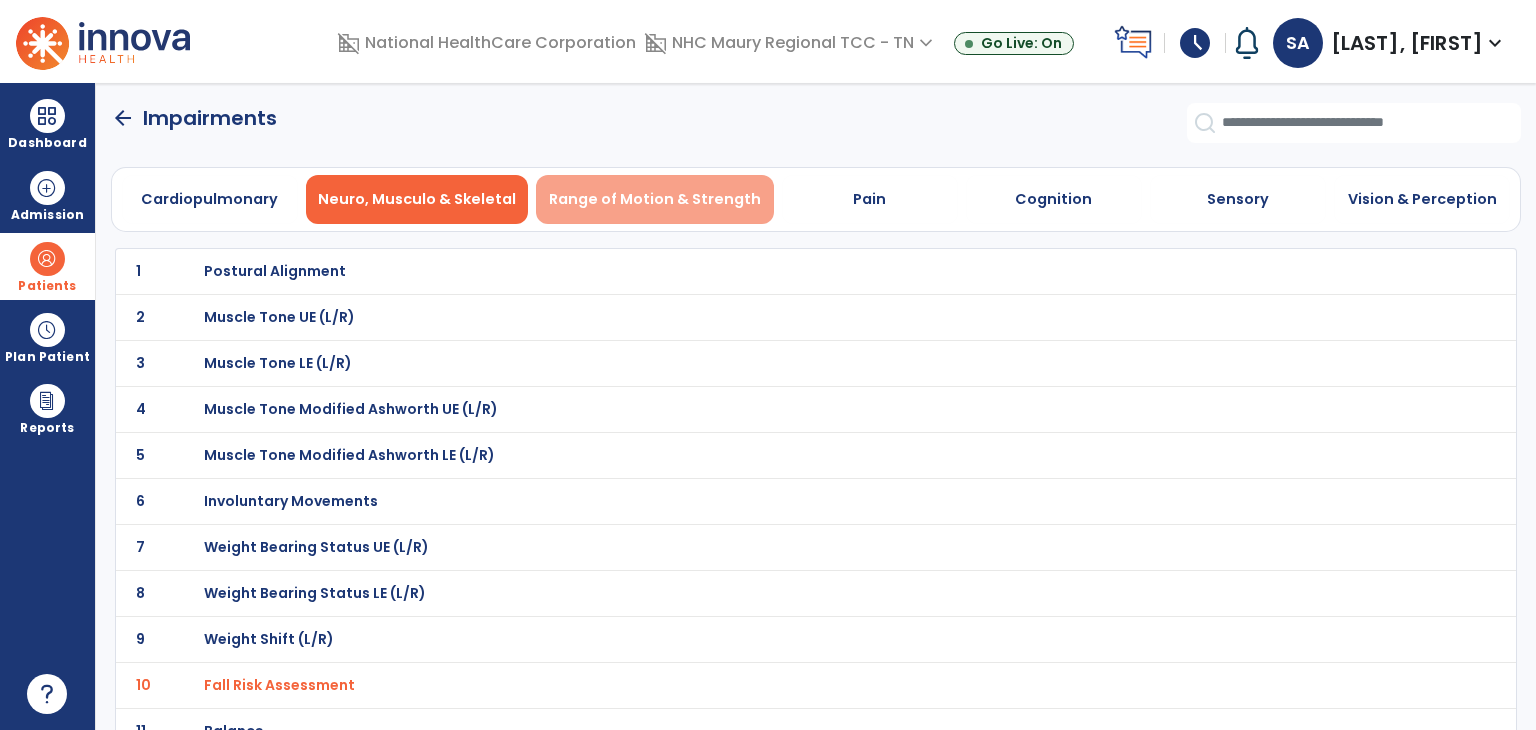click on "Range of Motion & Strength" at bounding box center [655, 199] 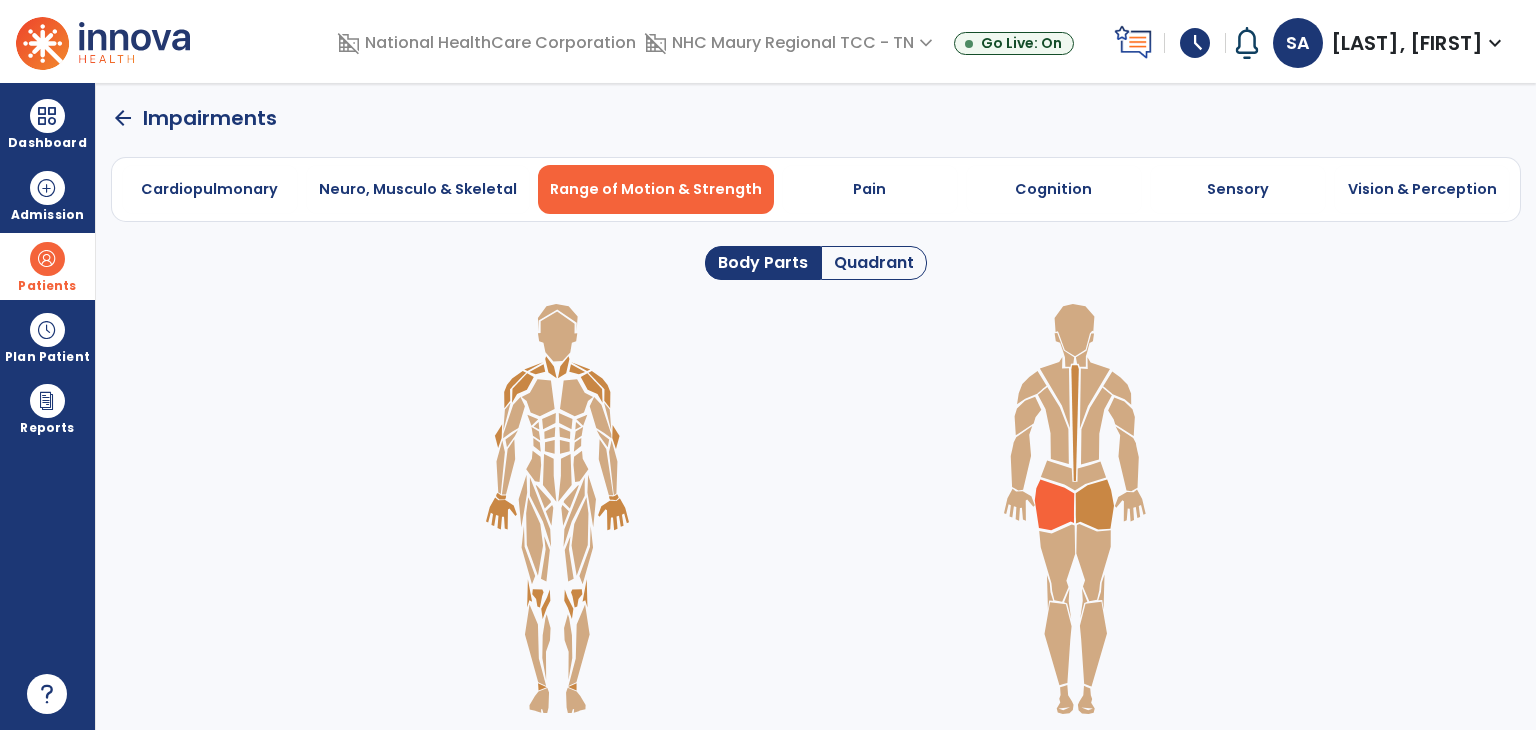 click 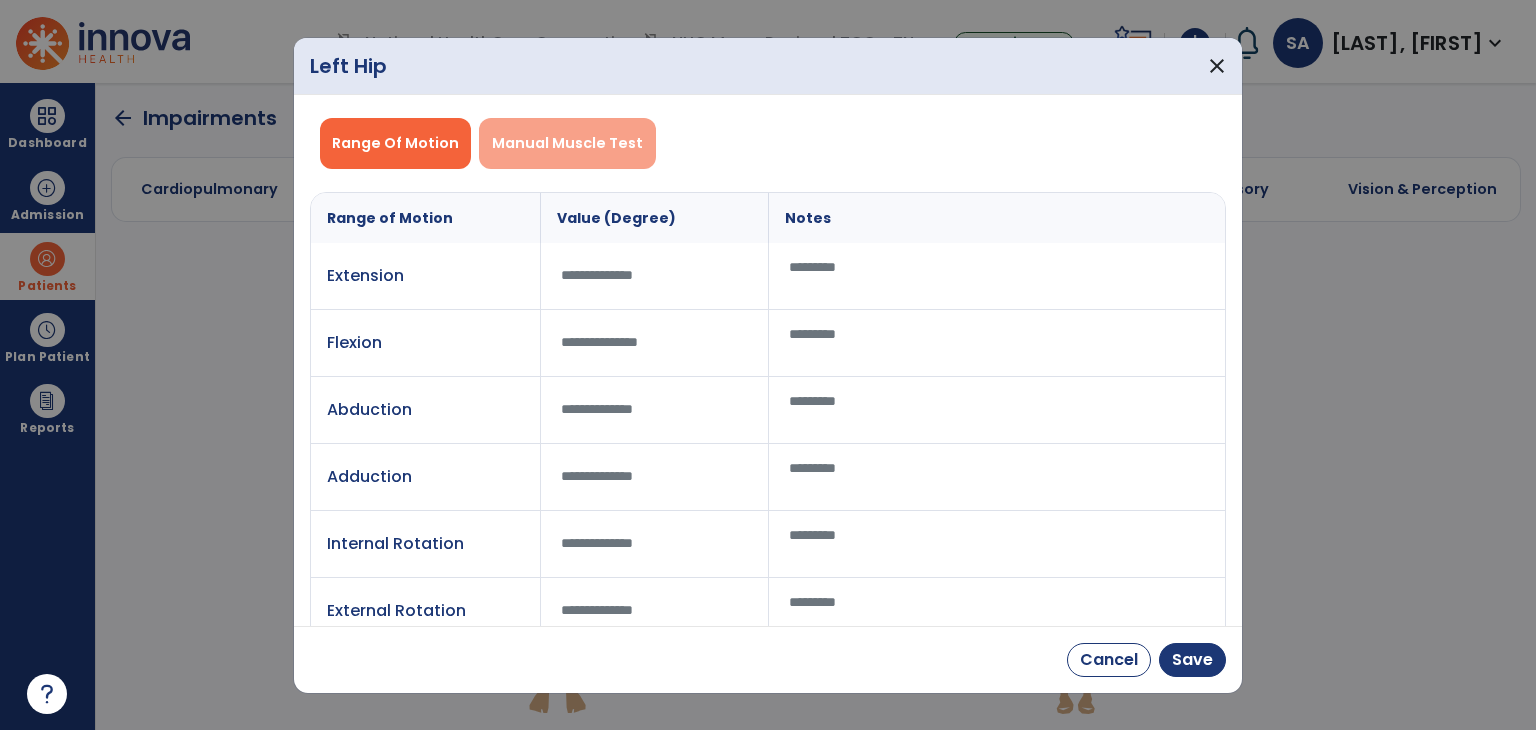 click on "Manual Muscle Test" at bounding box center (567, 143) 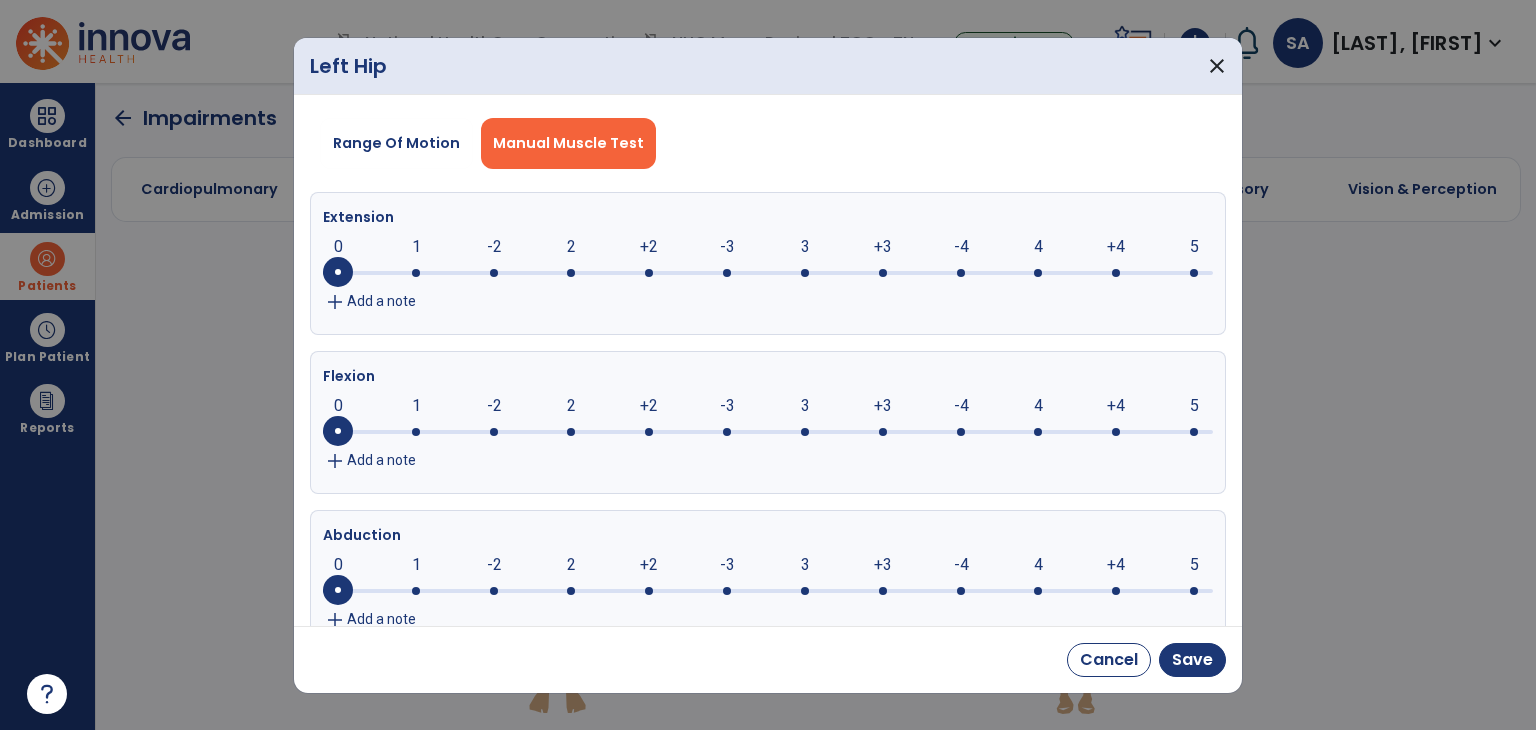 click 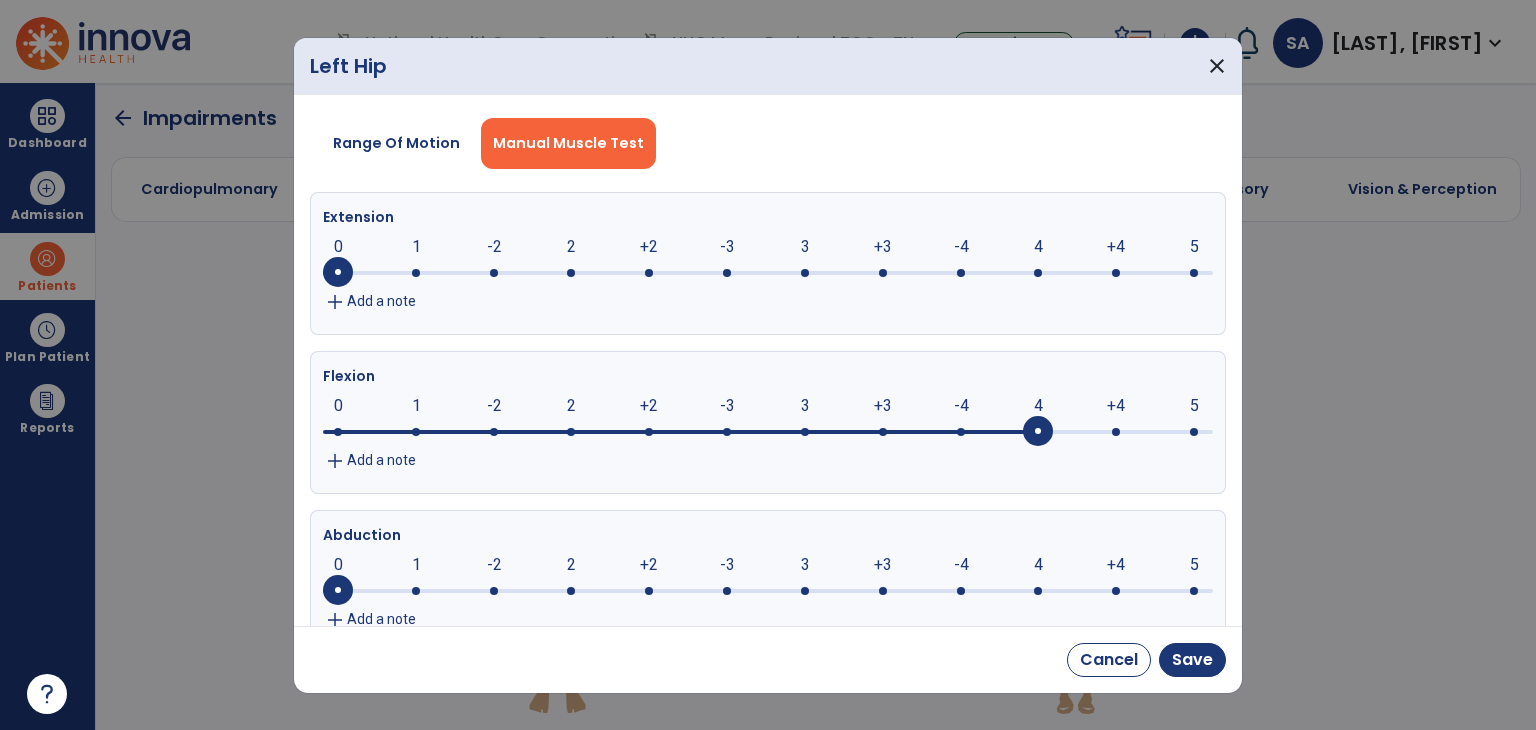 click 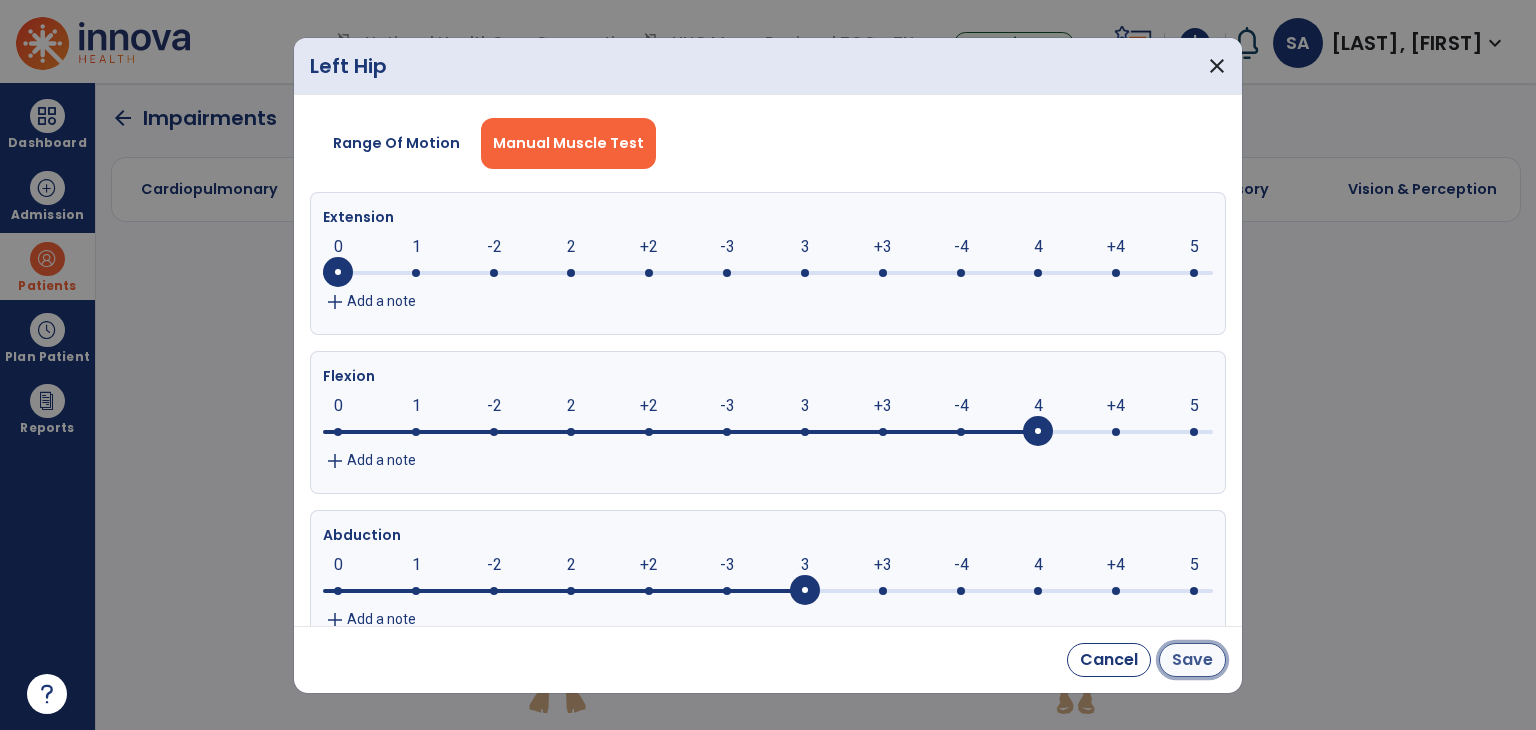 click on "Save" at bounding box center (1192, 660) 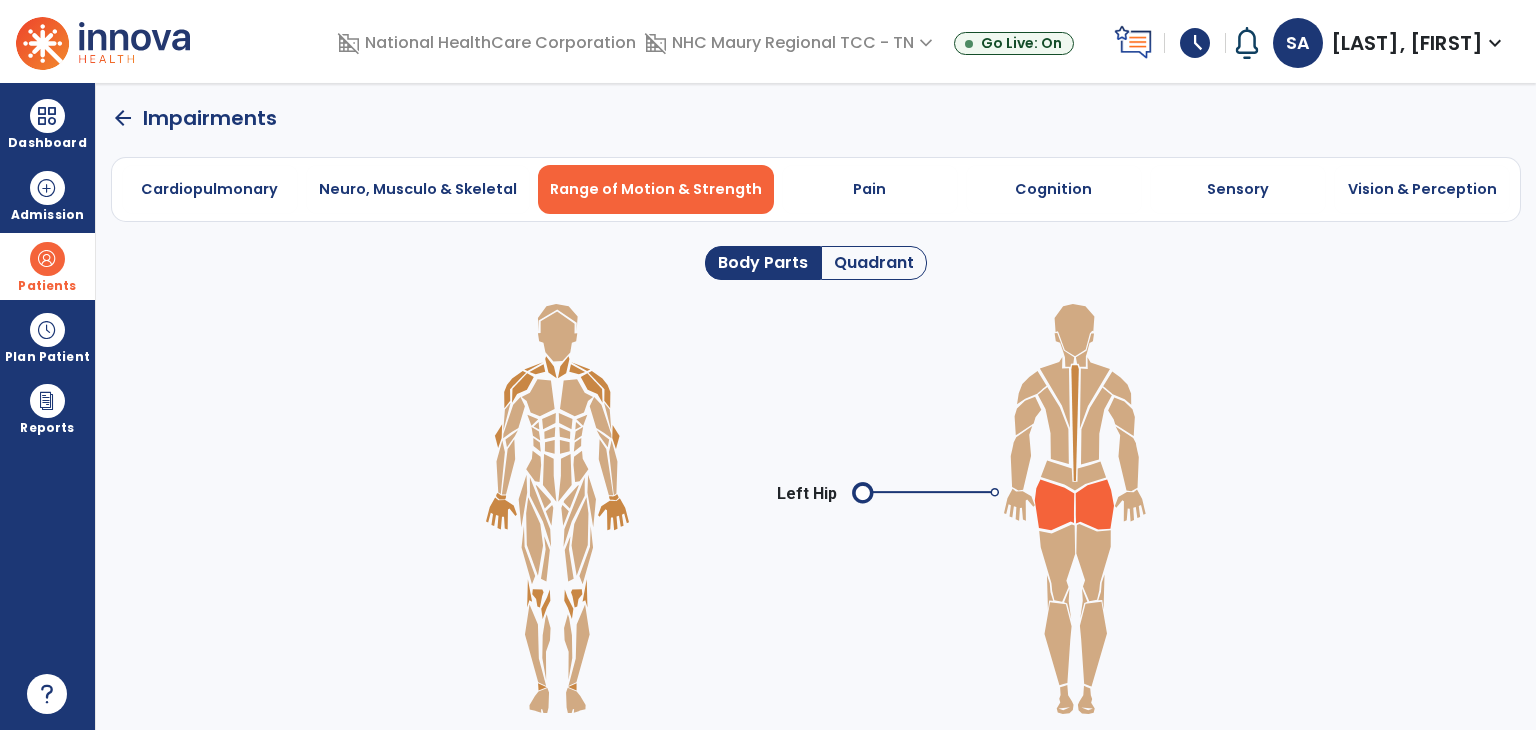 click 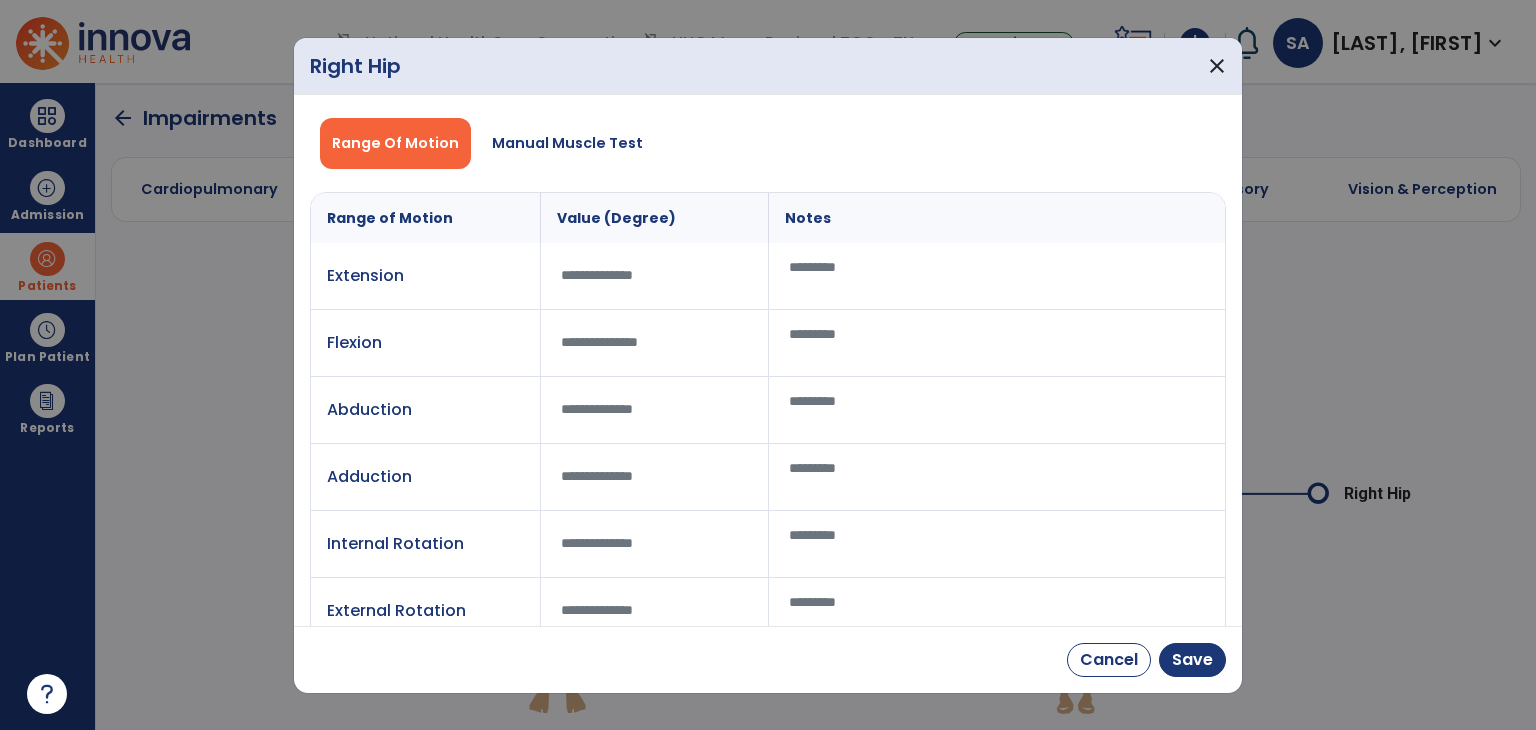 click on "Range Of Motion   Manual Muscle Test" at bounding box center [768, 143] 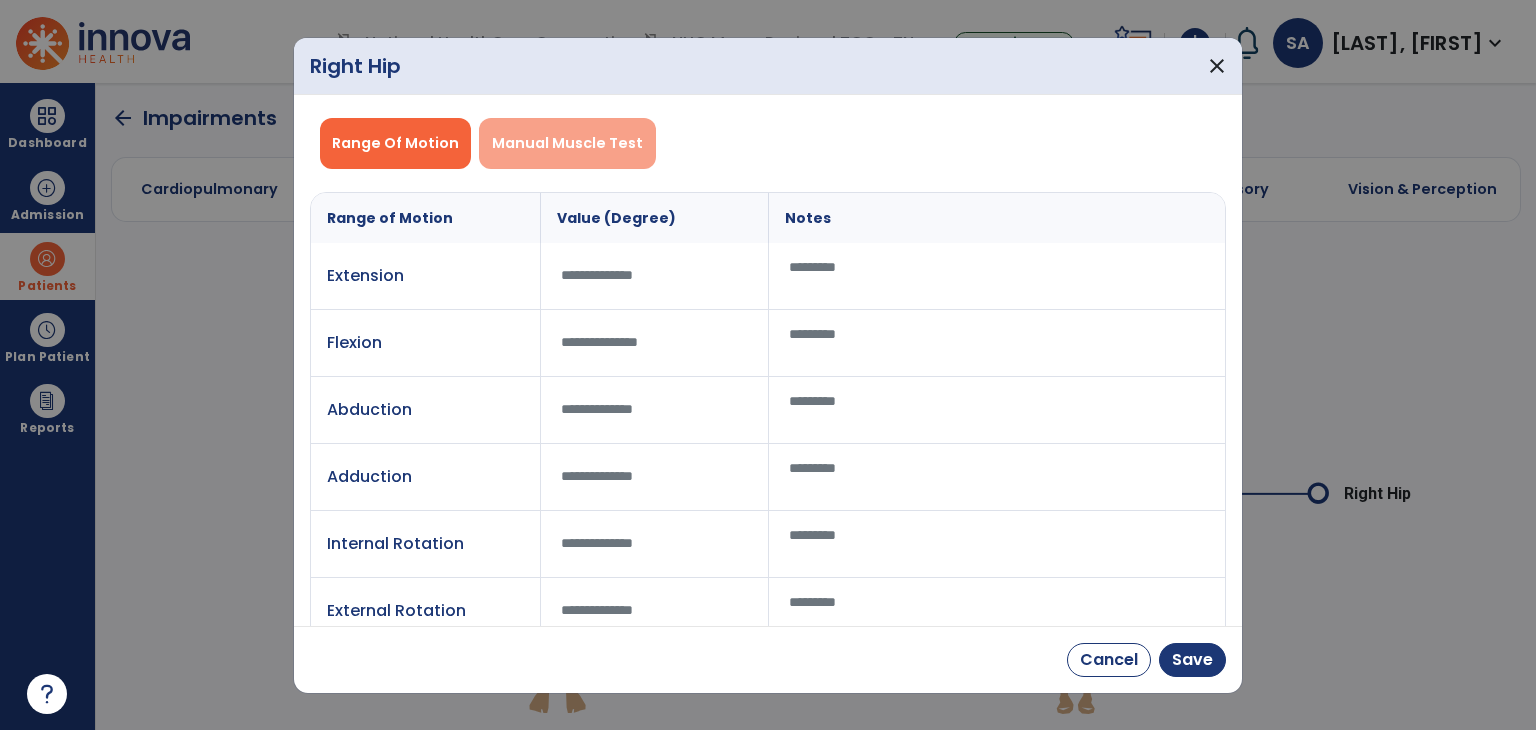 click on "Manual Muscle Test" at bounding box center (567, 143) 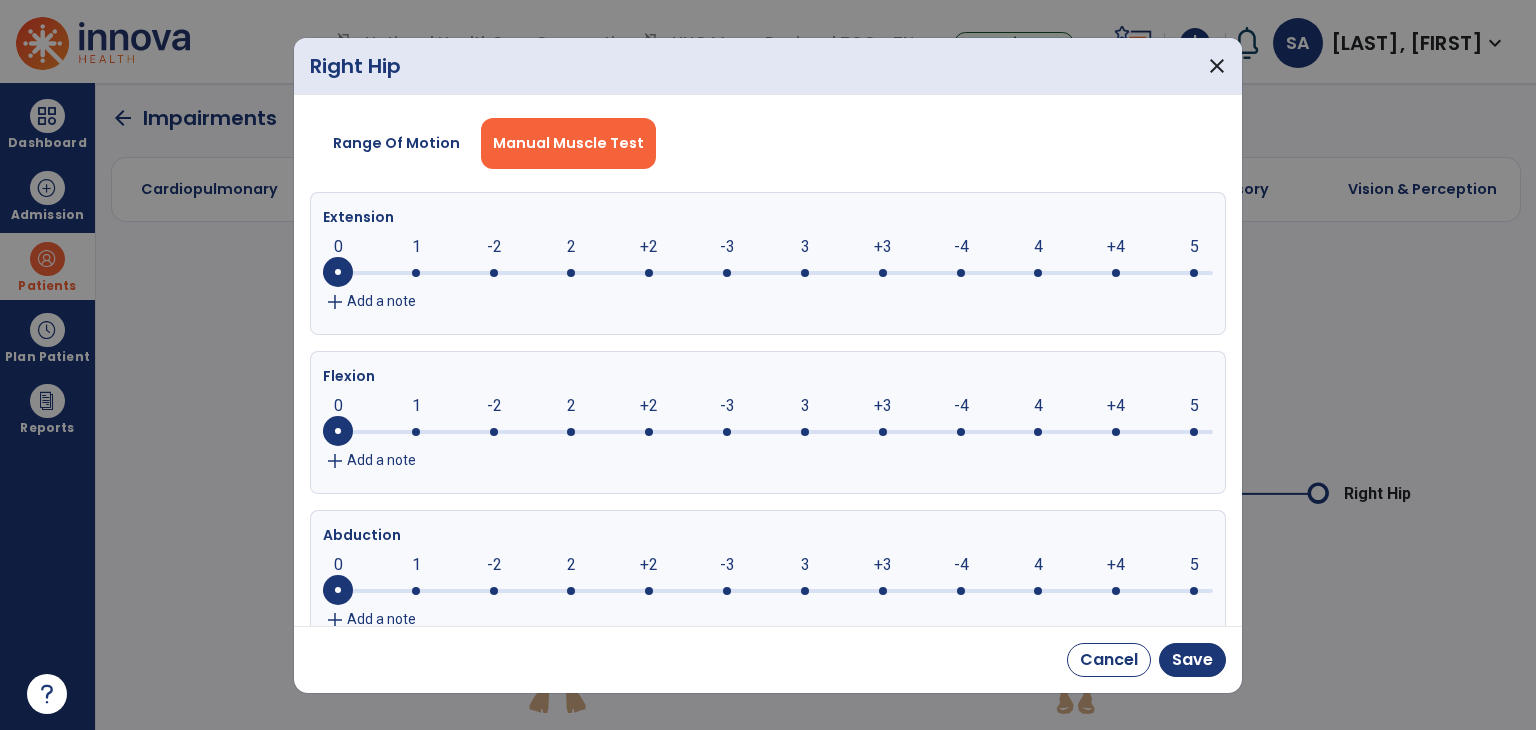 click 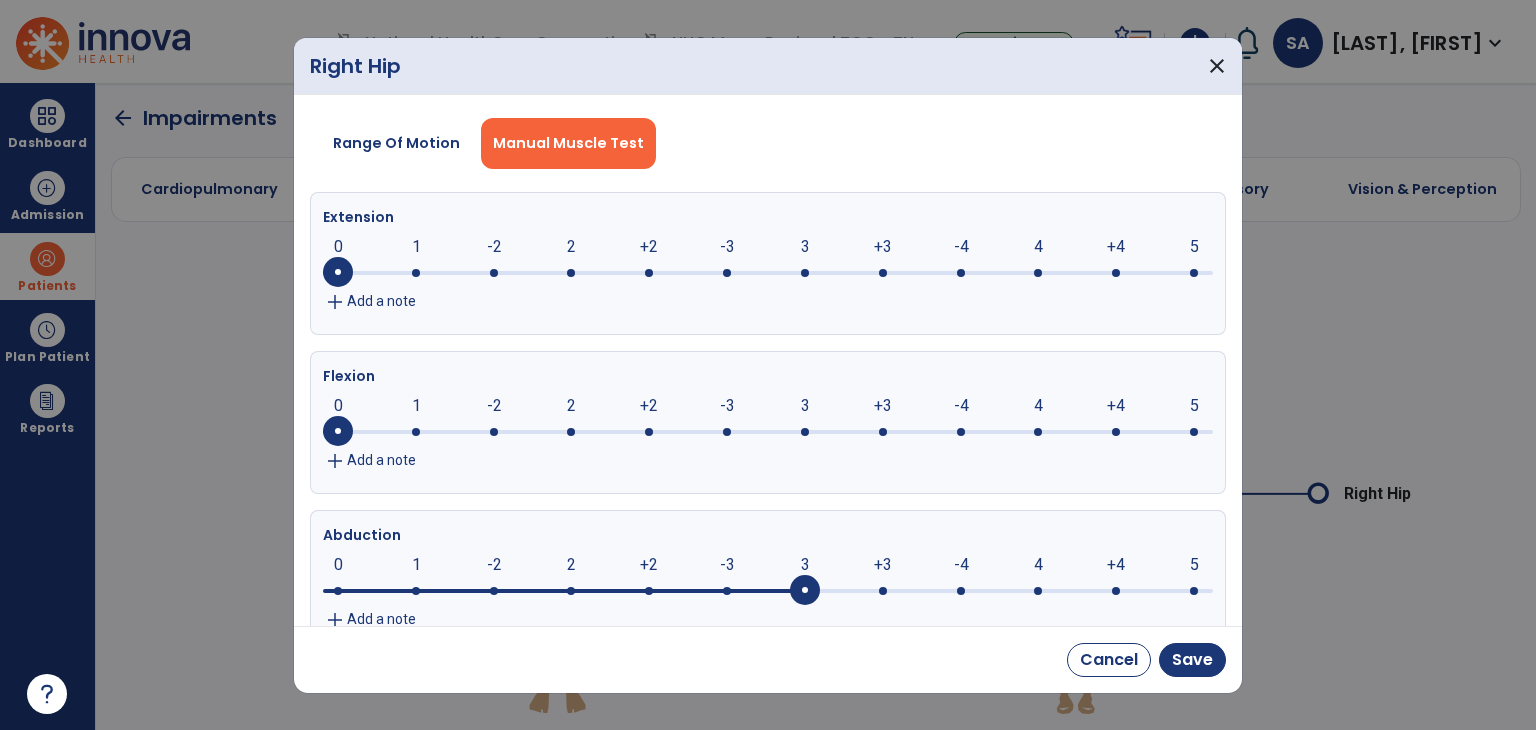 click 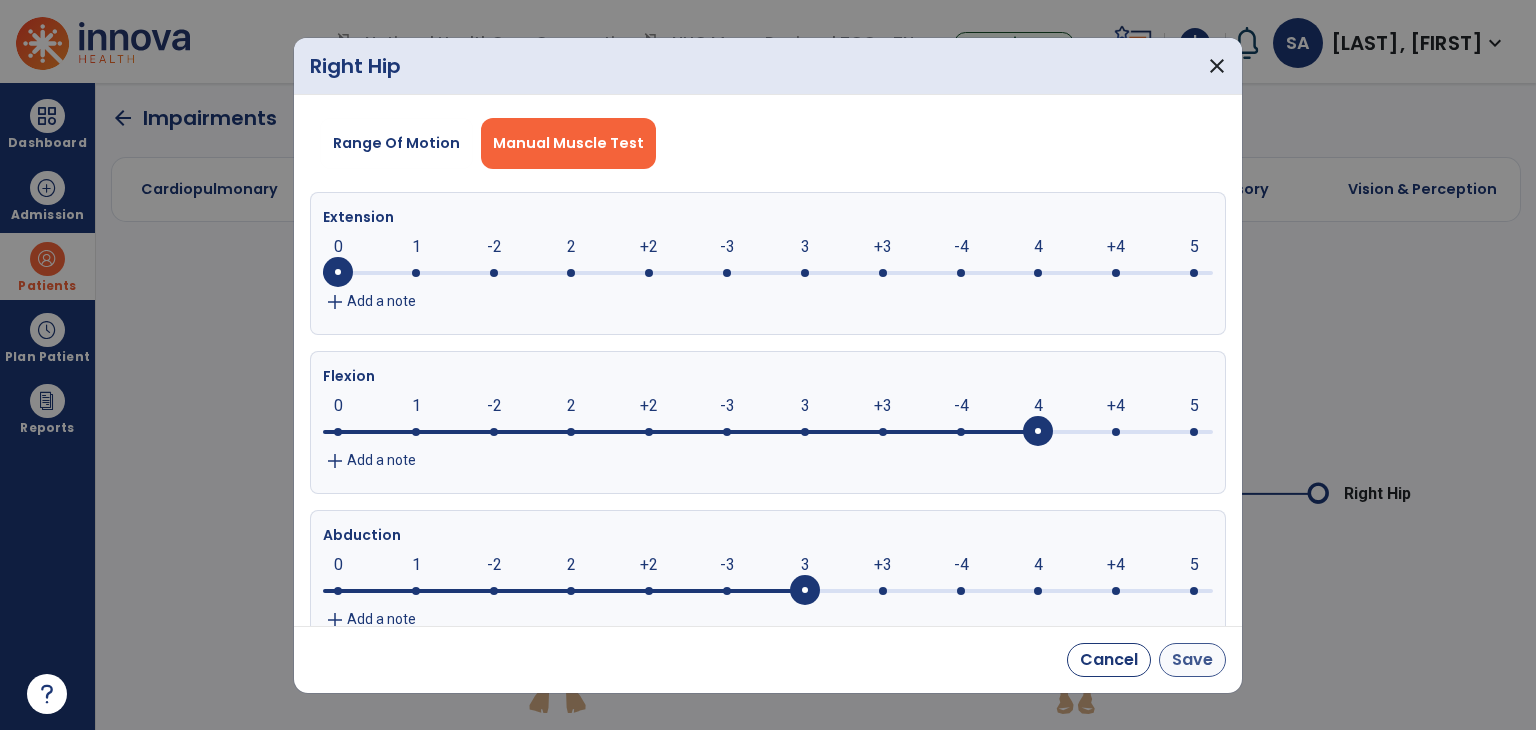 click on "Save" at bounding box center [1192, 660] 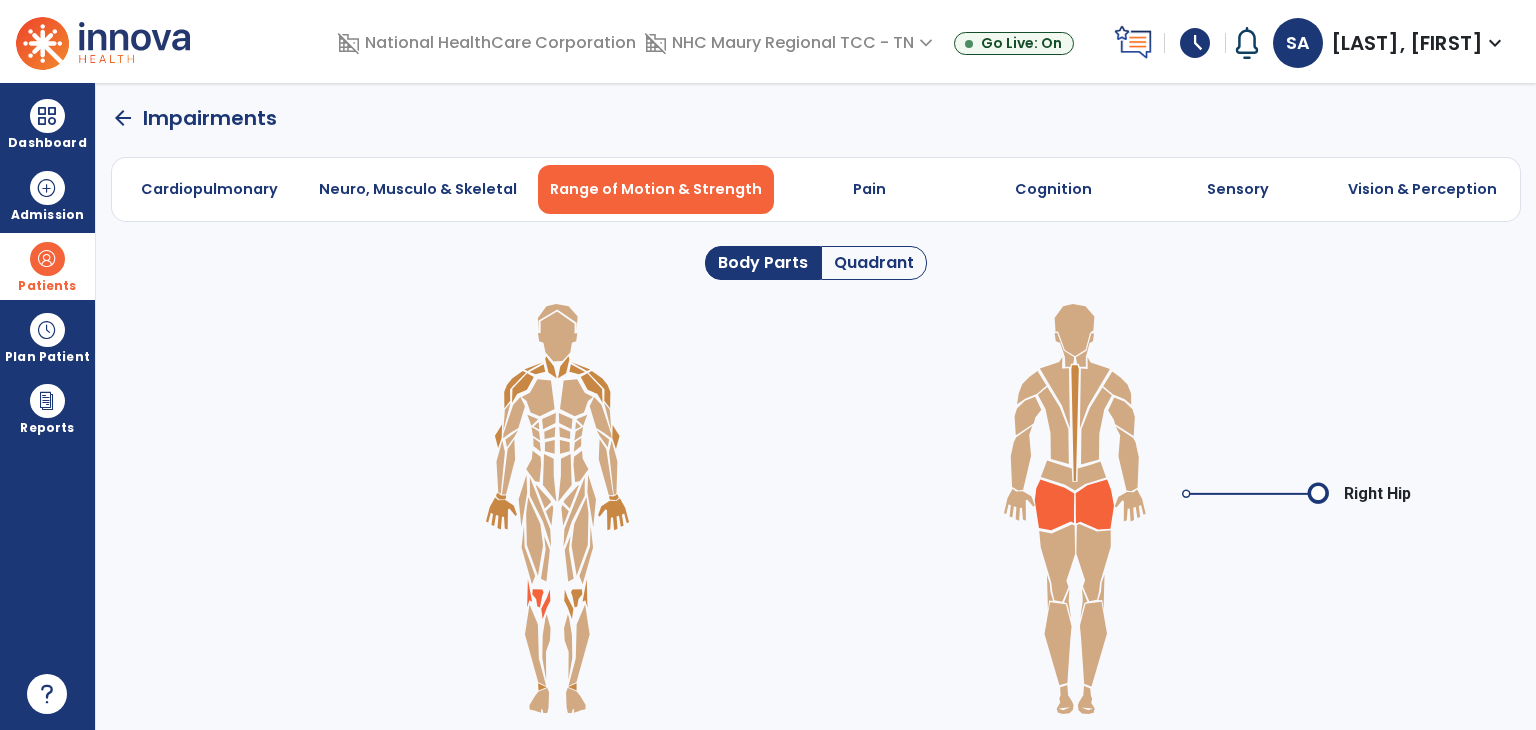 click 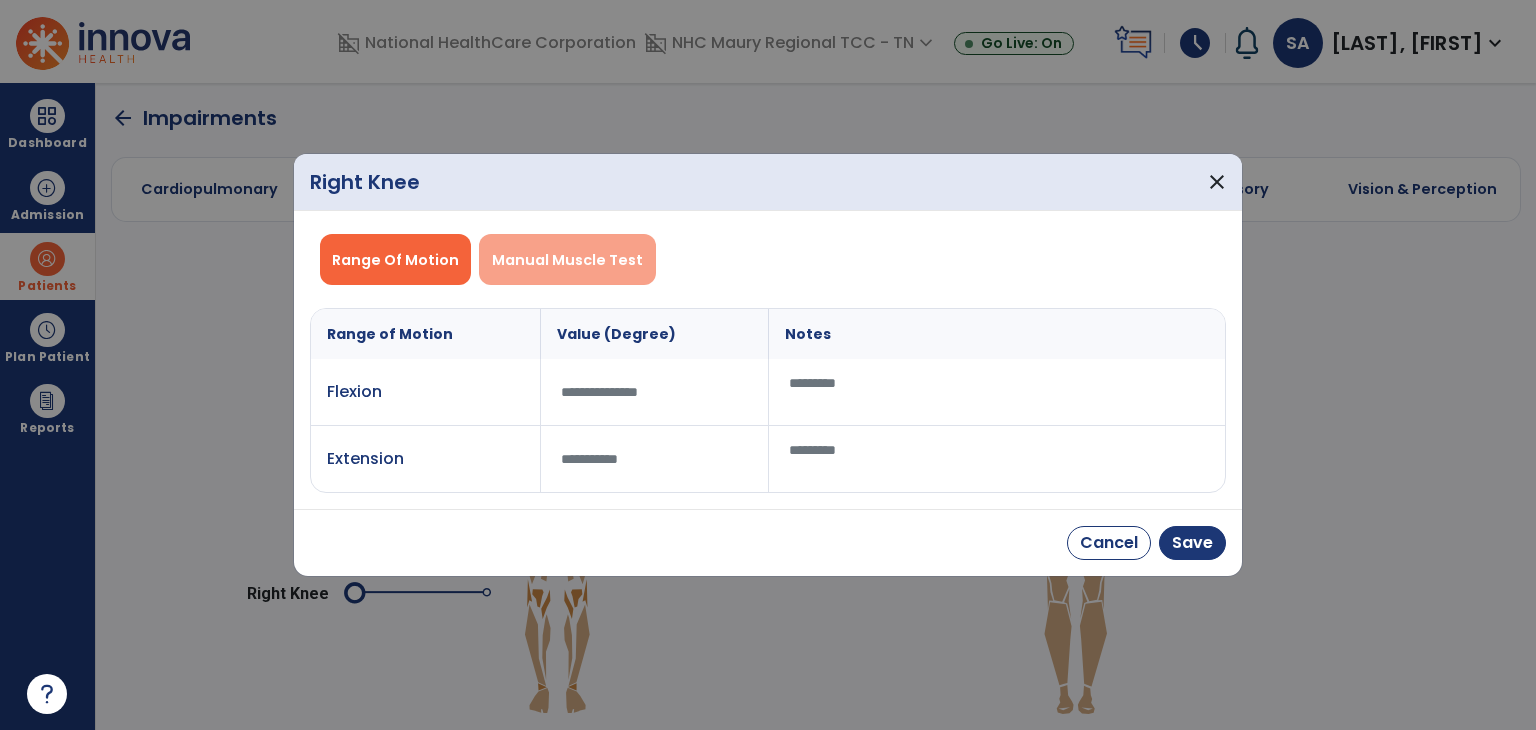 click on "Manual Muscle Test" at bounding box center (567, 260) 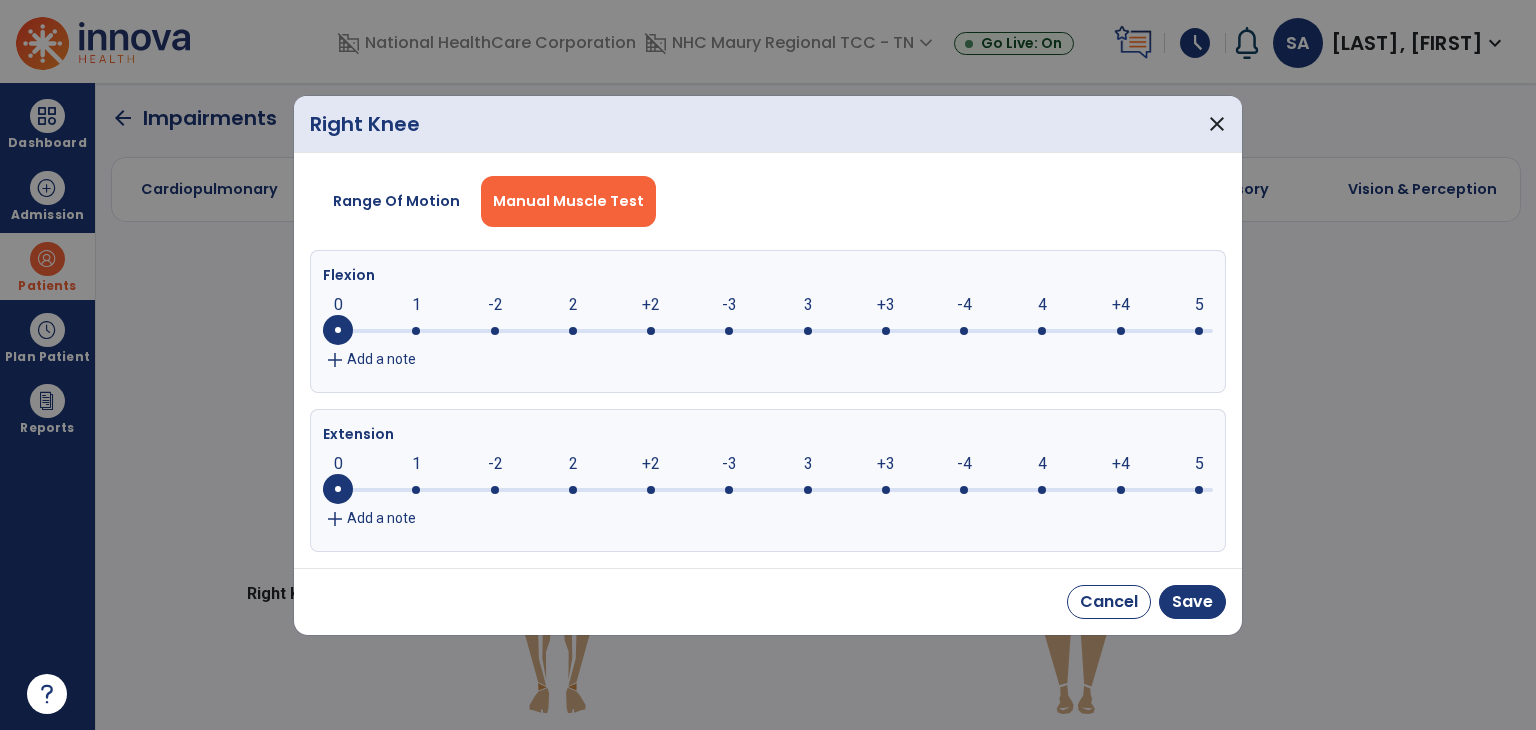 click 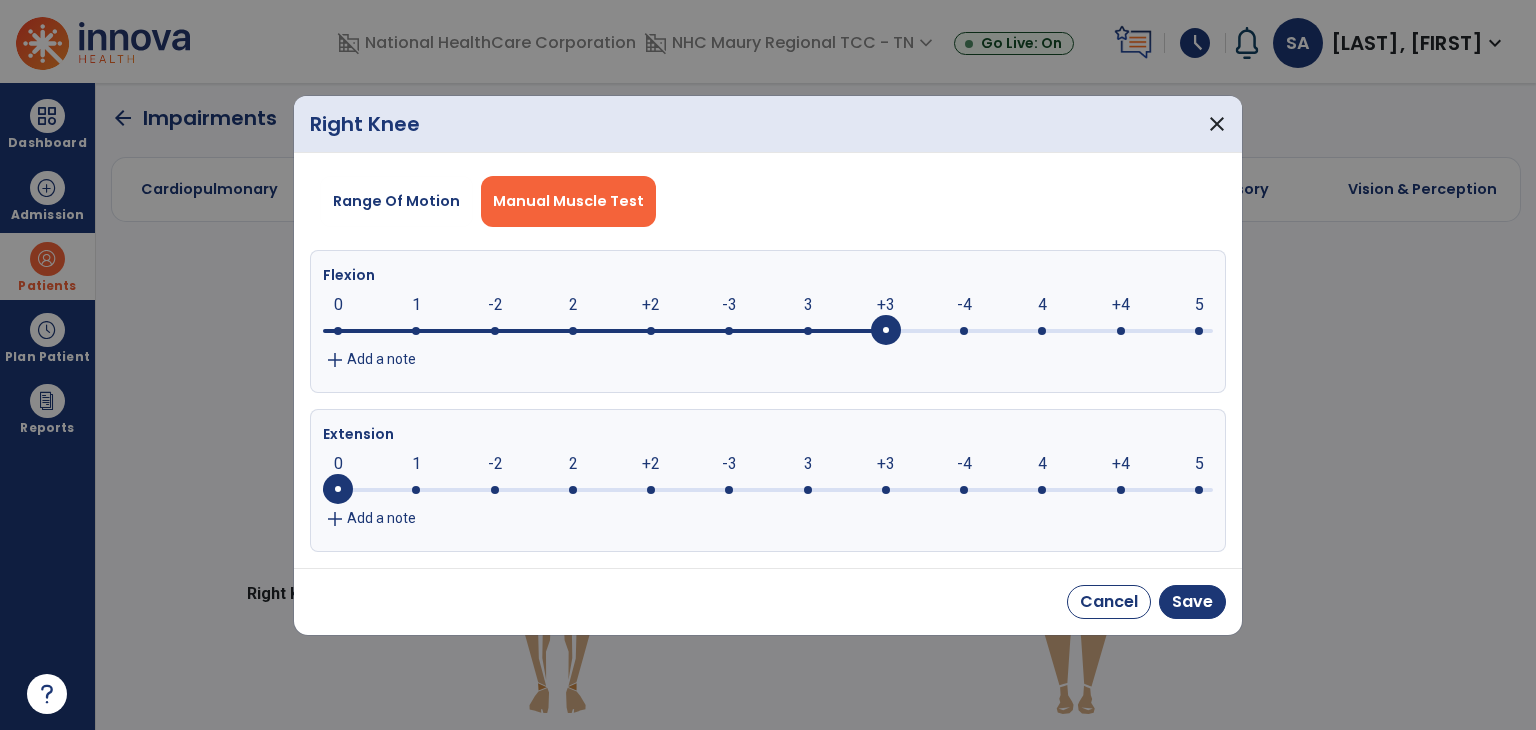 click 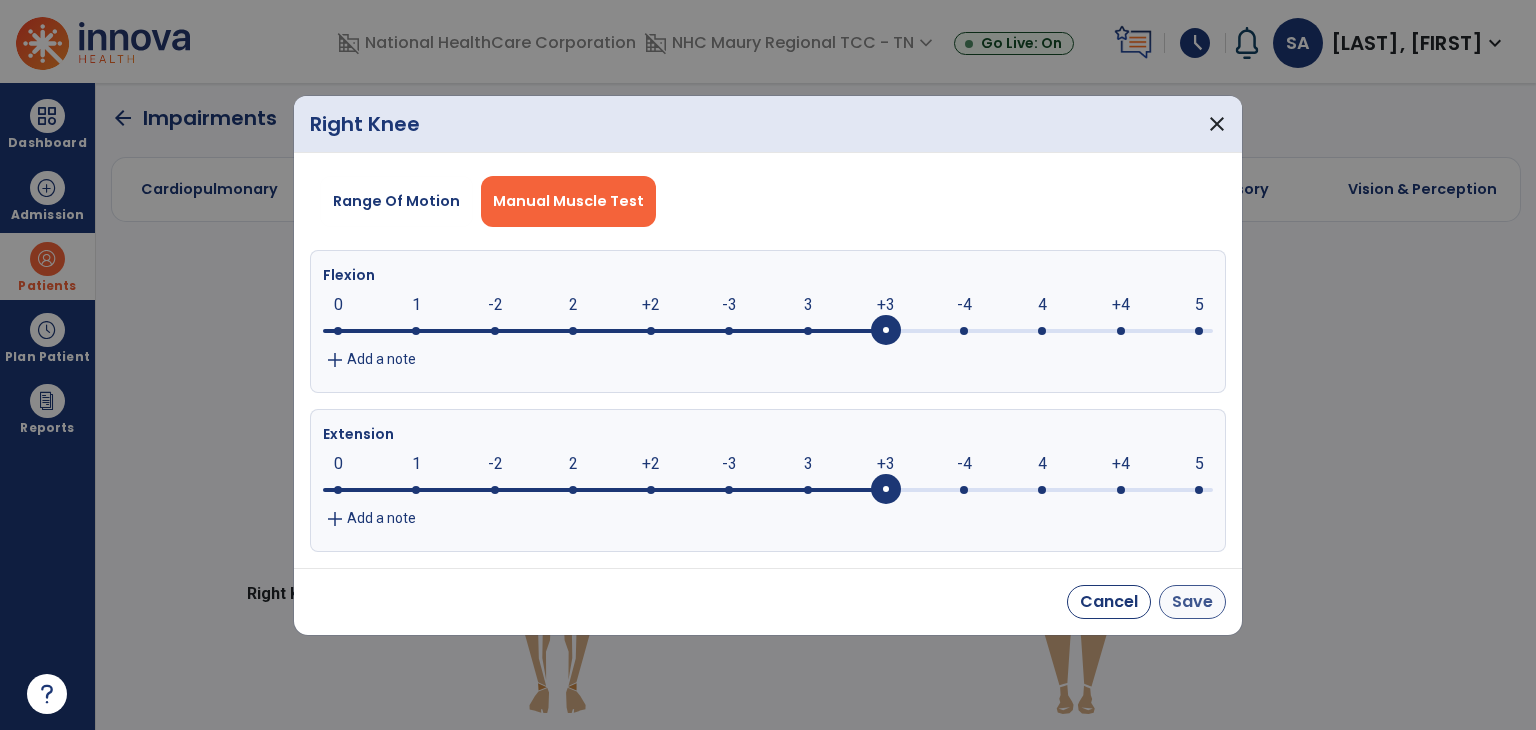click on "Save" at bounding box center (1192, 602) 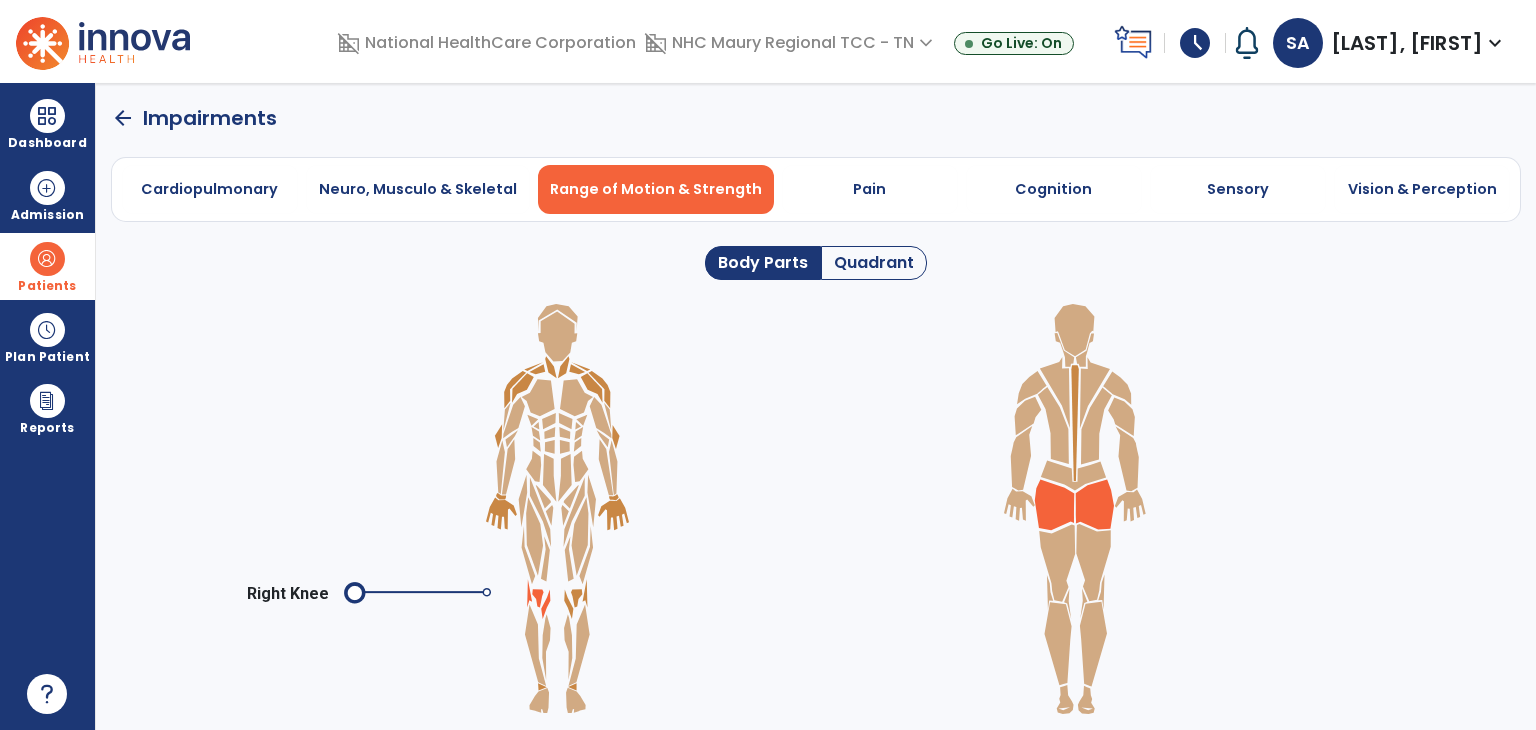 click 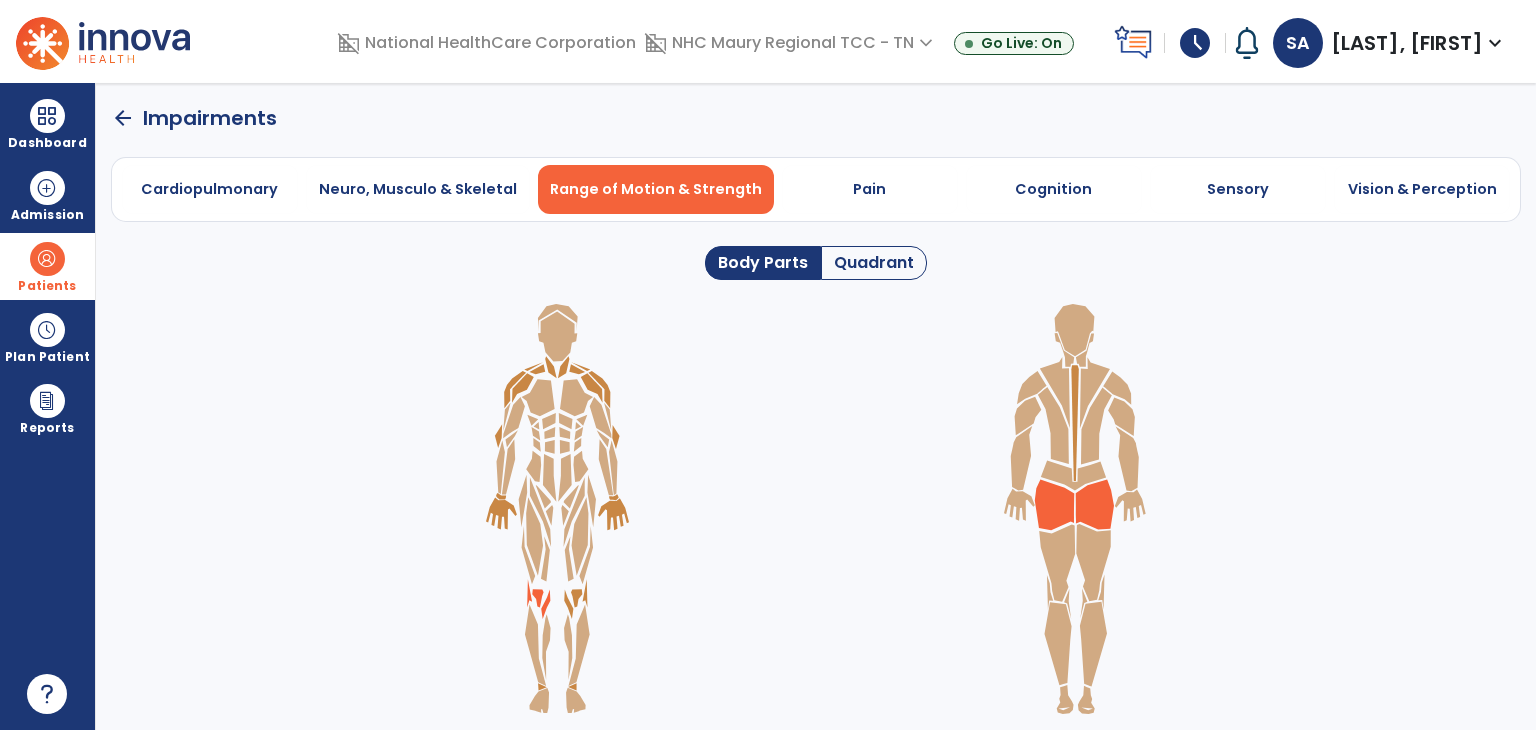 click 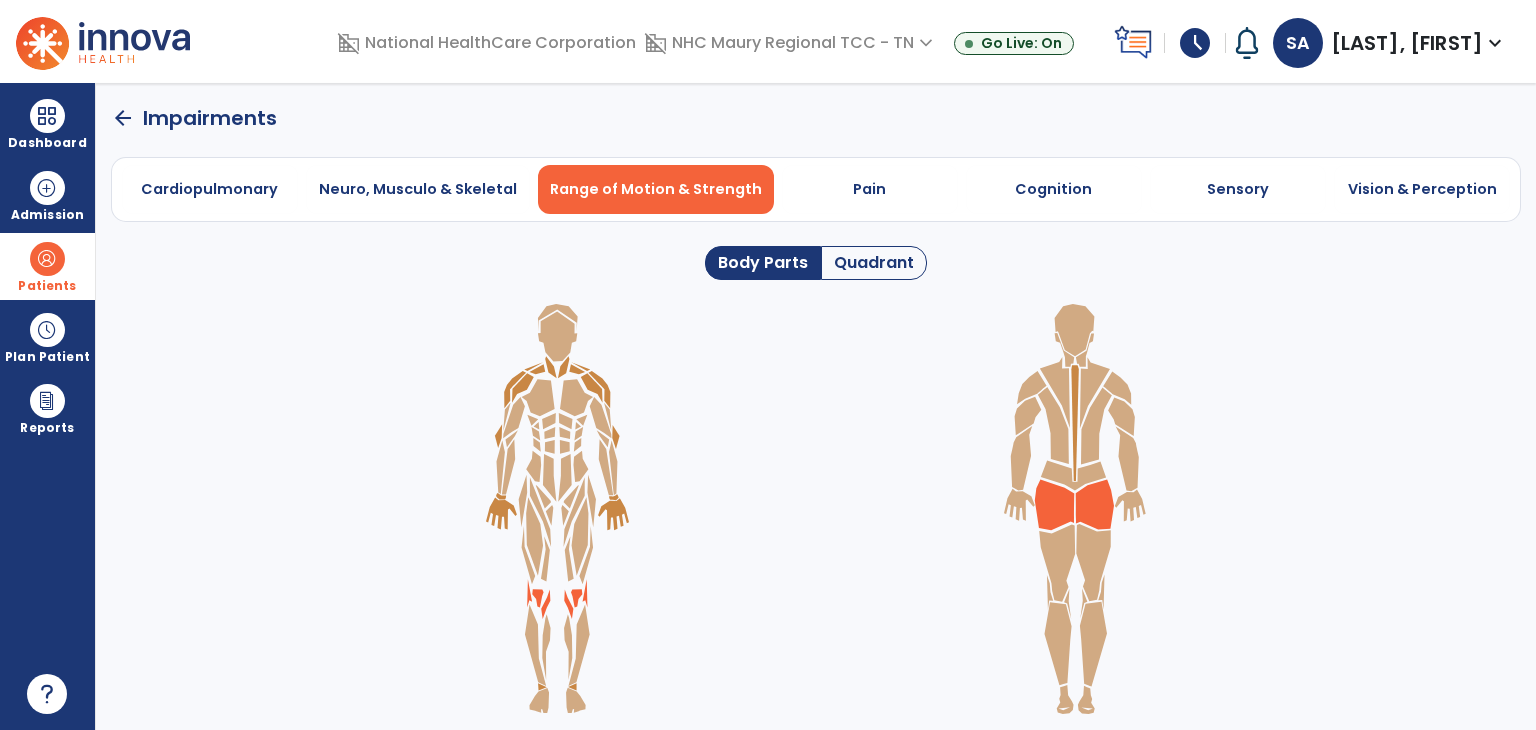 click 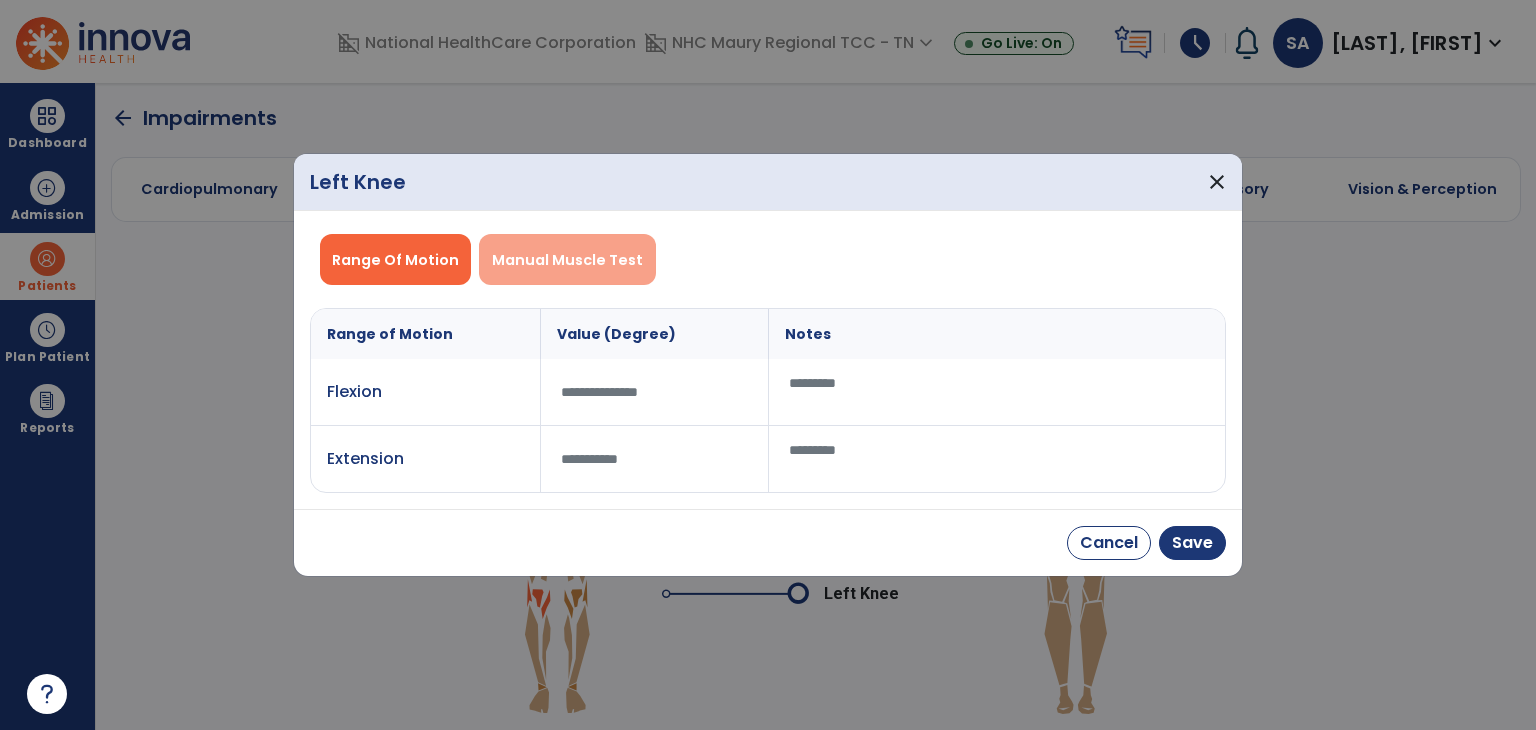 click on "Manual Muscle Test" at bounding box center [567, 259] 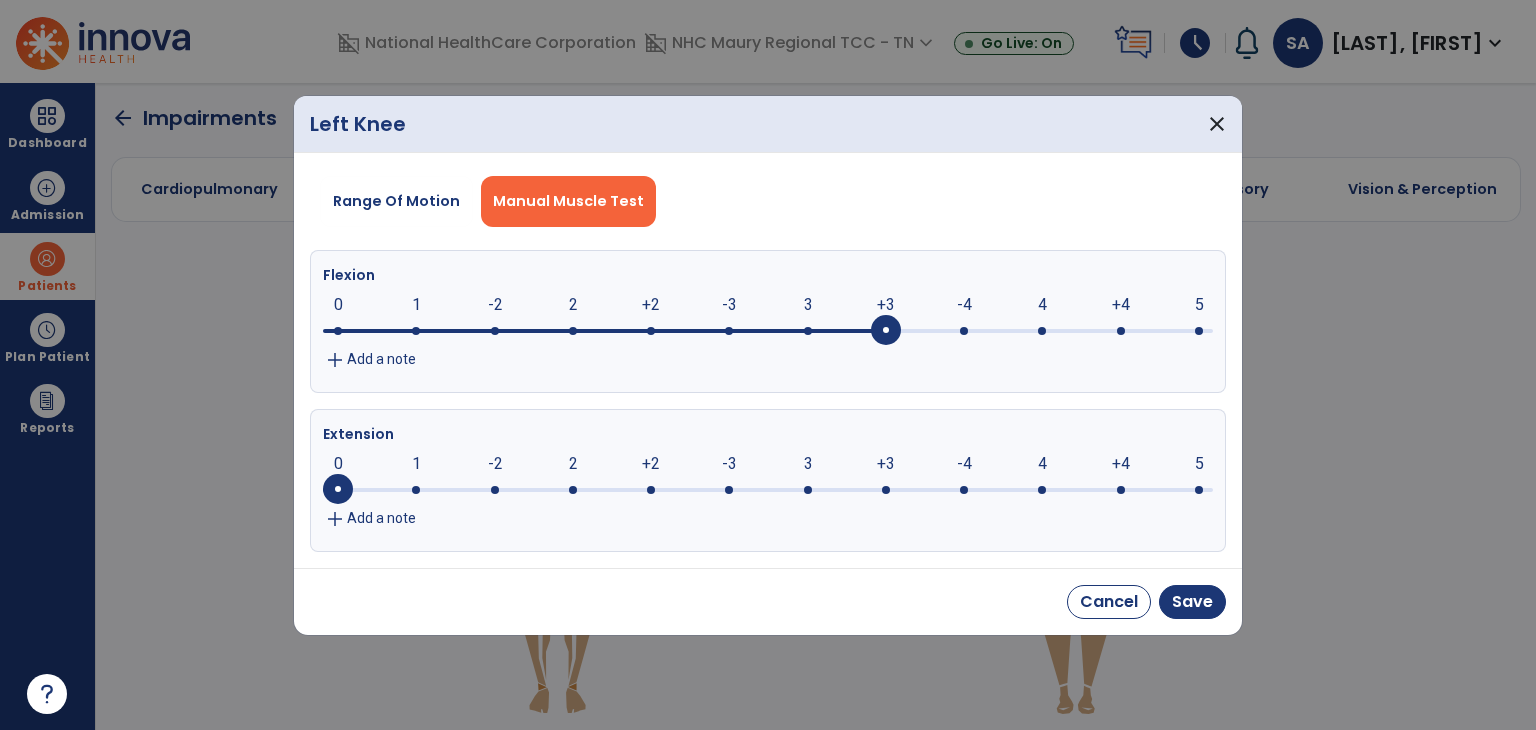click 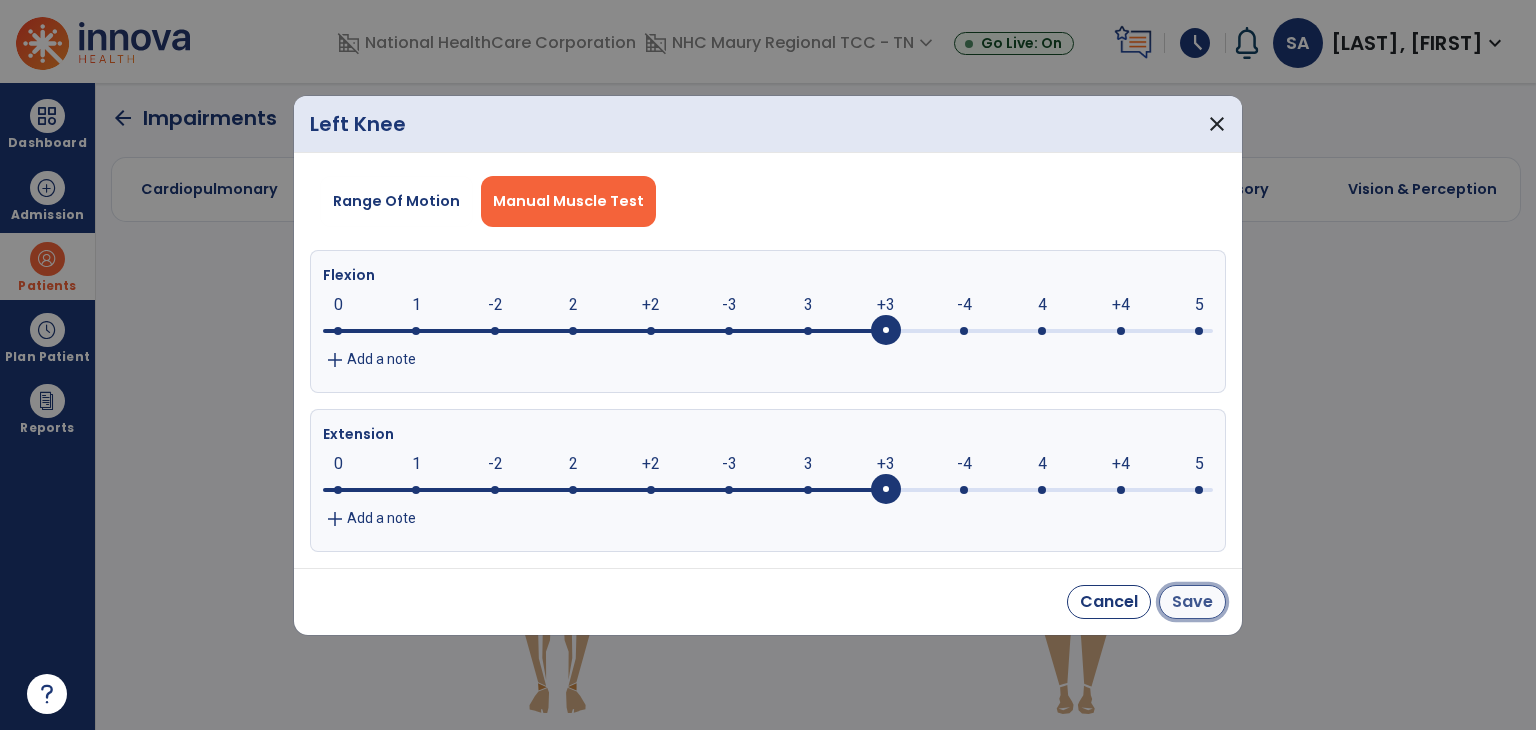 click on "Save" at bounding box center [1192, 602] 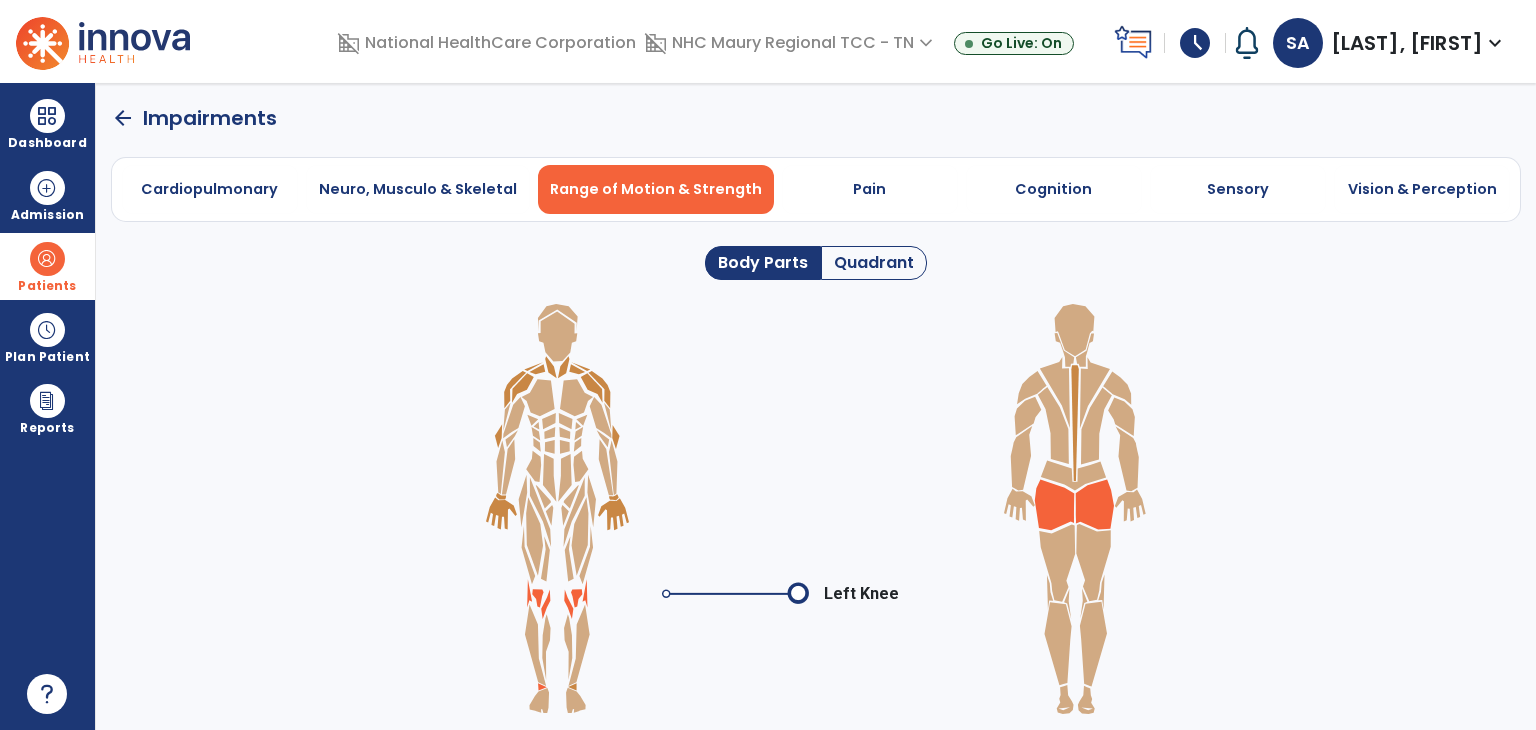click 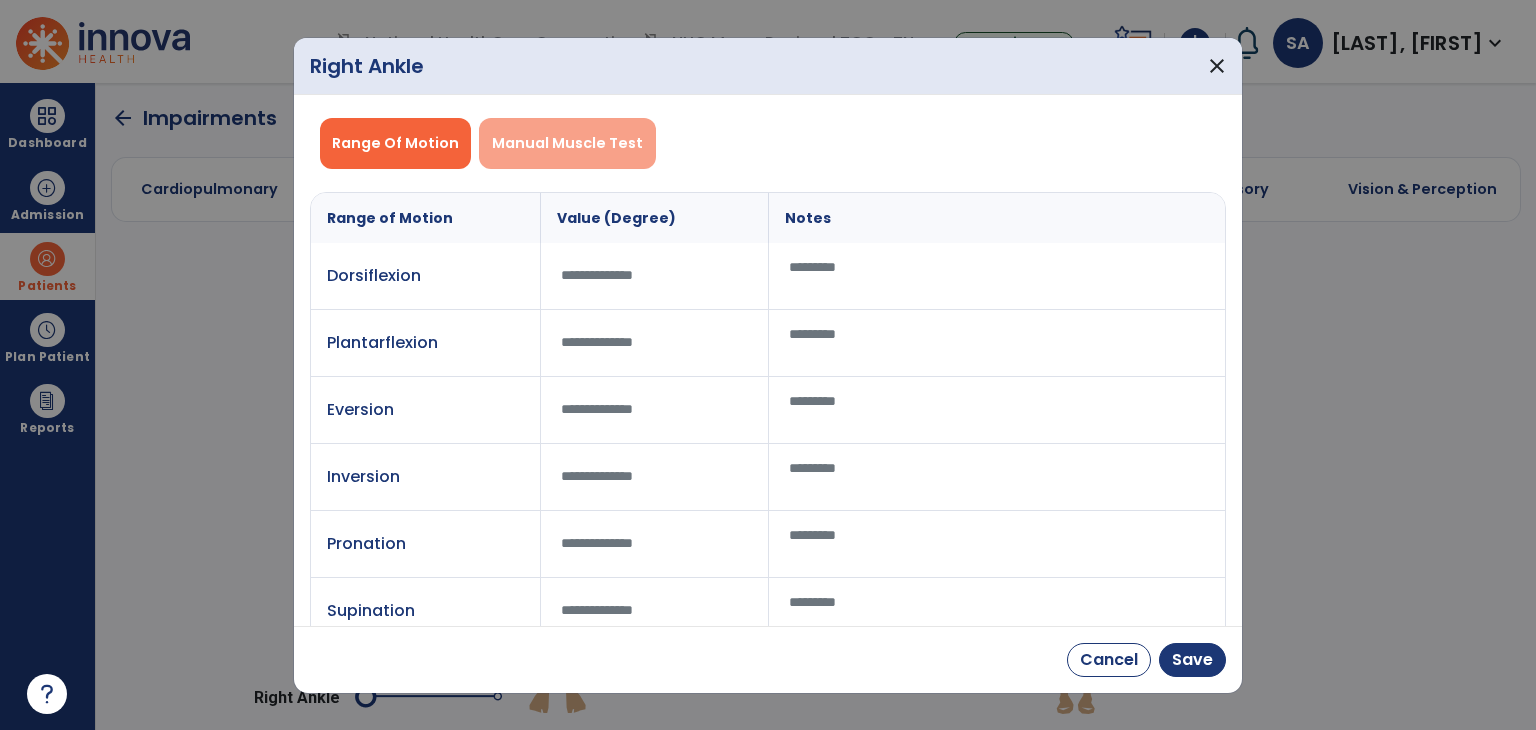 click on "Manual Muscle Test" at bounding box center [567, 143] 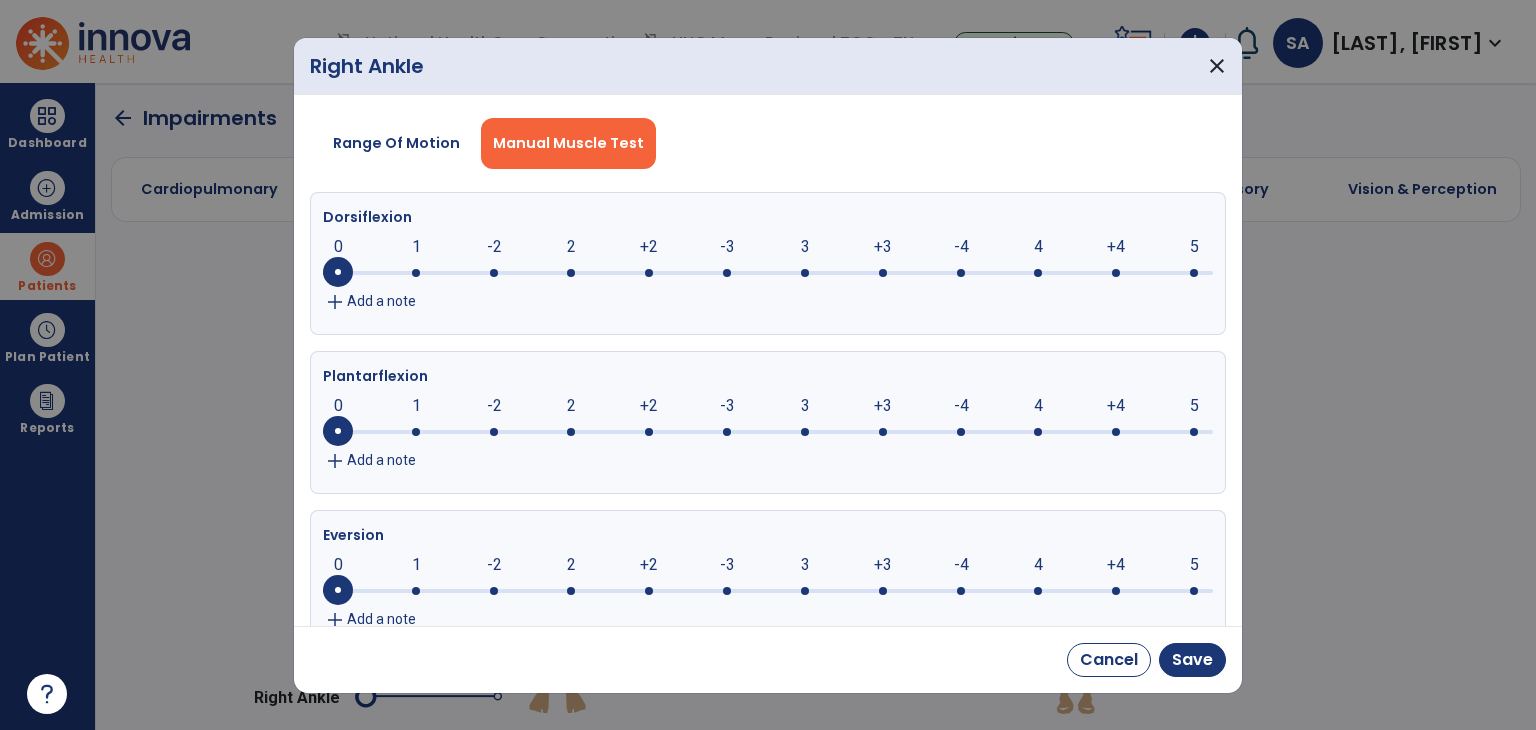 click 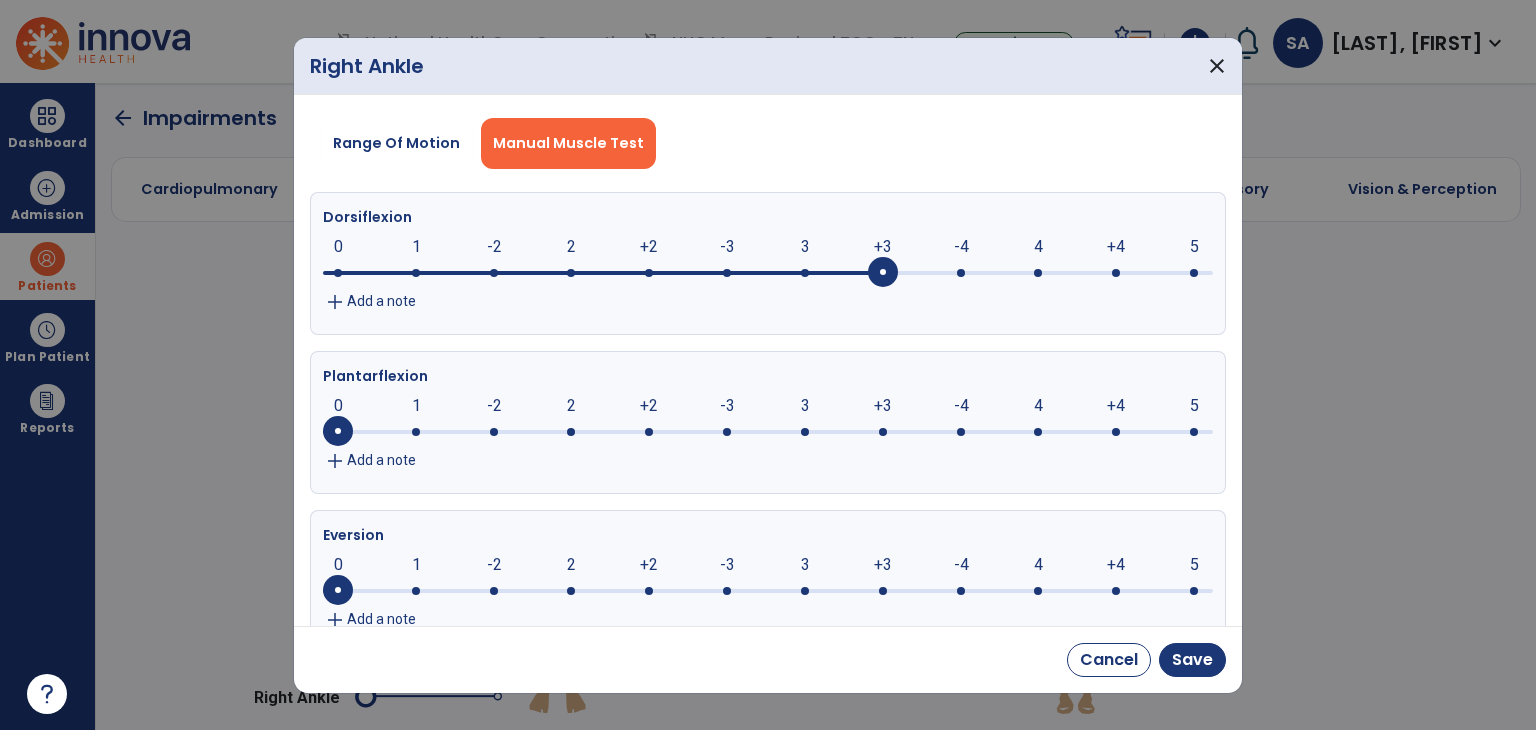 click 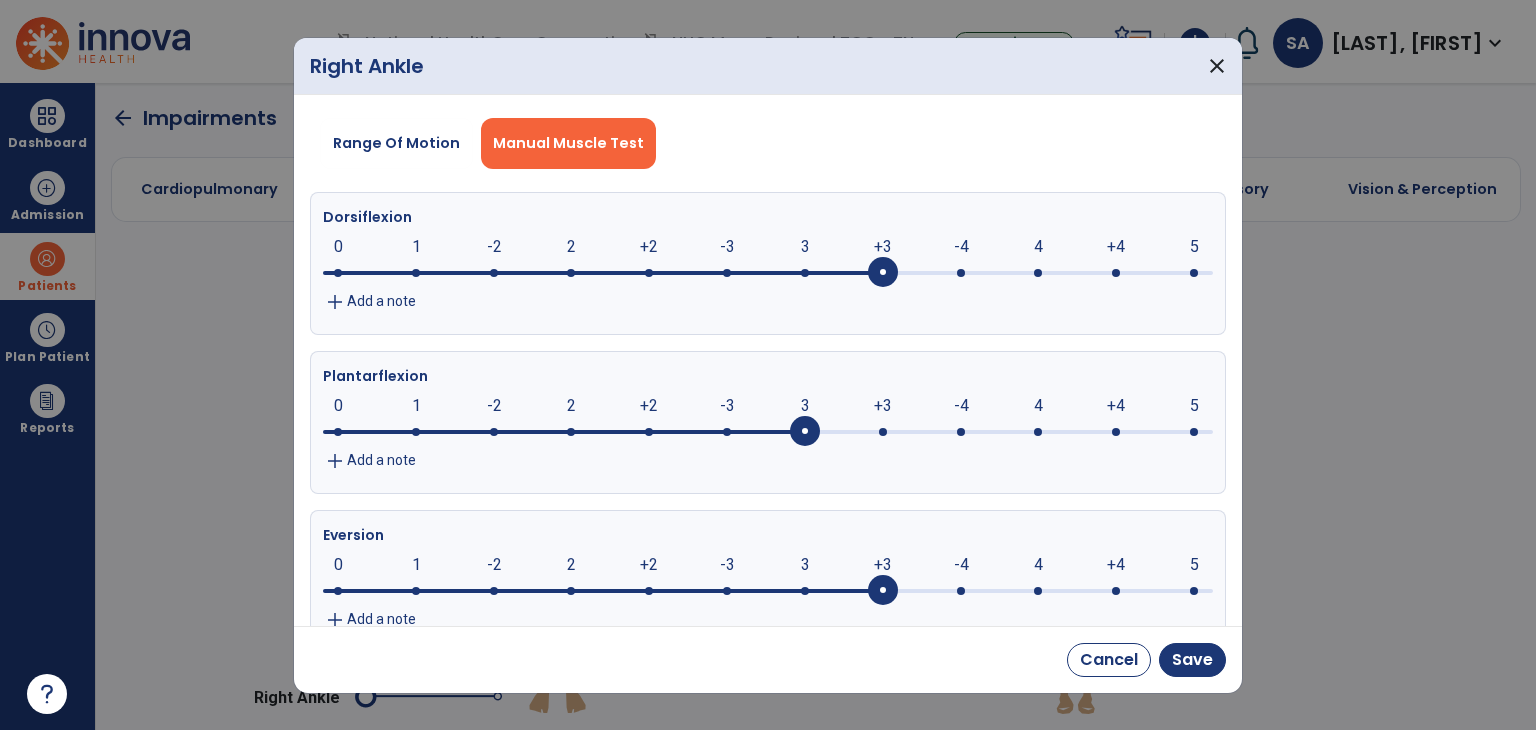 click 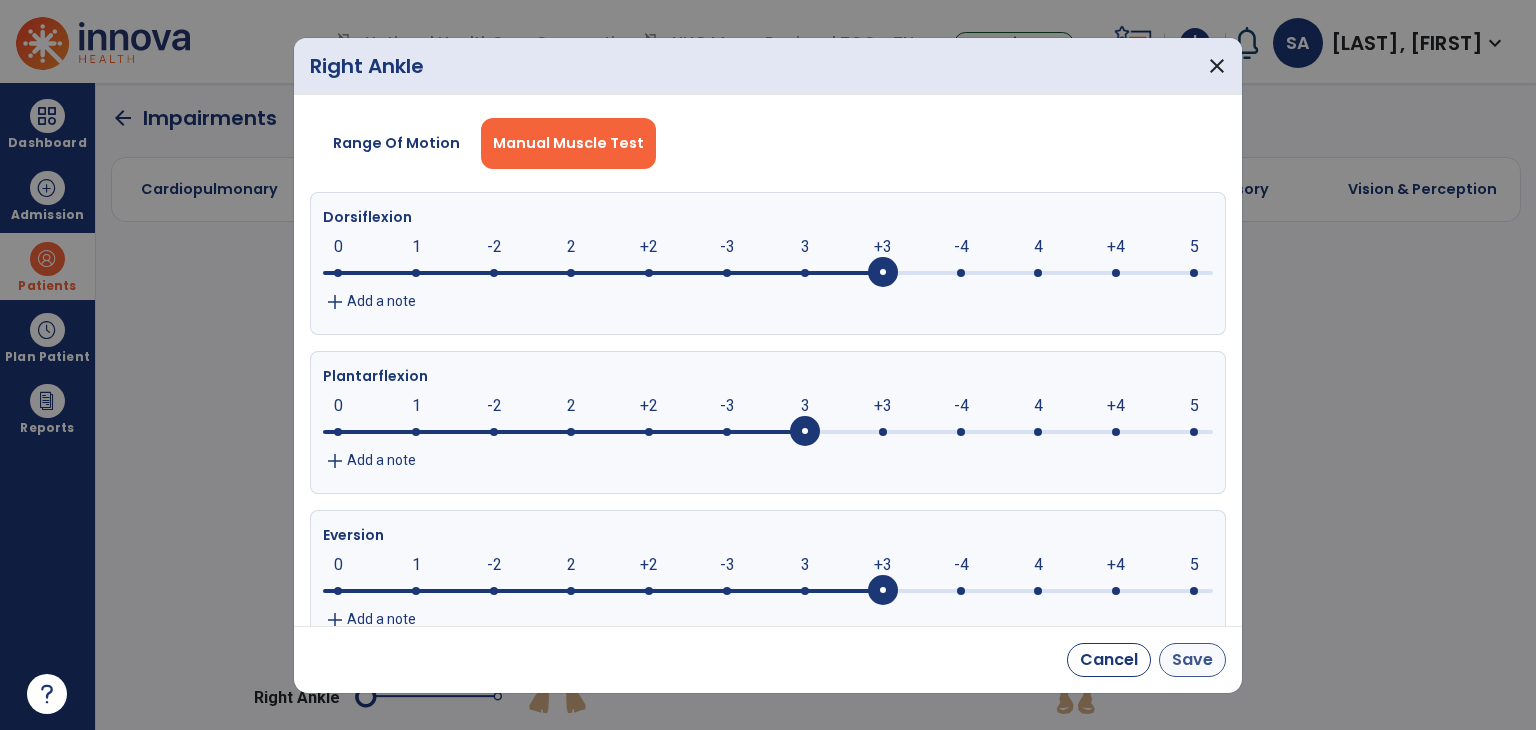 click on "Save" at bounding box center (1192, 660) 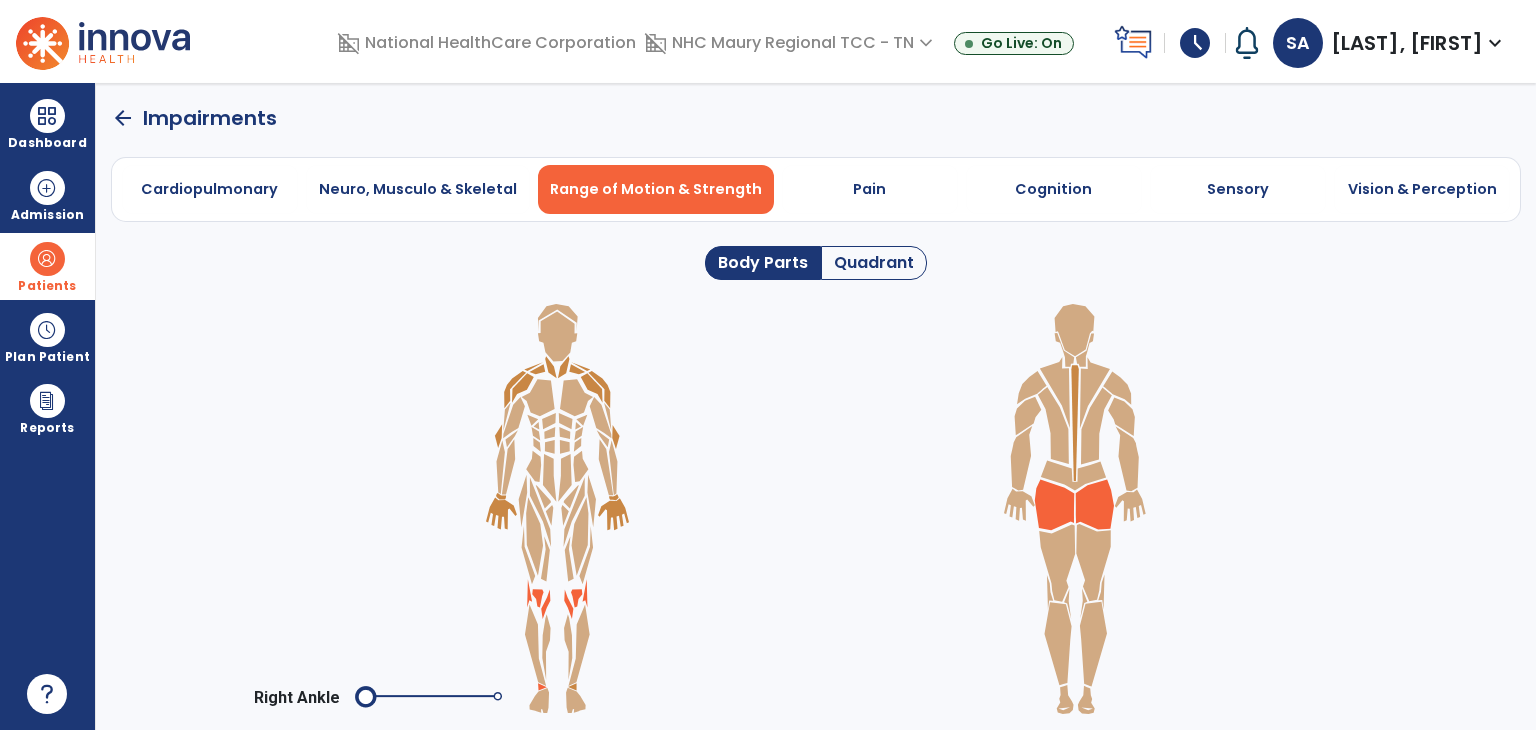 click 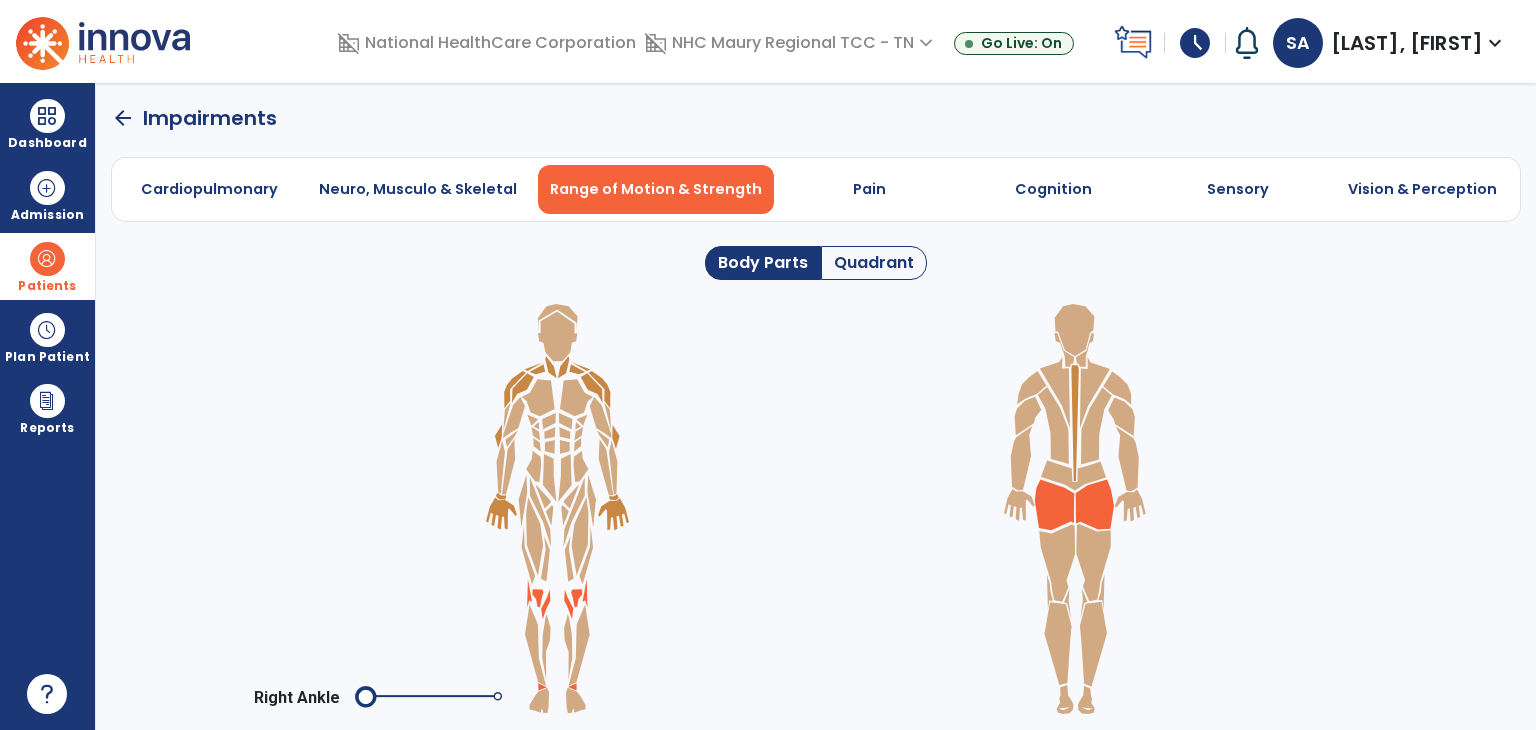 click 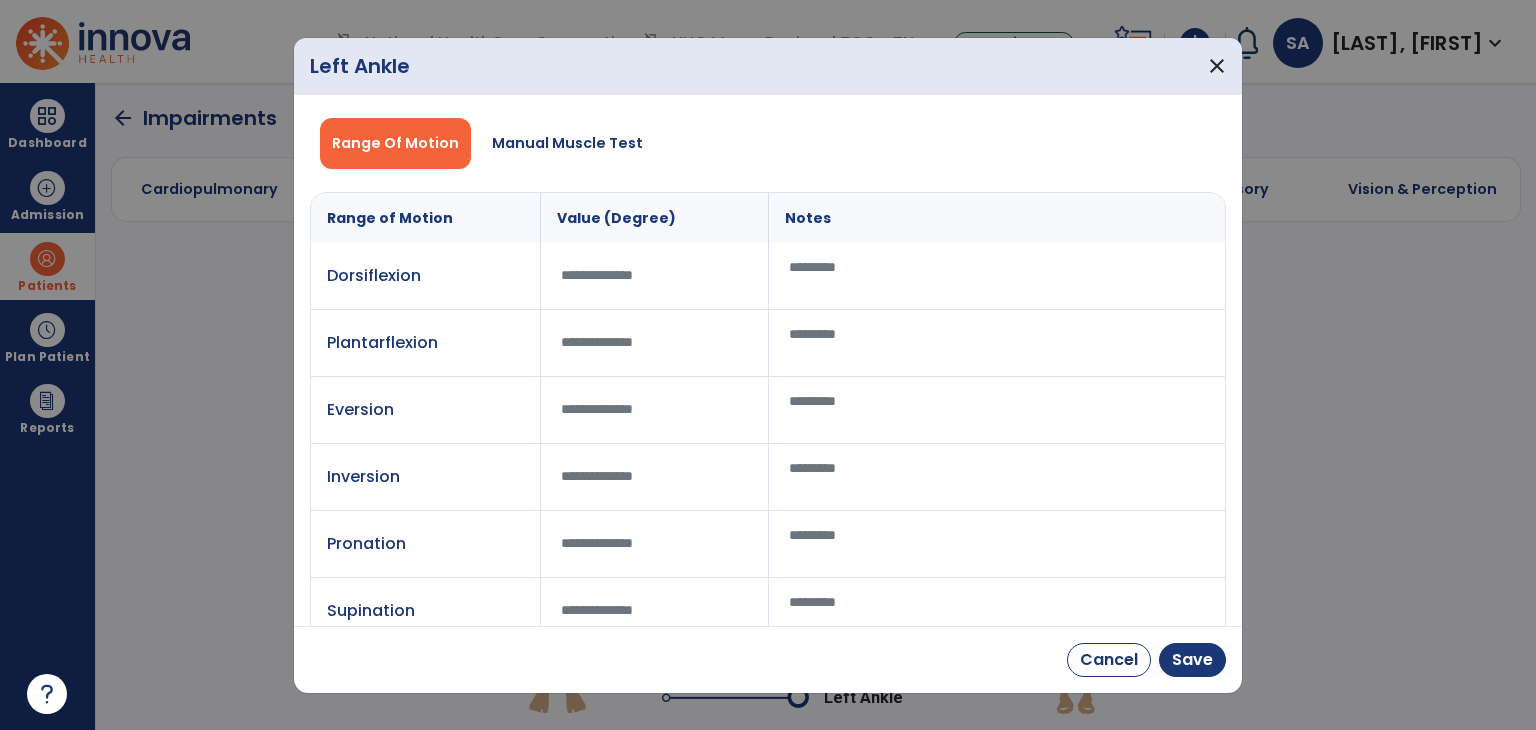 click on "Range Of Motion   Manual Muscle Test" at bounding box center [768, 143] 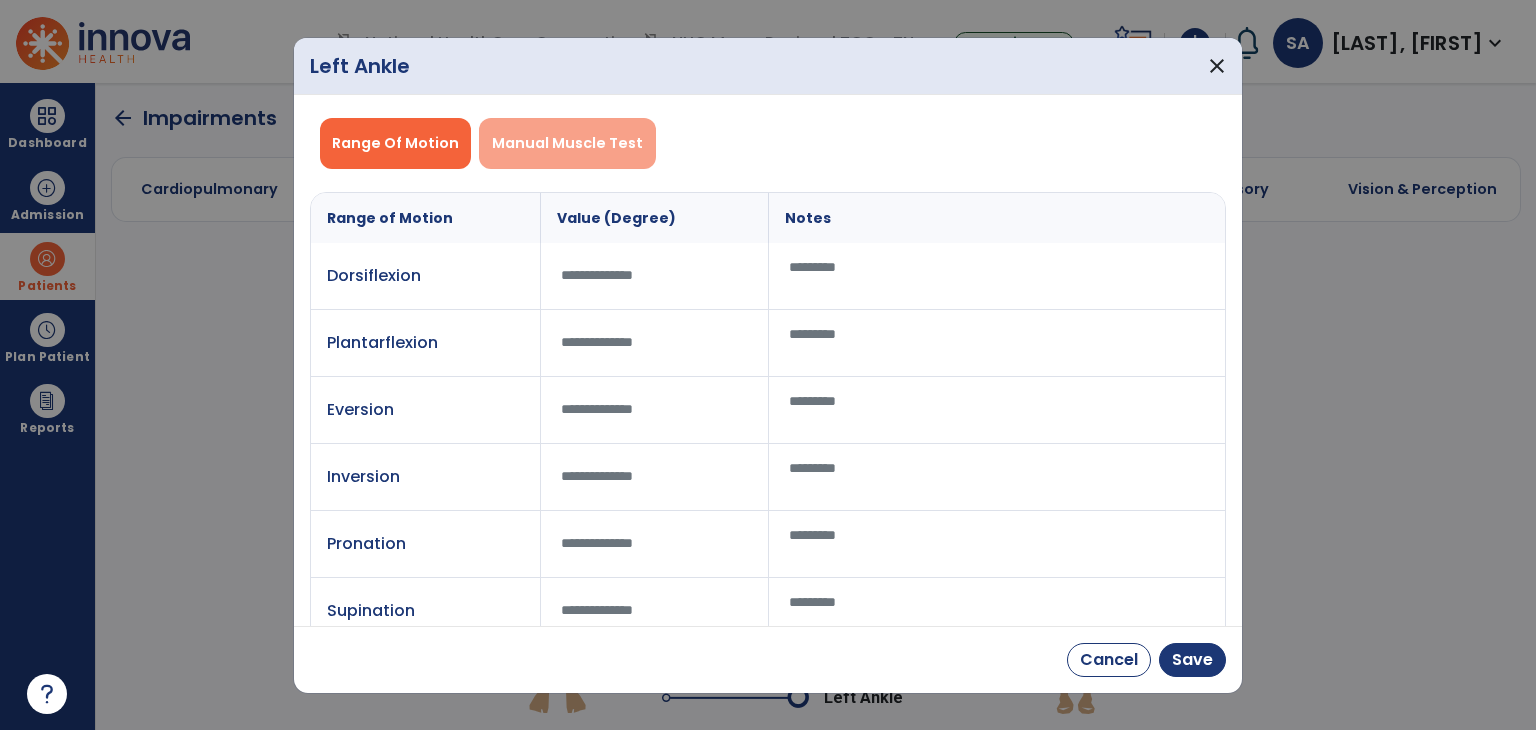 click on "Manual Muscle Test" at bounding box center (567, 143) 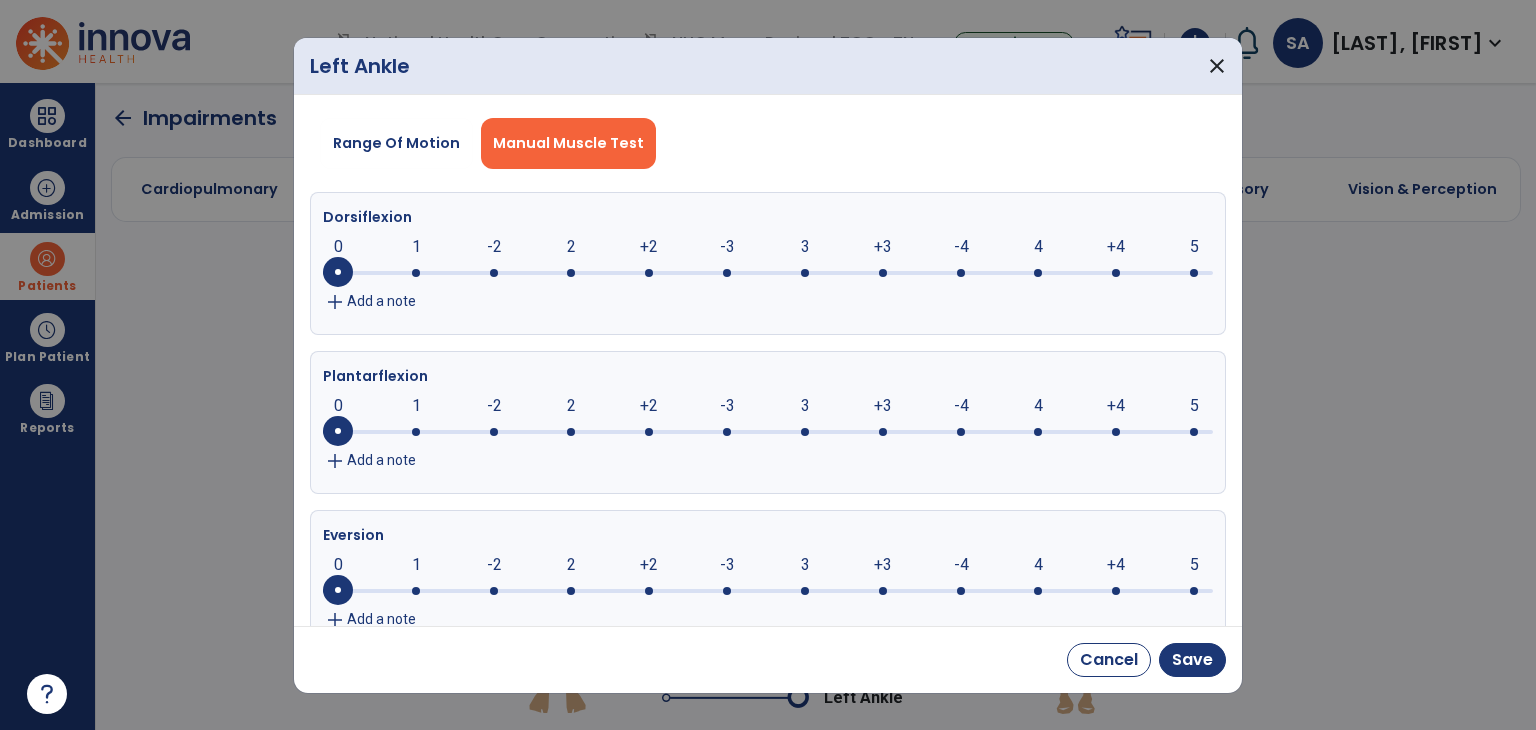 click 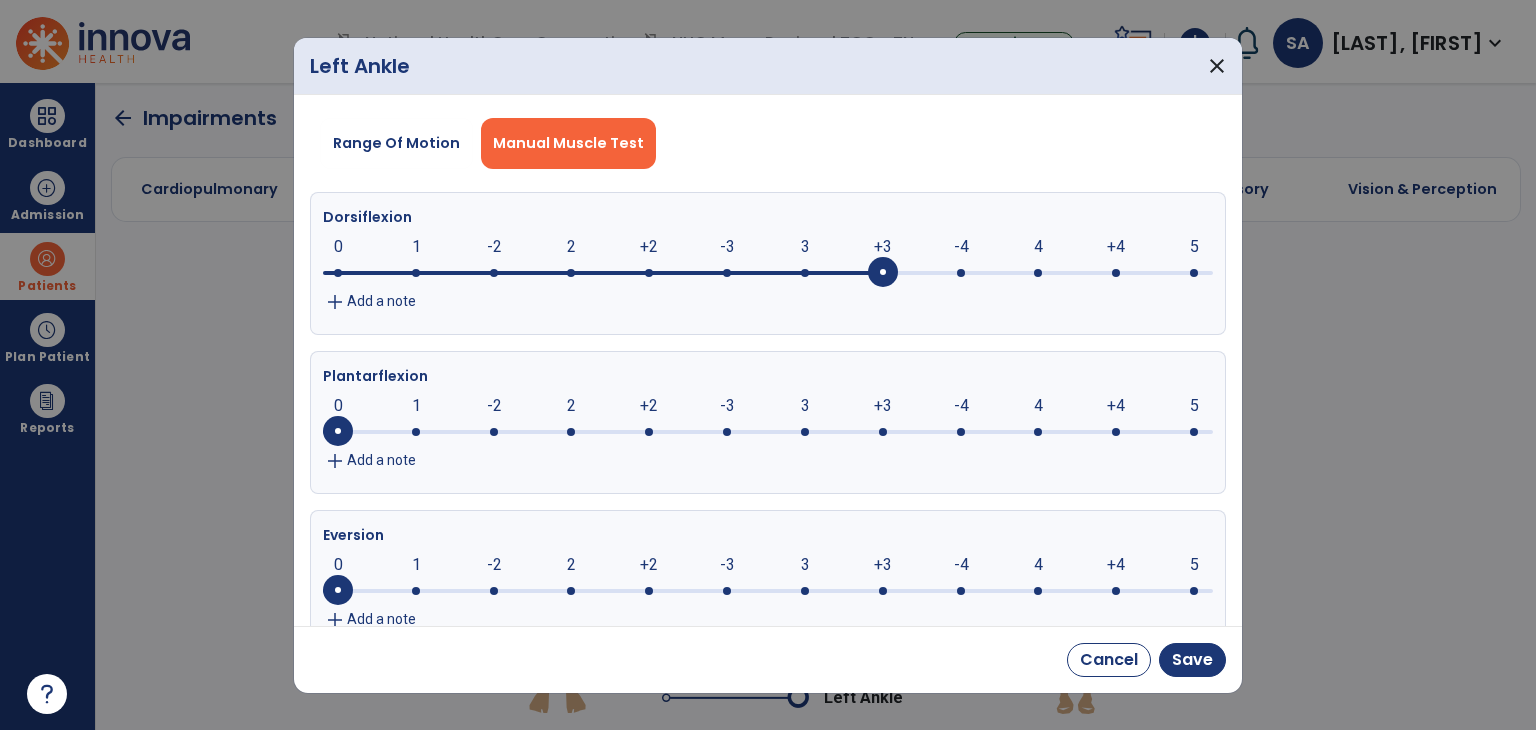 click 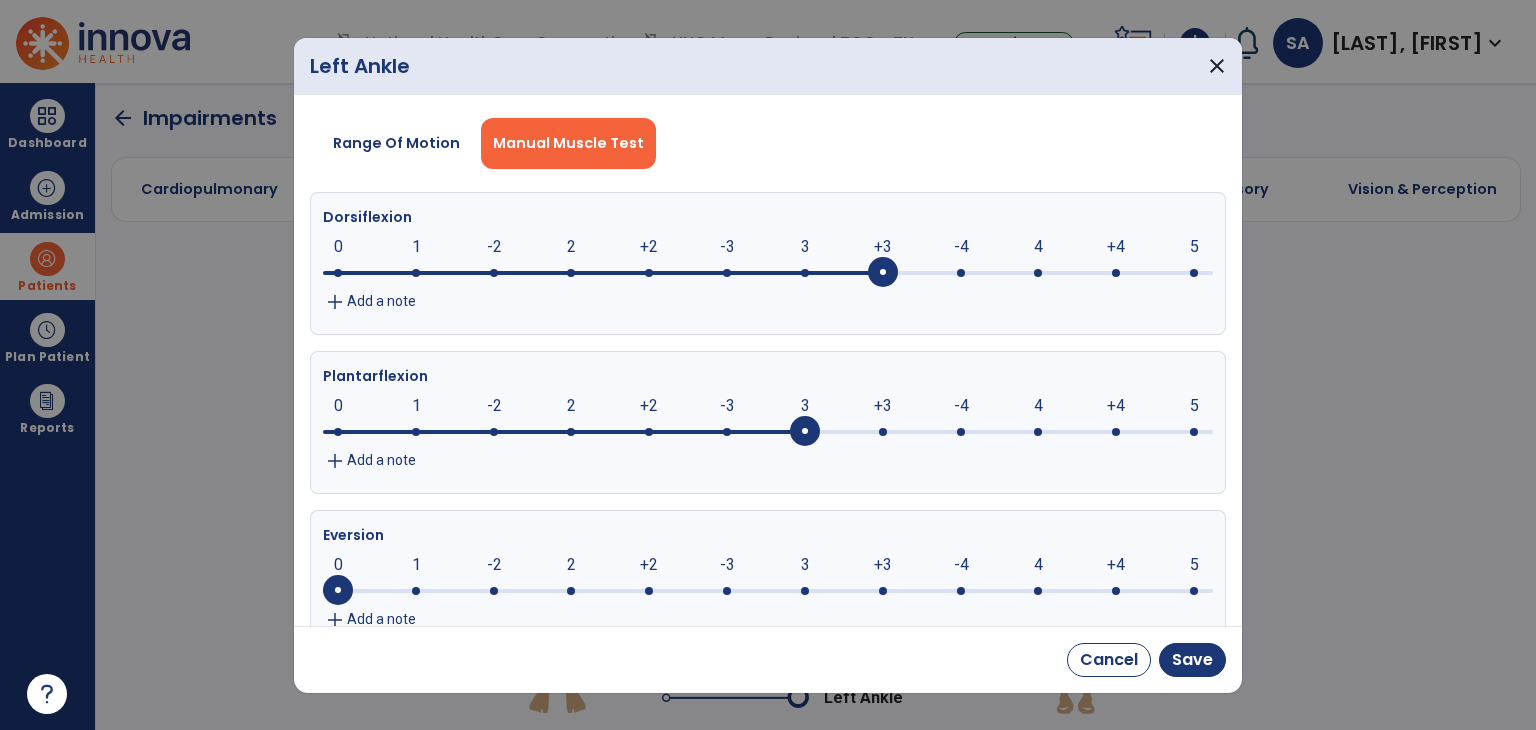 click 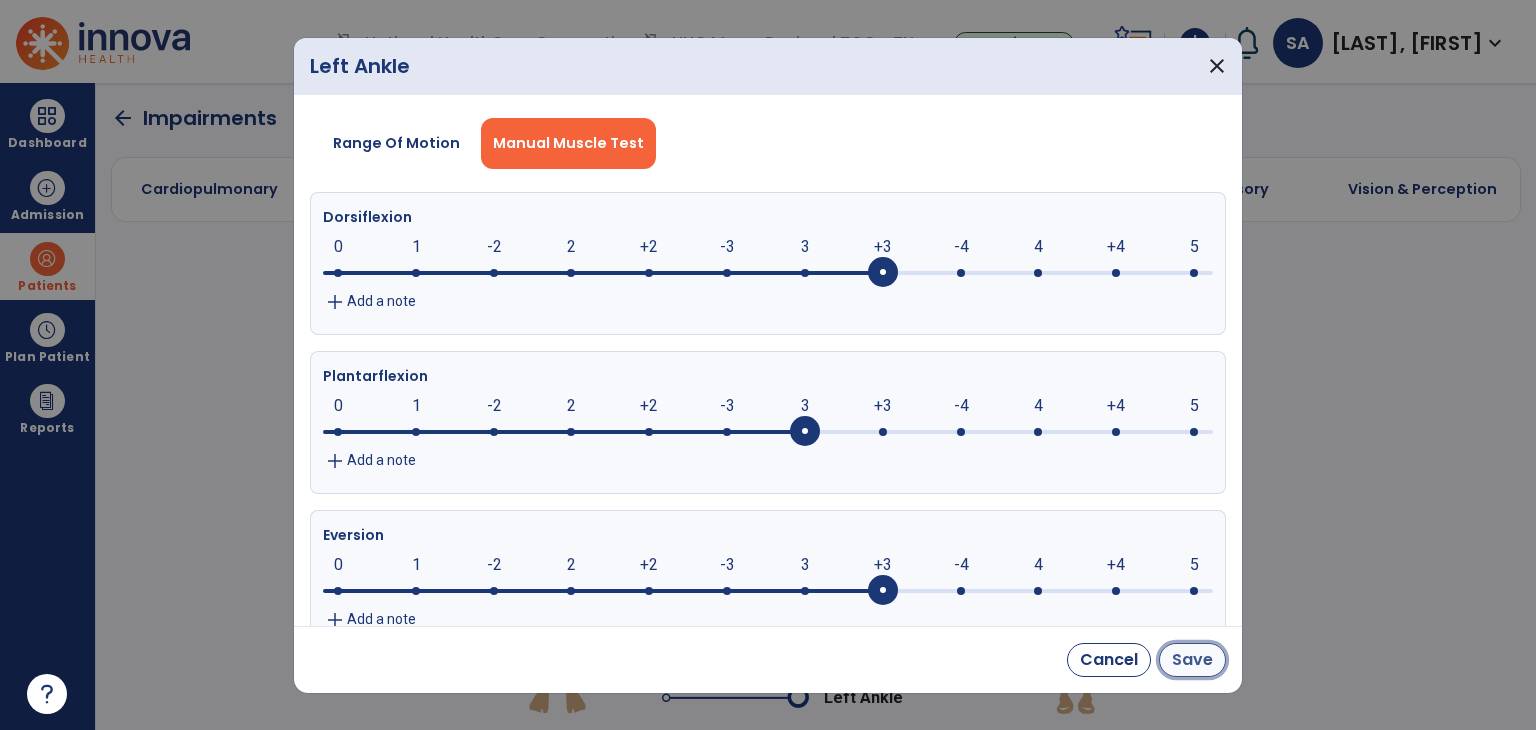 click on "Save" at bounding box center [1192, 660] 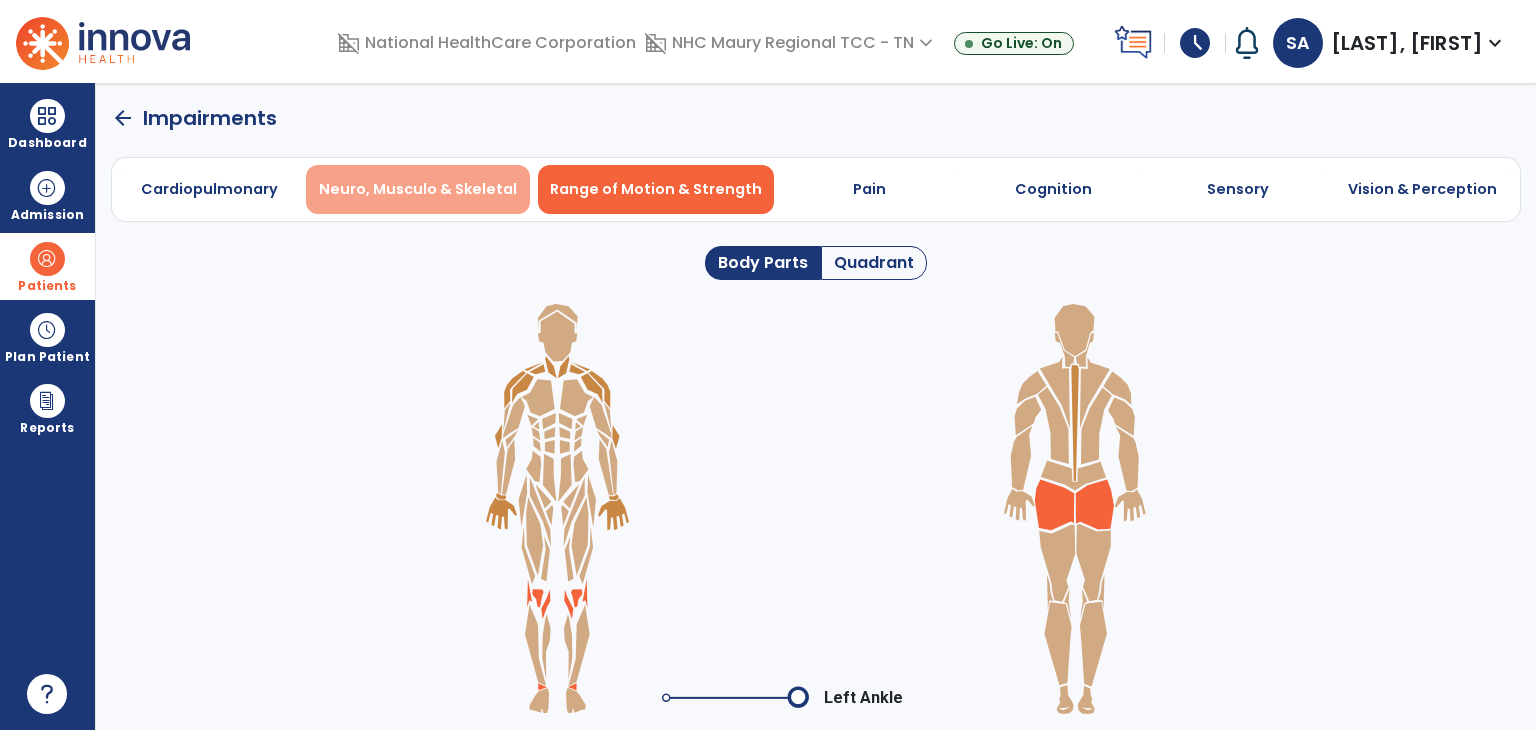click on "Neuro, Musculo & Skeletal" at bounding box center [418, 189] 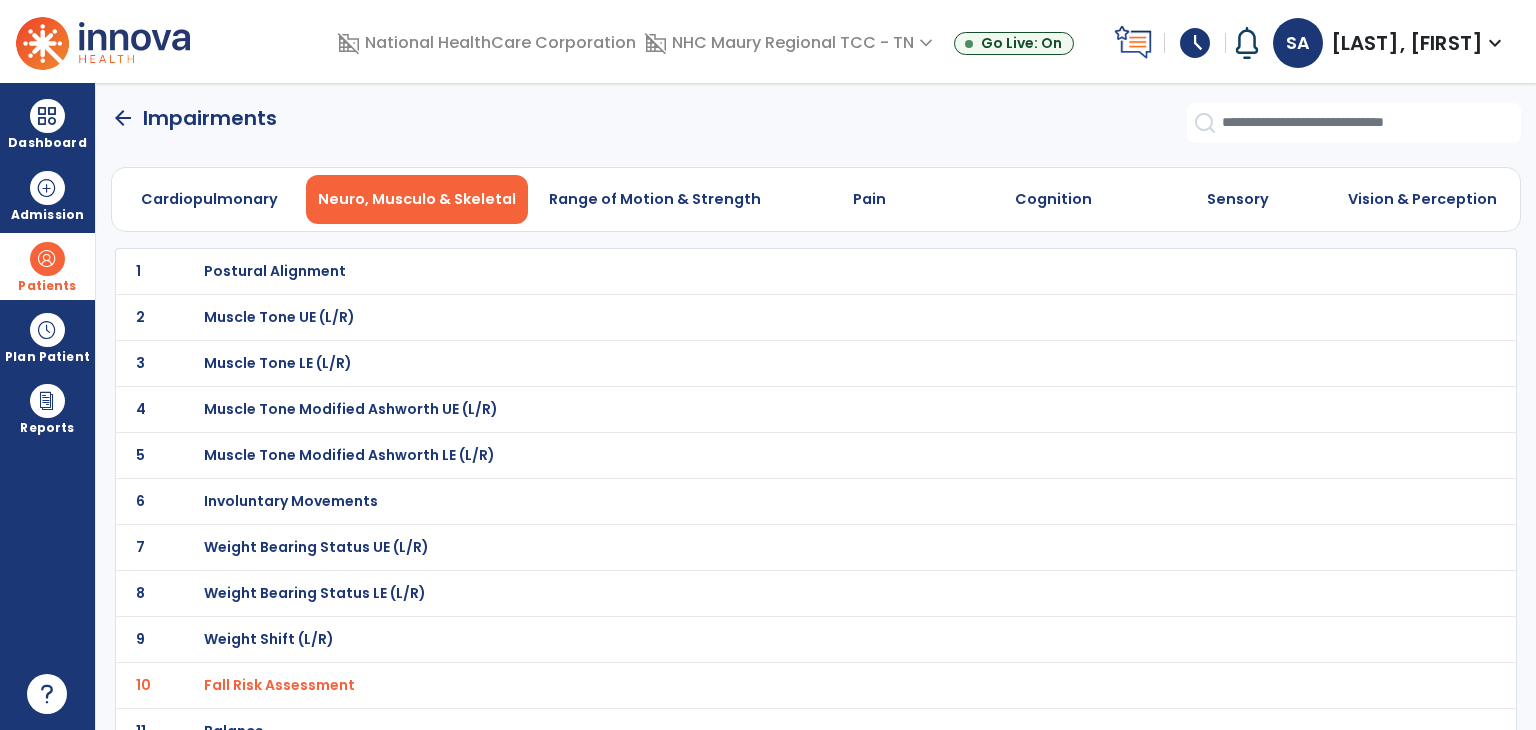 click on "arrow_back" 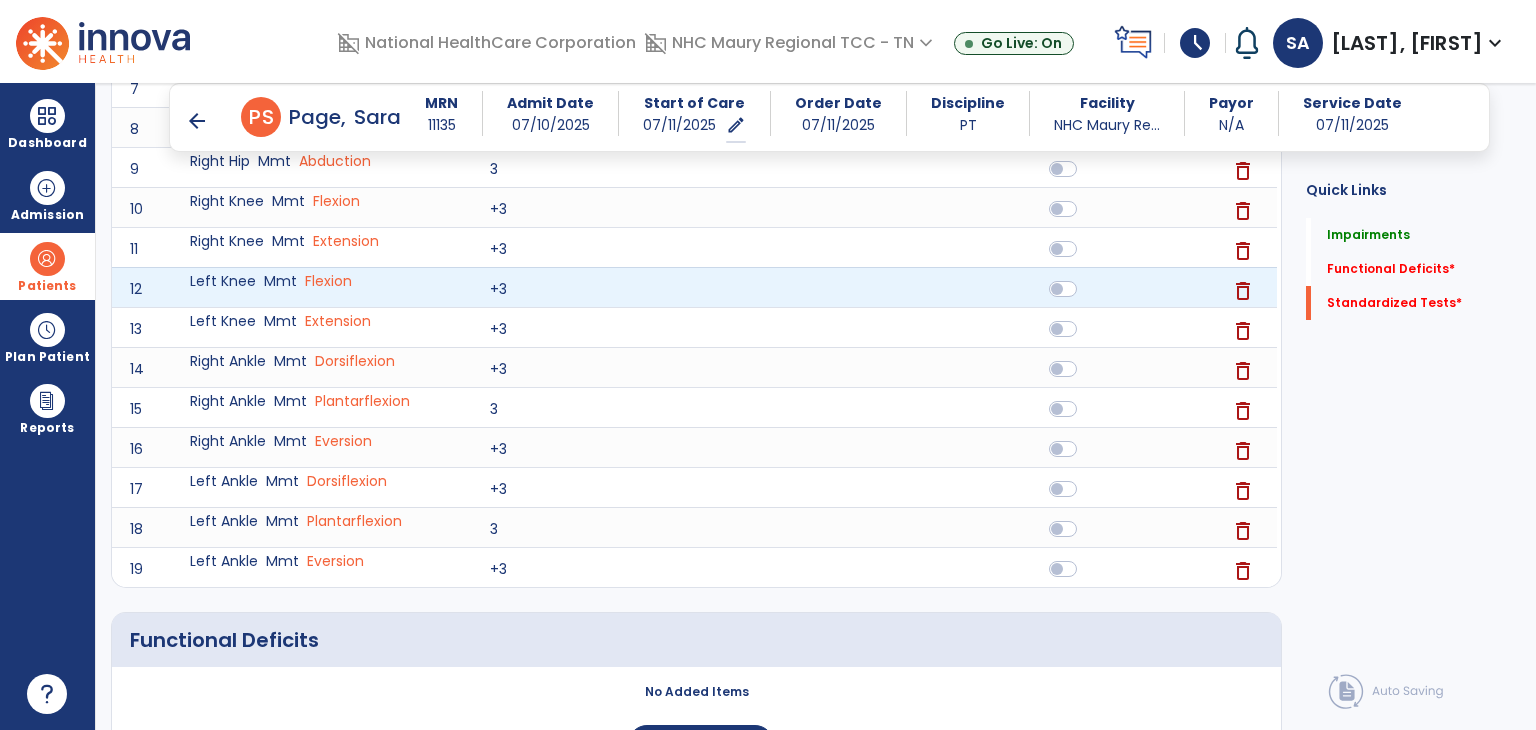 scroll, scrollTop: 1118, scrollLeft: 0, axis: vertical 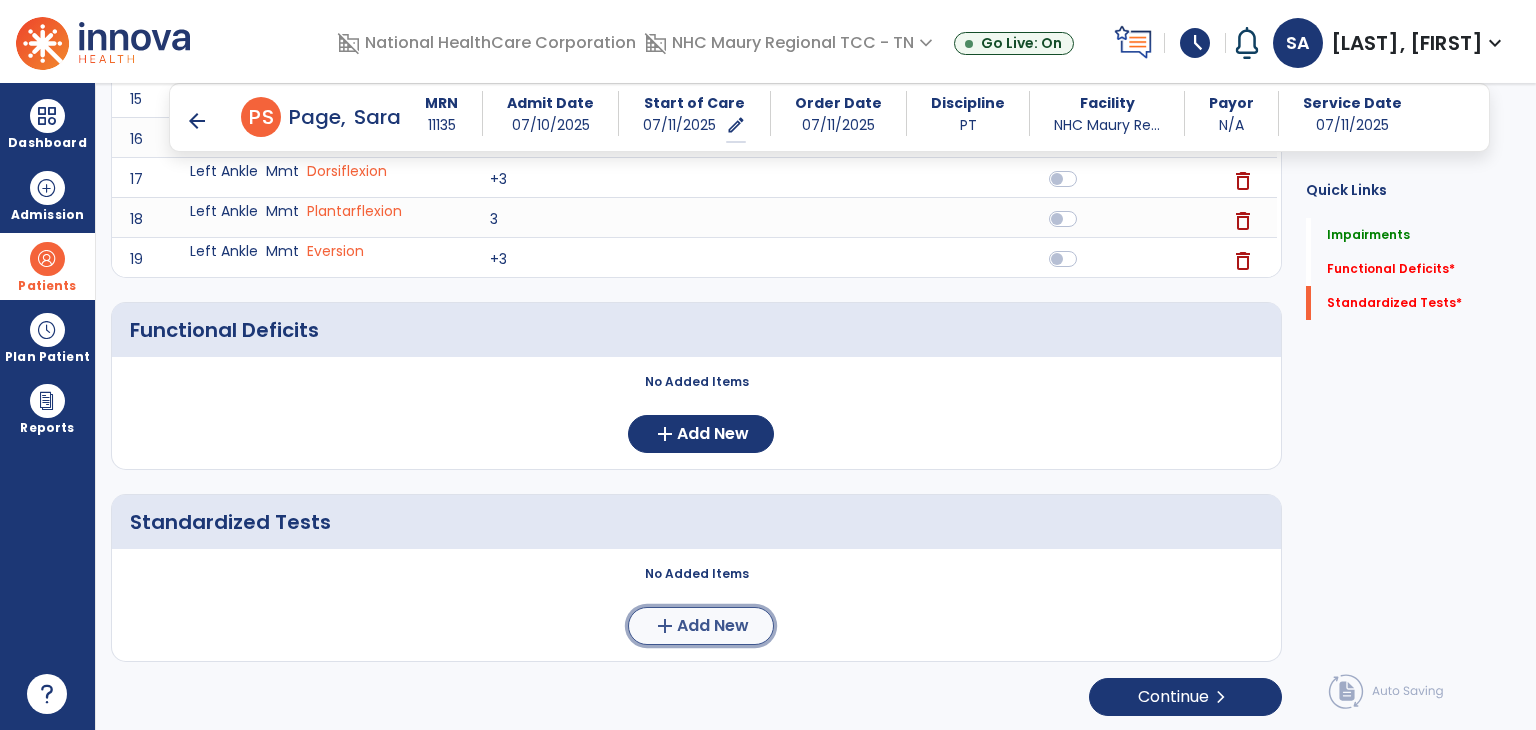 click on "add  Add New" 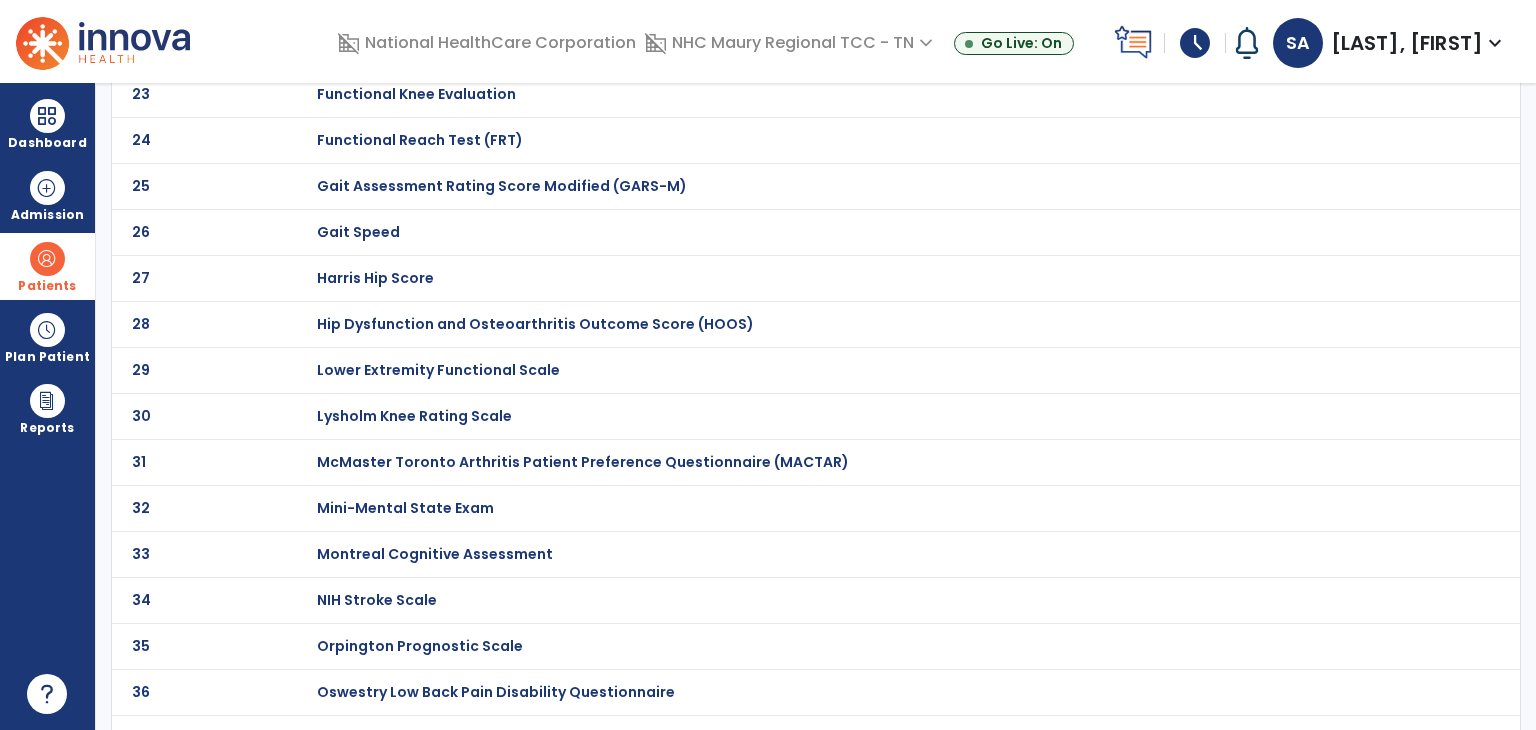 scroll, scrollTop: 0, scrollLeft: 0, axis: both 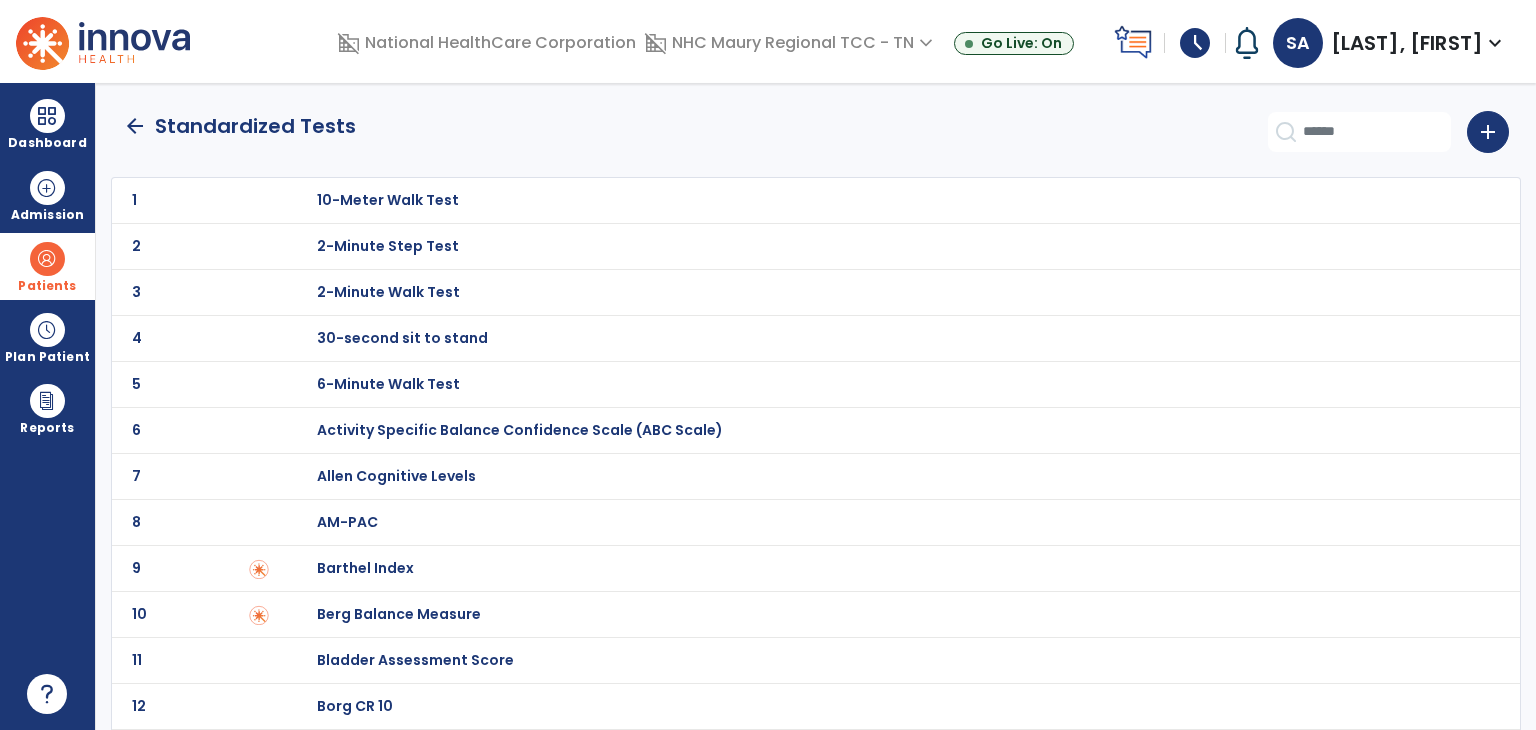 click on "30-second sit to stand" at bounding box center [388, 200] 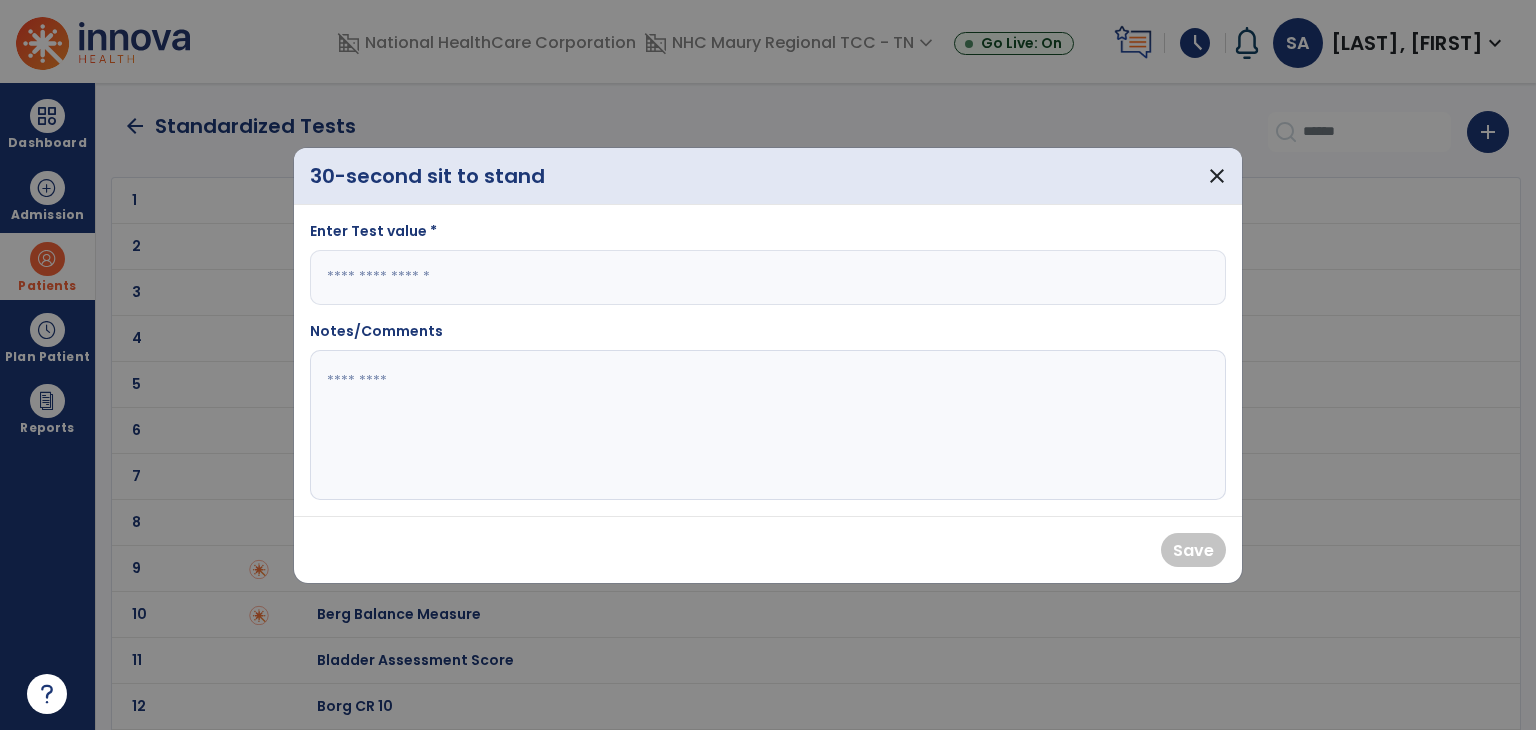click at bounding box center [768, 277] 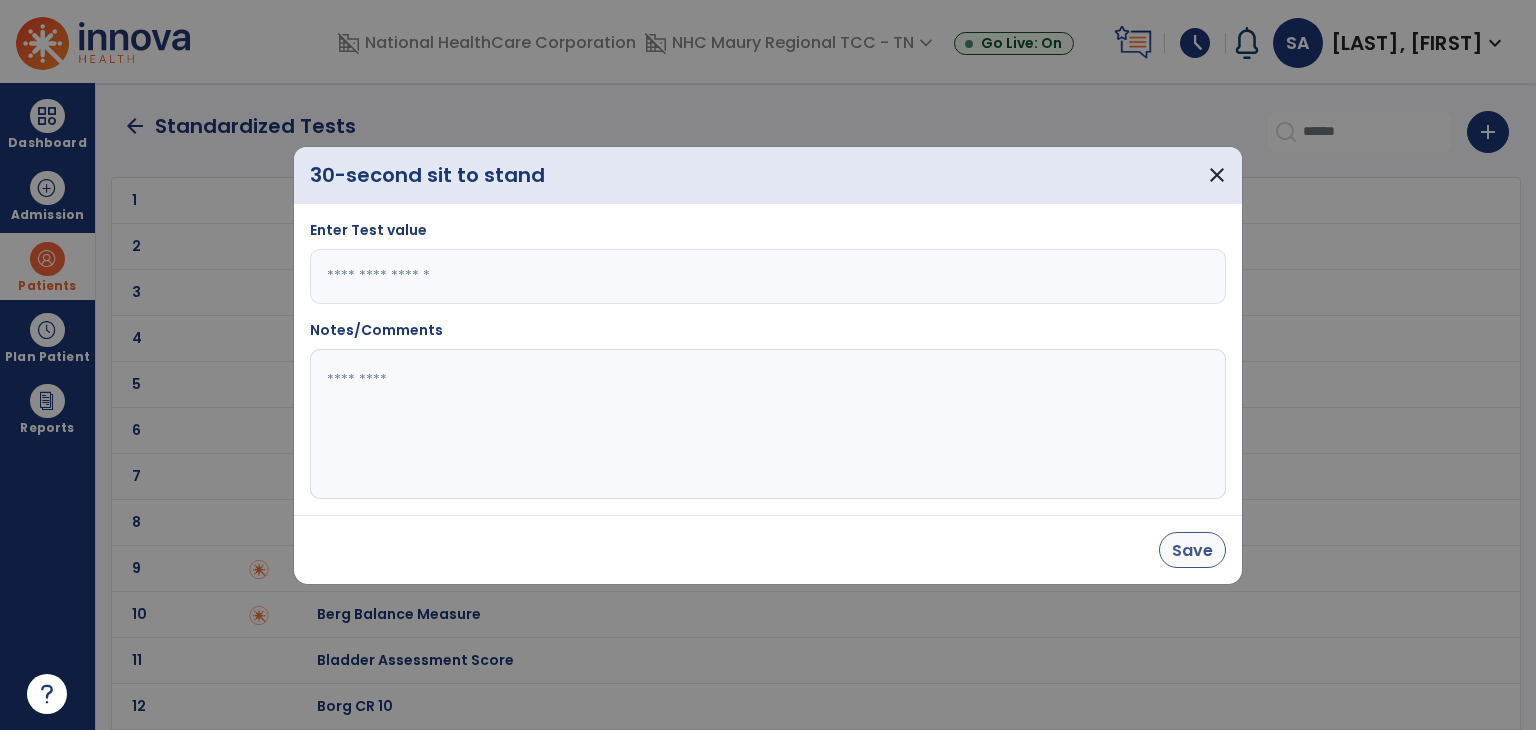 type on "**" 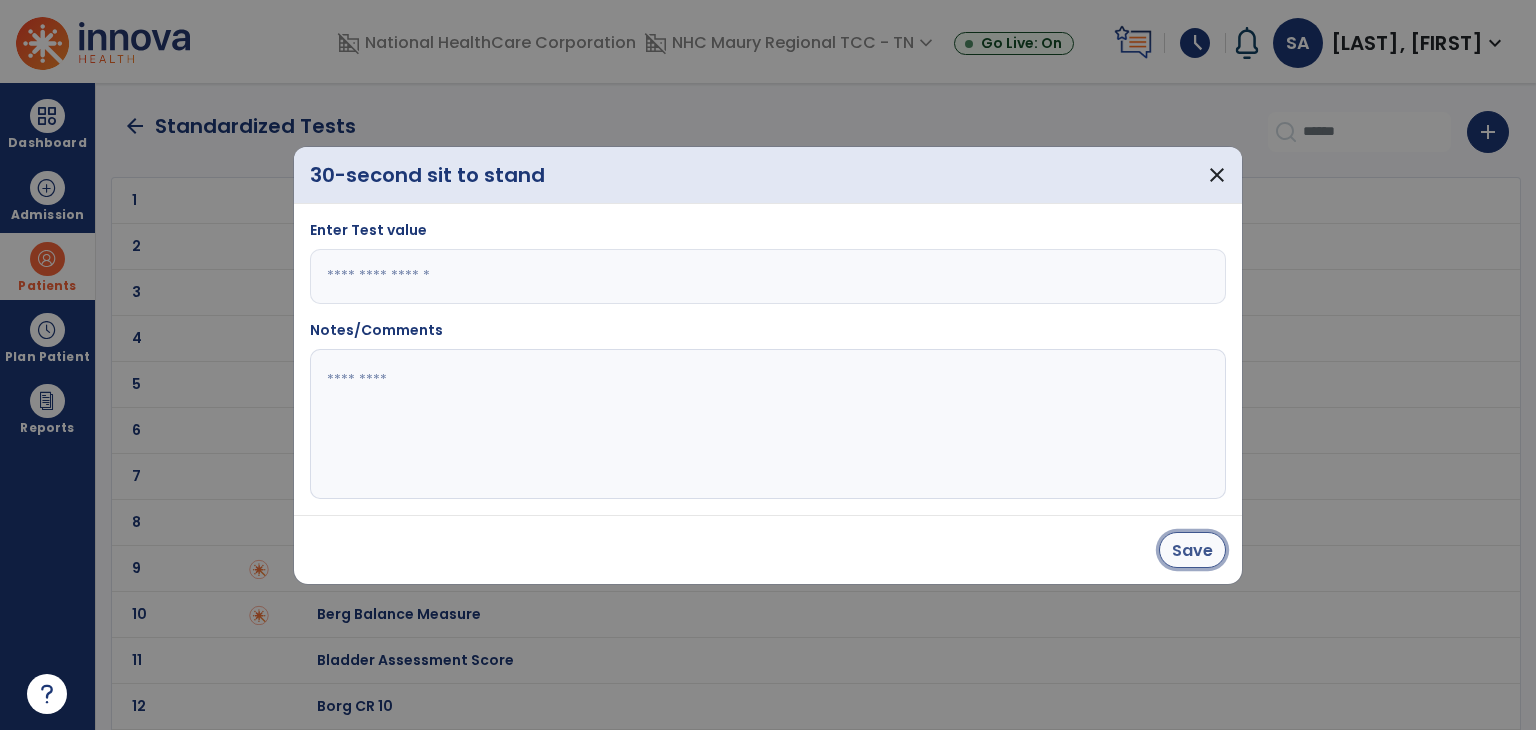 click on "Save" at bounding box center [1192, 550] 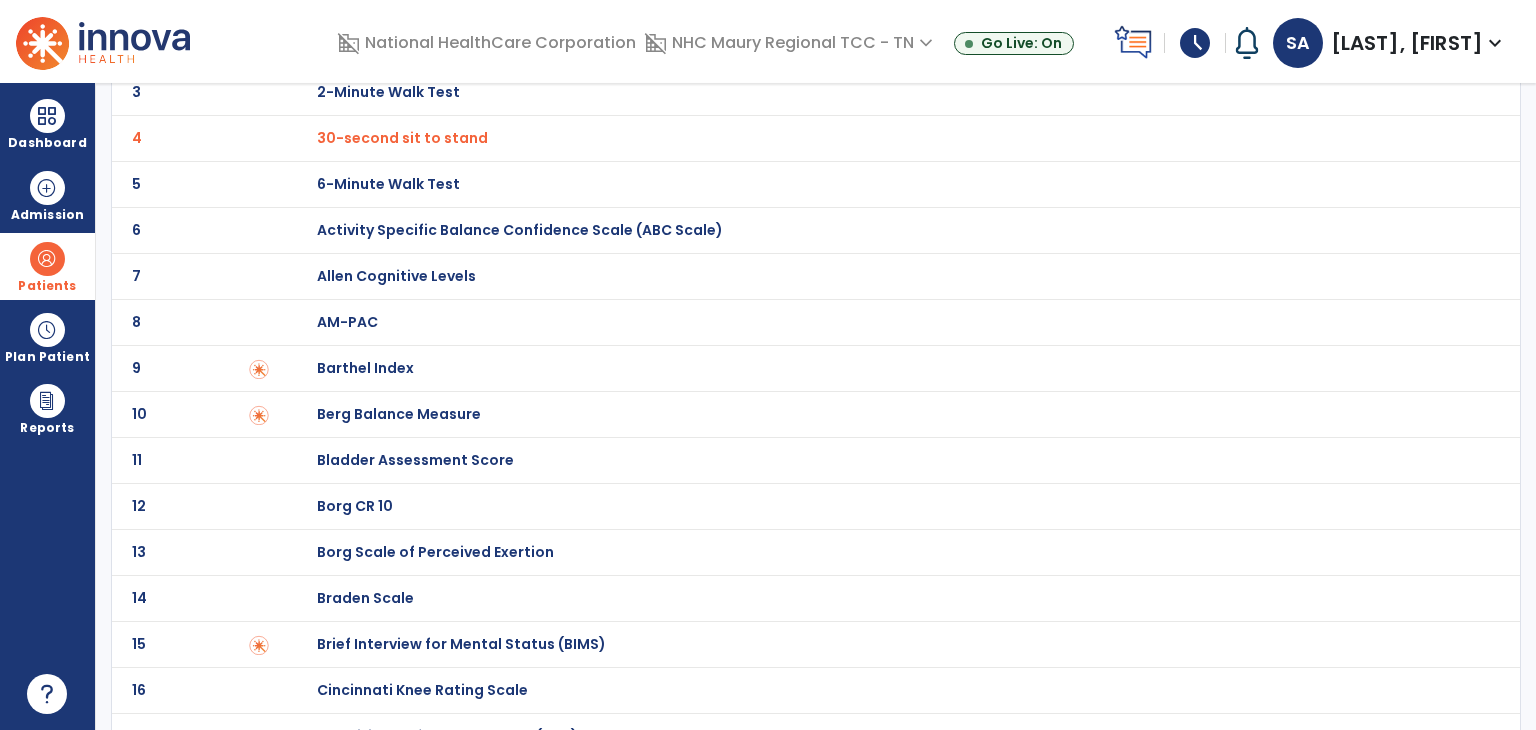scroll, scrollTop: 207, scrollLeft: 0, axis: vertical 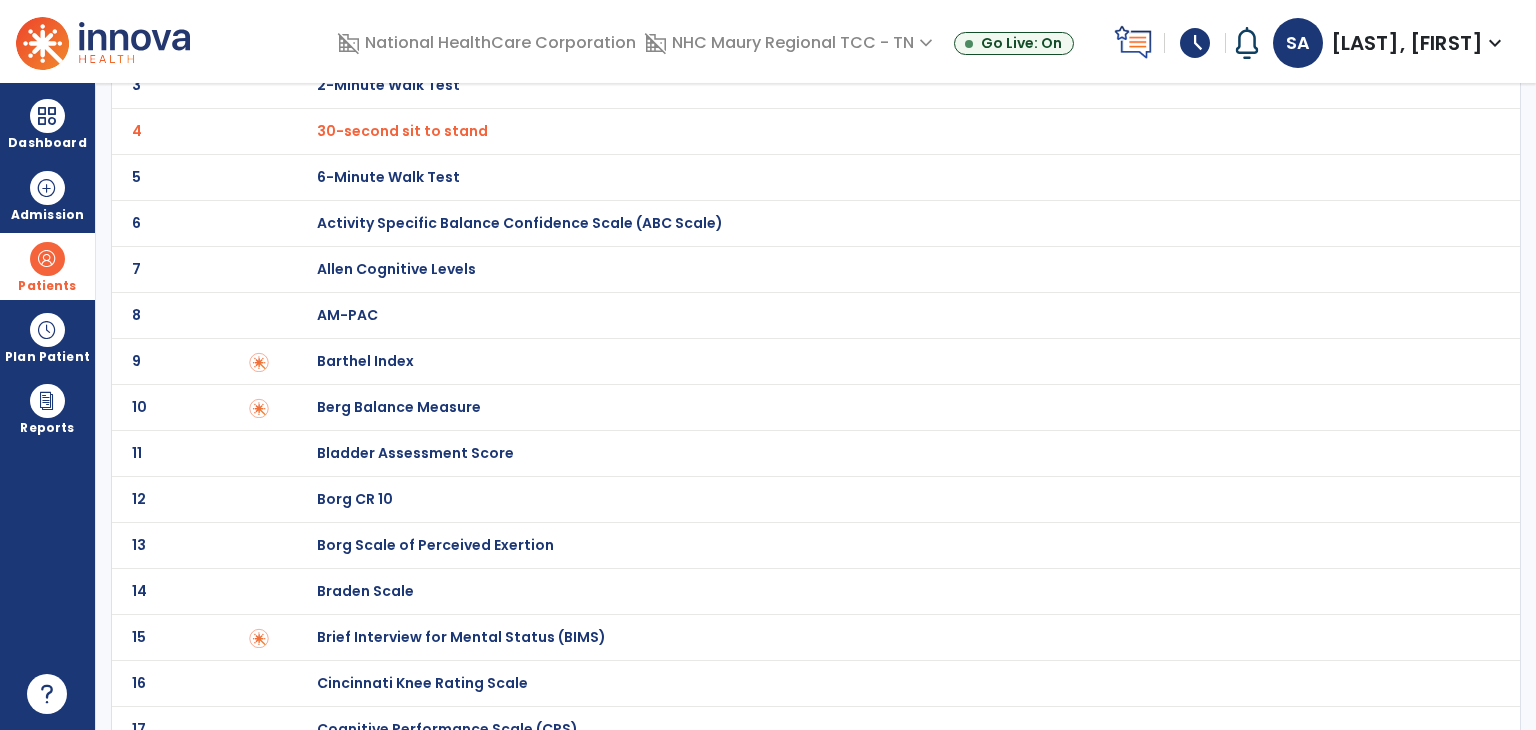 click on "Berg Balance Measure" at bounding box center (388, -7) 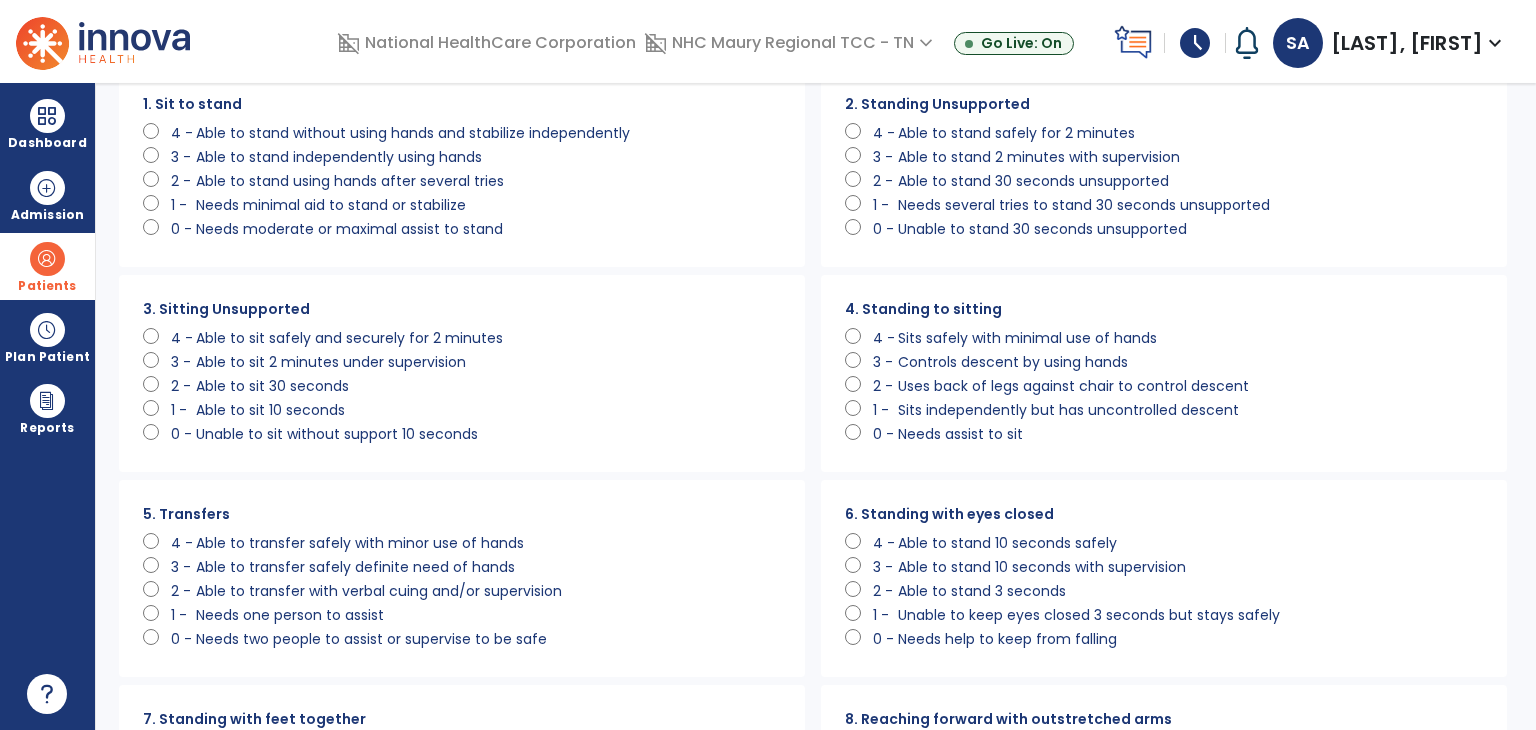 scroll, scrollTop: 0, scrollLeft: 0, axis: both 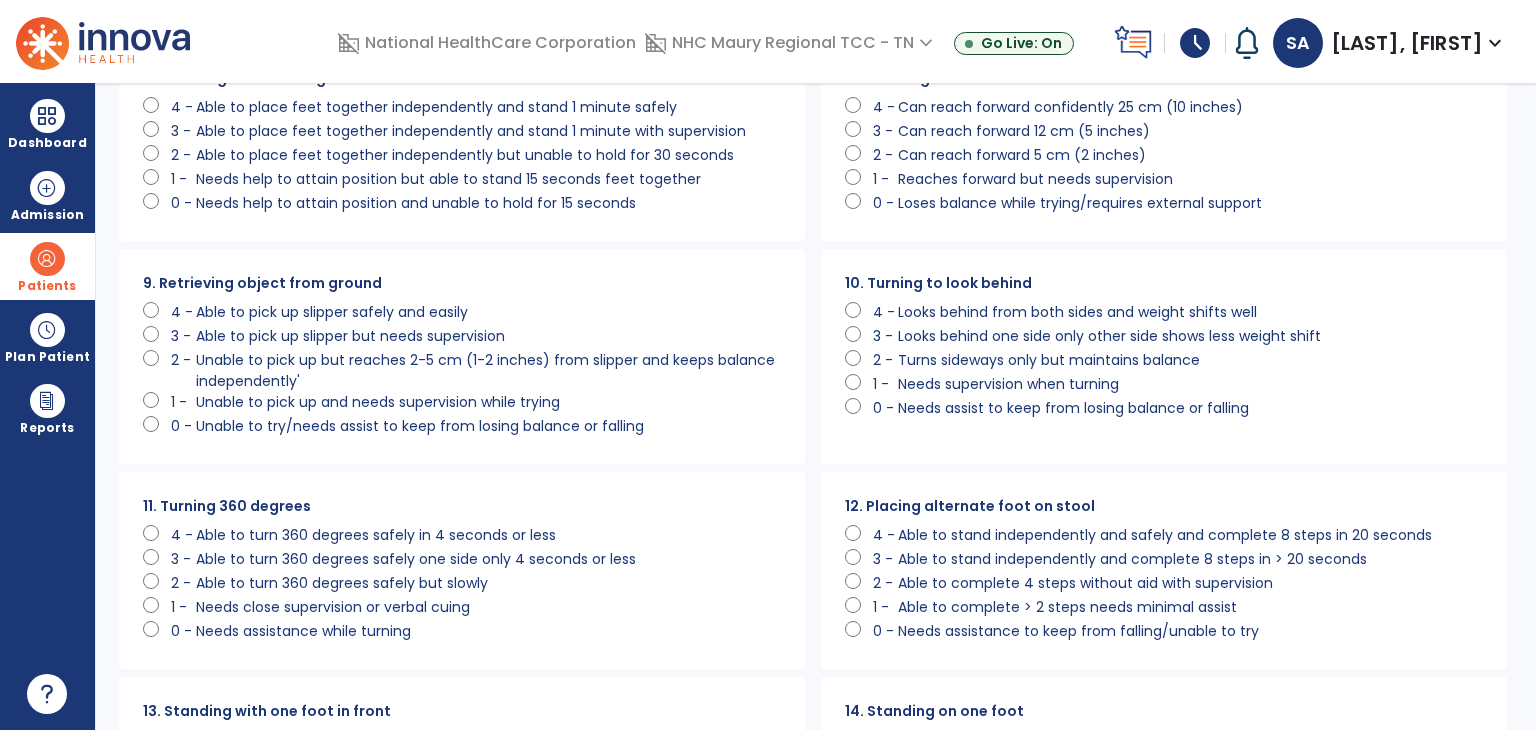 click on "9. Retrieving object from ground      4 -   Able to pick up slipper safely and easily      3 -   Able to pick up slipper but needs supervision      2 -   Unable to pick up but reaches 2-5 cm (1-2 inches) from slipper and keeps balance independently'      1 -   Unable to pick up and needs supervision while trying      0 -   Unable to try/needs assist to keep from losing balance or falling" 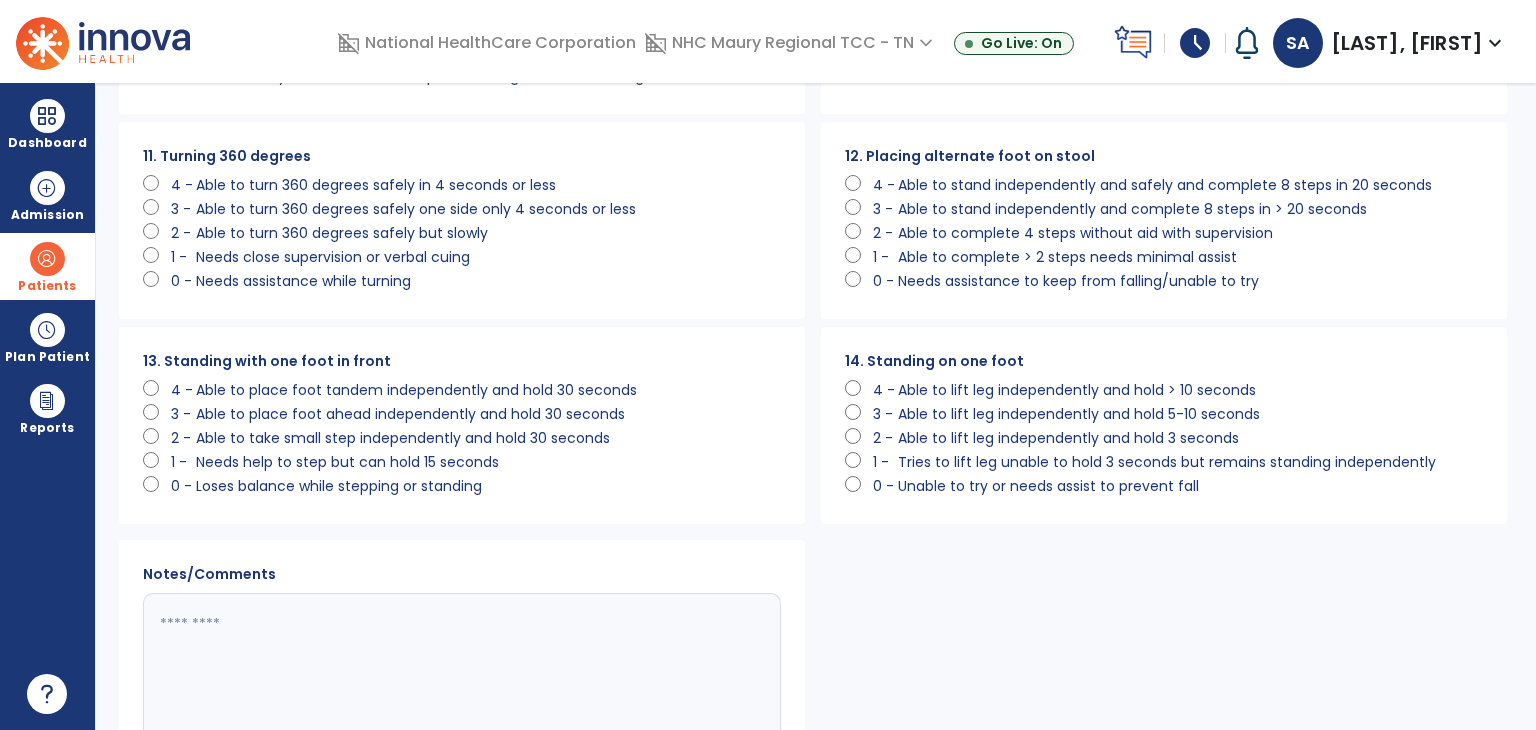scroll, scrollTop: 1079, scrollLeft: 0, axis: vertical 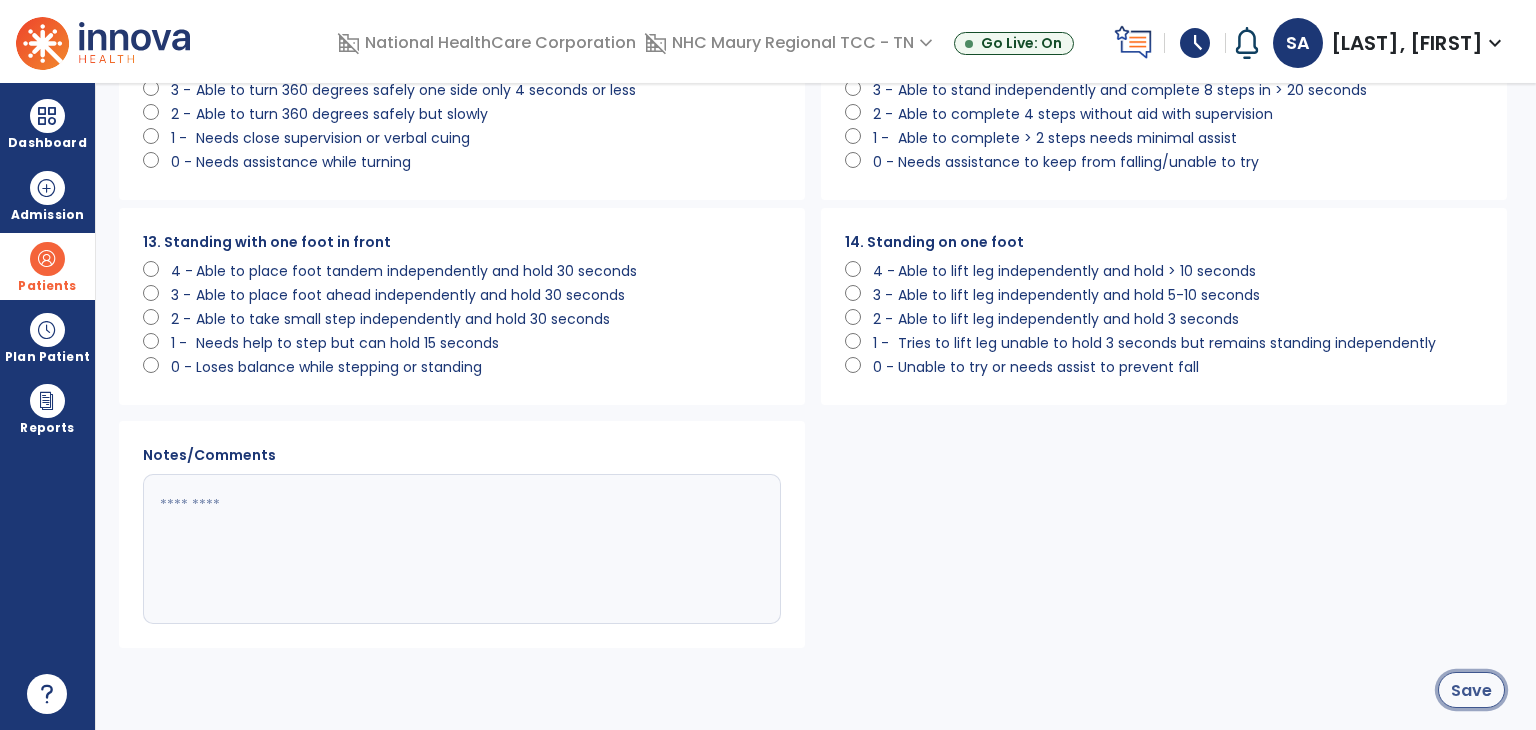 click on "Save" 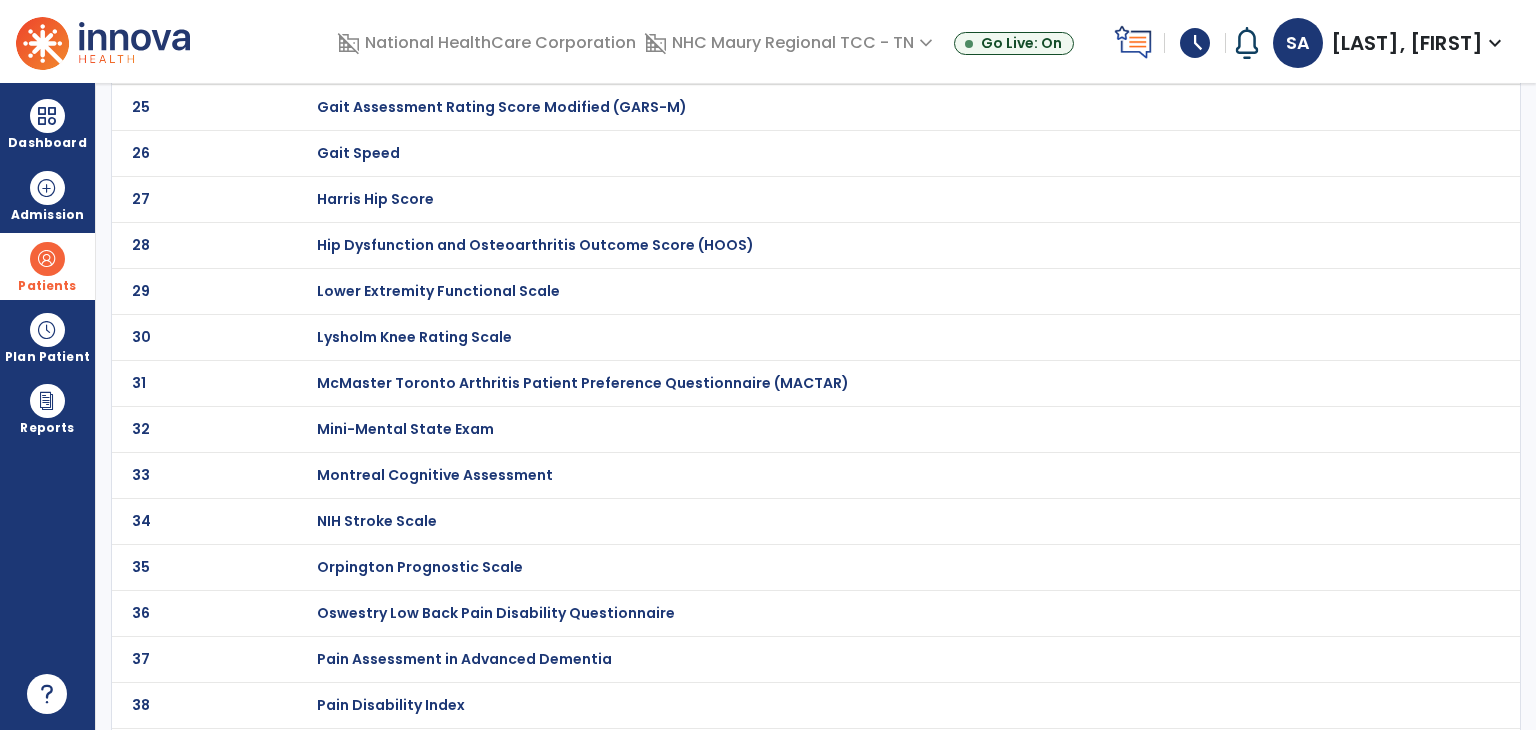 scroll, scrollTop: 1785, scrollLeft: 0, axis: vertical 